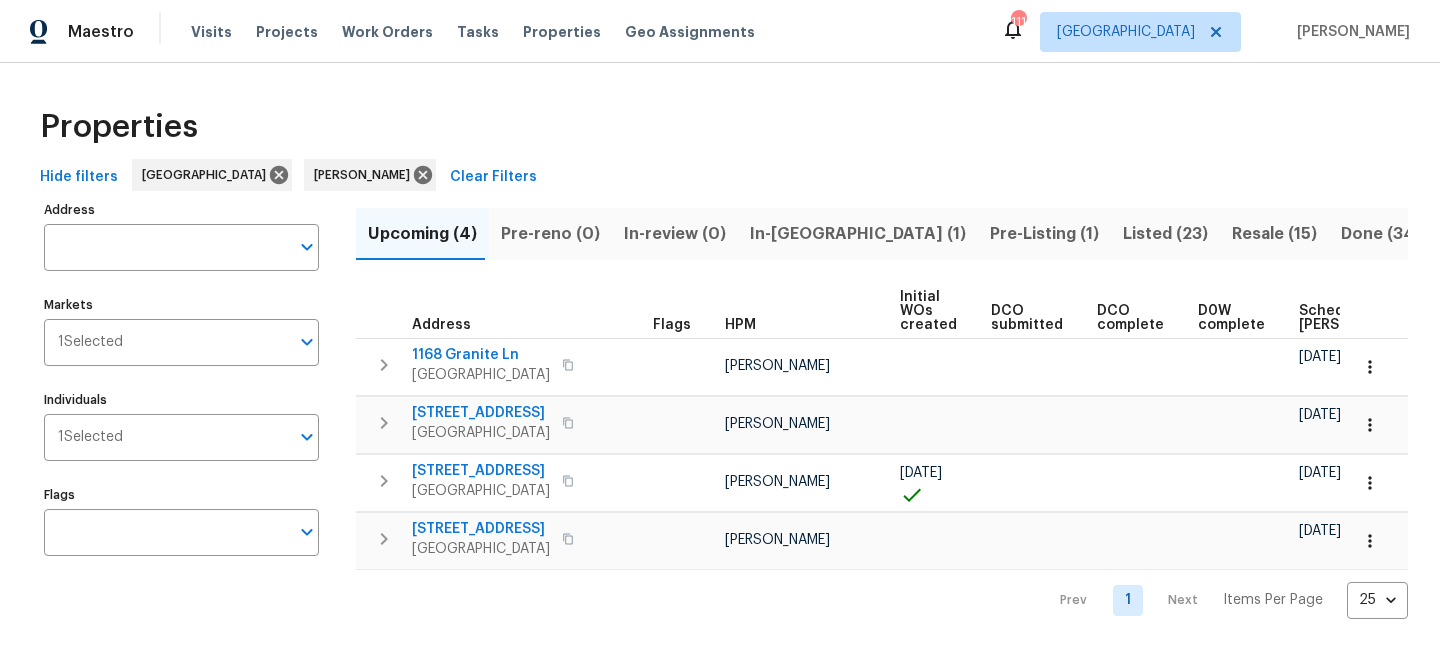 scroll, scrollTop: 0, scrollLeft: 0, axis: both 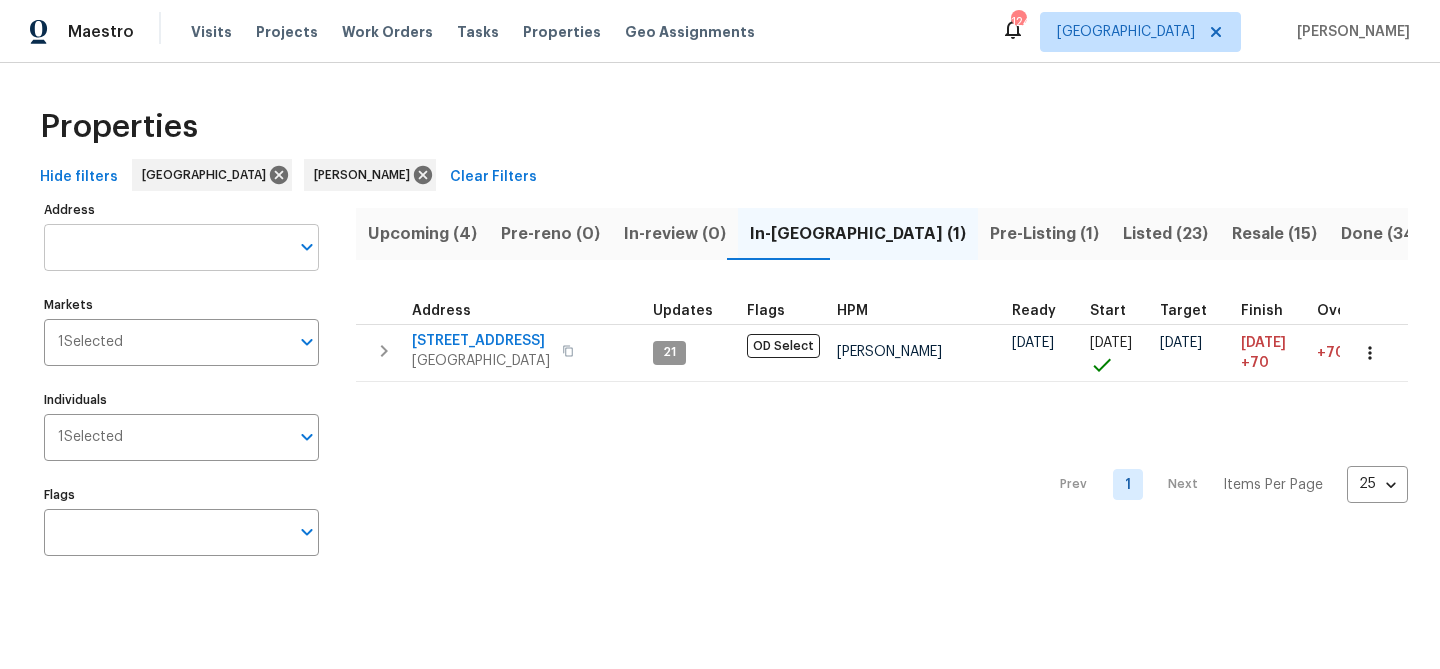 click on "Address" at bounding box center (166, 247) 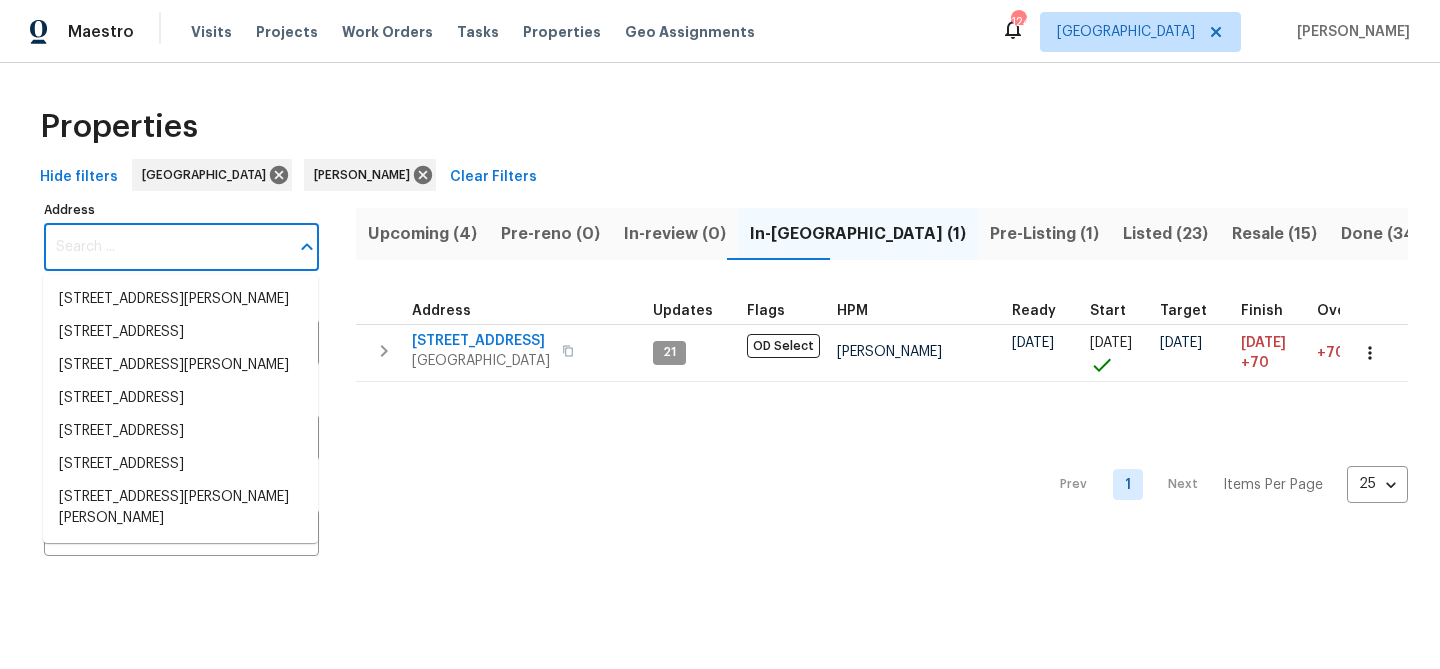 paste on "2622 Abington Dr, Snellville, GA 30078" 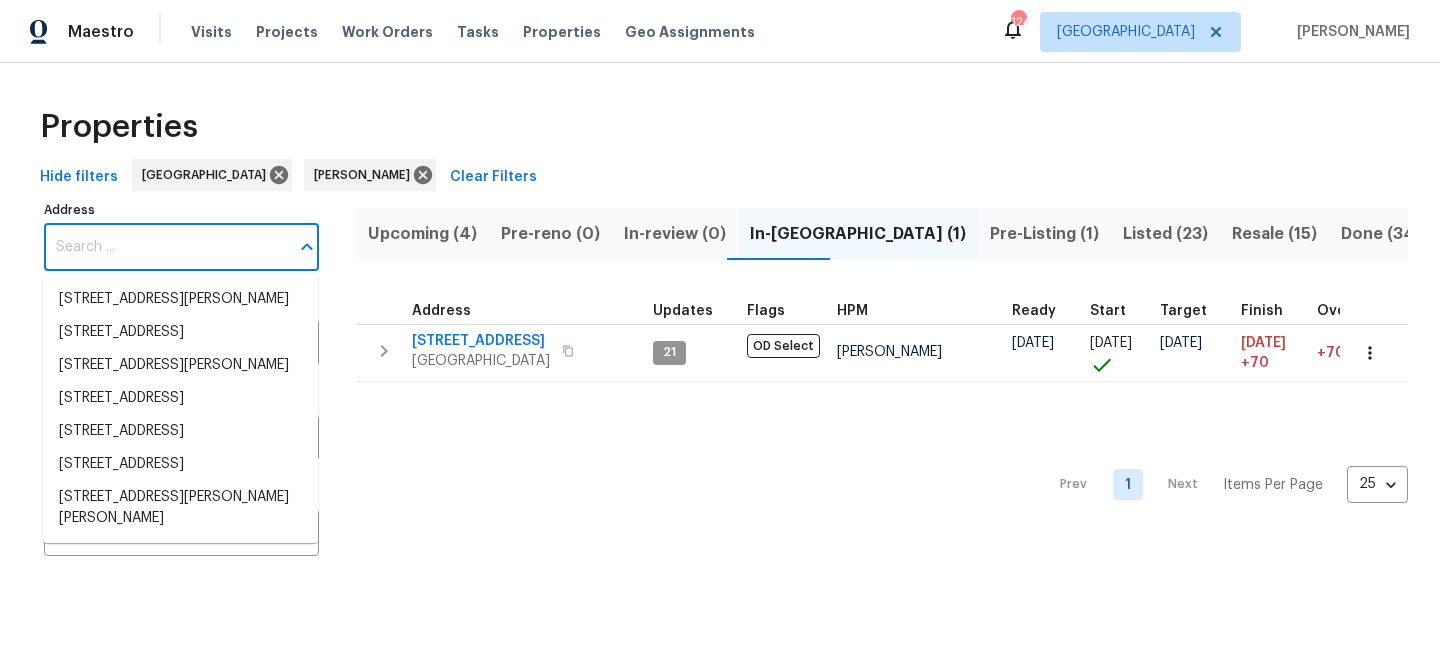 type on "2622 Abington Dr, Snellville, GA 30078" 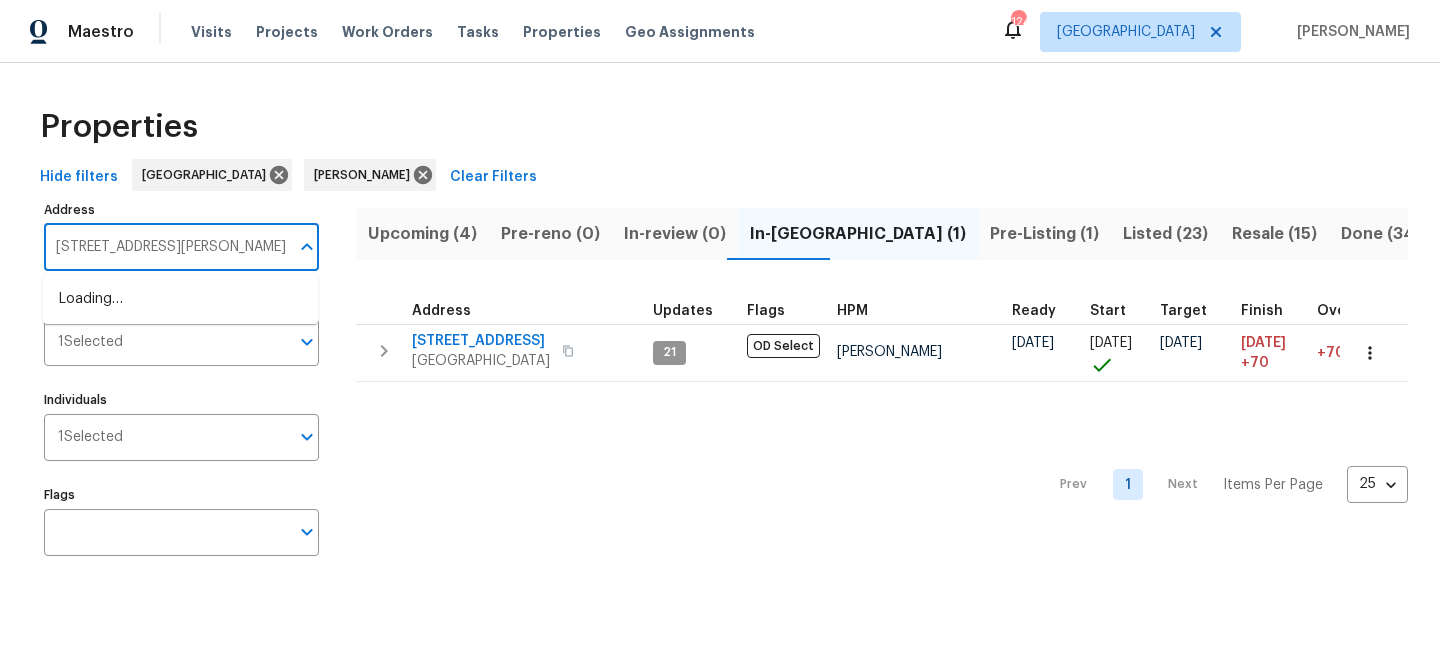 scroll, scrollTop: 0, scrollLeft: 20, axis: horizontal 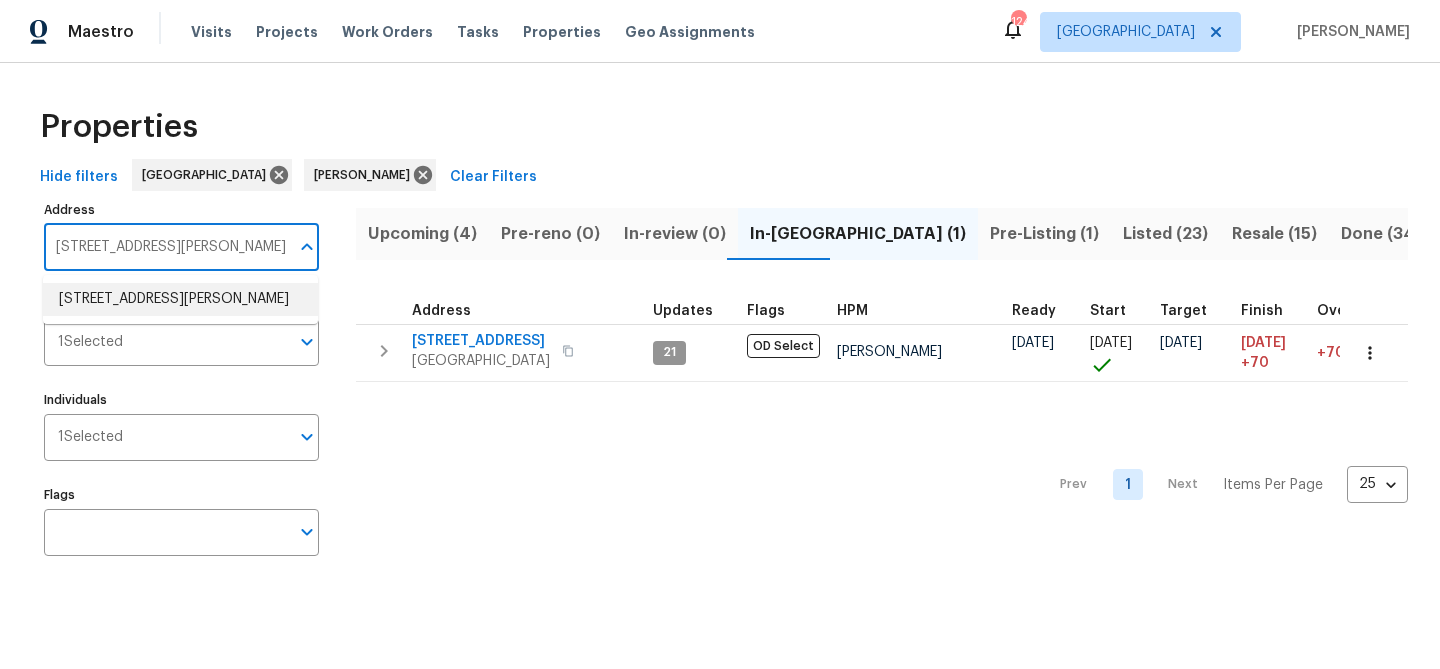 click on "2622 Abington Dr Snellville GA 30078" at bounding box center (180, 299) 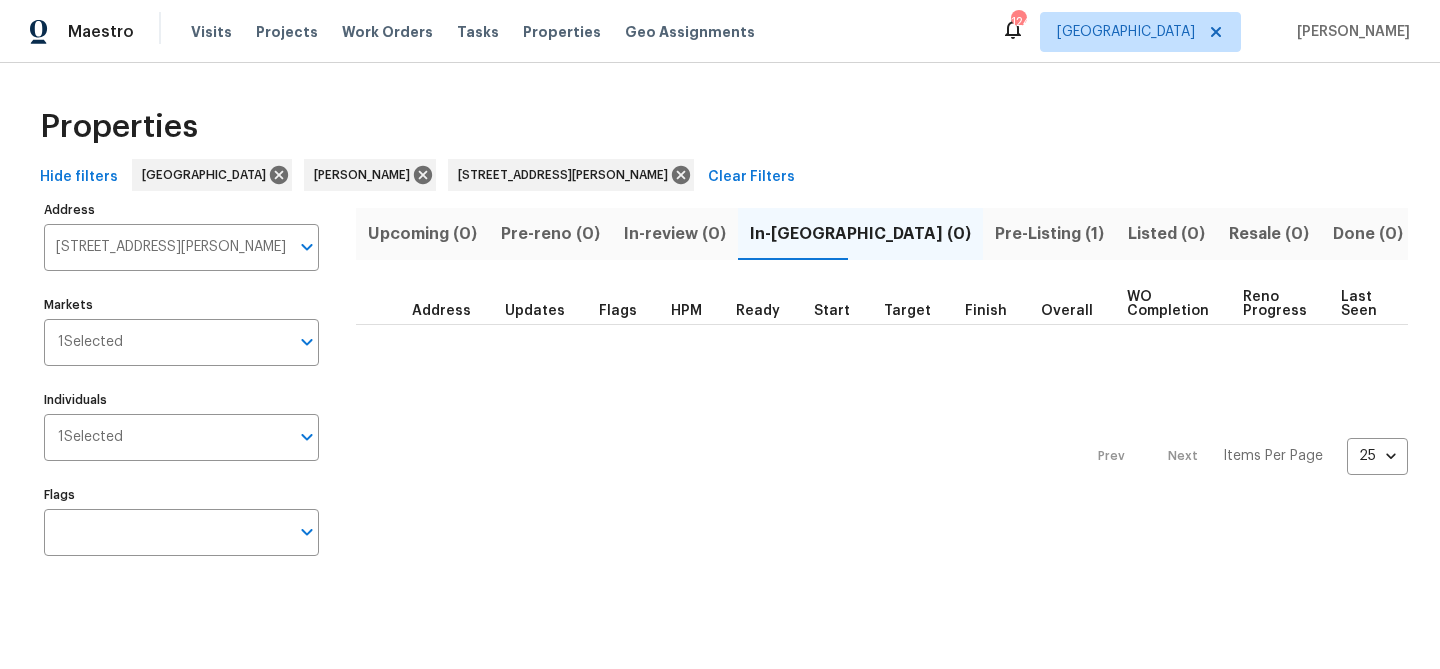 click on "Pre-Listing (1)" at bounding box center [1049, 234] 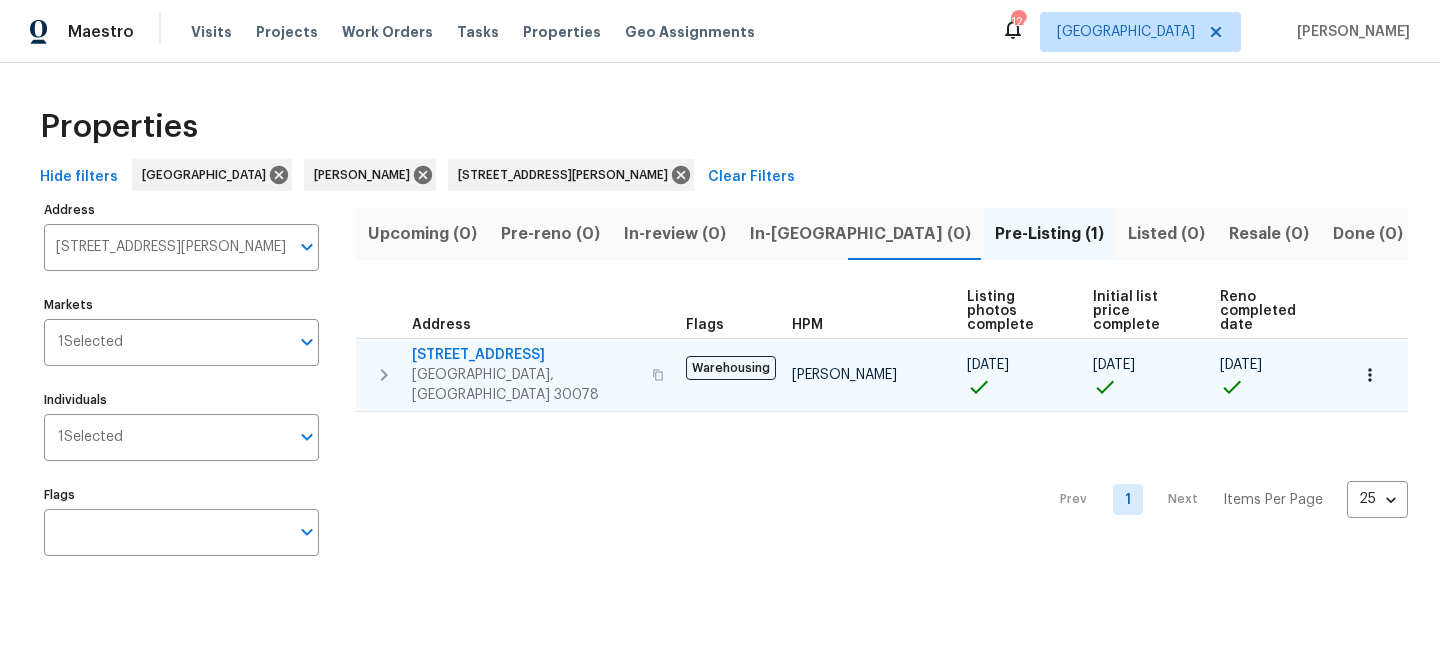 click on "2622 Abington Dr" at bounding box center (526, 355) 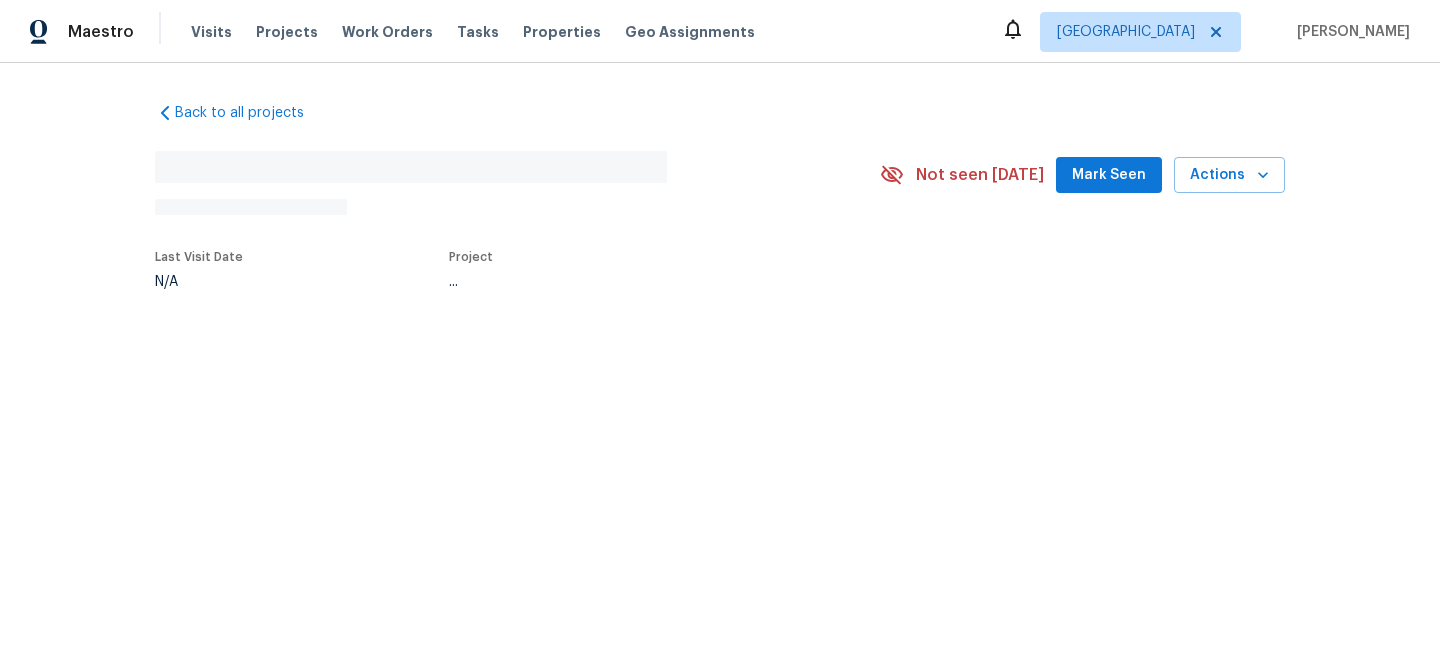 scroll, scrollTop: 0, scrollLeft: 0, axis: both 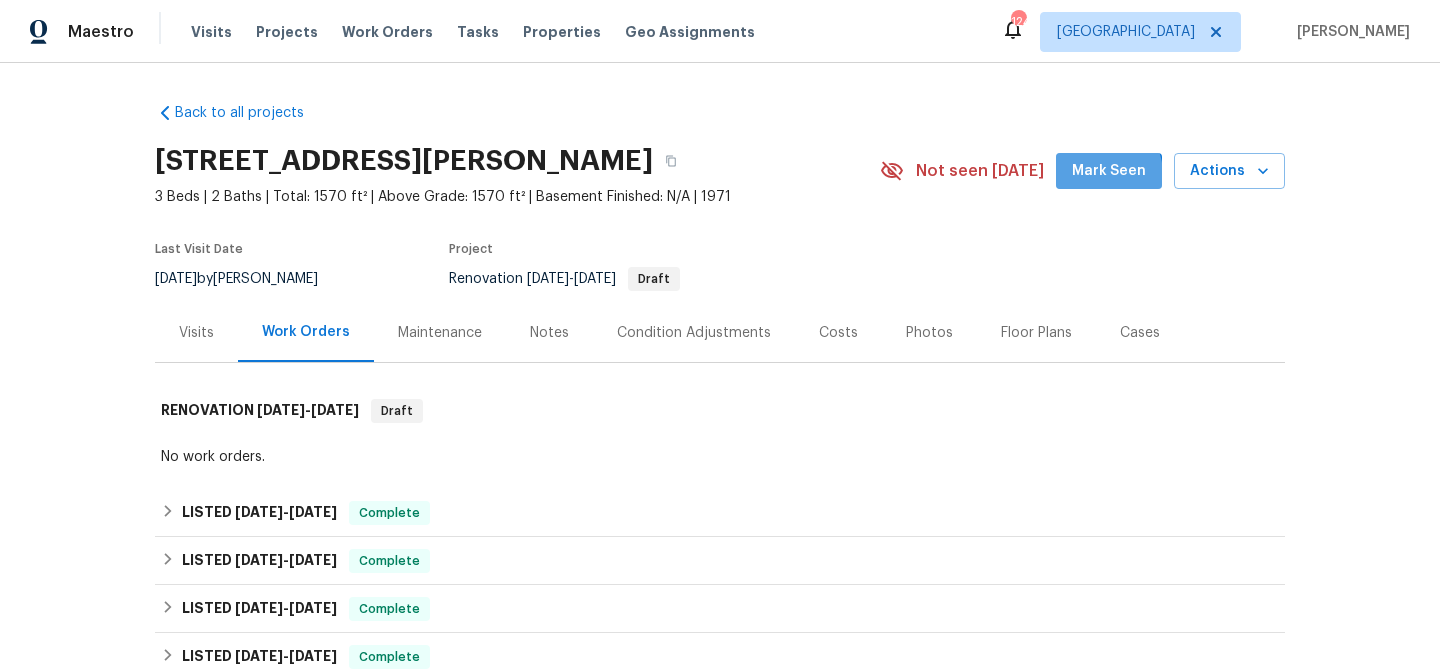 click on "Mark Seen" at bounding box center [1109, 171] 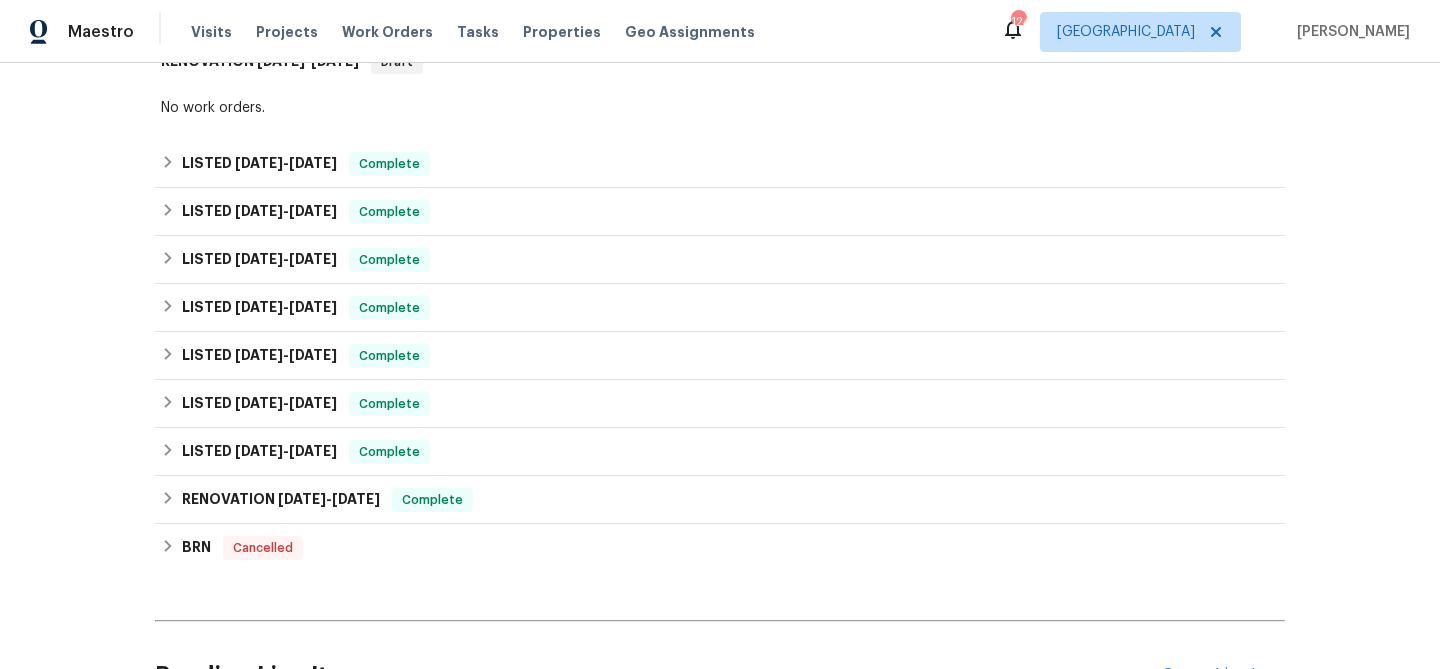 scroll, scrollTop: 558, scrollLeft: 0, axis: vertical 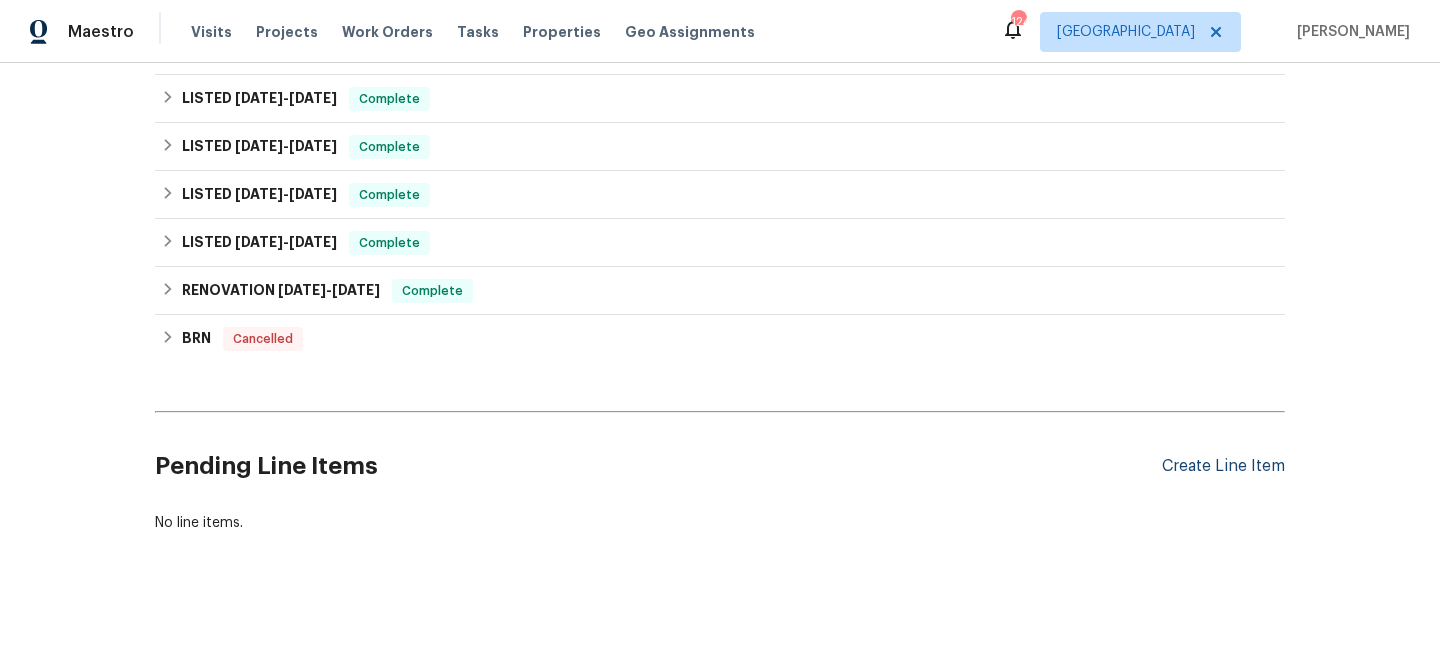 click on "Create Line Item" at bounding box center [1223, 466] 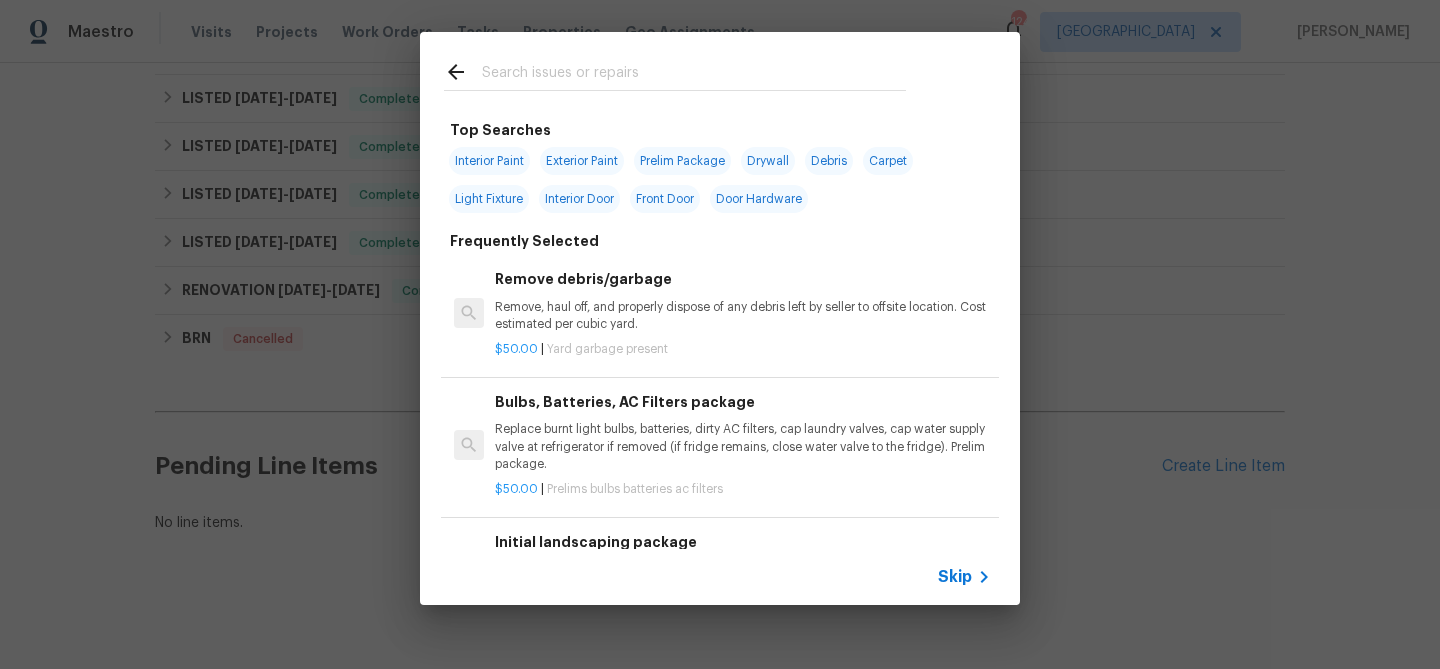 click at bounding box center [694, 75] 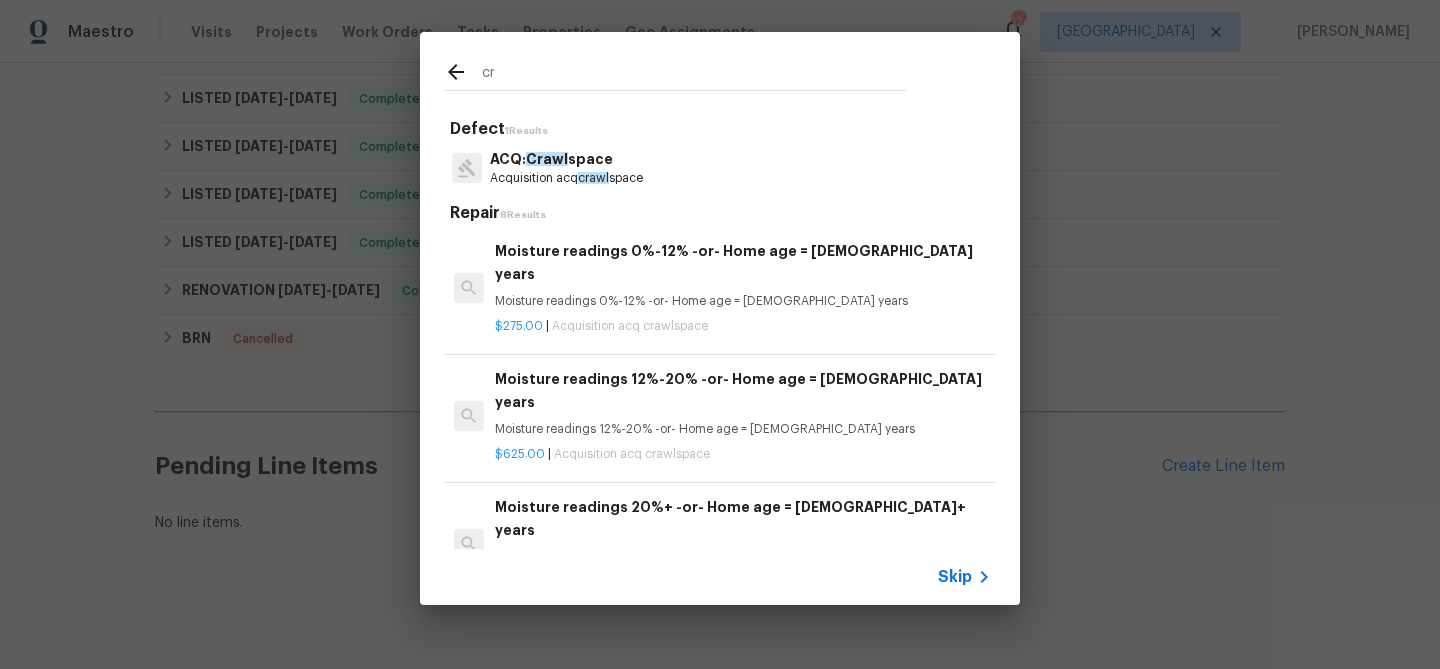 type on "c" 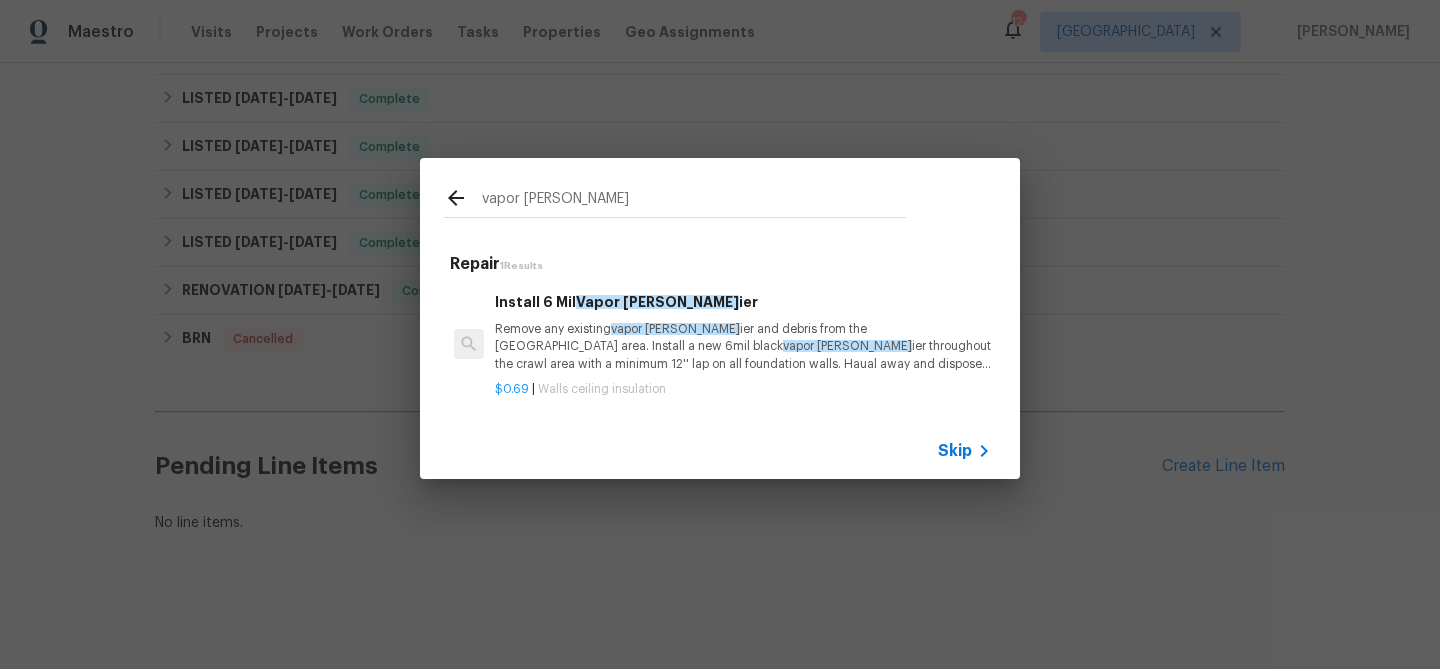 type on "vapor [PERSON_NAME]" 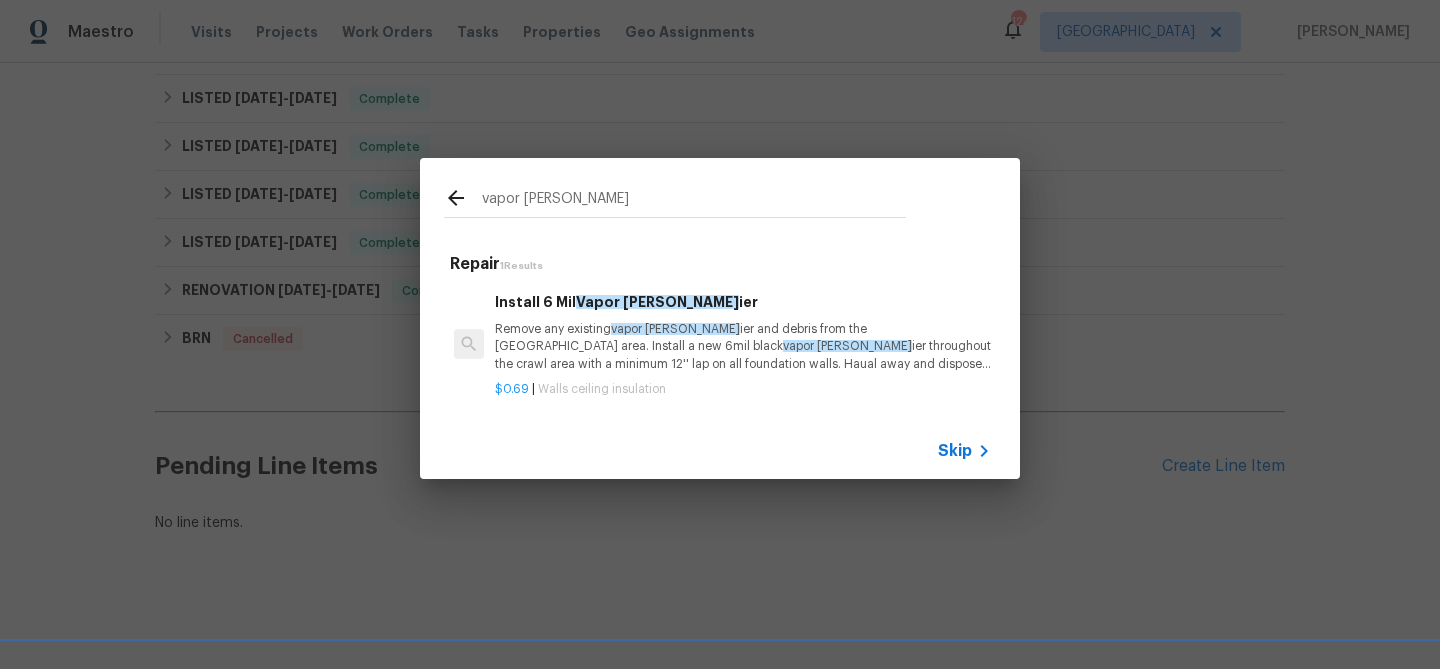 click on "vapor [PERSON_NAME]" at bounding box center [847, 346] 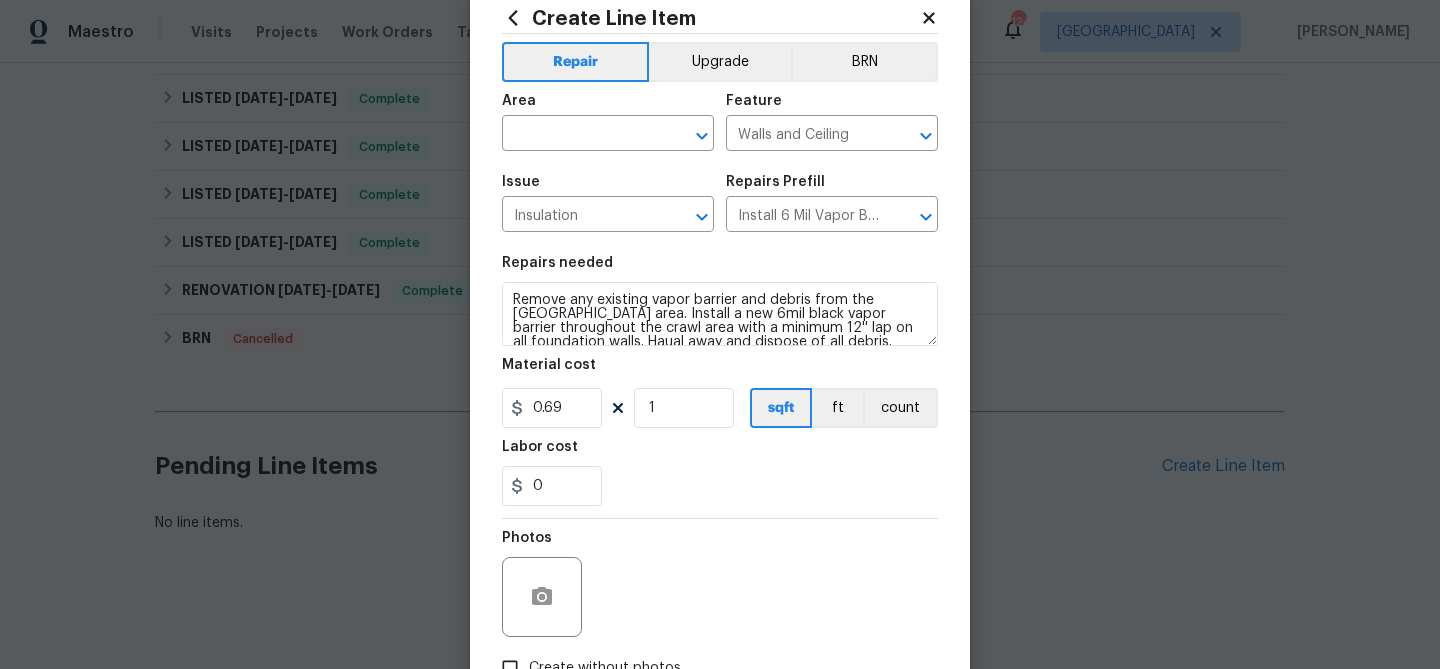 scroll, scrollTop: 28, scrollLeft: 0, axis: vertical 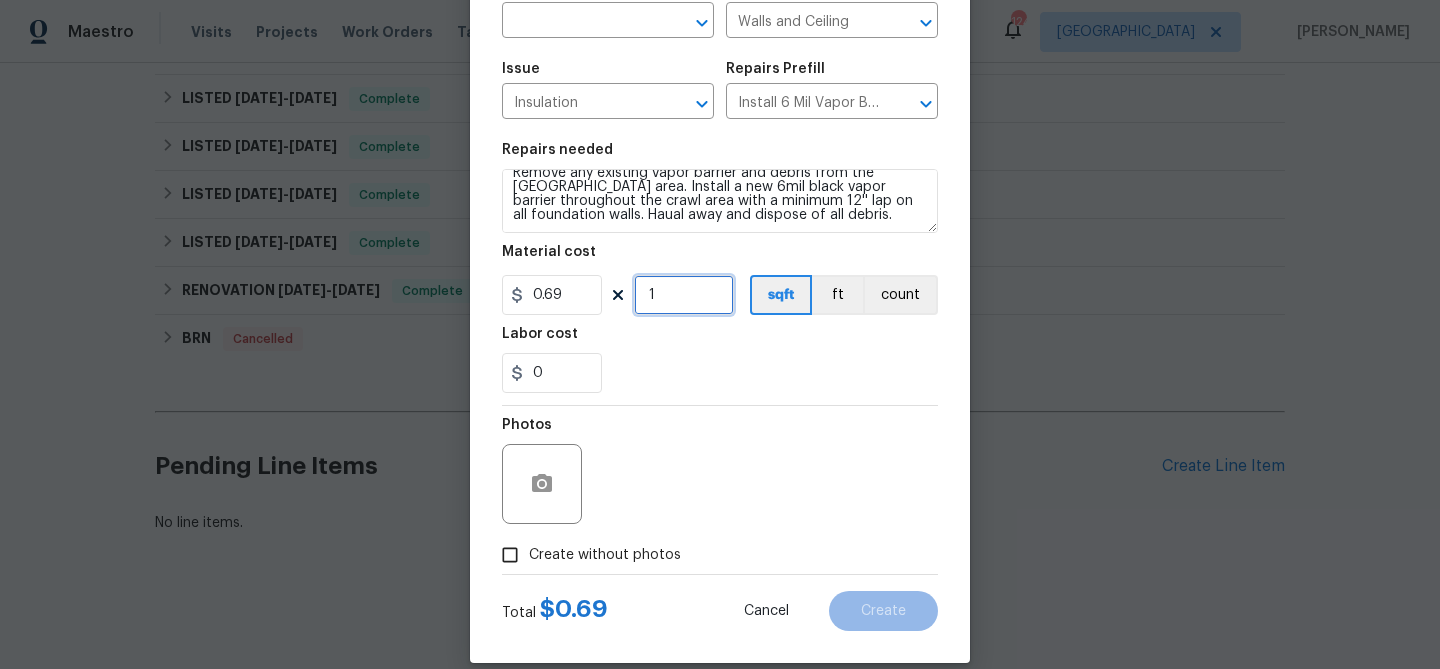 click on "1" at bounding box center [684, 295] 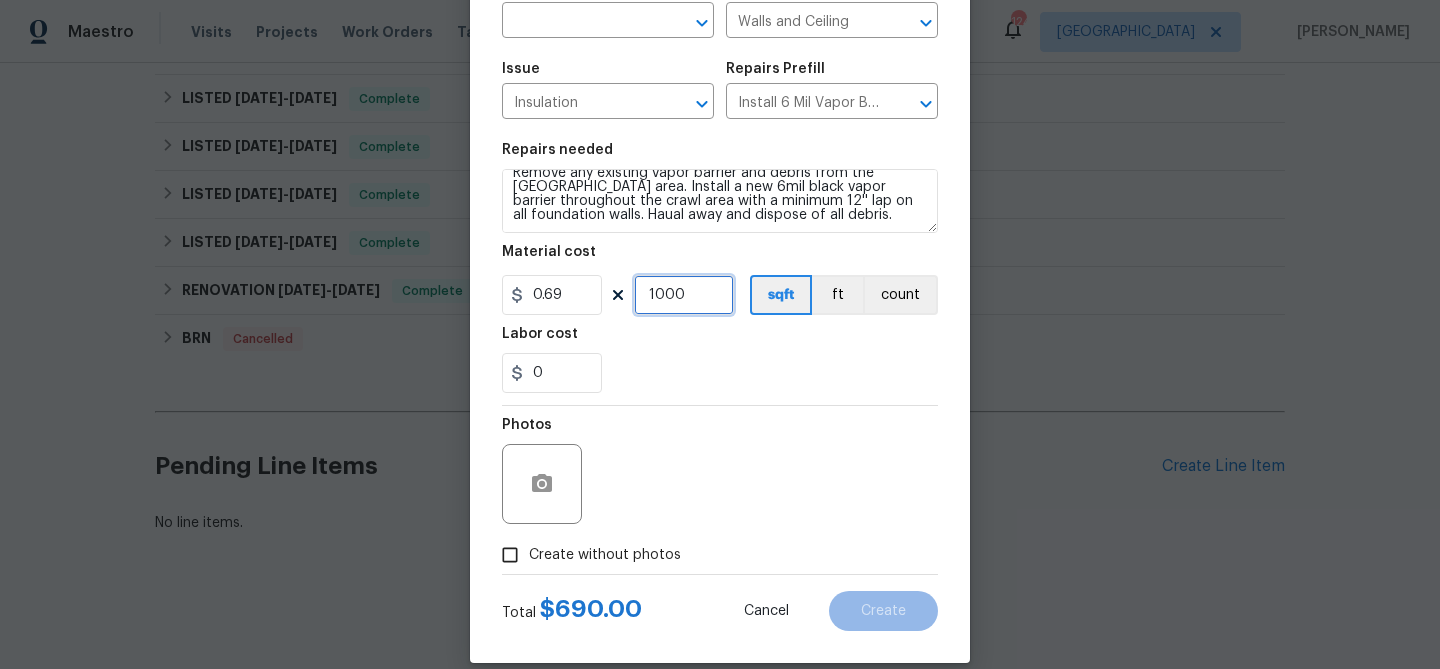 type on "1000" 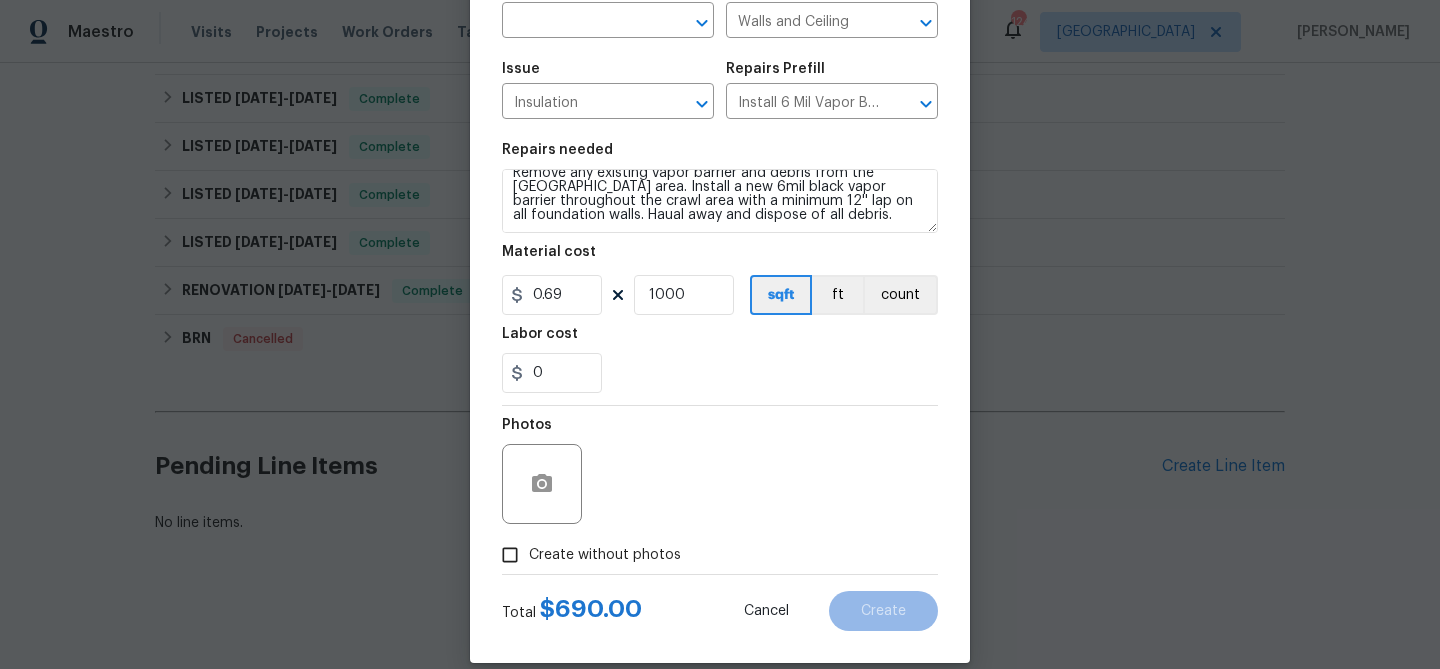 click on "0" at bounding box center (720, 373) 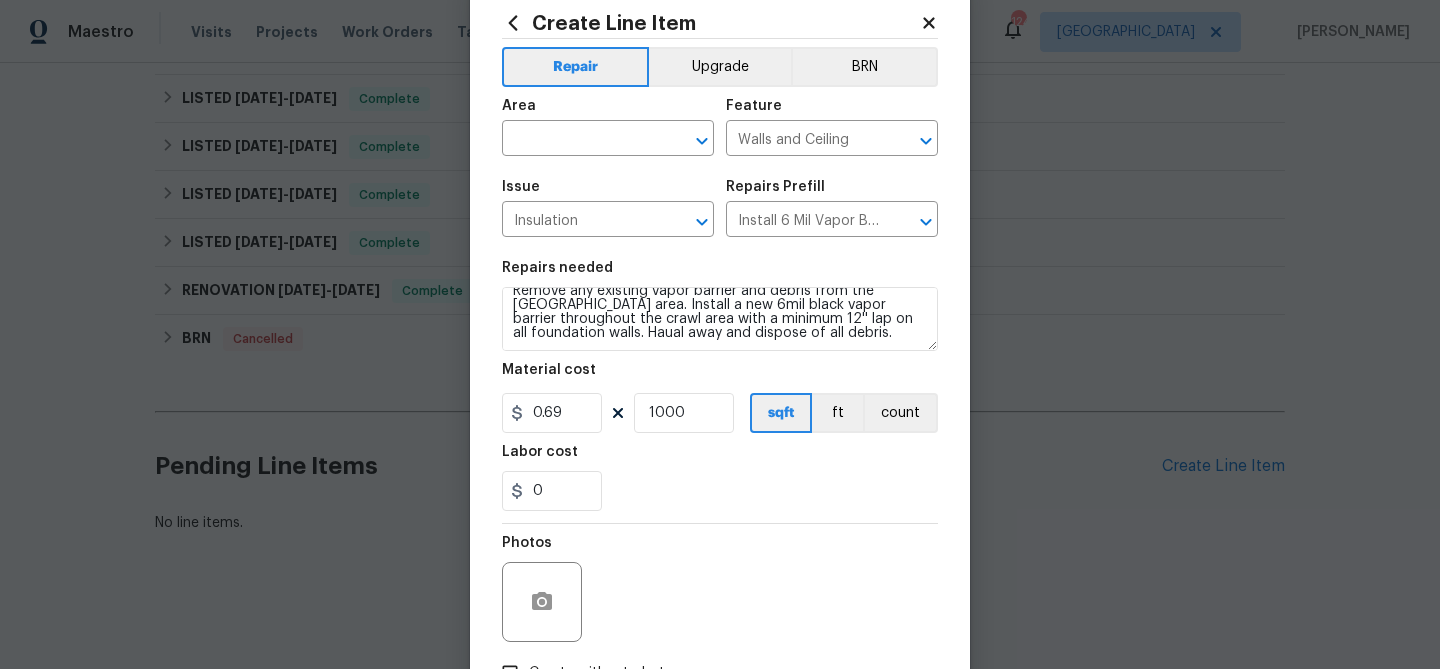 scroll, scrollTop: 0, scrollLeft: 0, axis: both 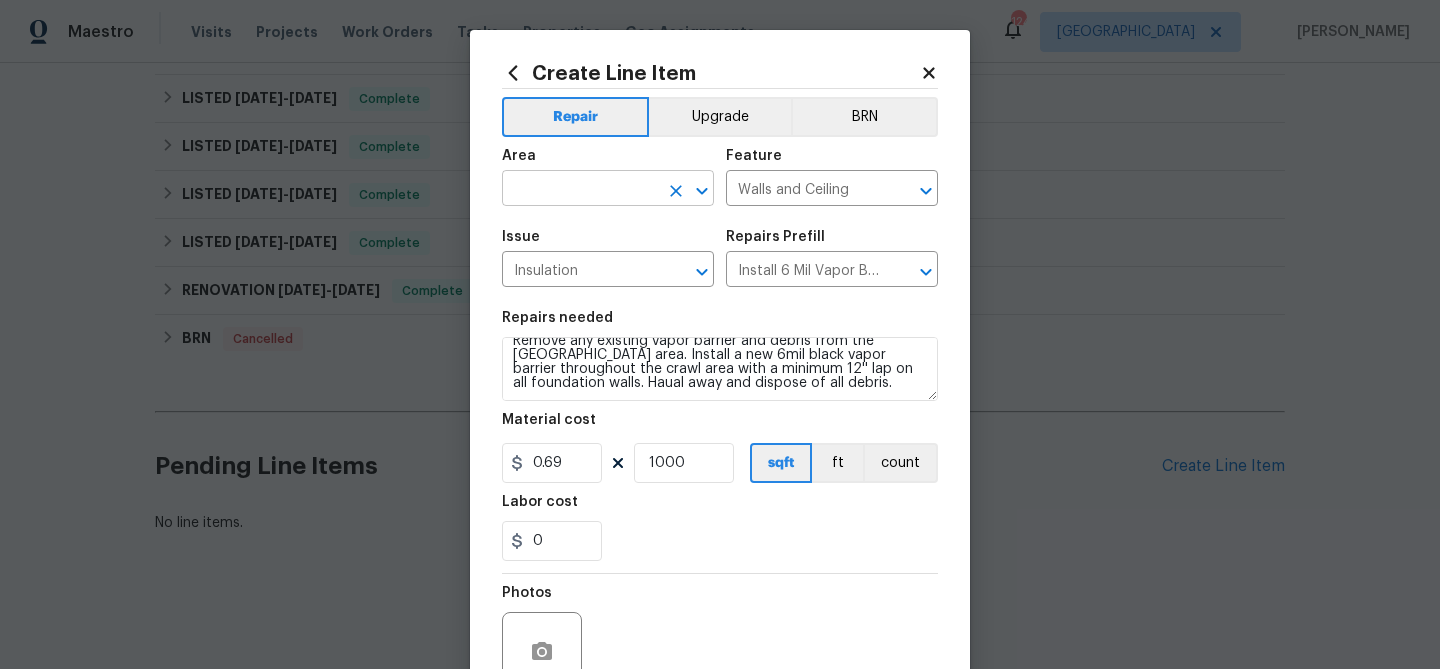 click at bounding box center [580, 190] 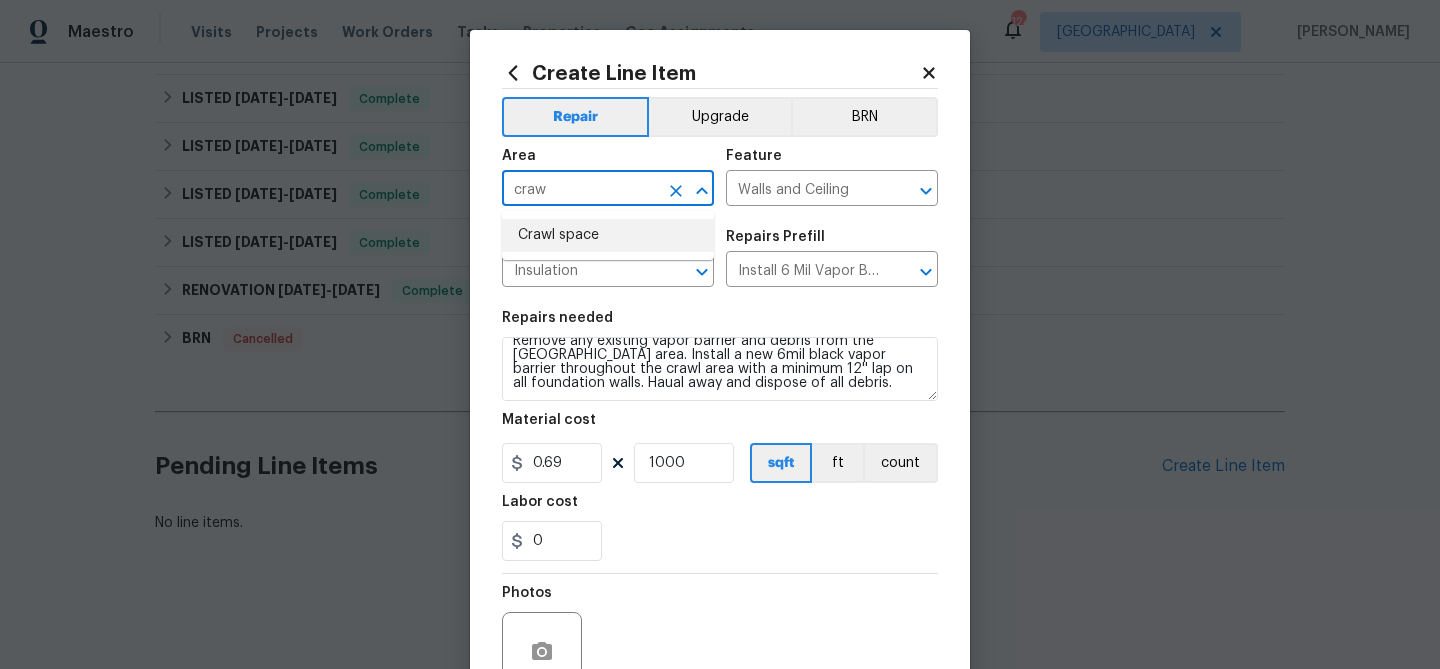 click on "Crawl space" at bounding box center [608, 235] 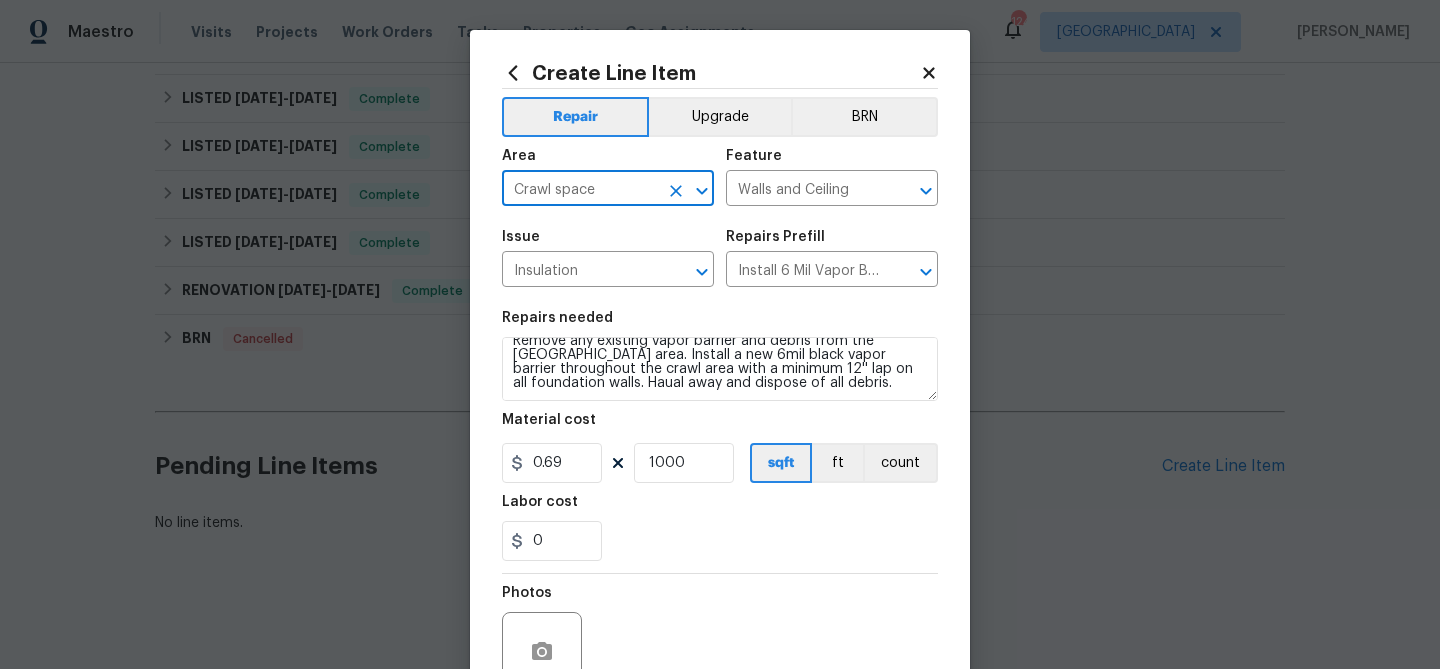 scroll, scrollTop: 193, scrollLeft: 0, axis: vertical 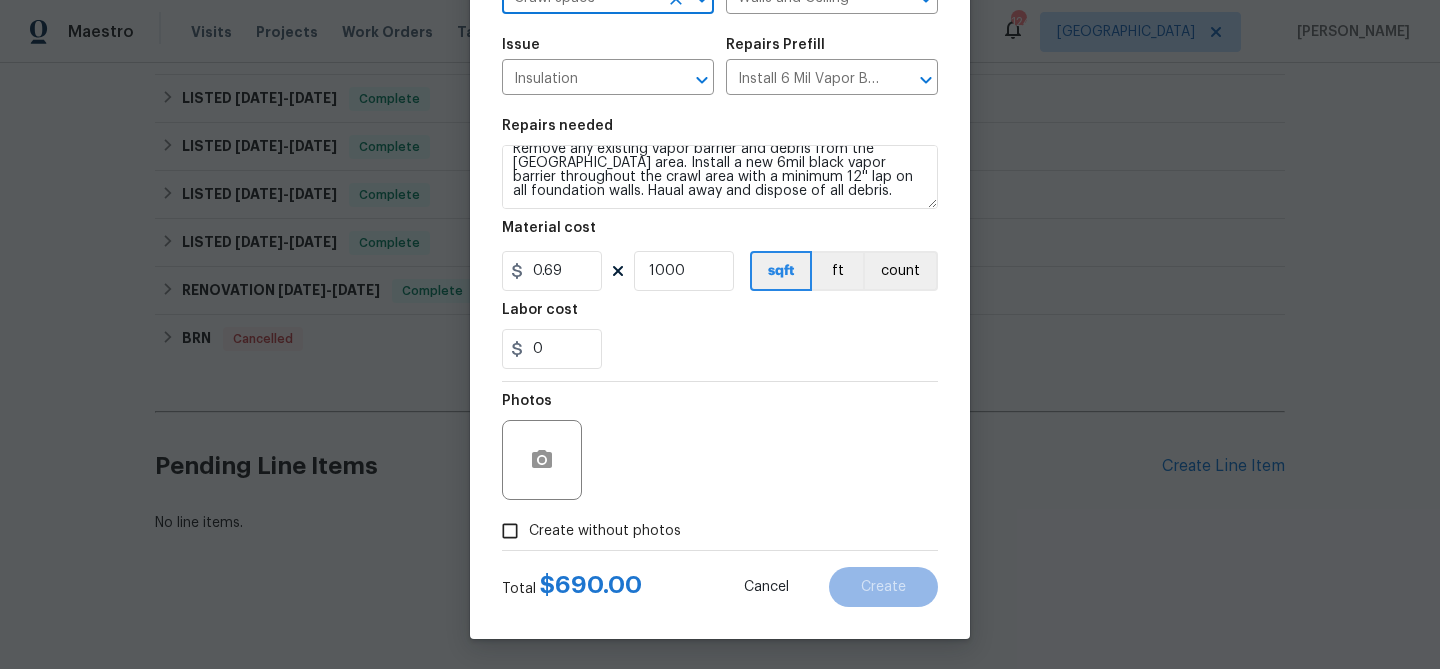 type on "Crawl space" 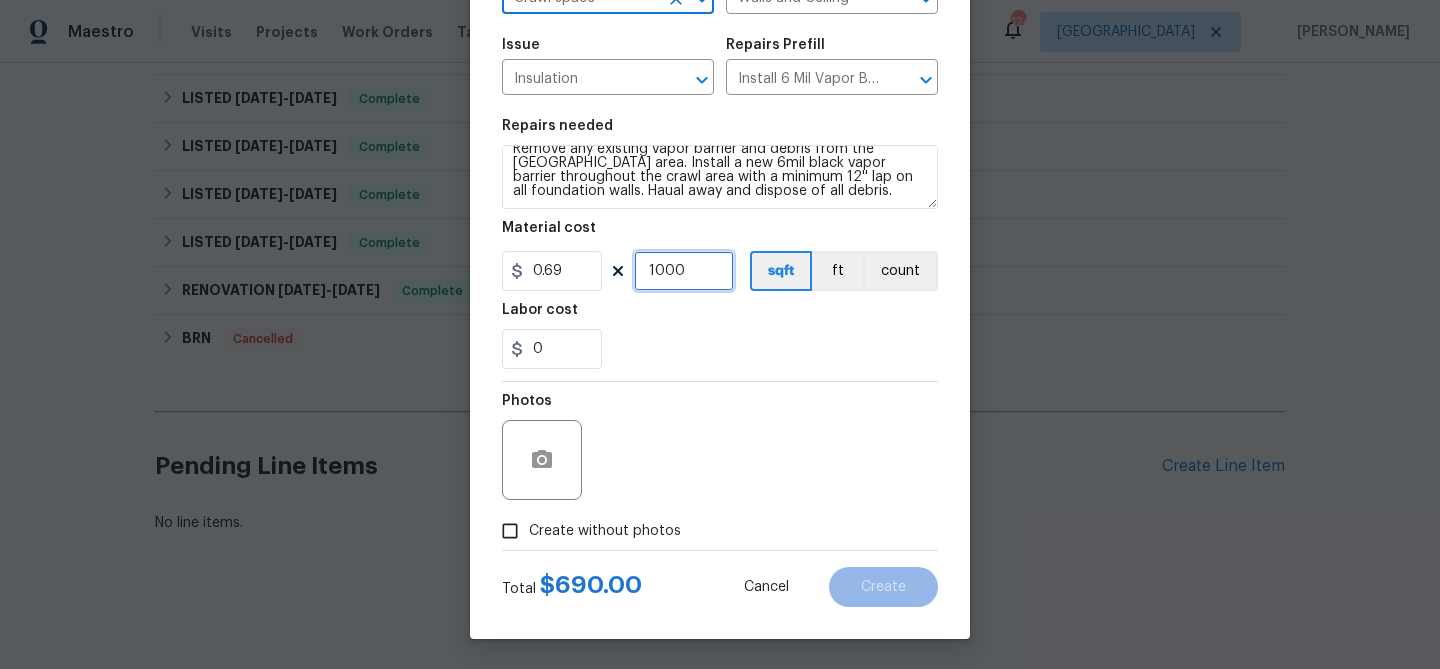click on "1000" at bounding box center [684, 271] 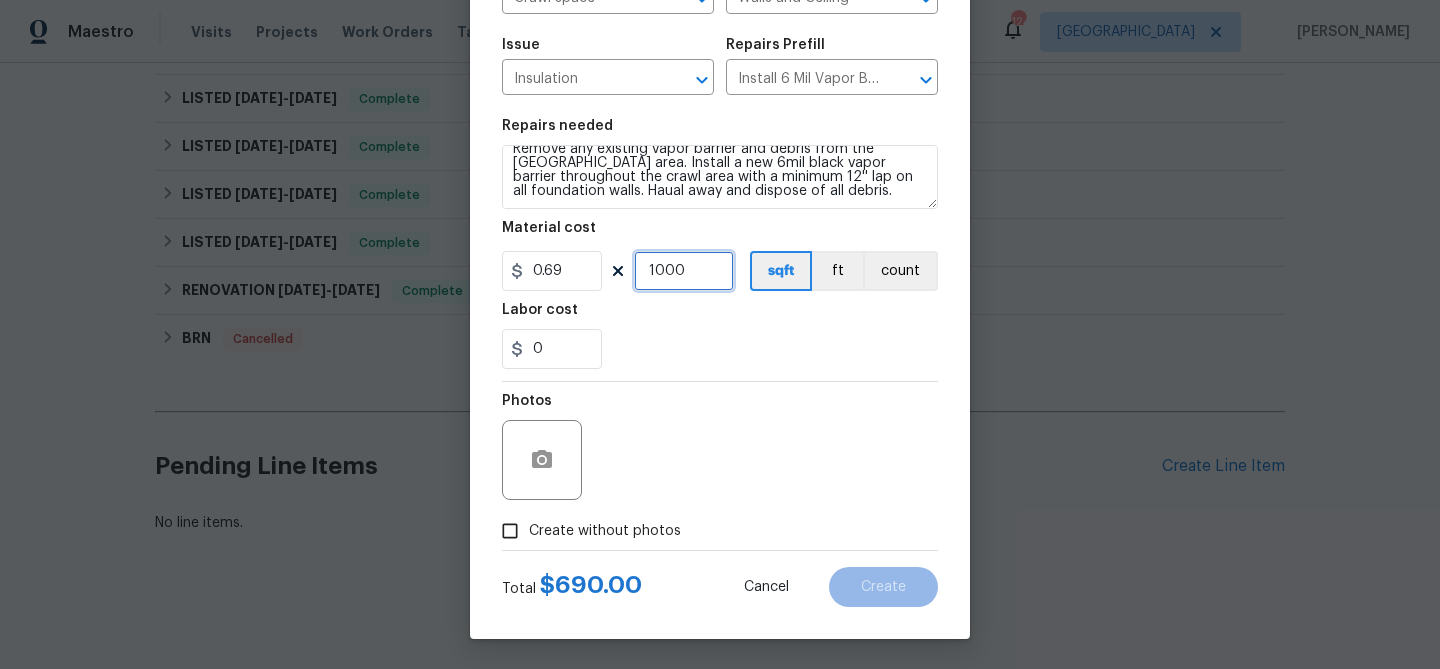 click on "1000" at bounding box center (684, 271) 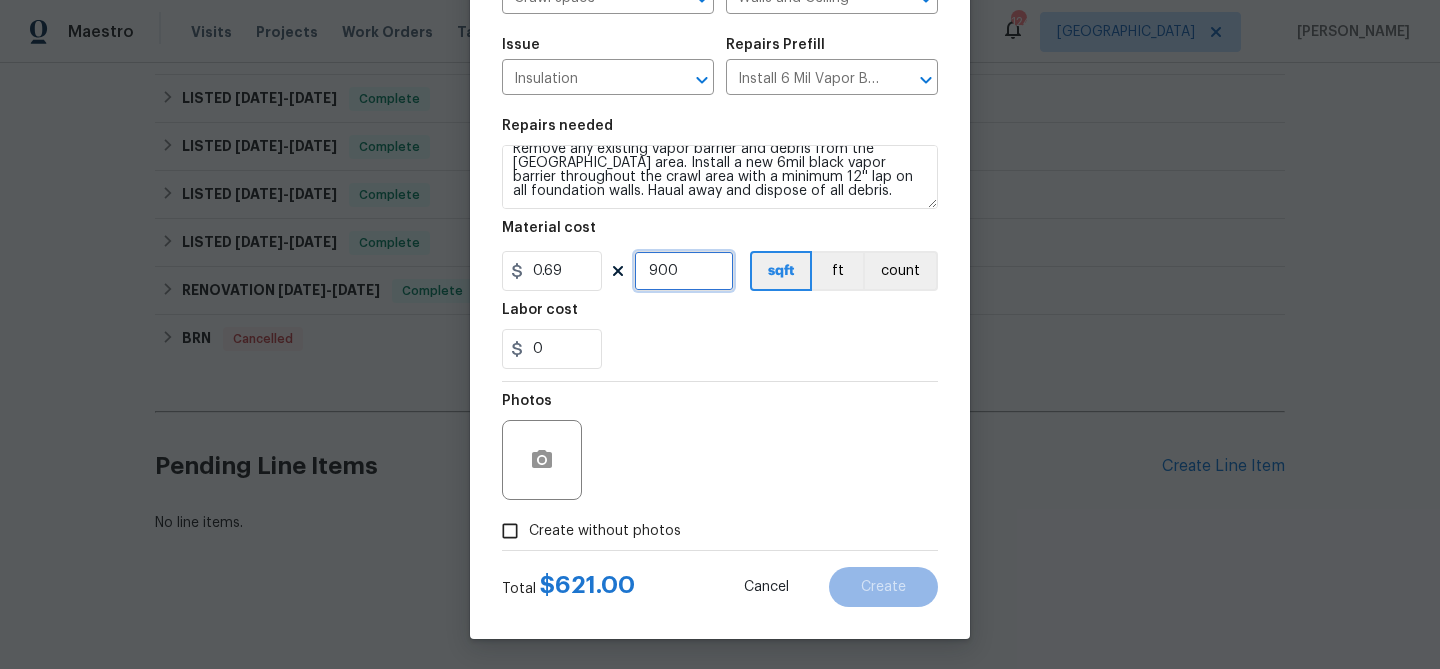 type on "900" 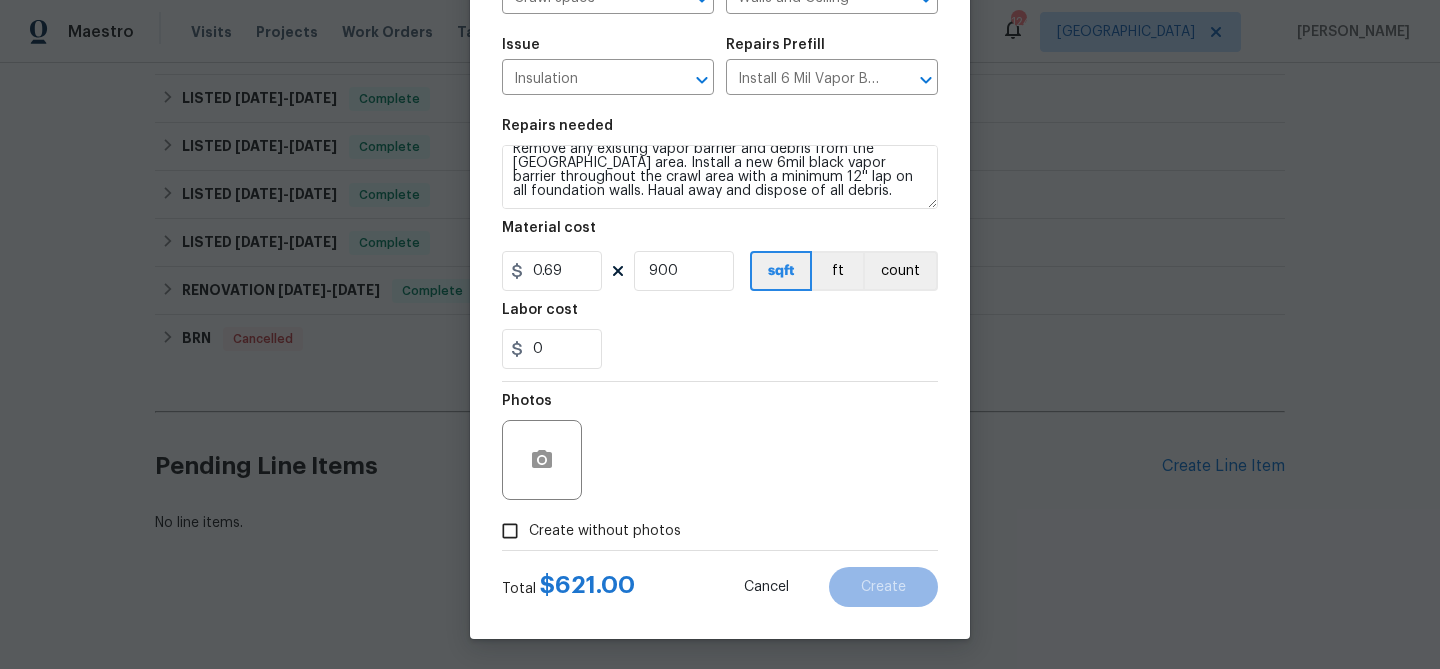 click on "0" at bounding box center (720, 349) 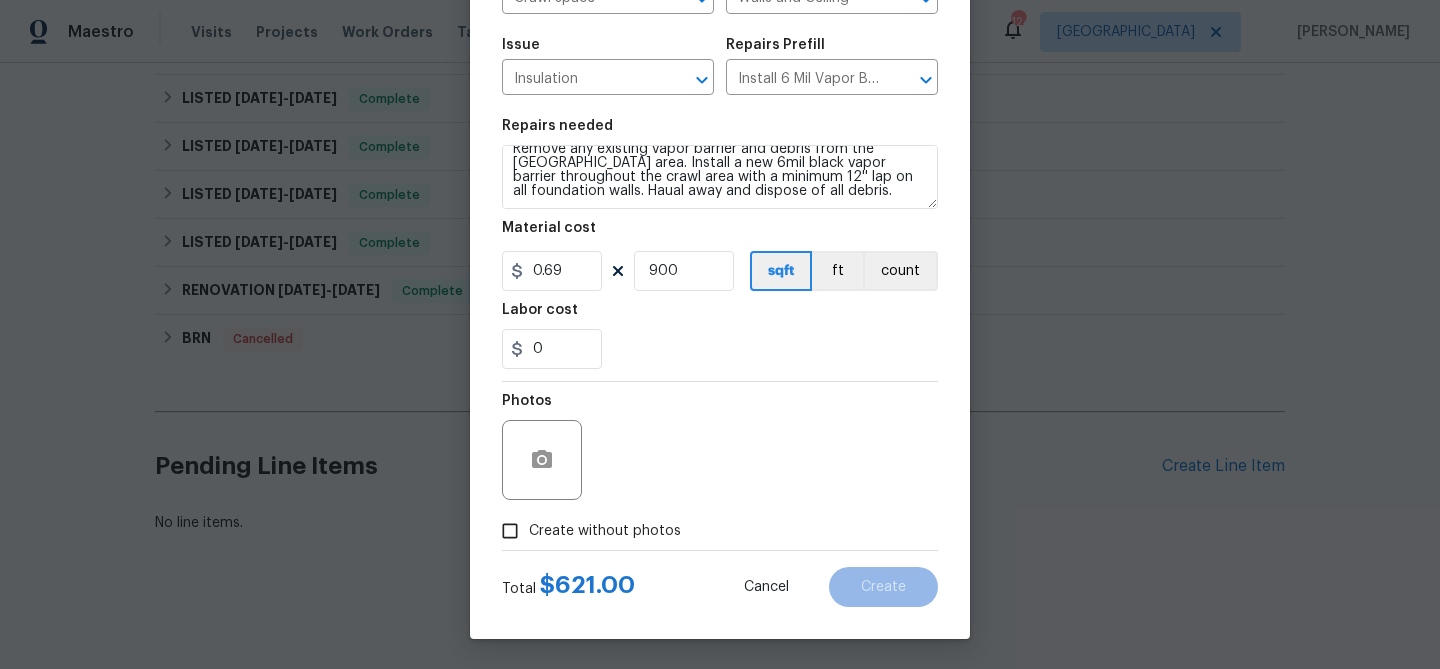 click on "Create without photos" at bounding box center (605, 531) 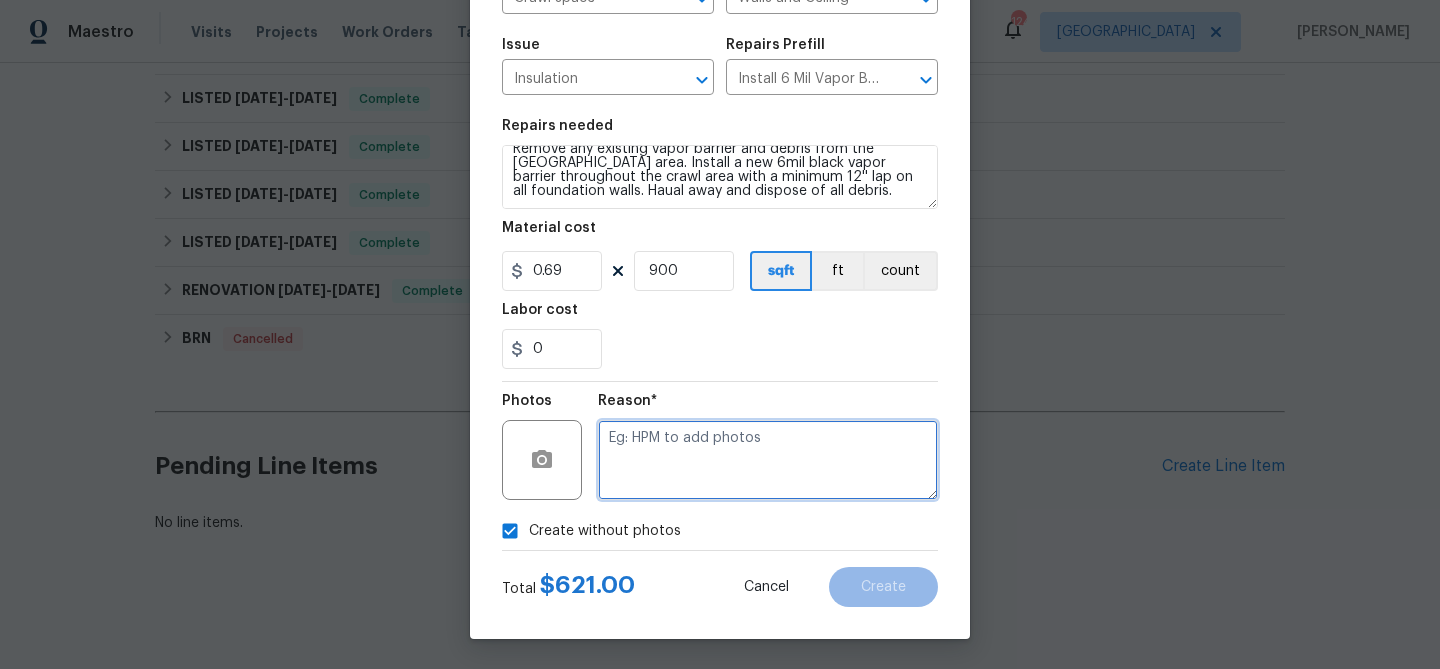 click at bounding box center [768, 460] 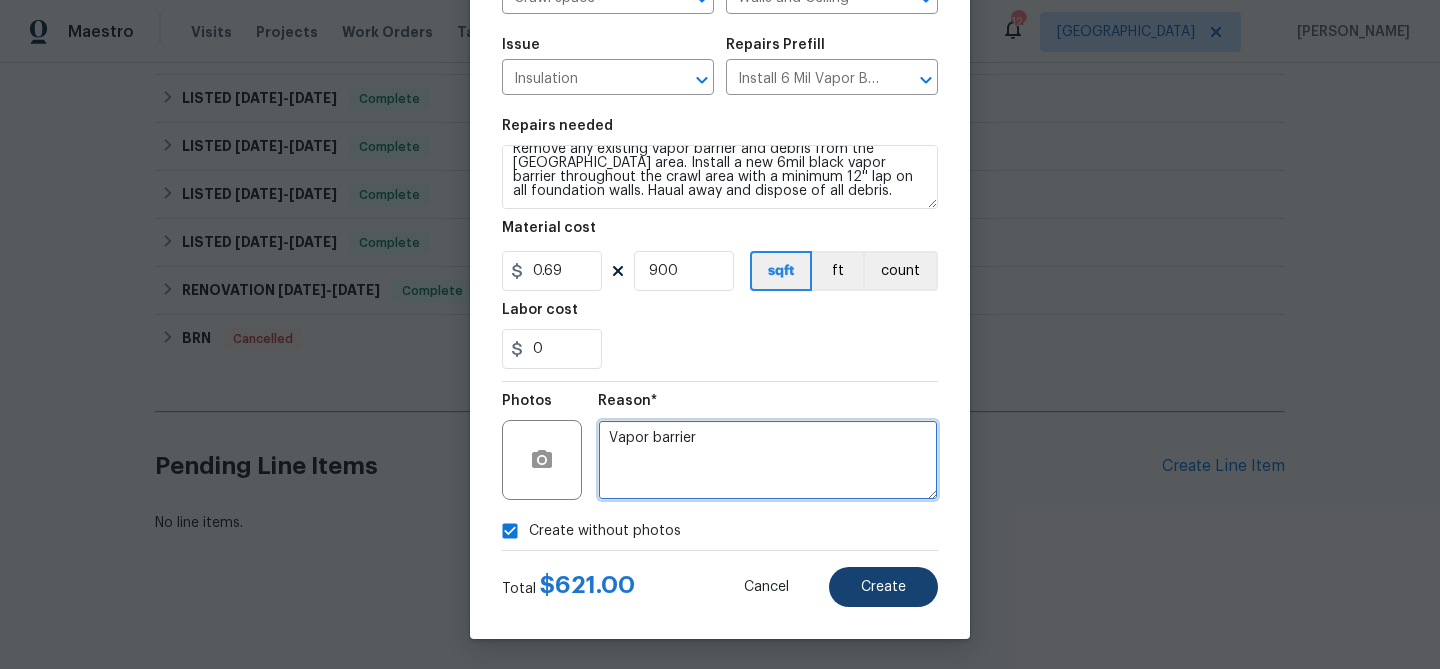 type on "Vapor barrier" 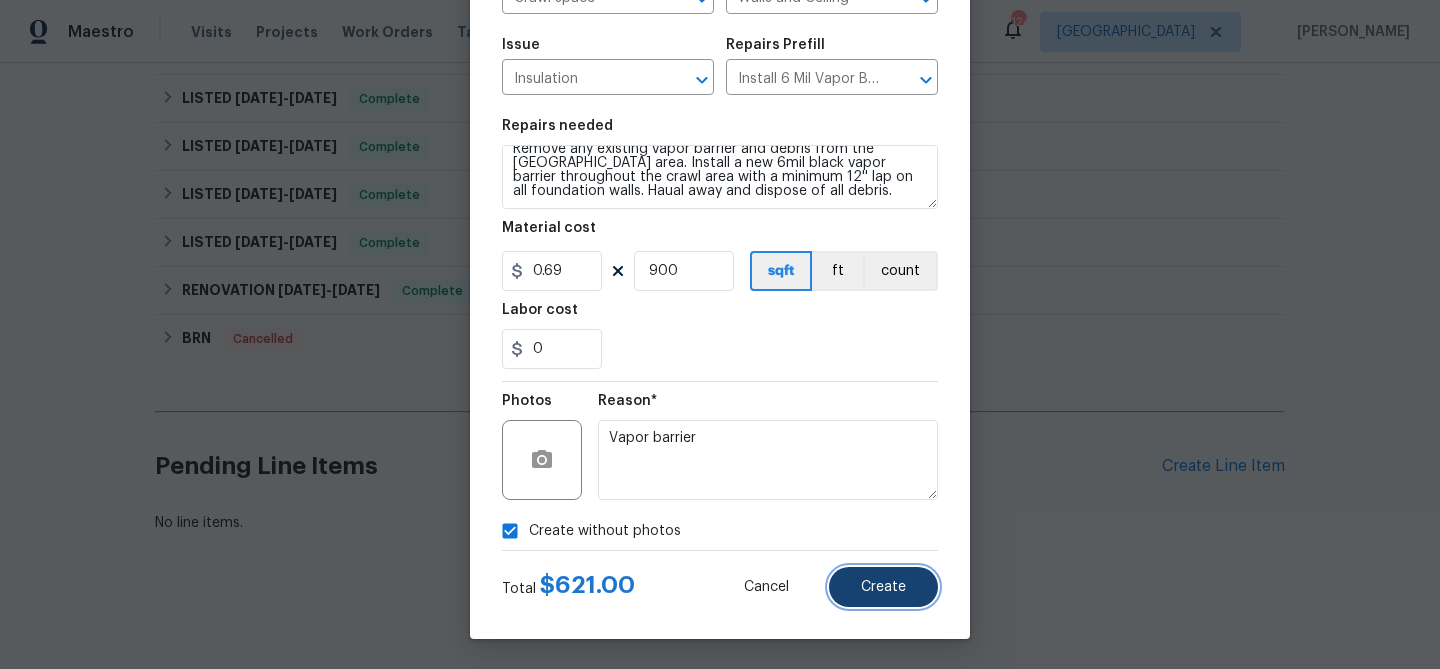 click on "Create" at bounding box center [883, 587] 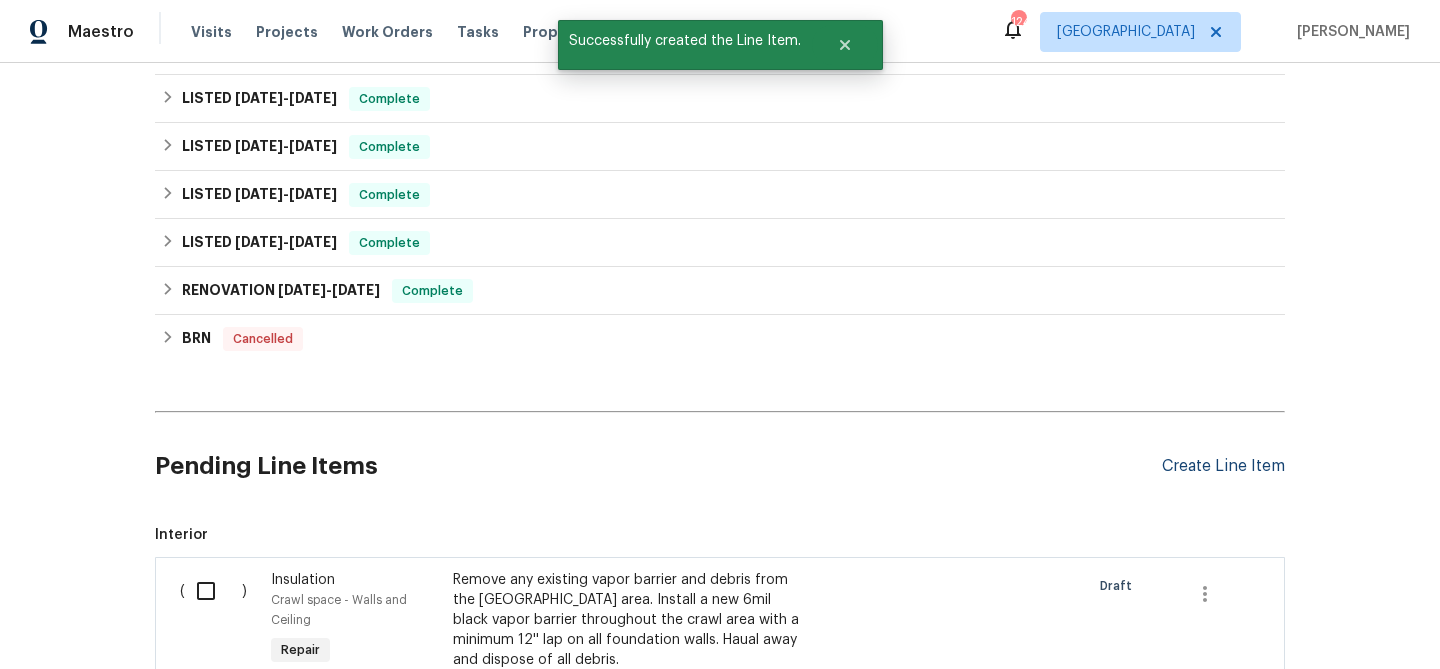 click on "Create Line Item" at bounding box center [1223, 466] 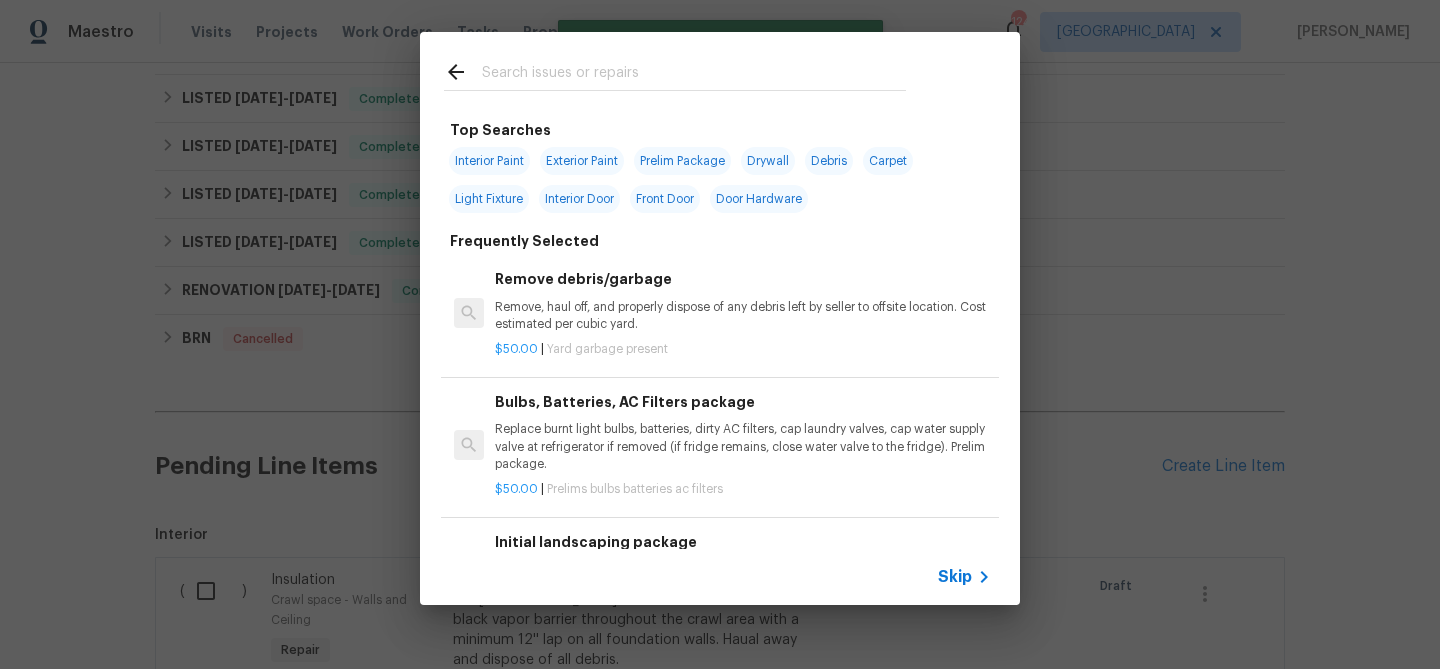 click at bounding box center [694, 75] 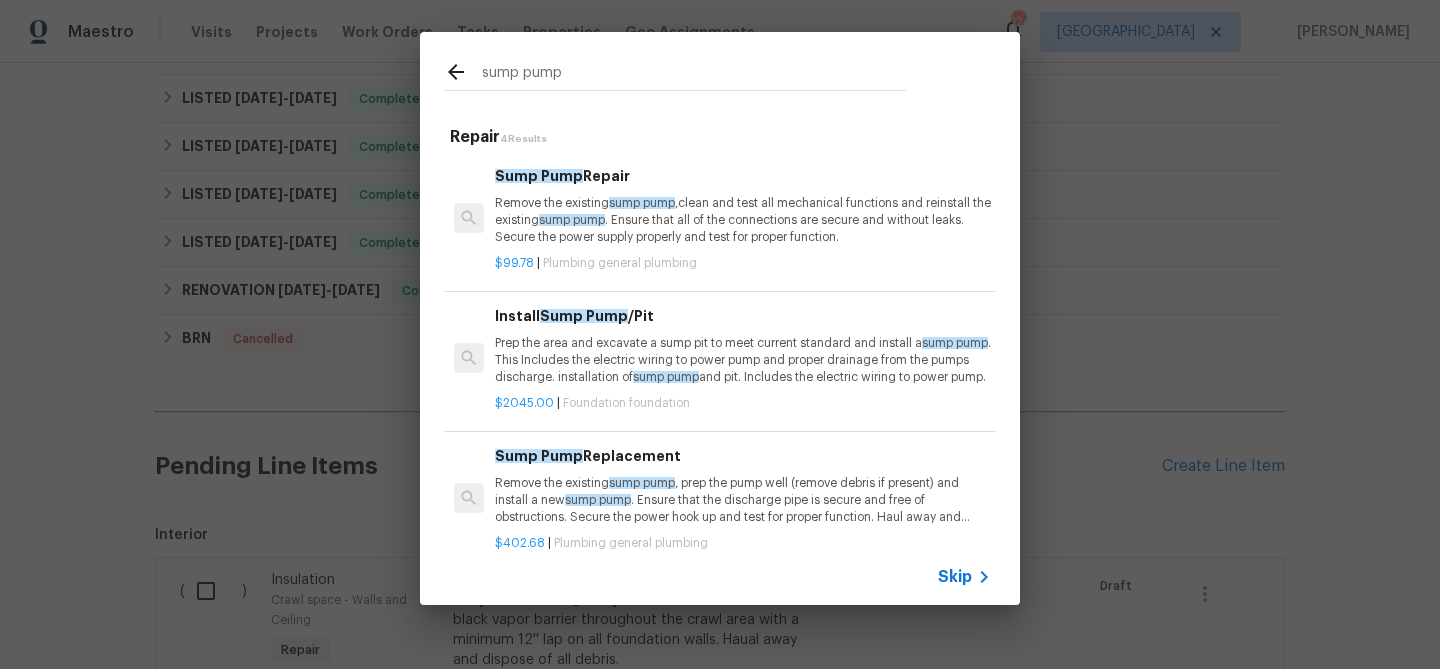 type on "sump pump" 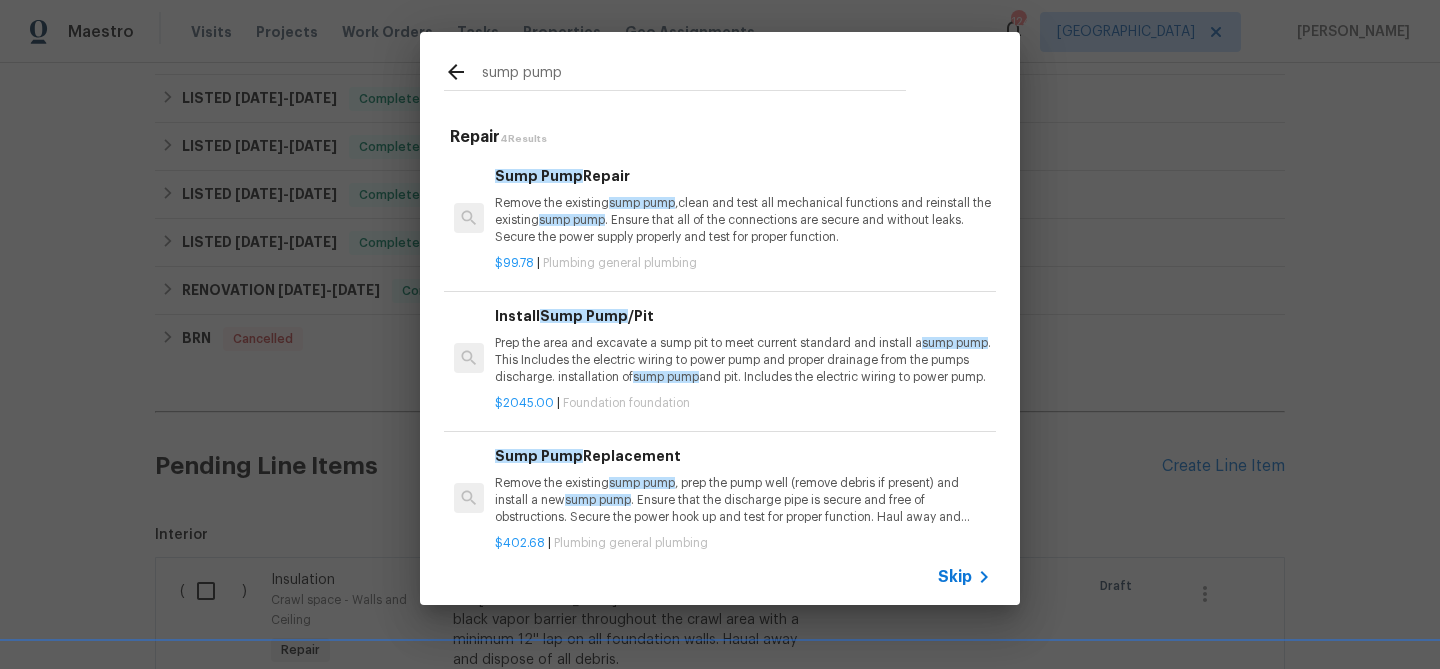 click on "sump pump" at bounding box center (572, 220) 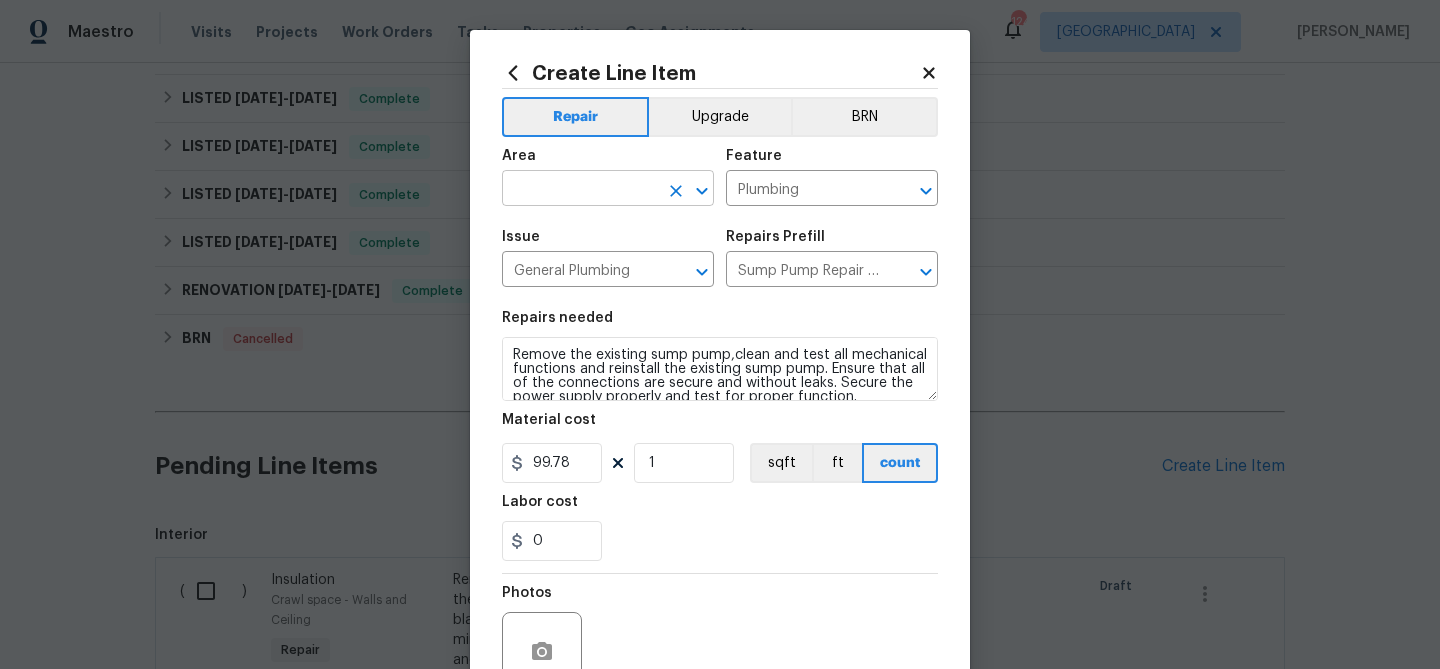 click at bounding box center [580, 190] 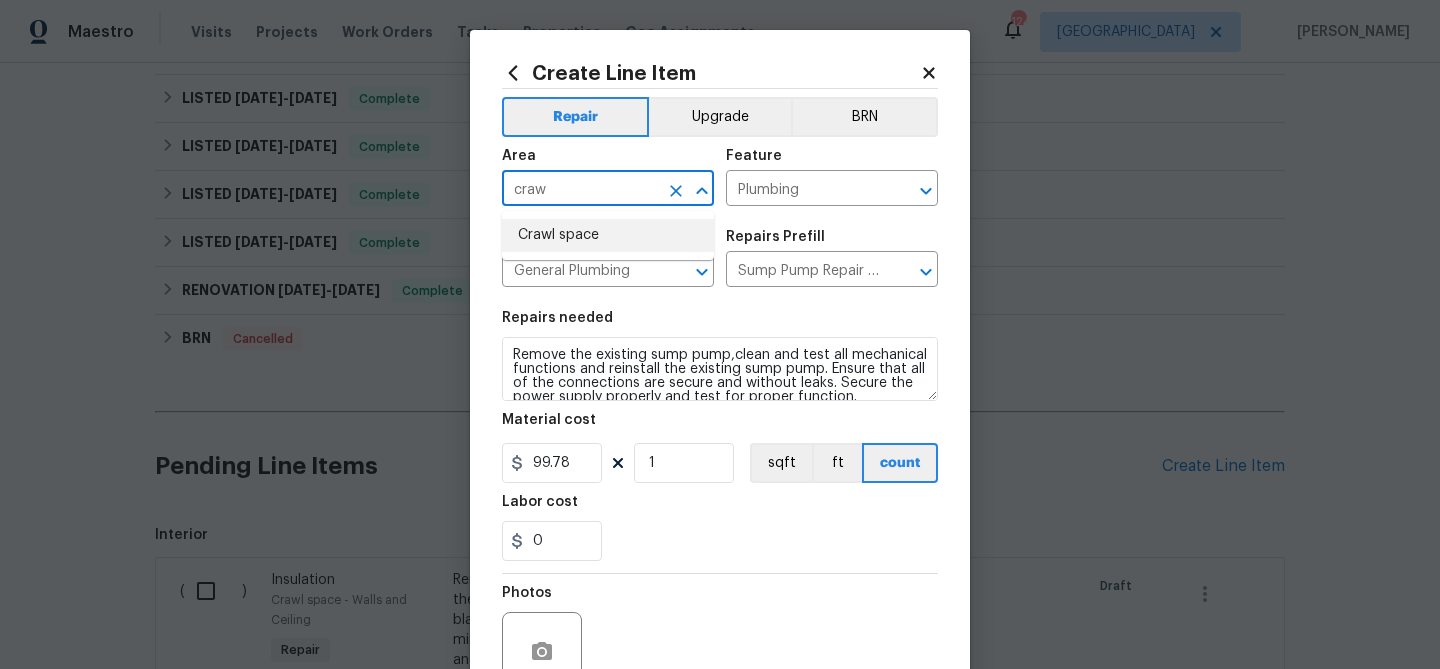 click on "Crawl space" at bounding box center (608, 235) 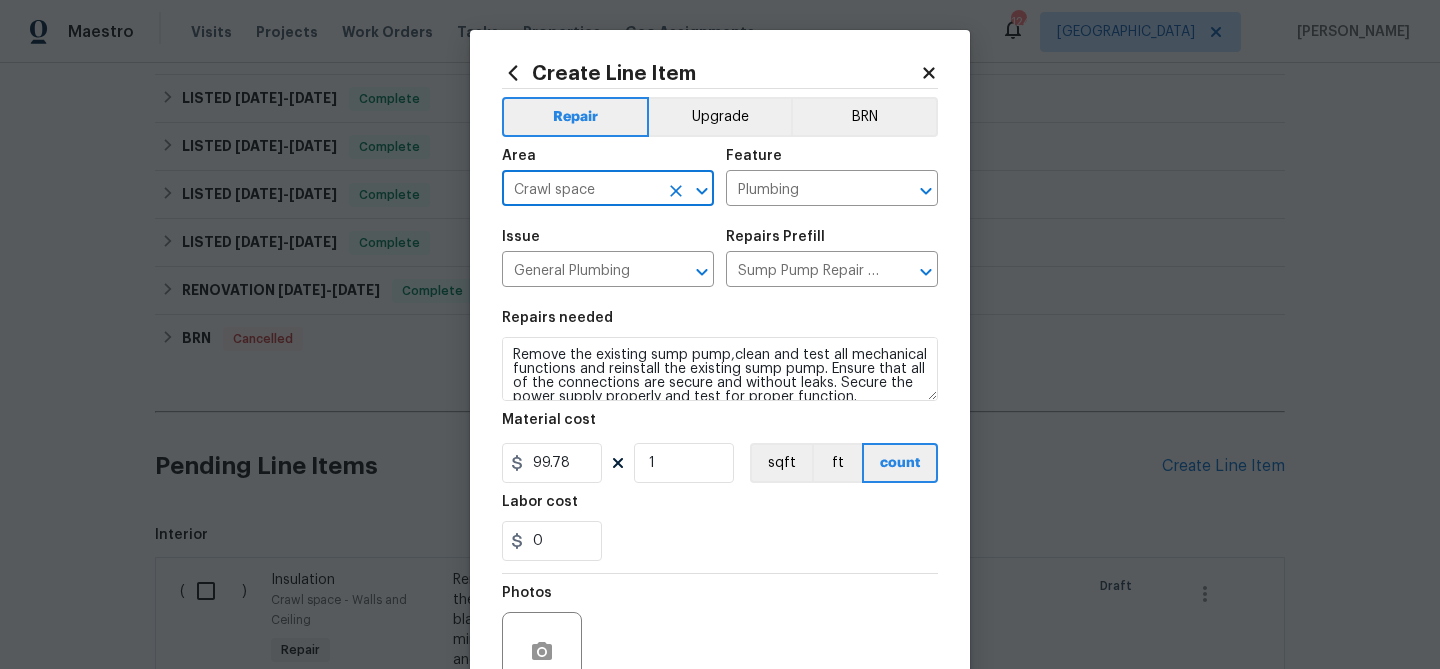 scroll, scrollTop: 193, scrollLeft: 0, axis: vertical 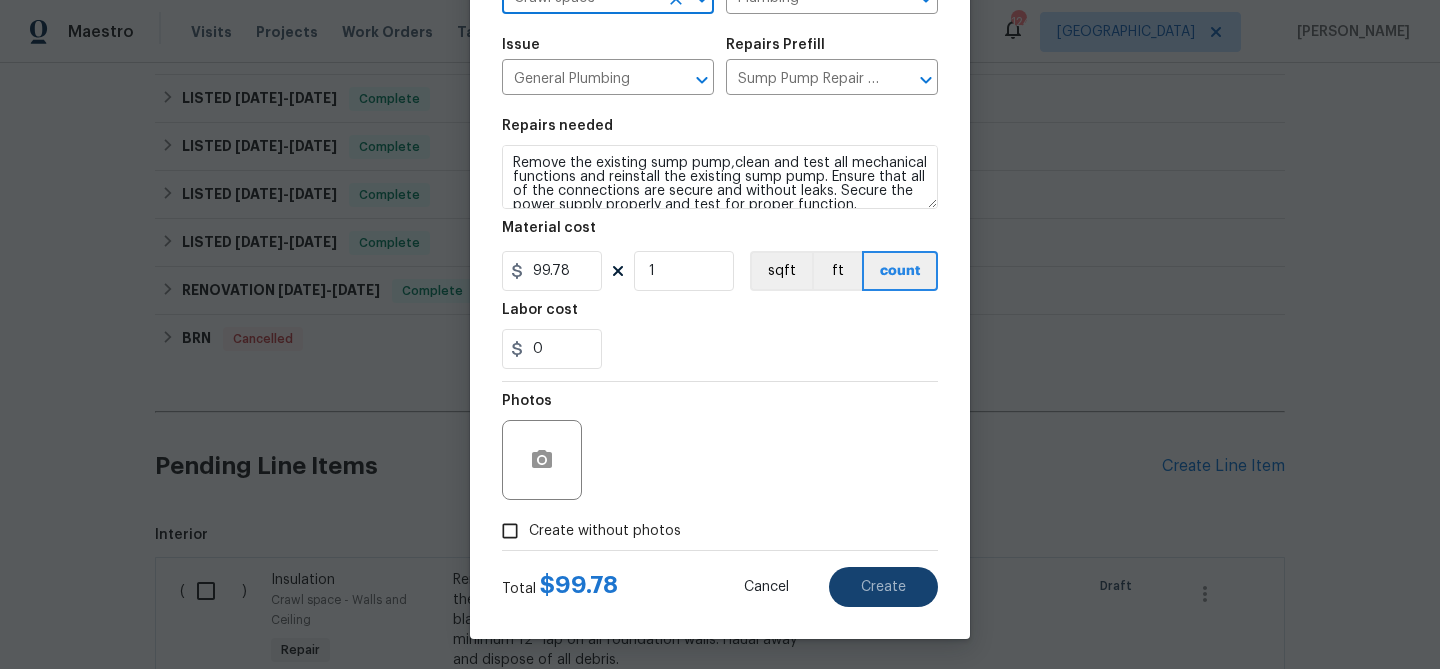 type on "Crawl space" 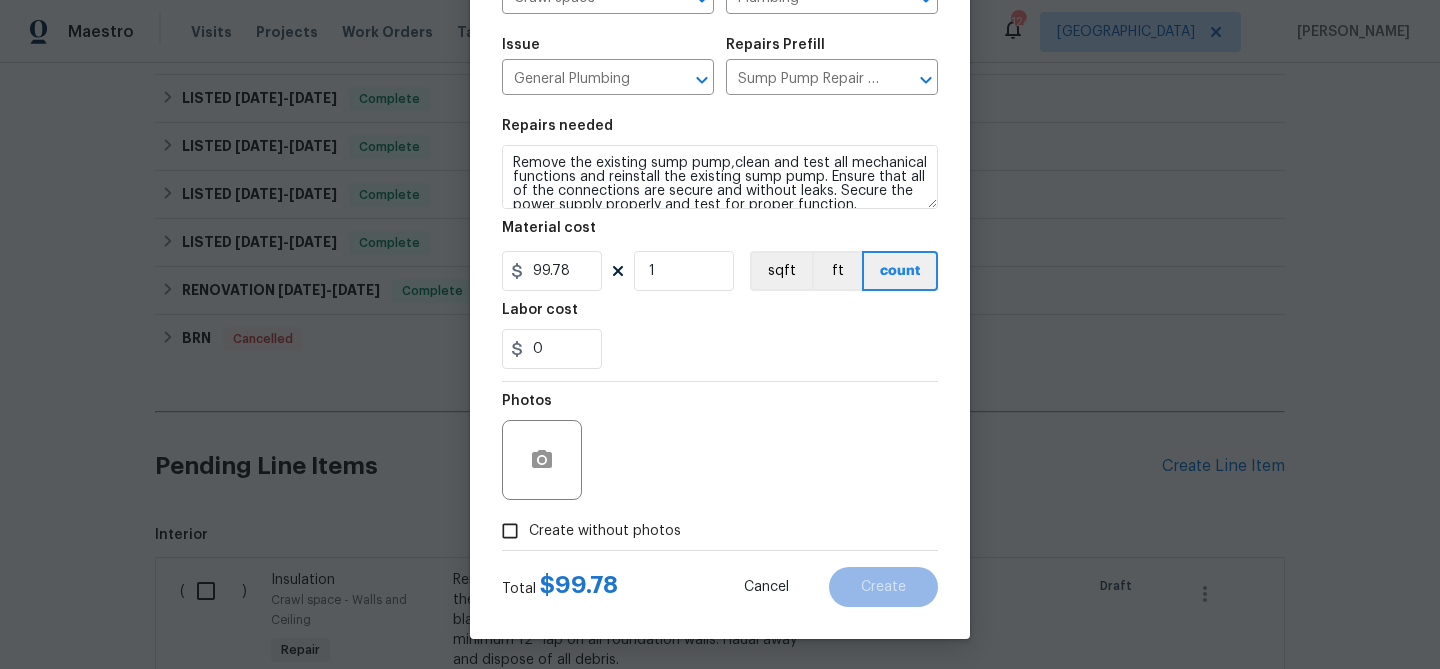 click on "Create without photos" at bounding box center [605, 531] 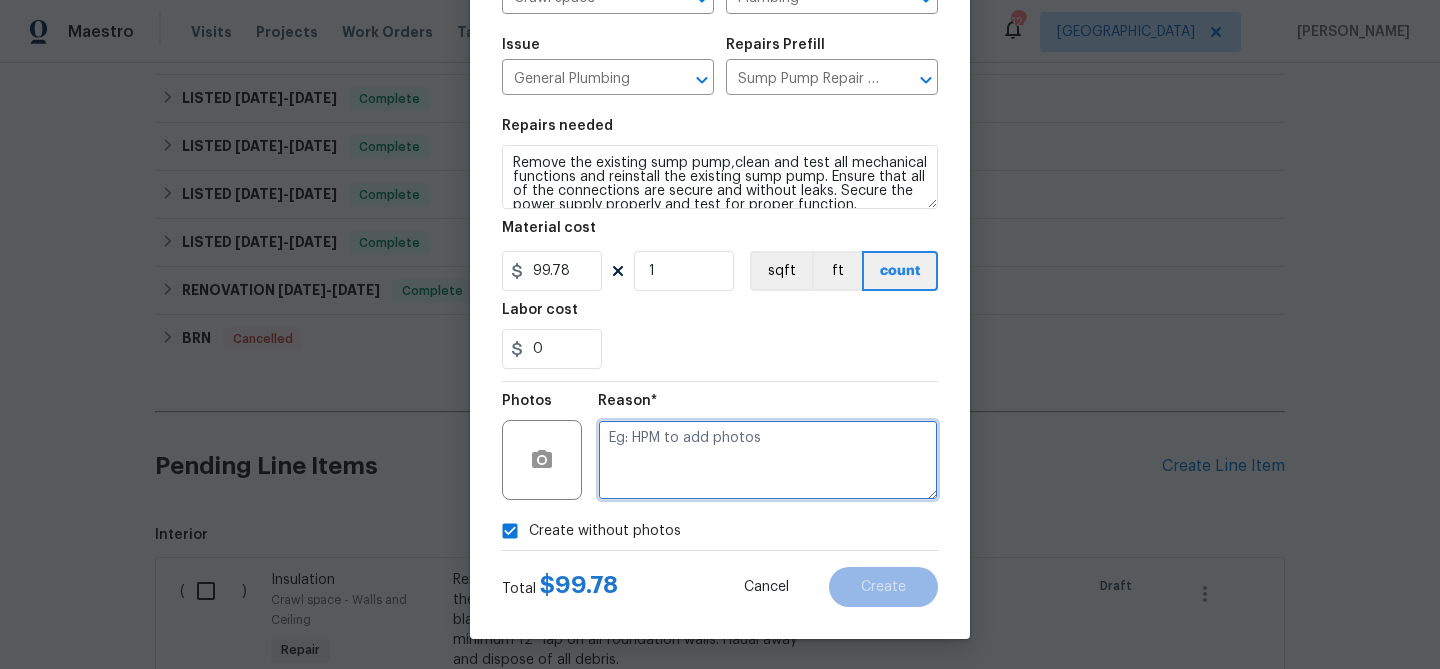 click at bounding box center [768, 460] 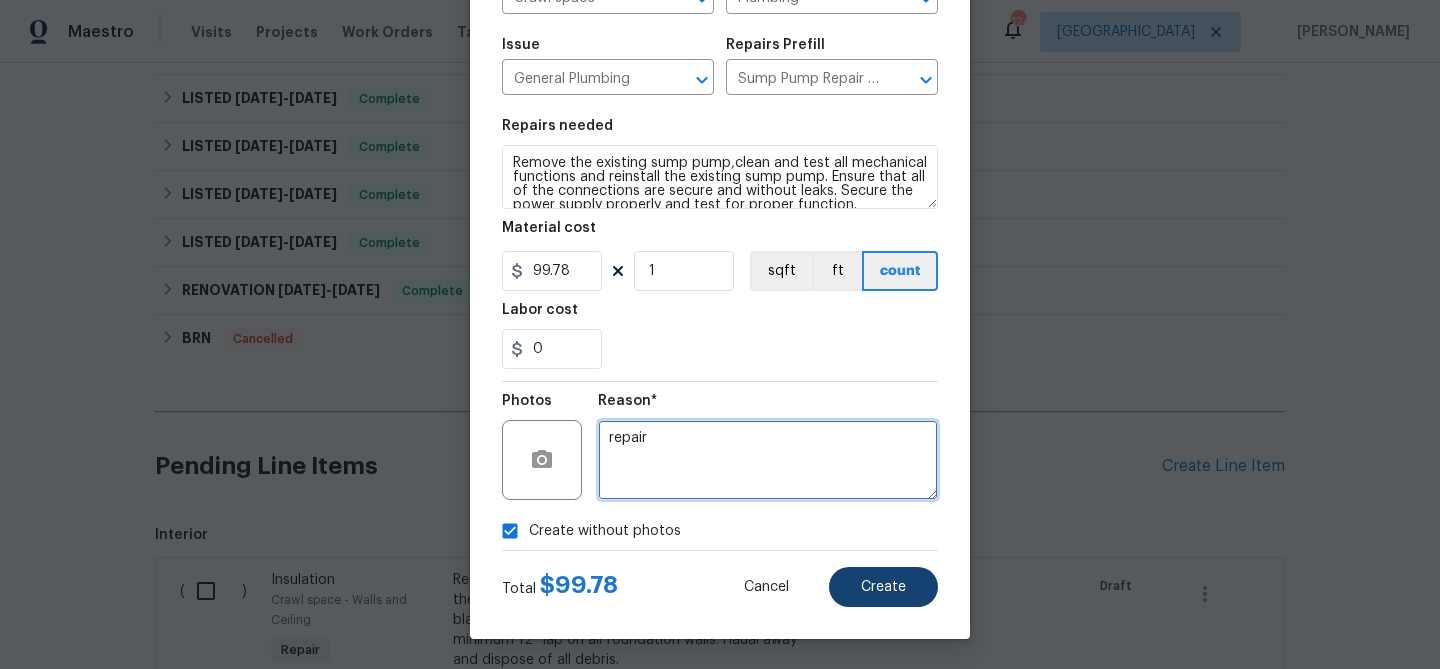 type on "repair" 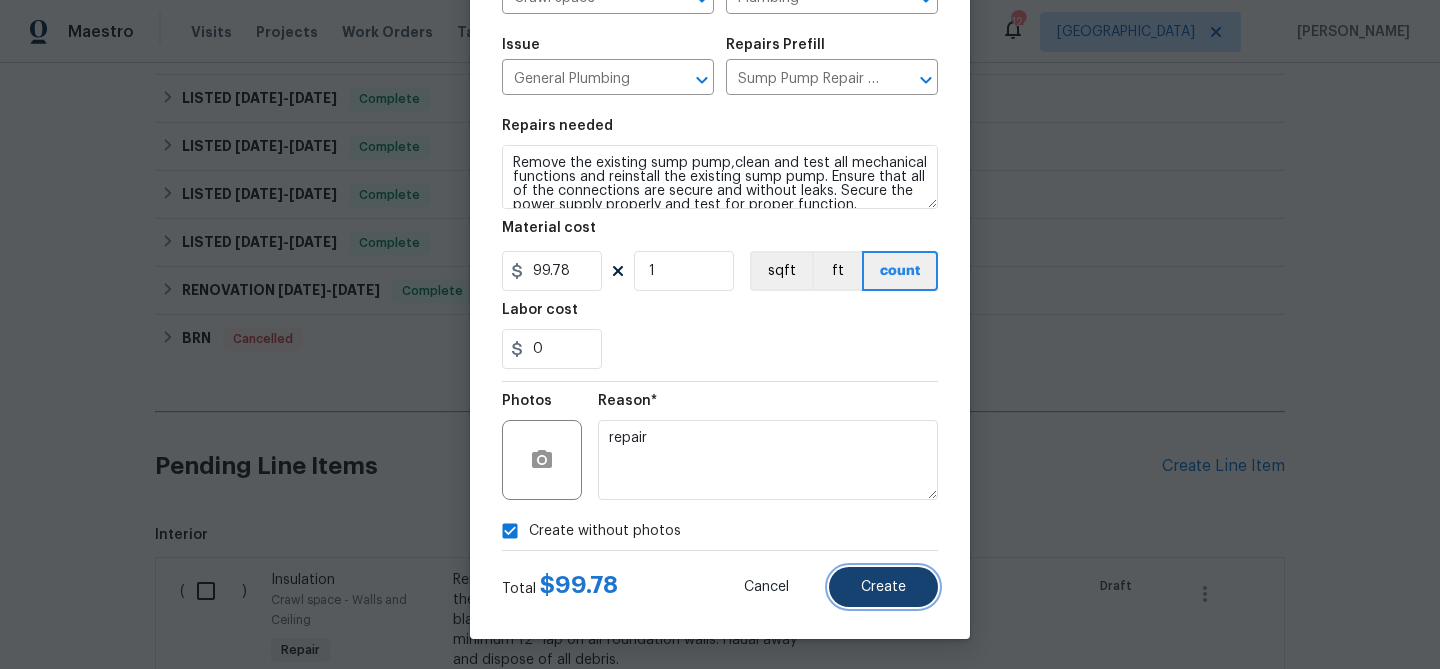 click on "Create" at bounding box center (883, 587) 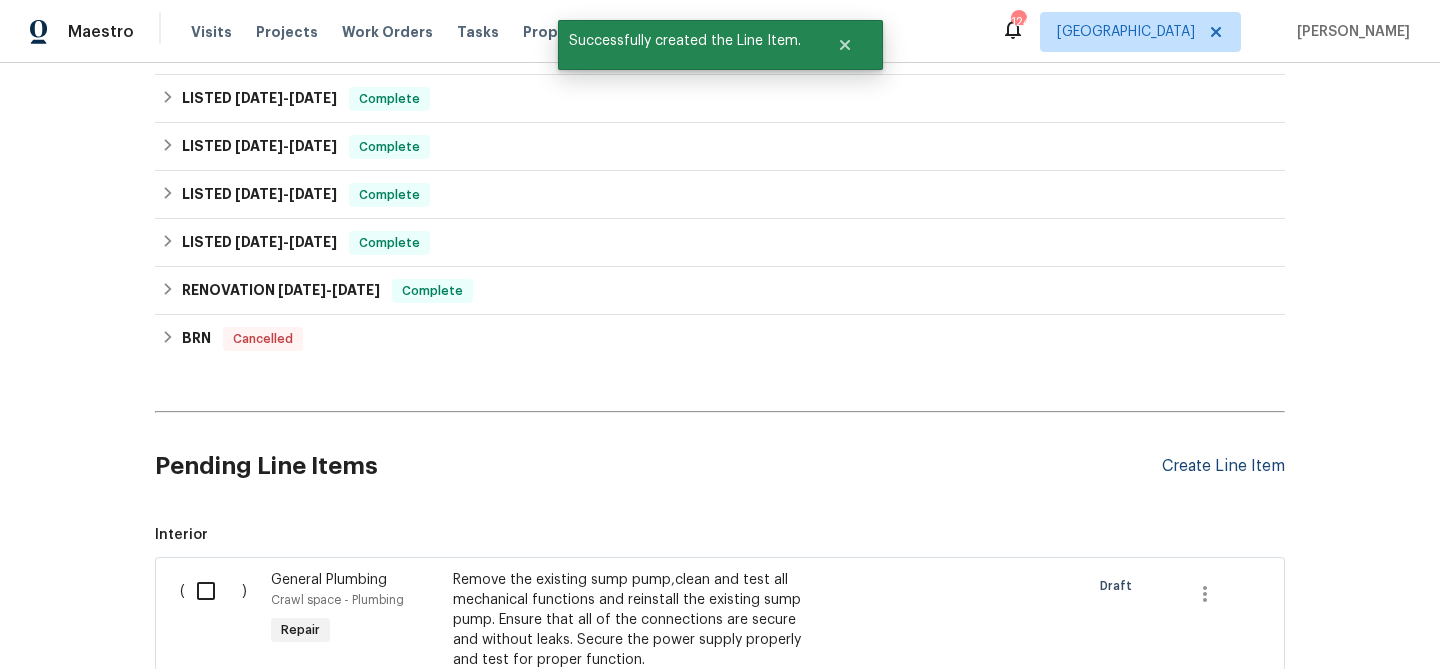 click on "Create Line Item" at bounding box center (1223, 466) 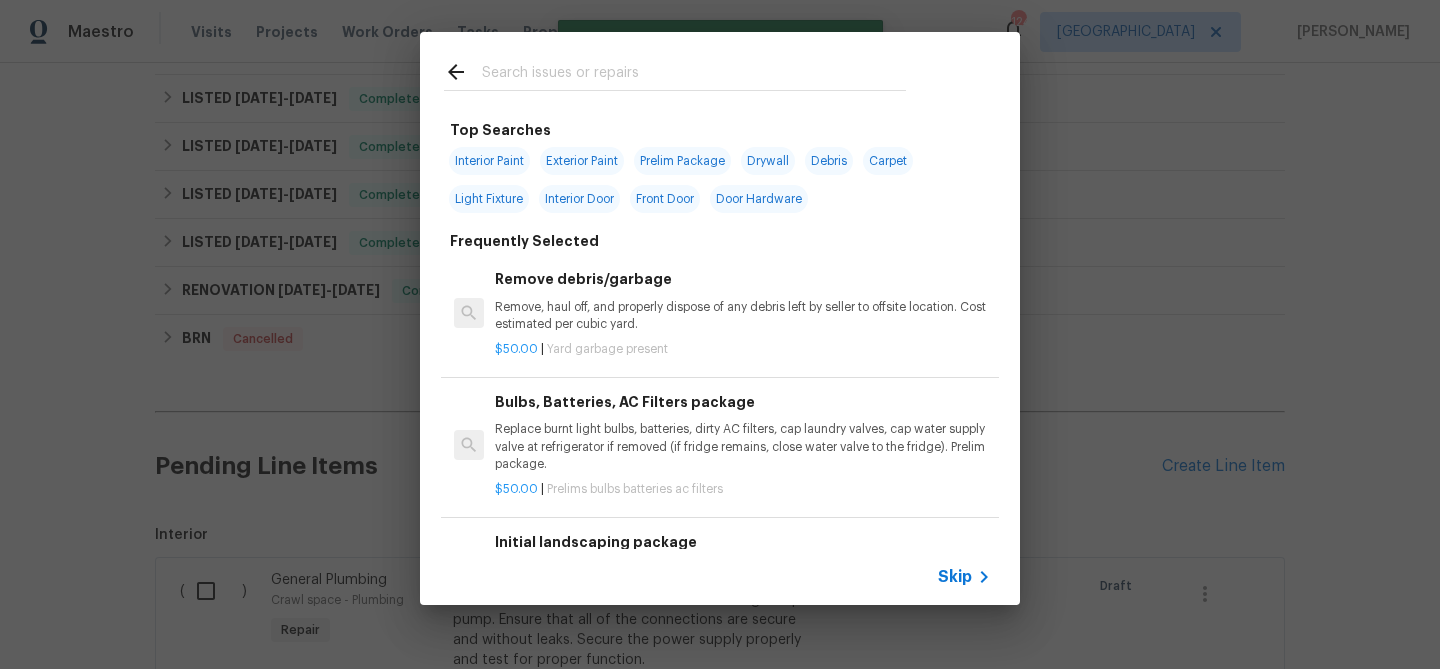 click at bounding box center (694, 75) 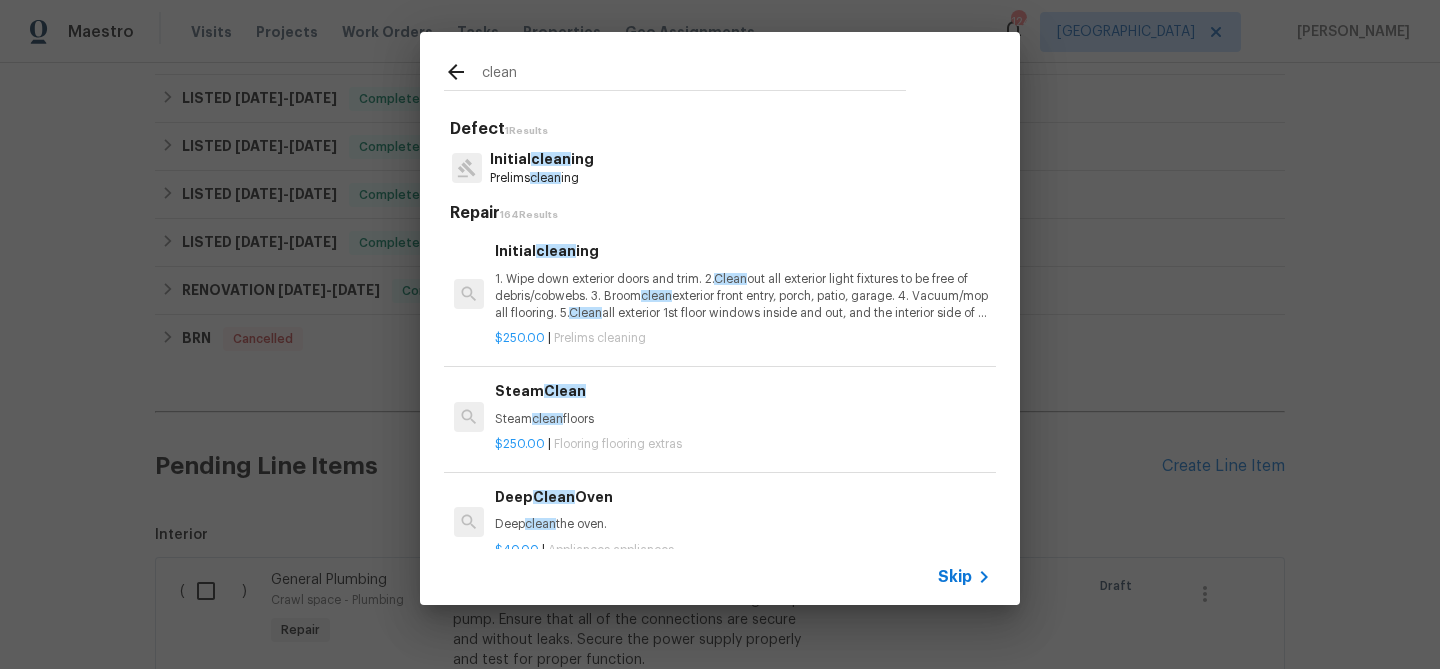 type on "clean" 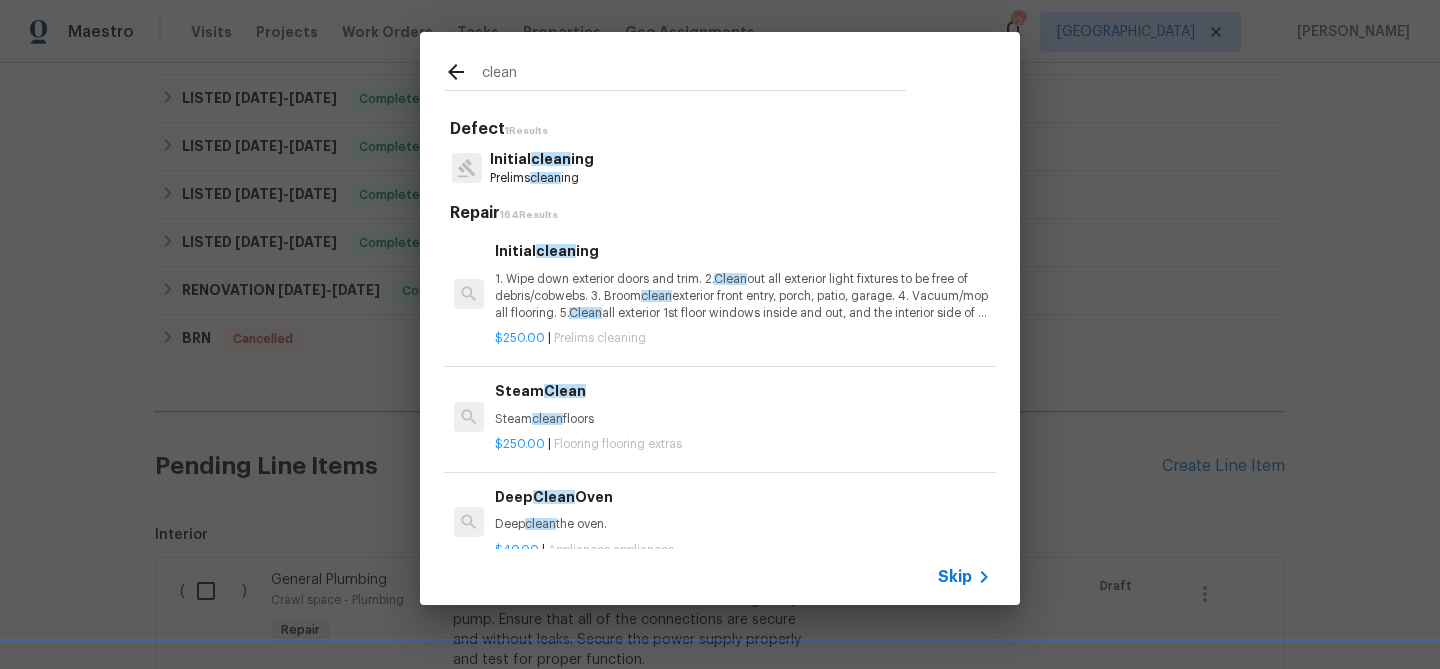 click on "clean" at bounding box center [551, 159] 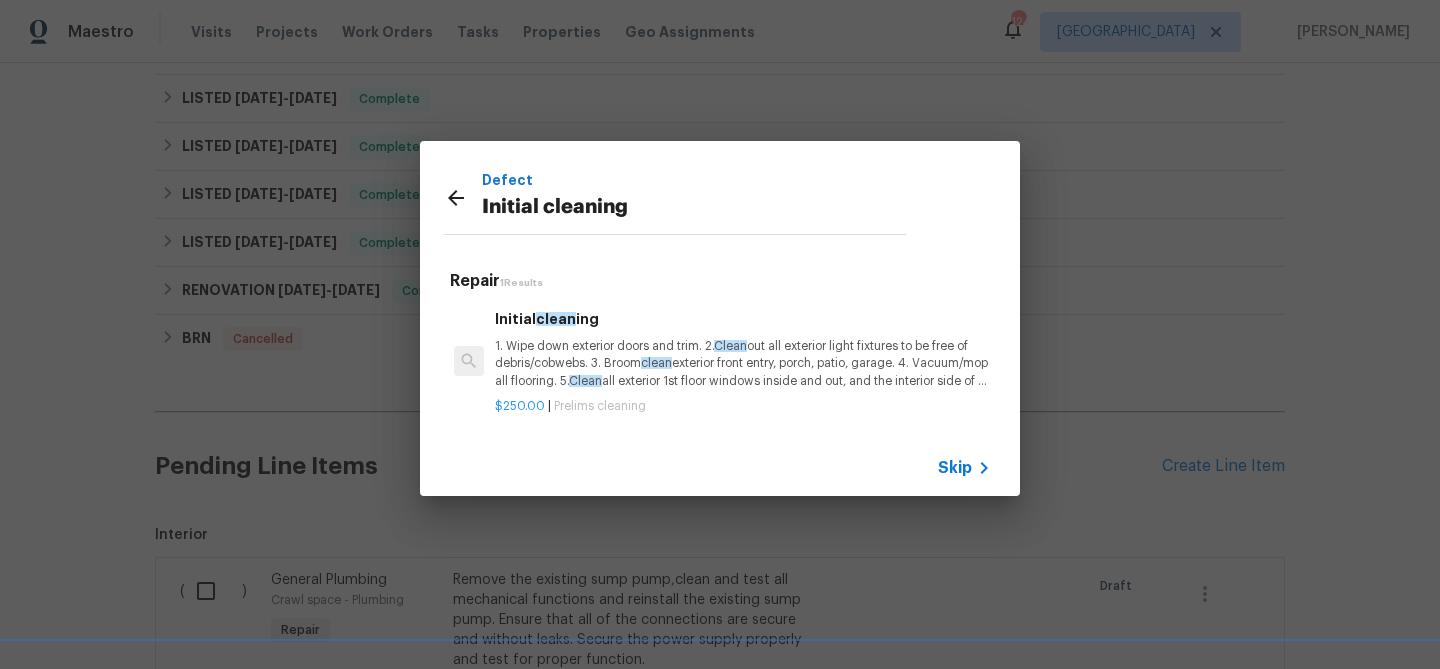 click on "1. Wipe down exterior doors and trim. 2.  Clean  out all exterior light fixtures to be free of debris/cobwebs. 3. Broom  clean  exterior front entry, porch, patio, garage. 4. Vacuum/mop all flooring. 5.  Clean  all exterior 1st floor windows inside and out, and the interior side of all above grade windows.  Clean  all tracks/frames. 6.  Clean  all air vent grills. 7.  Clean  all interior window, base, sill and trim. 8.  Clean  all switch/outlet plates and remove any paint. 9.  Clean  all light fixtures and ceiling fans. 10.  Clean  all doors, frames and trim. 11.  Clean  kitchen and laundry appliances - inside-outside and underneath. 12.  Clean  cabinetry inside and outside and top including drawers. 13.  Clean  counters, sinks, plumbing fixtures, toilets seat to remain down. 14.  Clean  showers, tubs, surrounds, wall tile free of grime and soap scum. 15.  Clean  window coverings if left in place. 16.  Clean  baseboards. 17.  Clean" at bounding box center (743, 363) 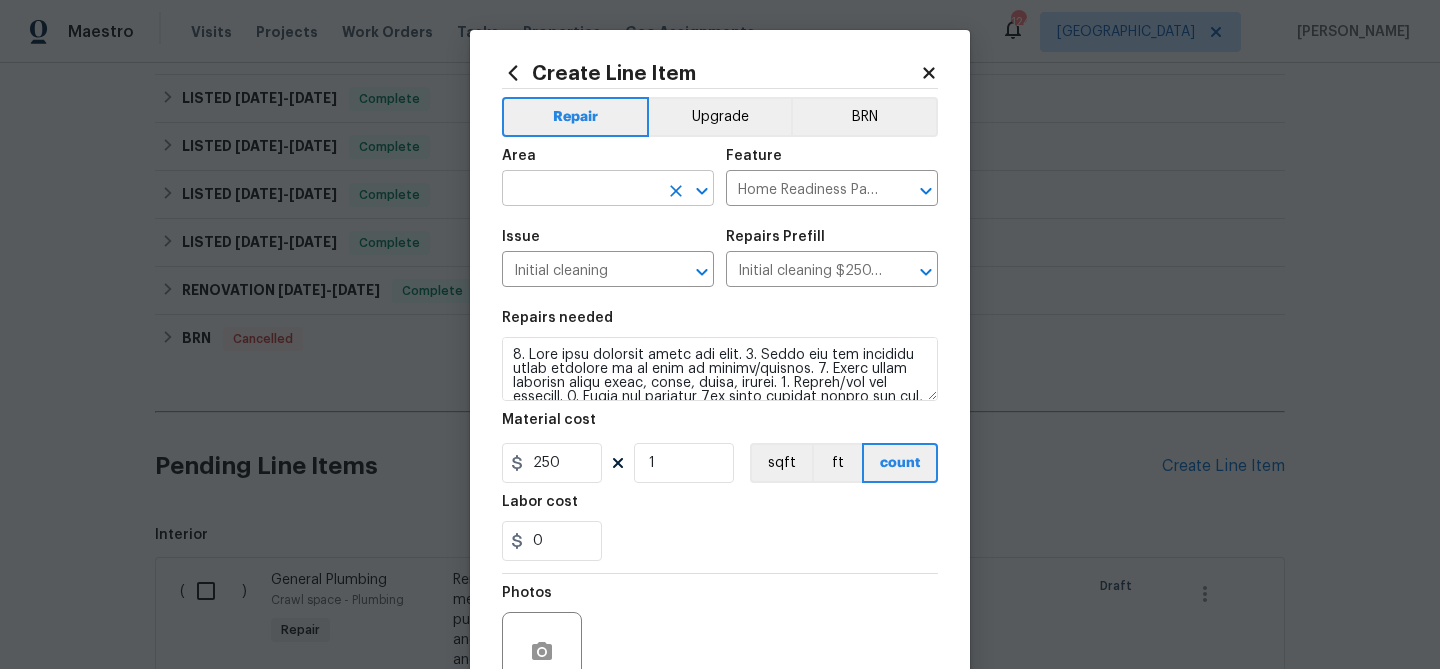 click at bounding box center (580, 190) 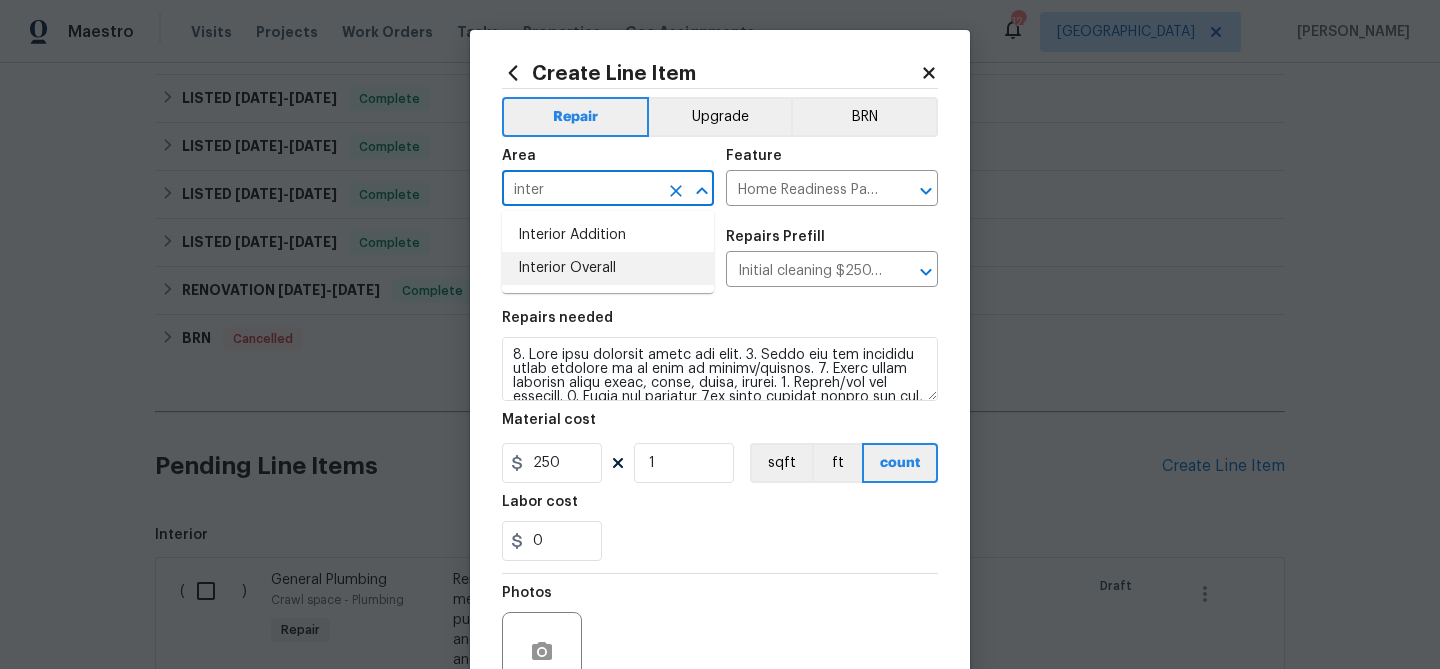 click on "Interior Overall" at bounding box center (608, 268) 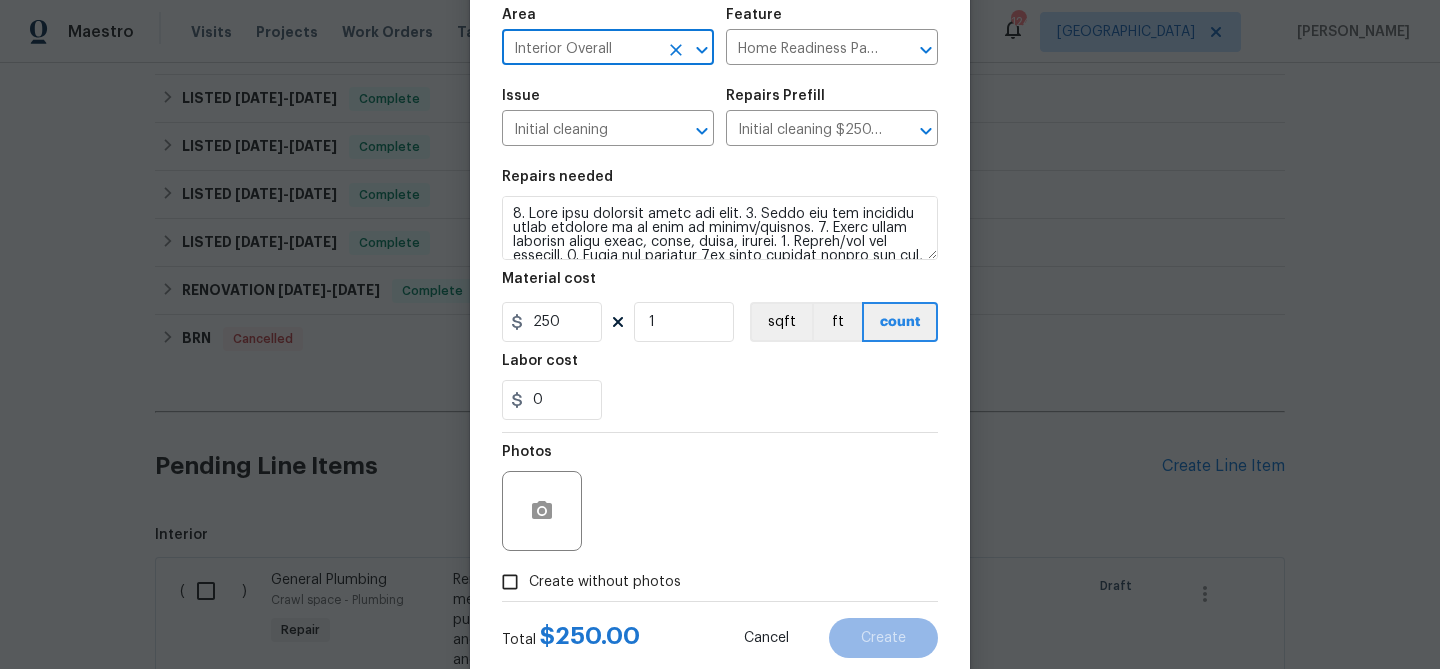 scroll, scrollTop: 193, scrollLeft: 0, axis: vertical 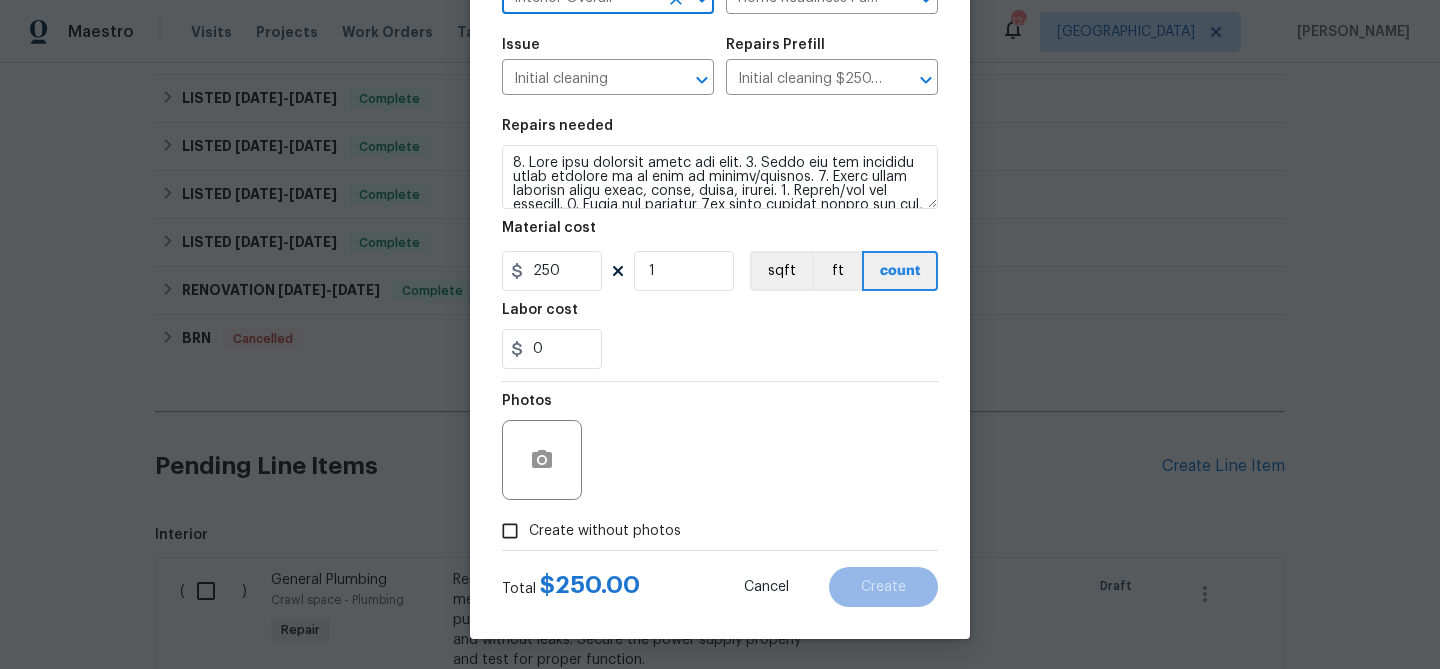 type on "Interior Overall" 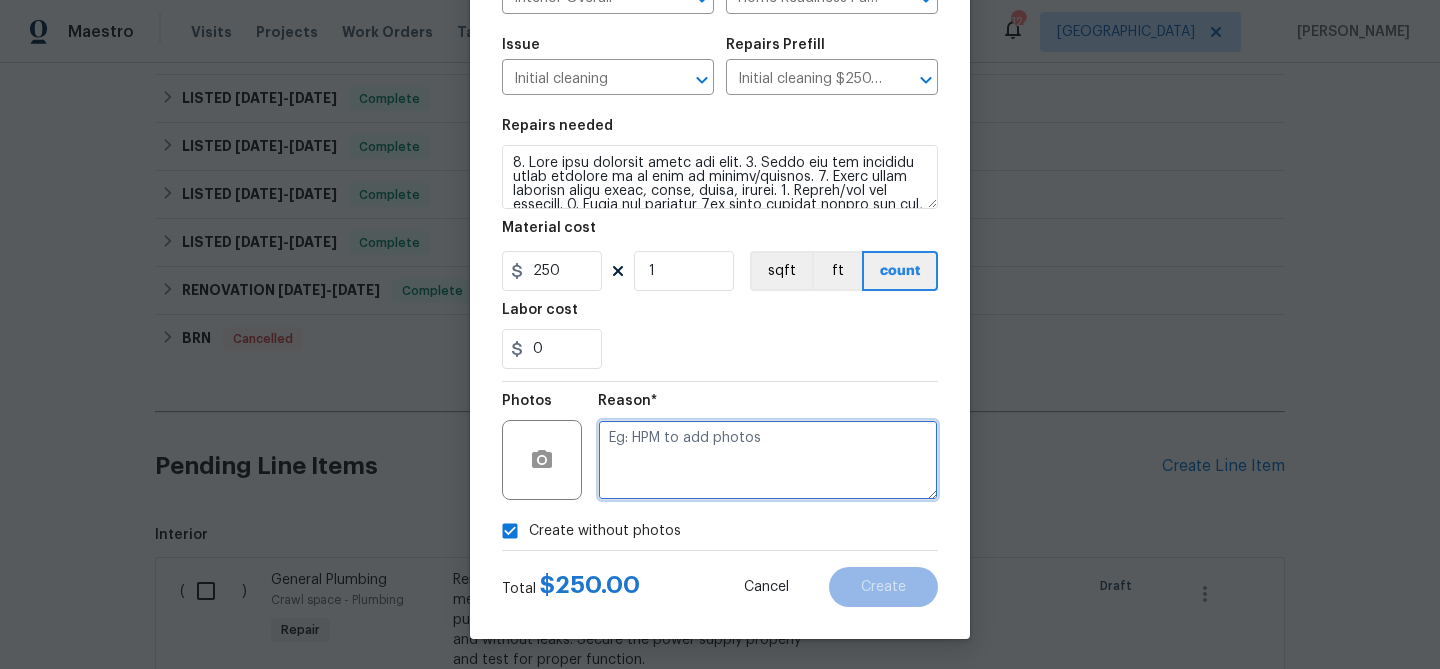 click at bounding box center (768, 460) 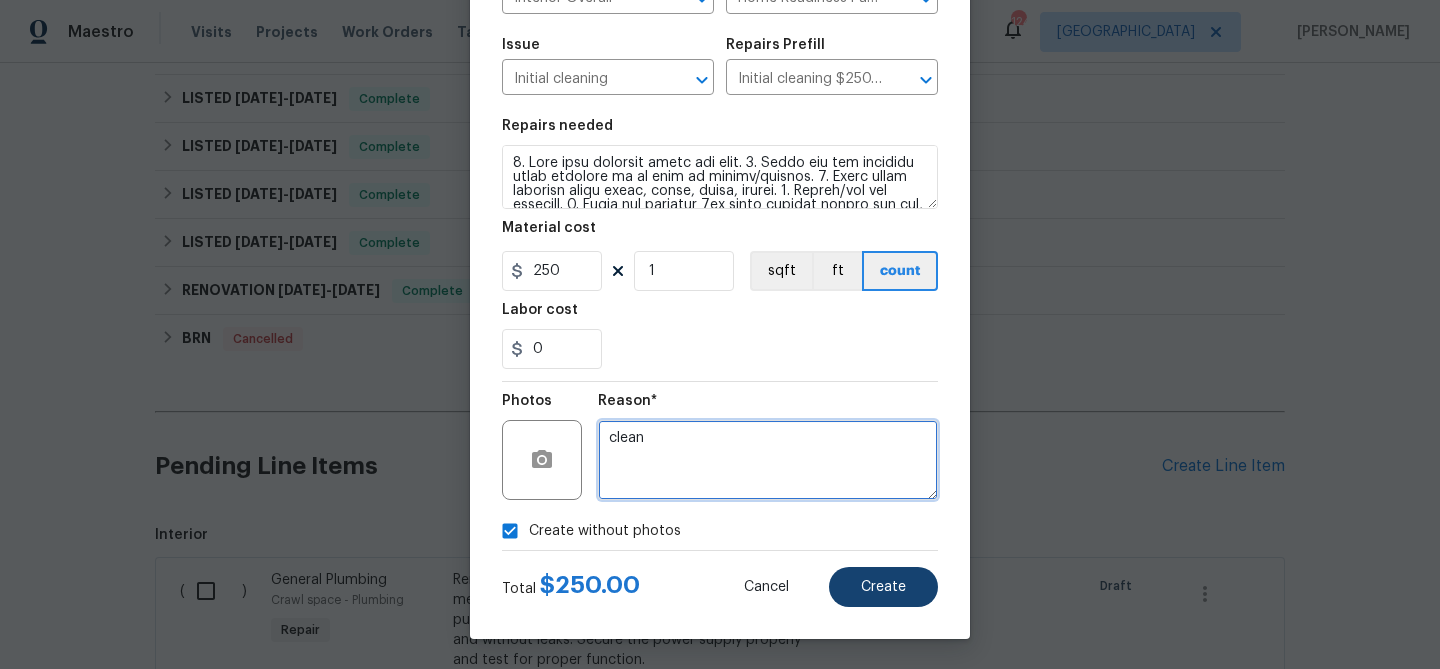type on "clean" 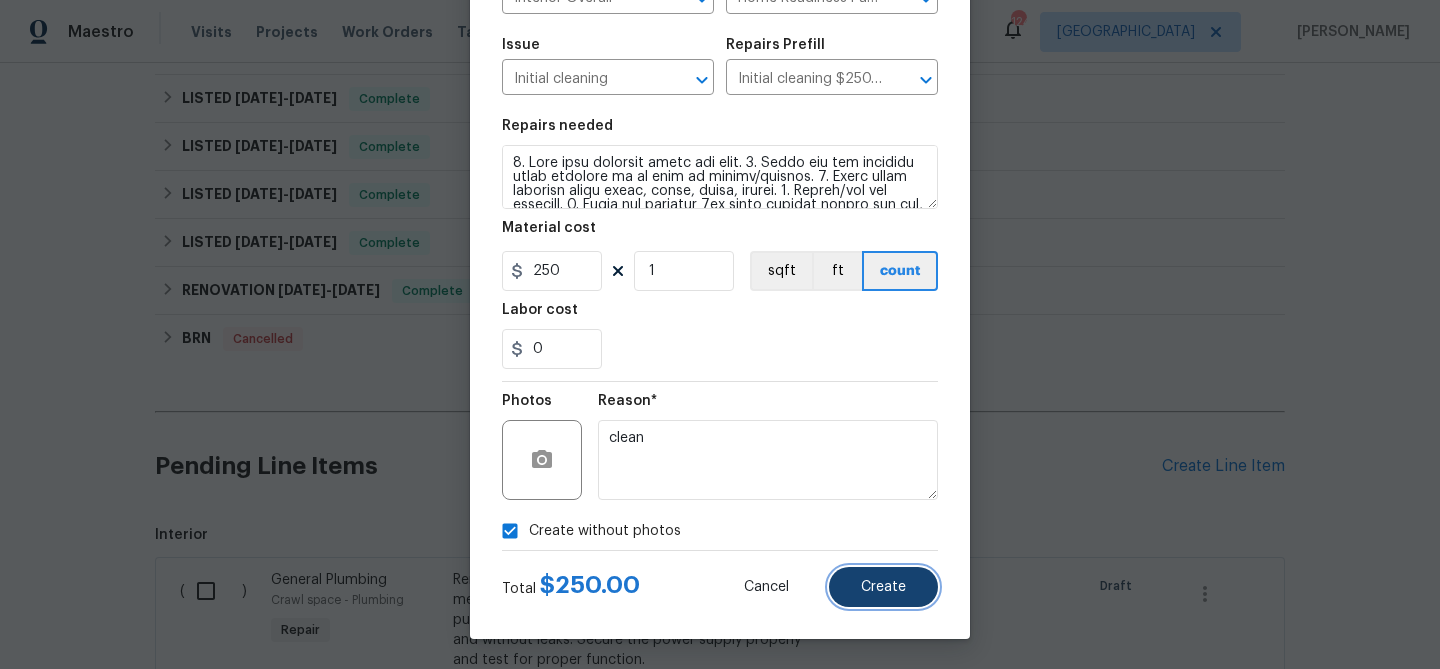 click on "Create" at bounding box center [883, 587] 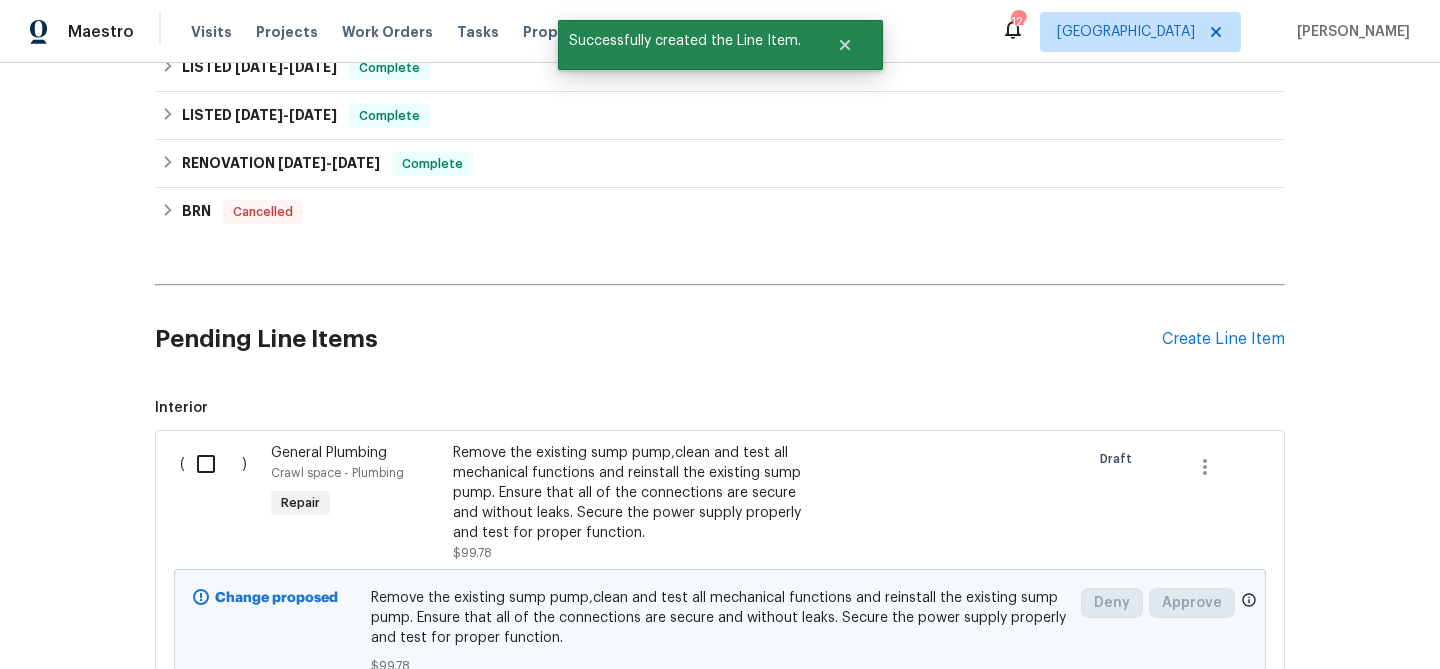 scroll, scrollTop: 795, scrollLeft: 0, axis: vertical 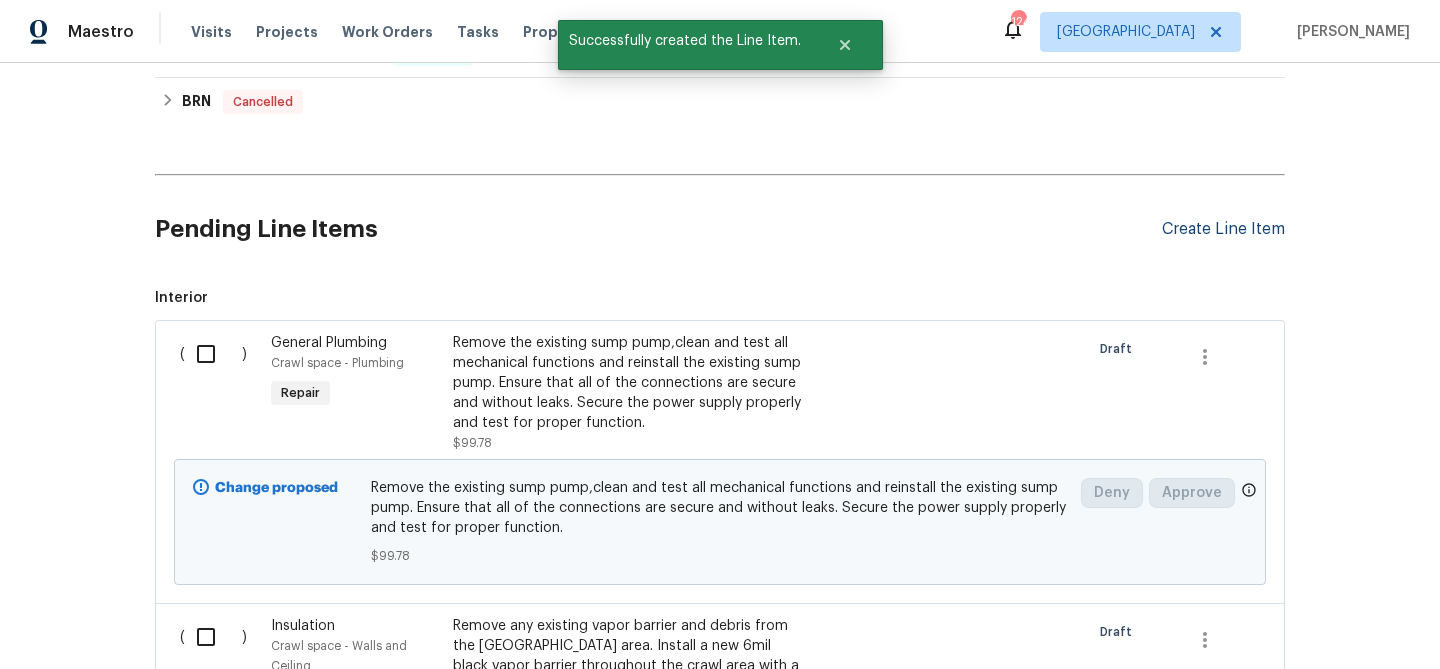 click on "Create Line Item" at bounding box center [1223, 229] 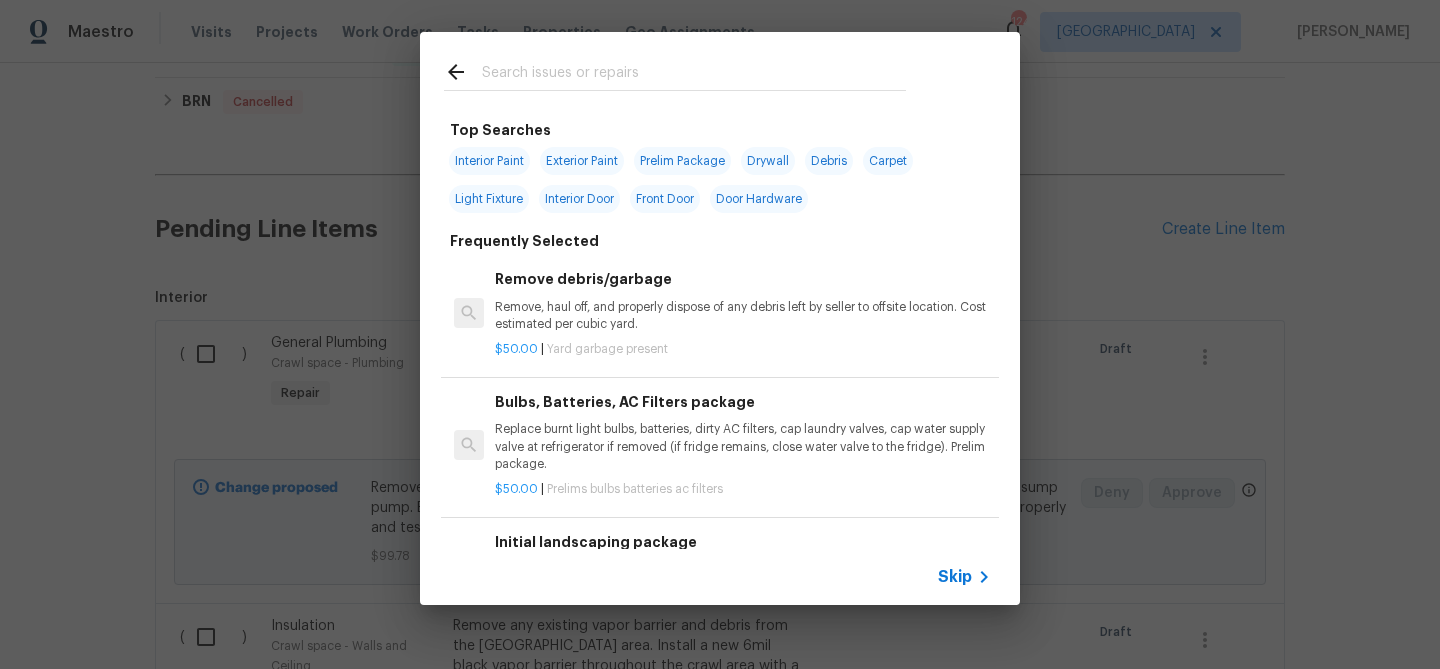 click at bounding box center (675, 71) 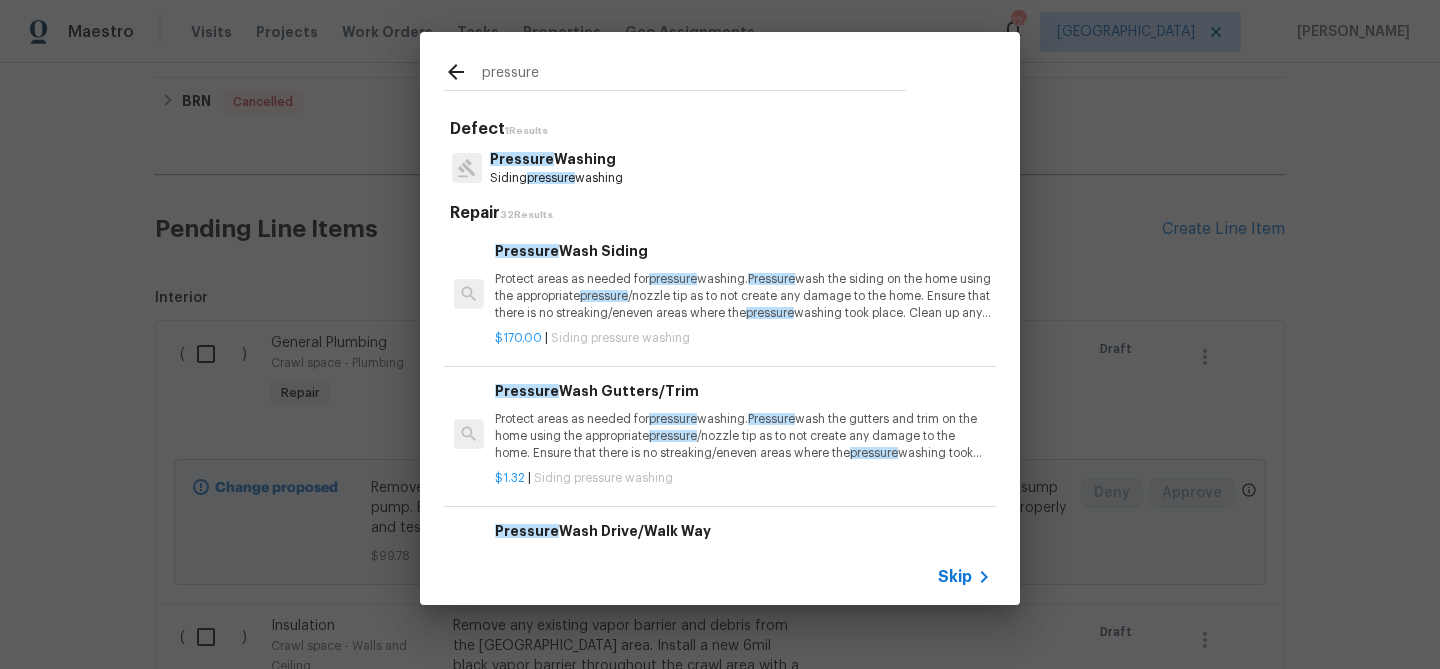 type on "pressure" 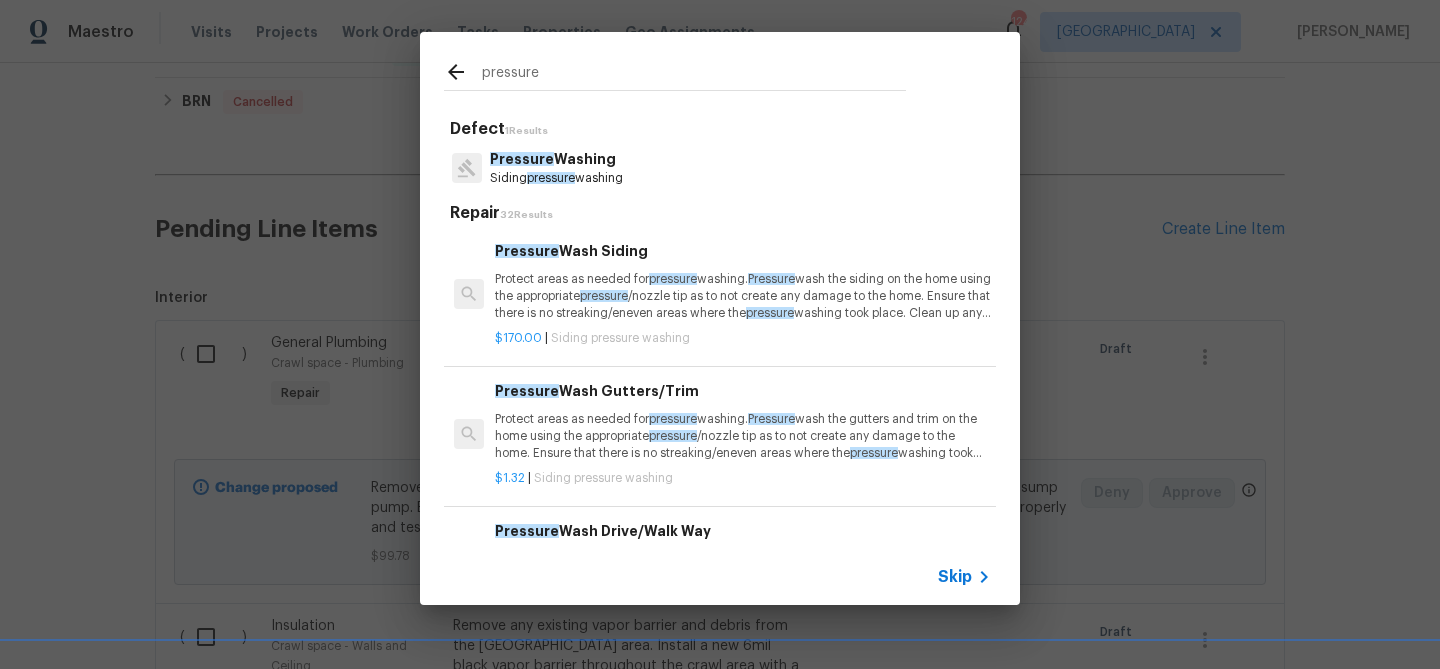 click on "Protect areas as needed for  pressure  washing.  Pressure  wash the siding on the home using the appropriate  pressure /nozzle tip as to not create any damage to the home. Ensure that there is no streaking/eneven areas where the  pressure  washing took place. Clean up any debris created from  pressure  washing." at bounding box center (743, 296) 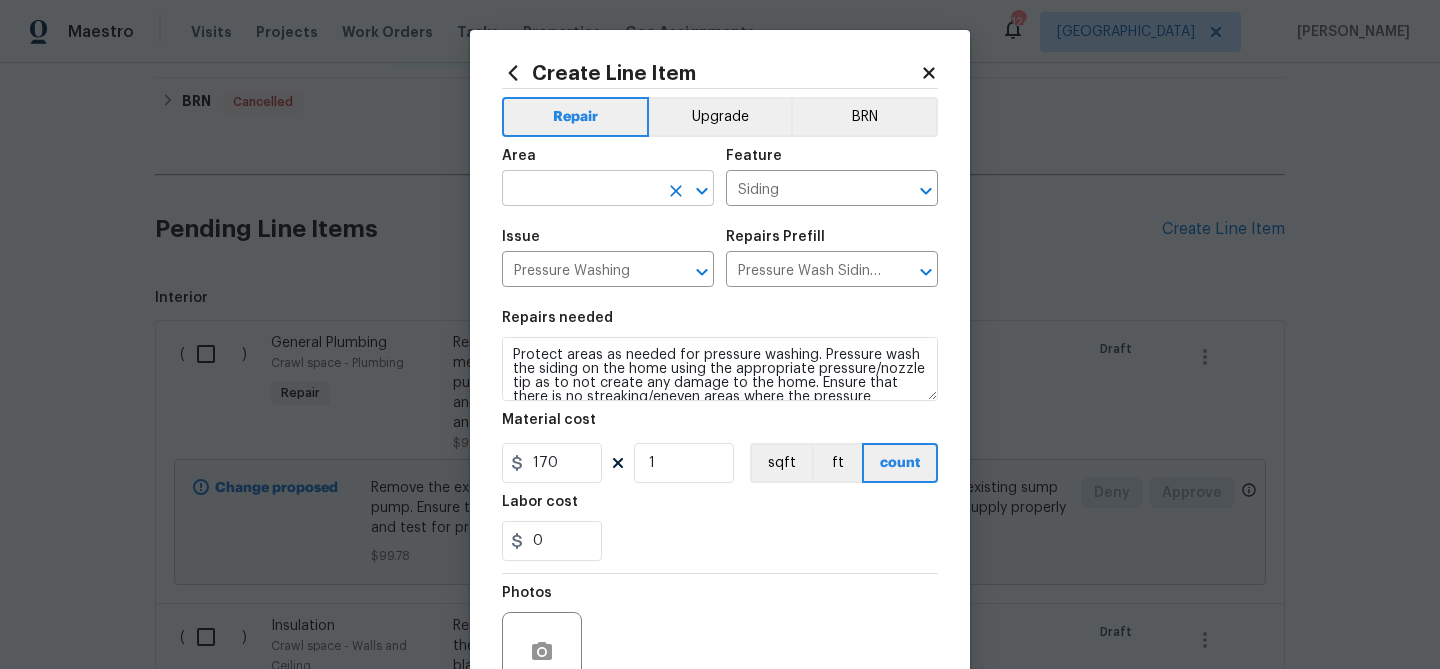 click at bounding box center (580, 190) 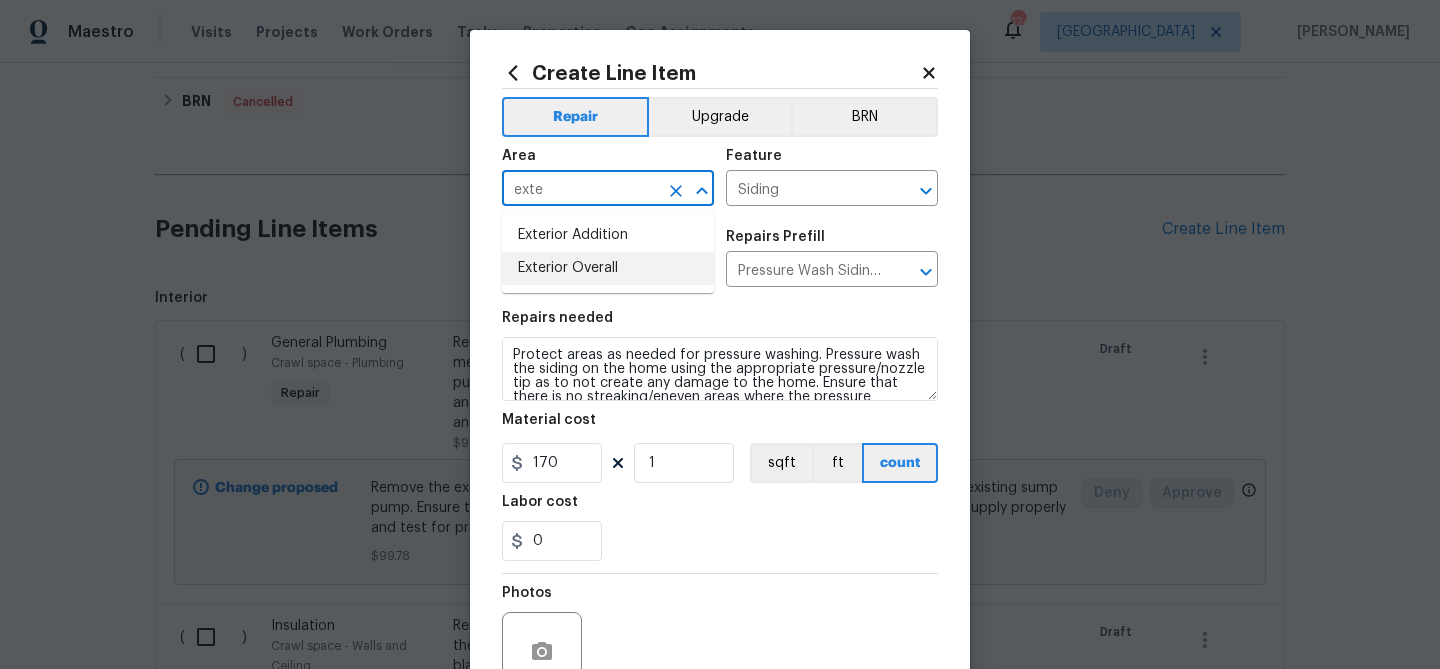 click on "Exterior Overall" at bounding box center (608, 268) 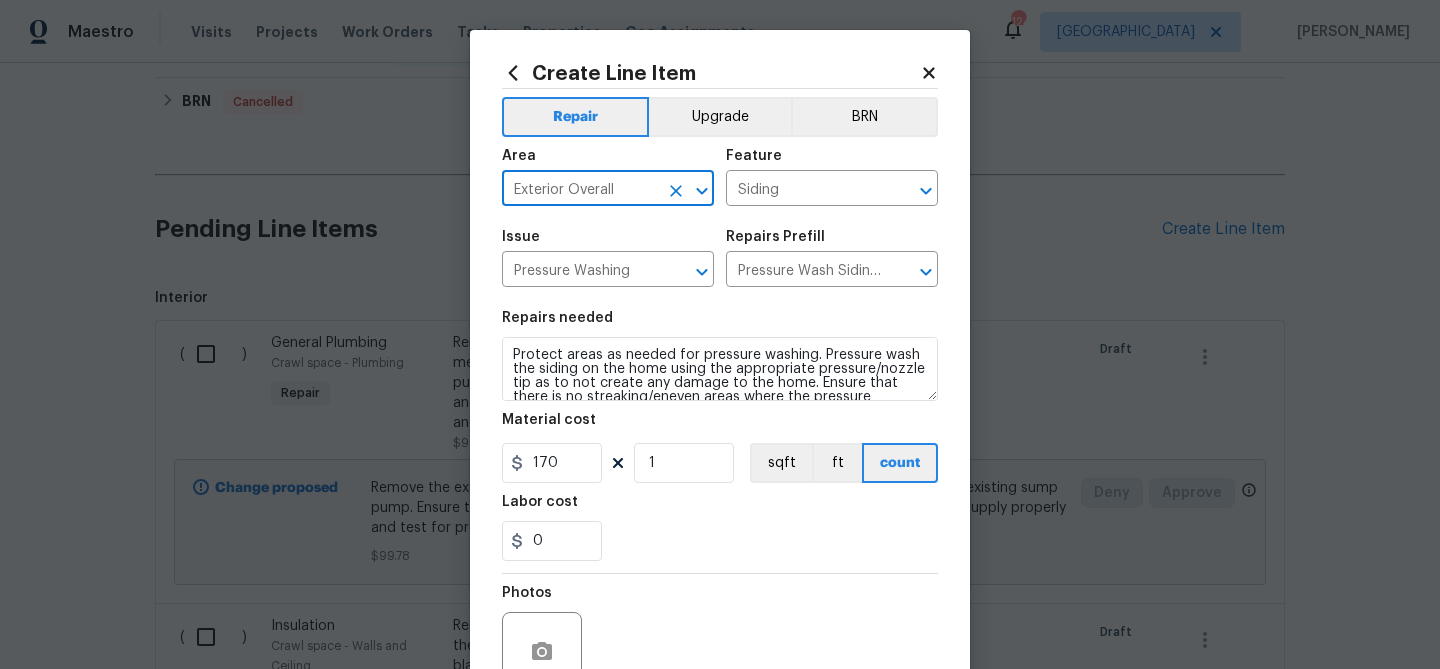 scroll, scrollTop: 193, scrollLeft: 0, axis: vertical 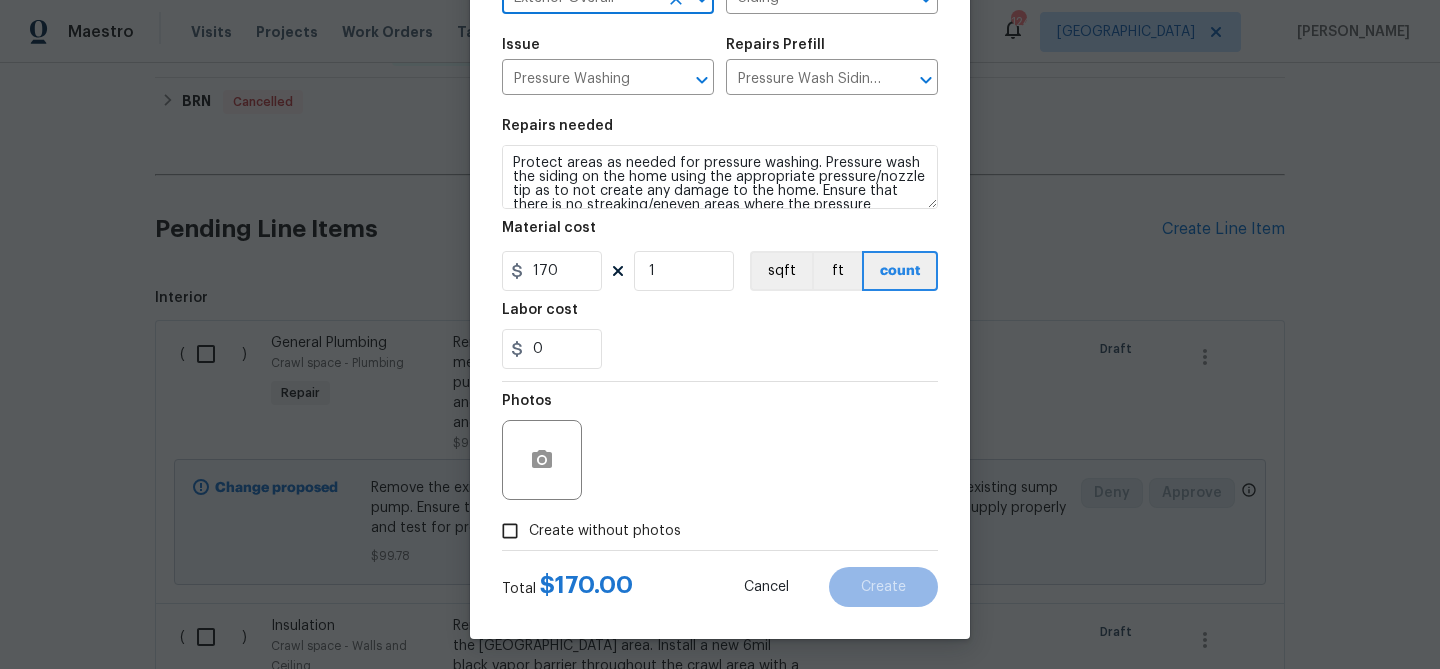 type on "Exterior Overall" 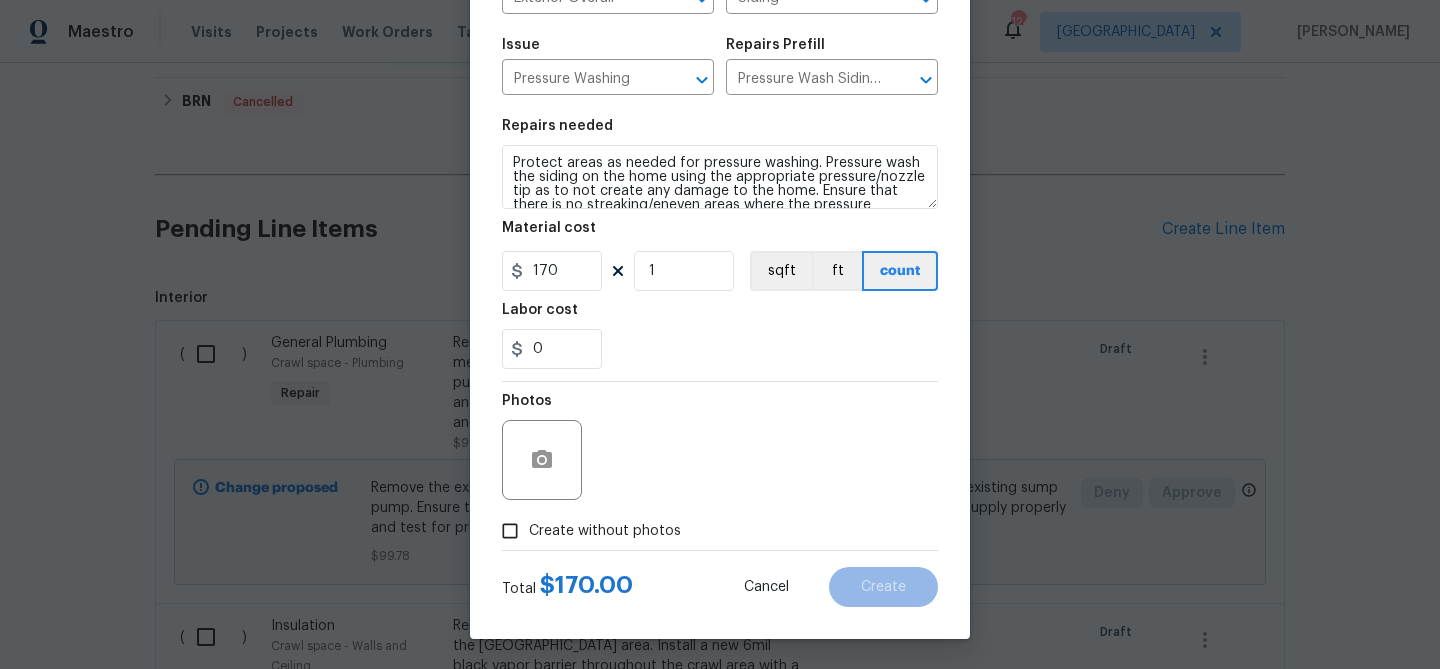 click on "Create without photos" at bounding box center [605, 531] 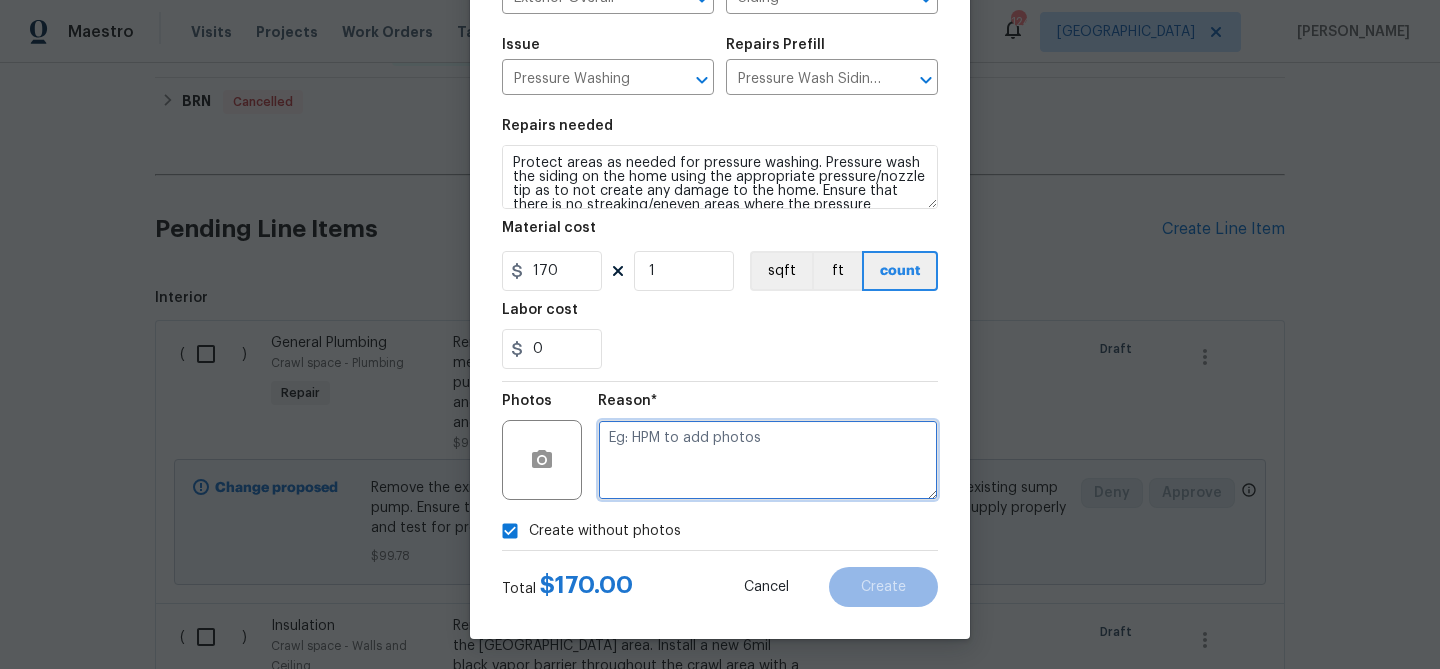 click at bounding box center (768, 460) 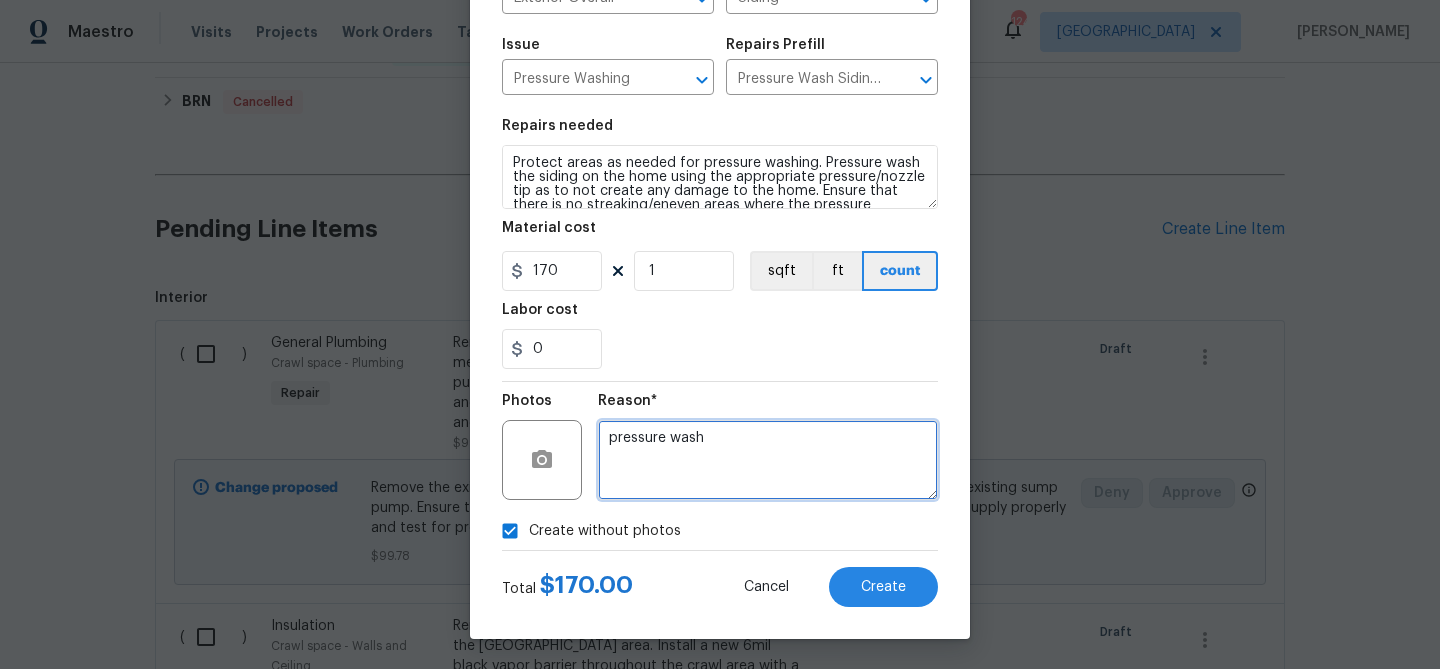 type on "pressure wash" 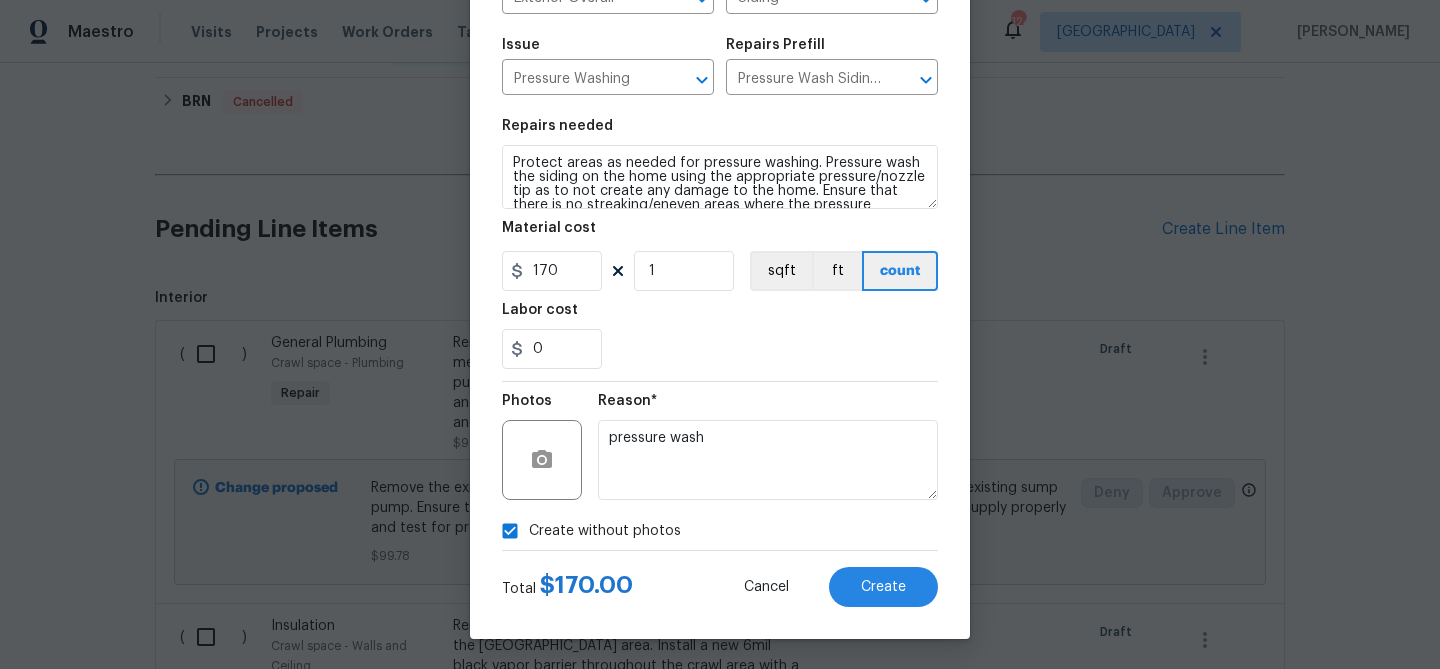 click on "Create Line Item Repair Upgrade BRN Area Exterior Overall ​ Feature Siding ​ Issue Pressure Washing ​ Repairs Prefill Pressure Wash Siding $170.00 ​ Repairs needed Protect areas as needed for pressure washing. Pressure wash the siding on the home using the appropriate pressure/nozzle tip as to not create any damage to the home. Ensure that there is no streaking/eneven areas where the pressure washing took place. Clean up any debris created from pressure washing. Material cost 170 1 sqft ft count Labor cost 0 Photos Reason* pressure wash Create without photos Total   $ 170.00 Cancel Create" at bounding box center (720, 238) 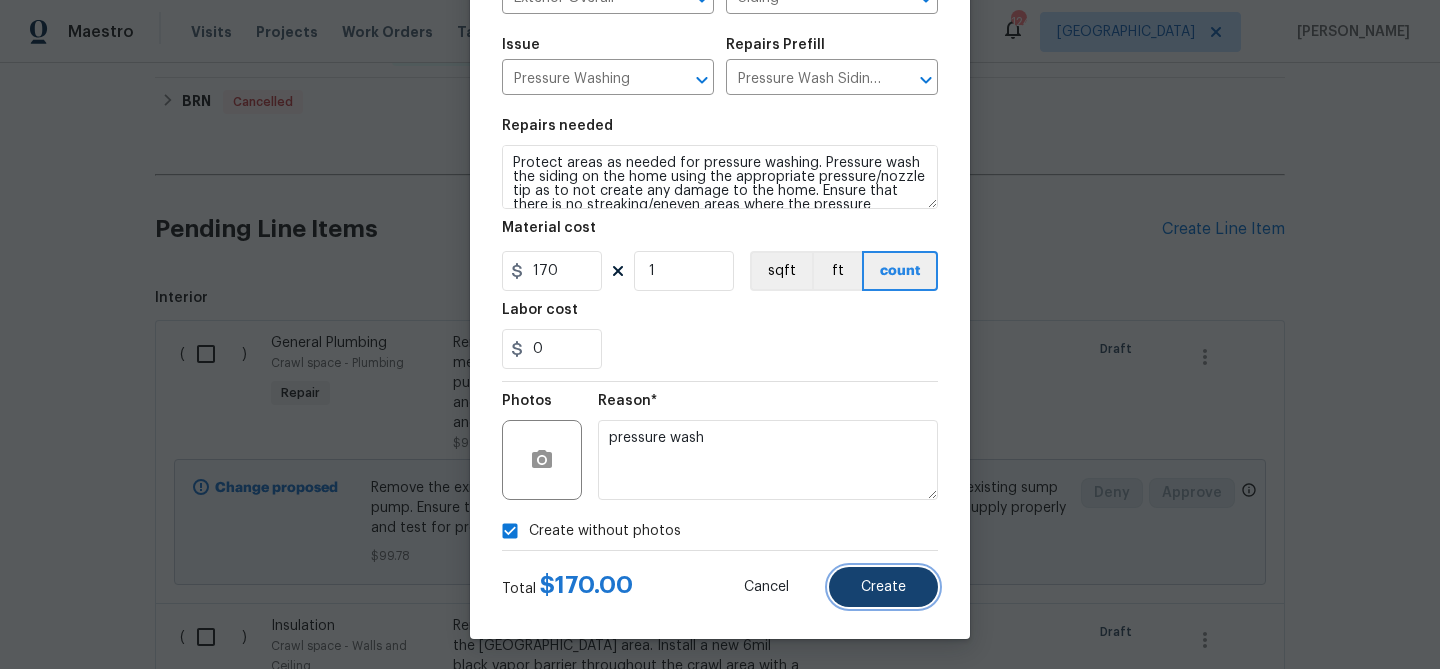 click on "Create" at bounding box center [883, 587] 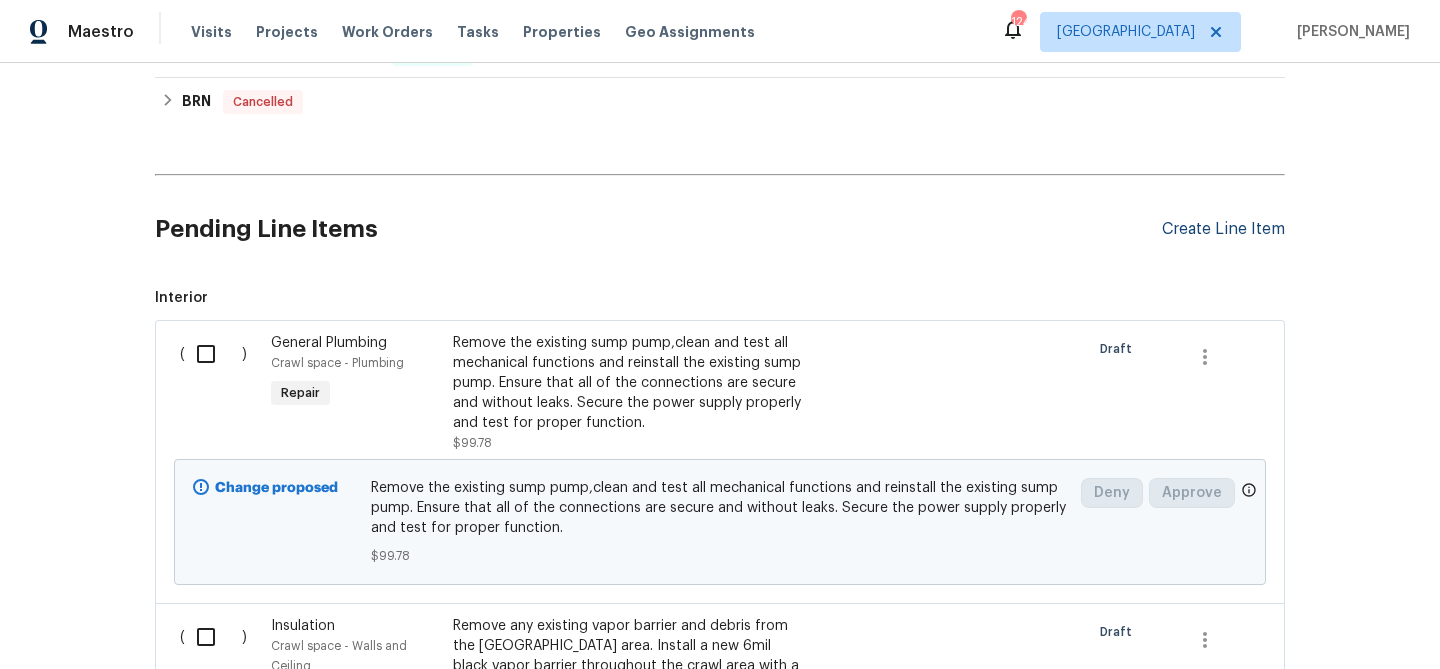 click on "Create Line Item" at bounding box center (1223, 229) 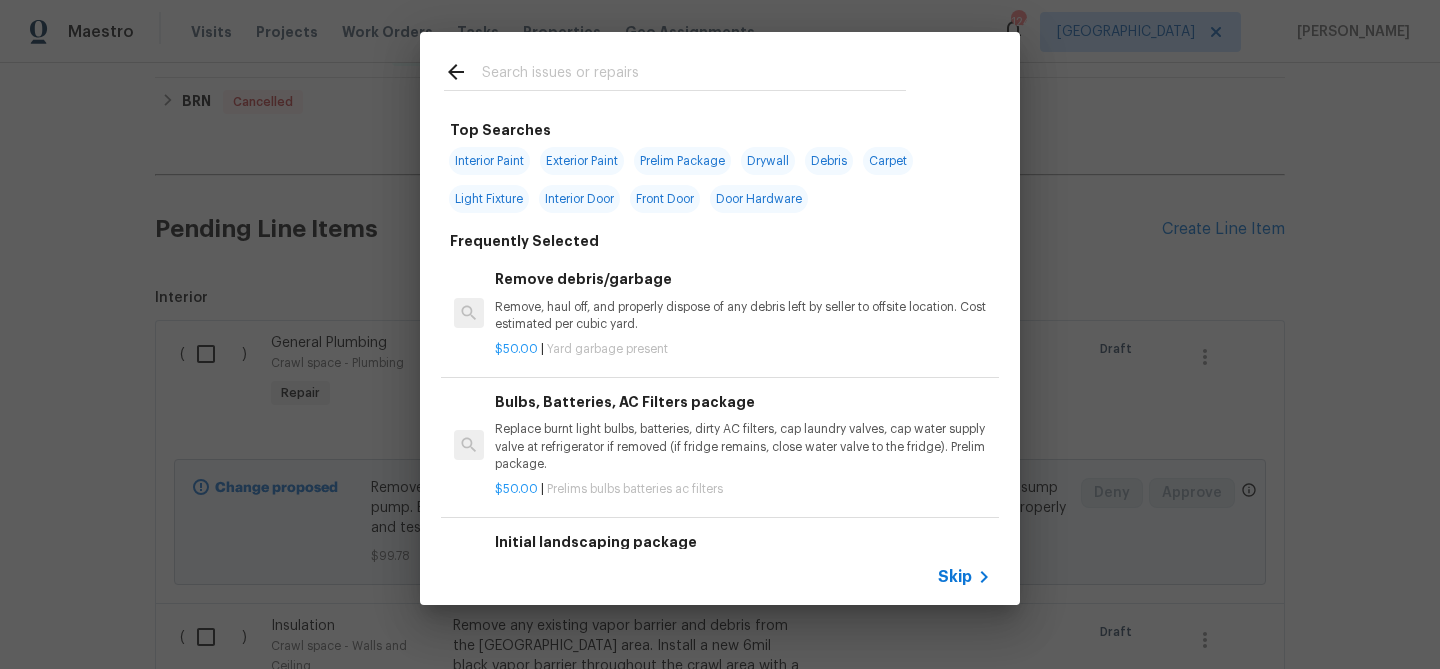 click at bounding box center (694, 75) 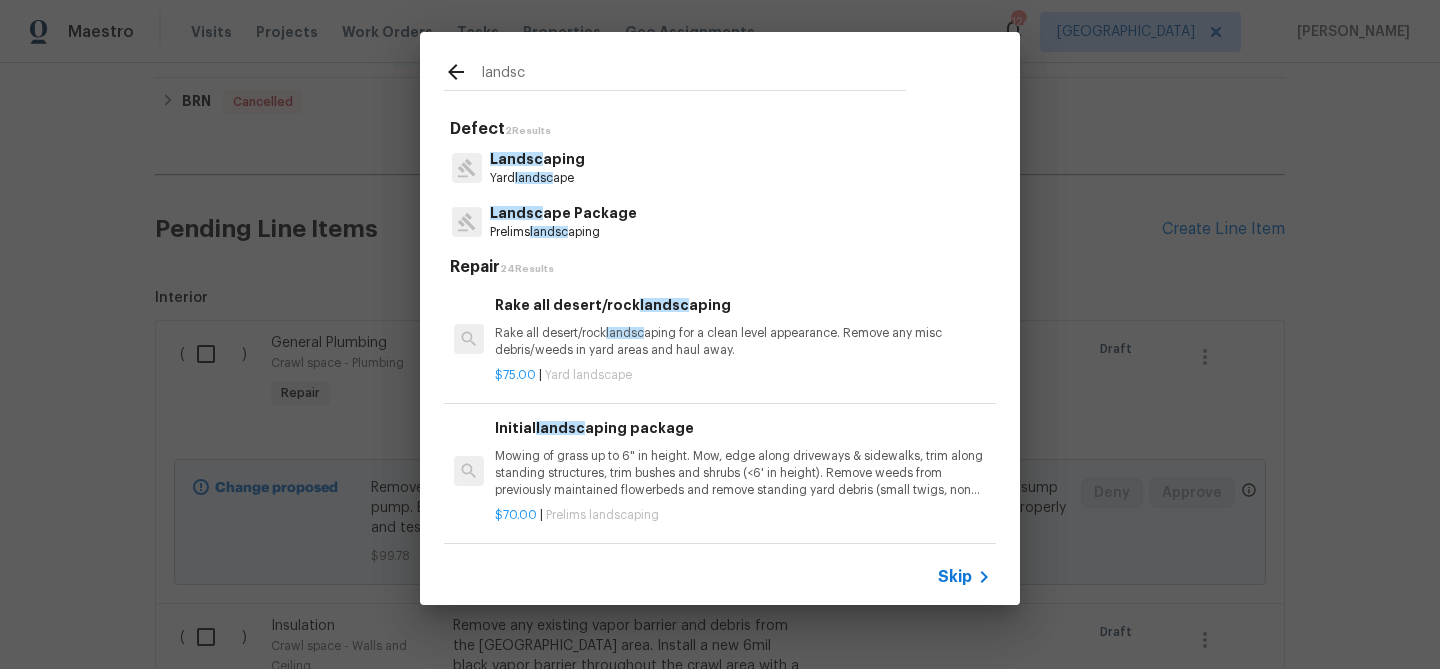type on "landsc" 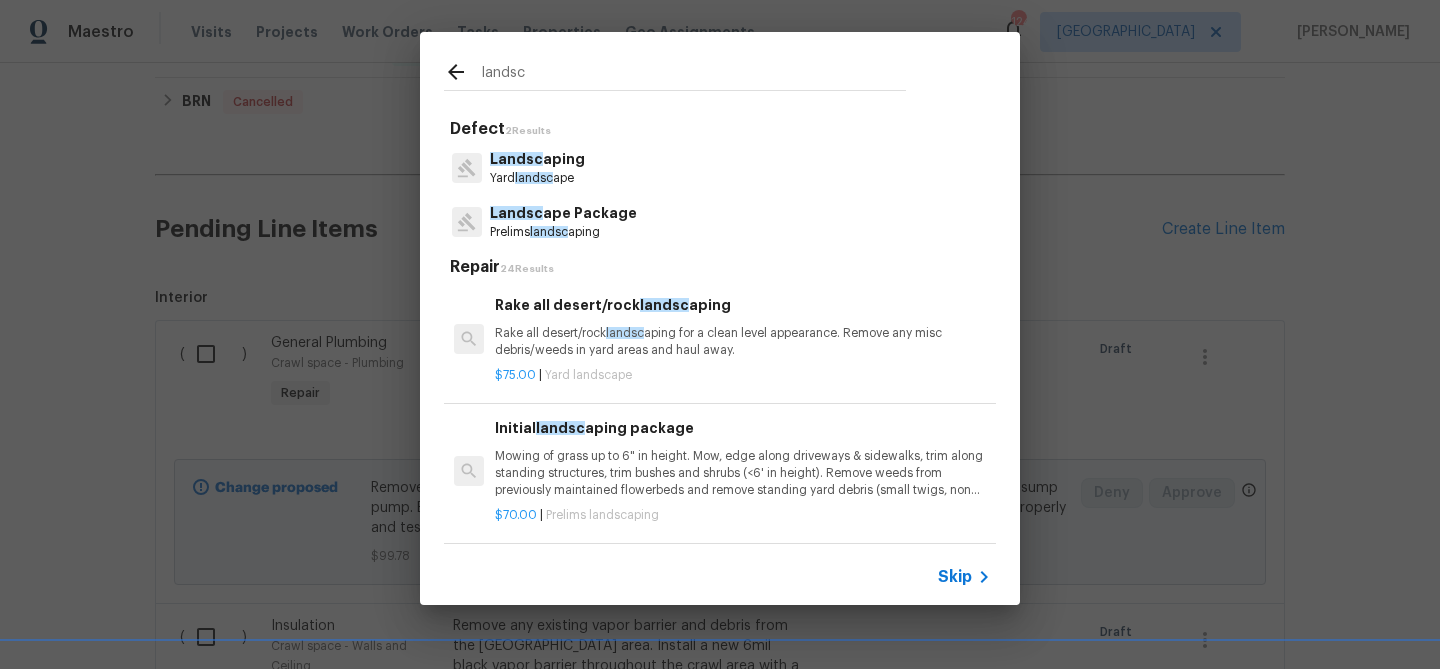 click on "Prelims  landsc aping" at bounding box center [563, 232] 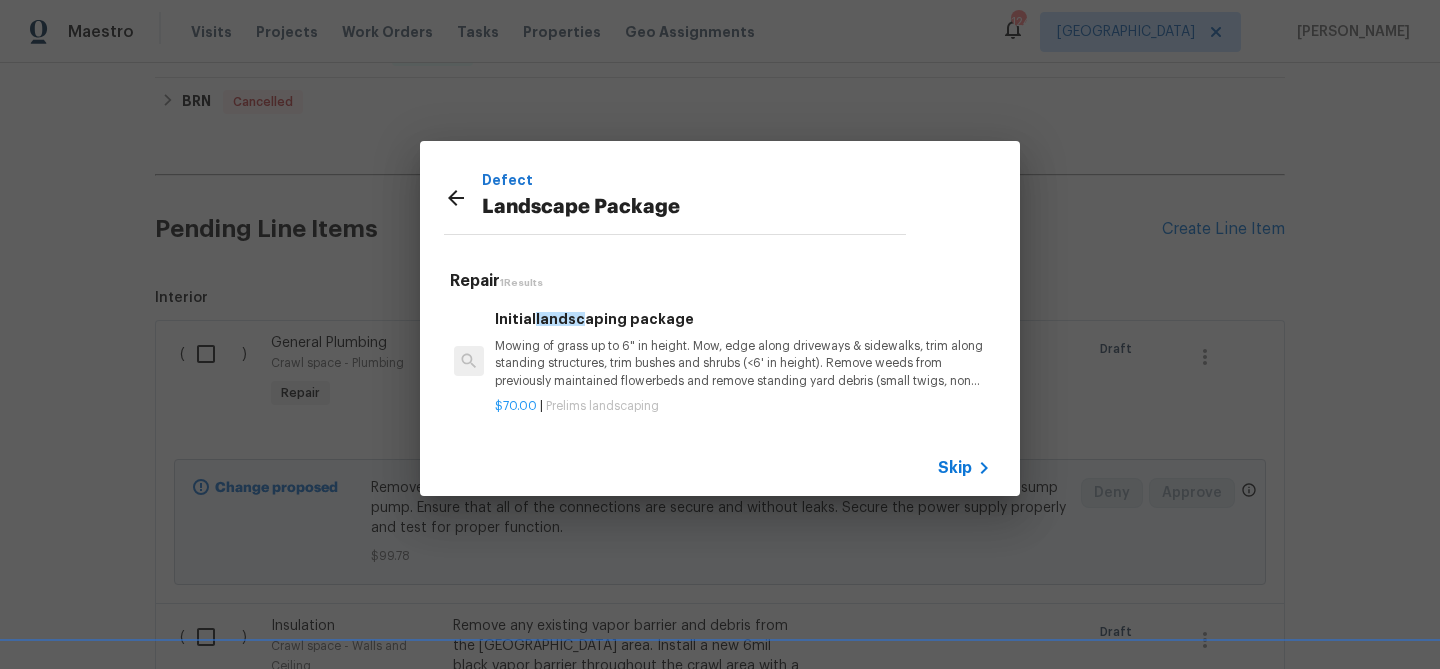 click on "Mowing of grass up to 6" in height. Mow, edge along driveways & sidewalks, trim along standing structures, trim bushes and shrubs (<6' in height). Remove weeds from previously maintained flowerbeds and remove standing yard debris (small twigs, non seasonal falling leaves).  Use leaf blower to remove clippings from hard surfaces."" at bounding box center [743, 363] 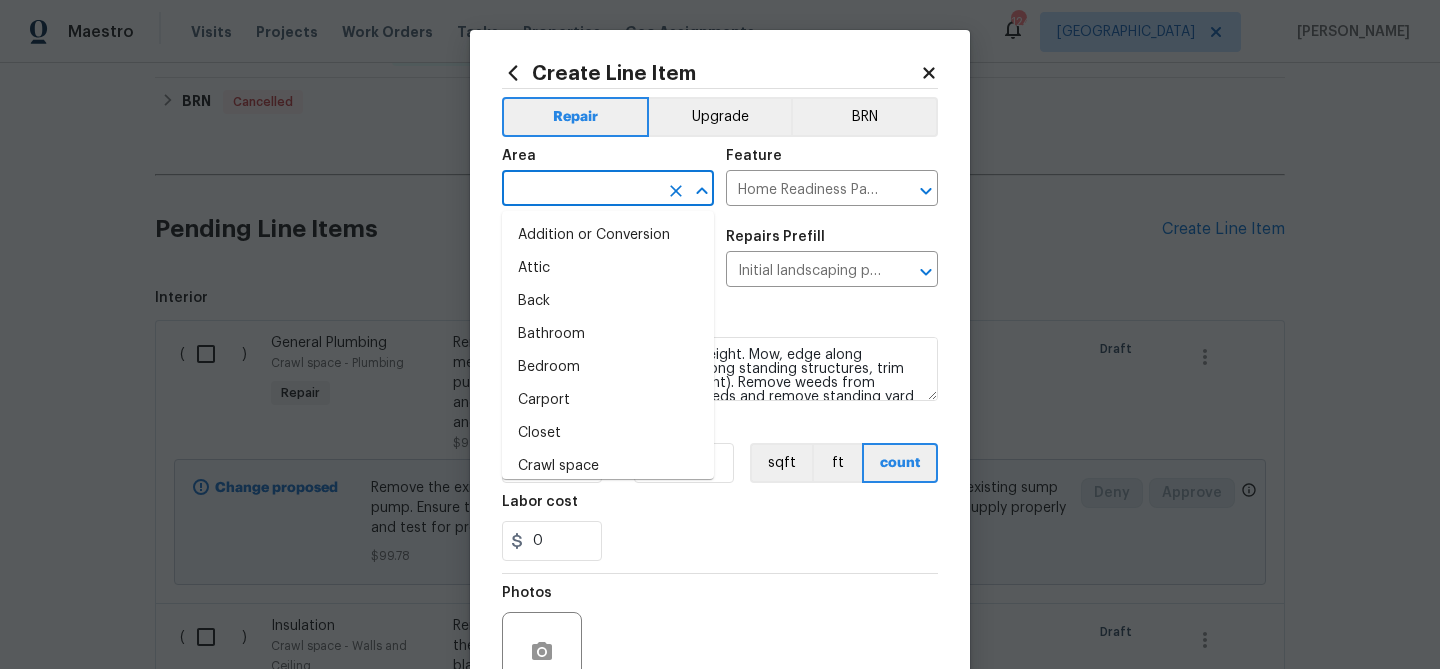 click at bounding box center [580, 190] 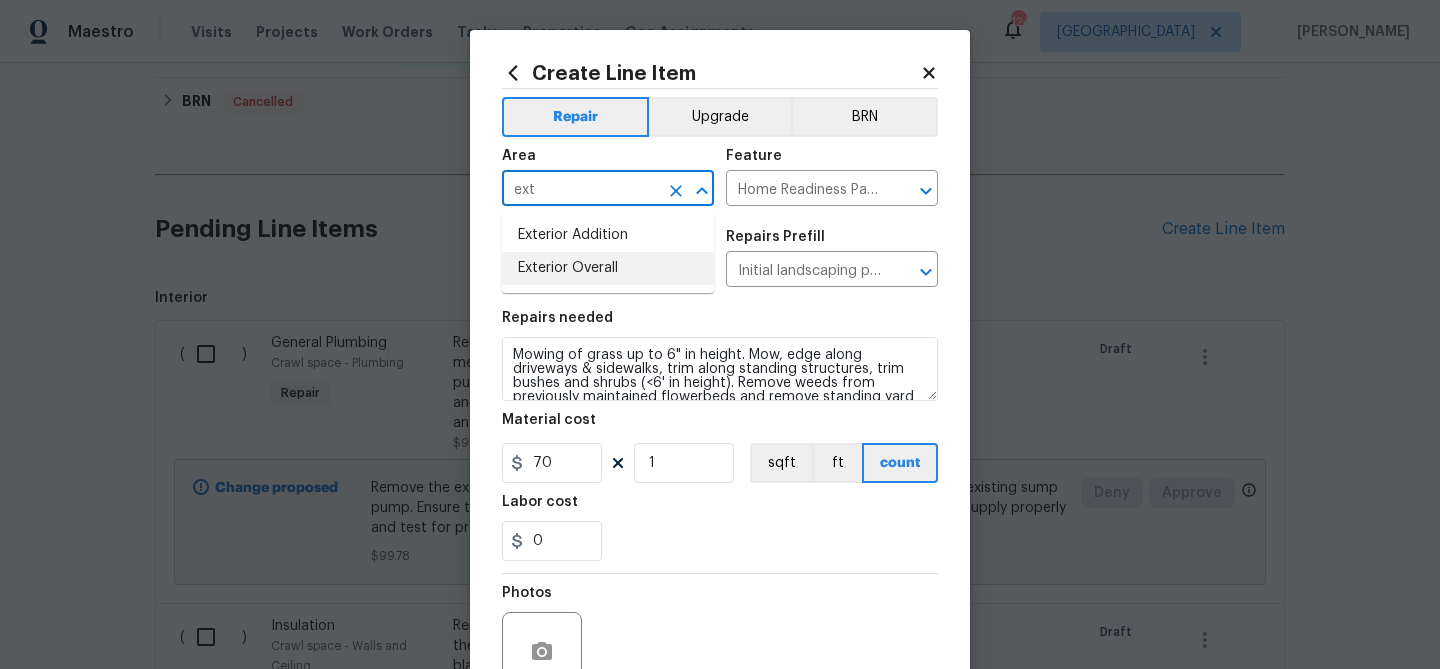 click on "Exterior Overall" at bounding box center (608, 268) 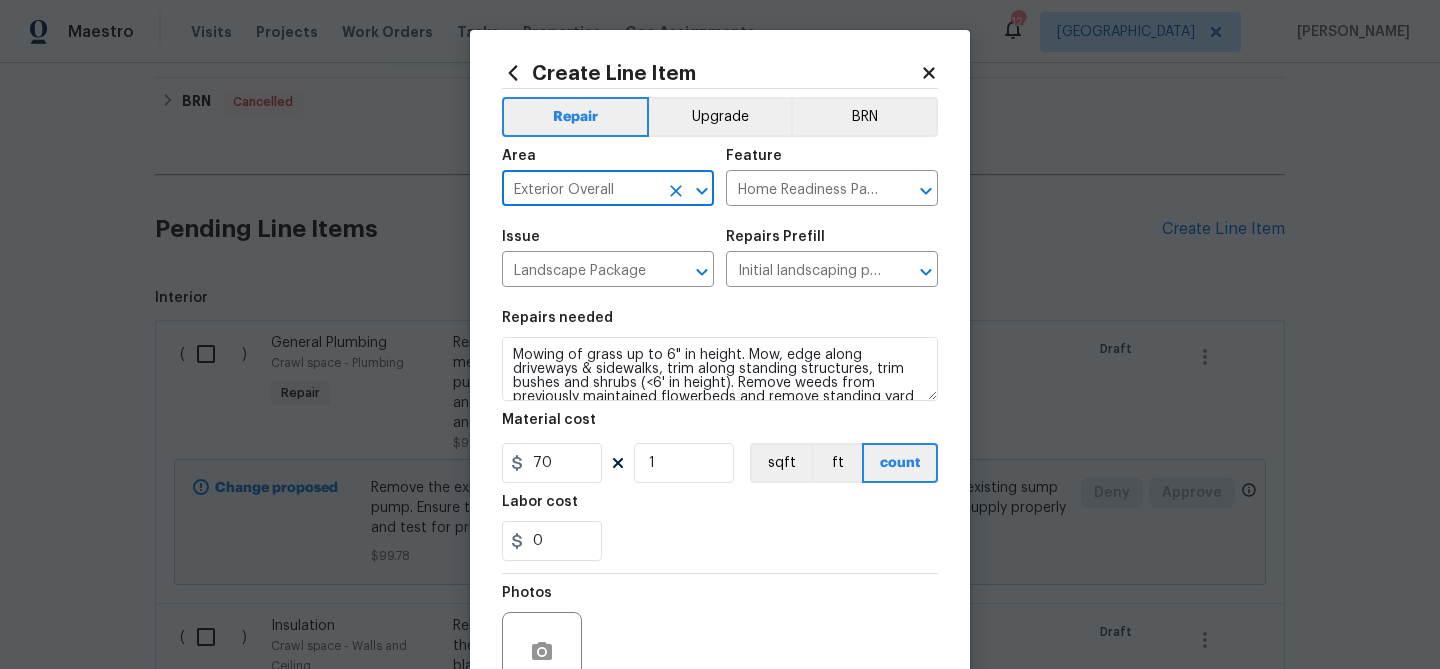 scroll, scrollTop: 42, scrollLeft: 0, axis: vertical 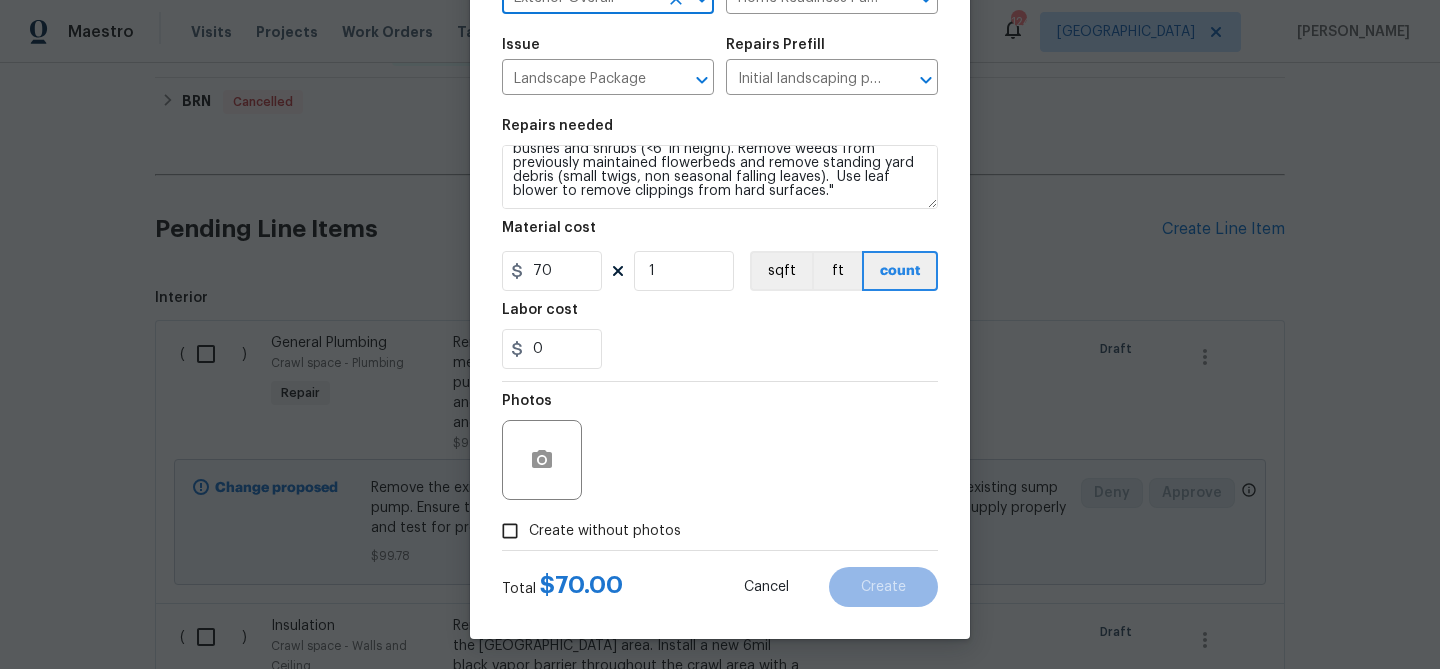 type on "Exterior Overall" 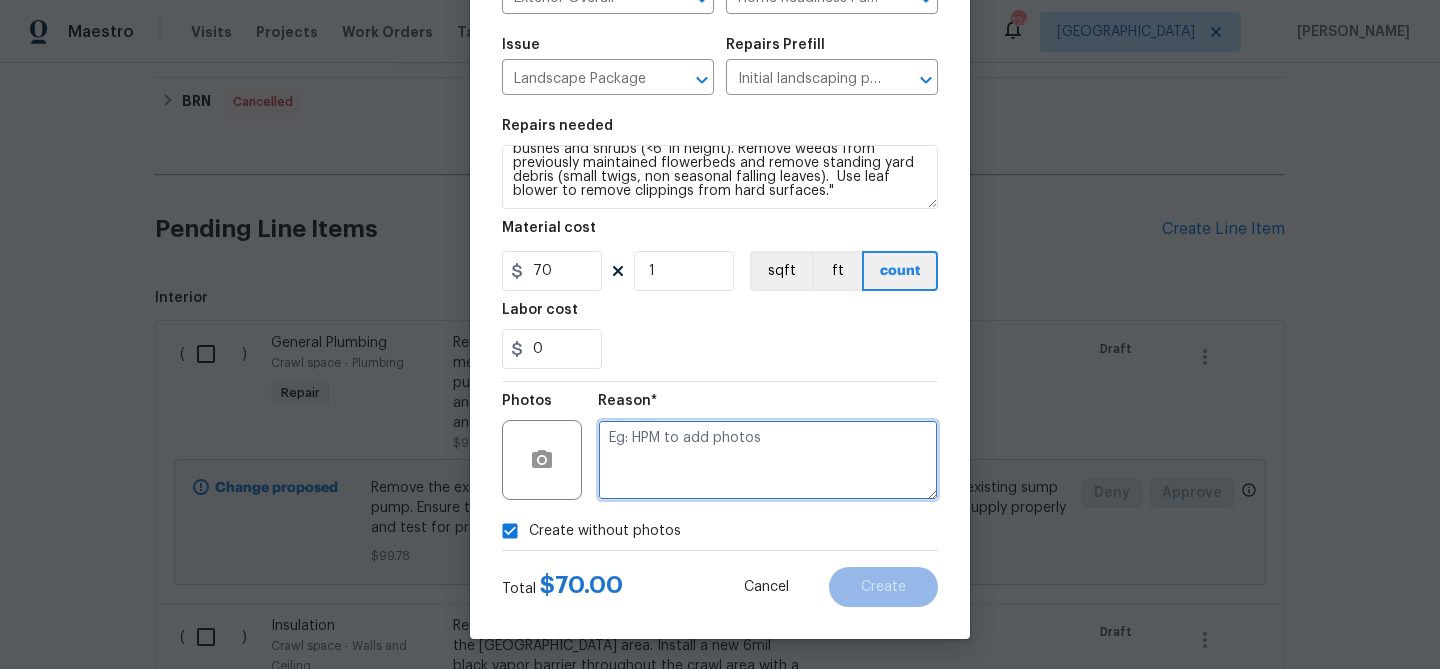 click at bounding box center (768, 460) 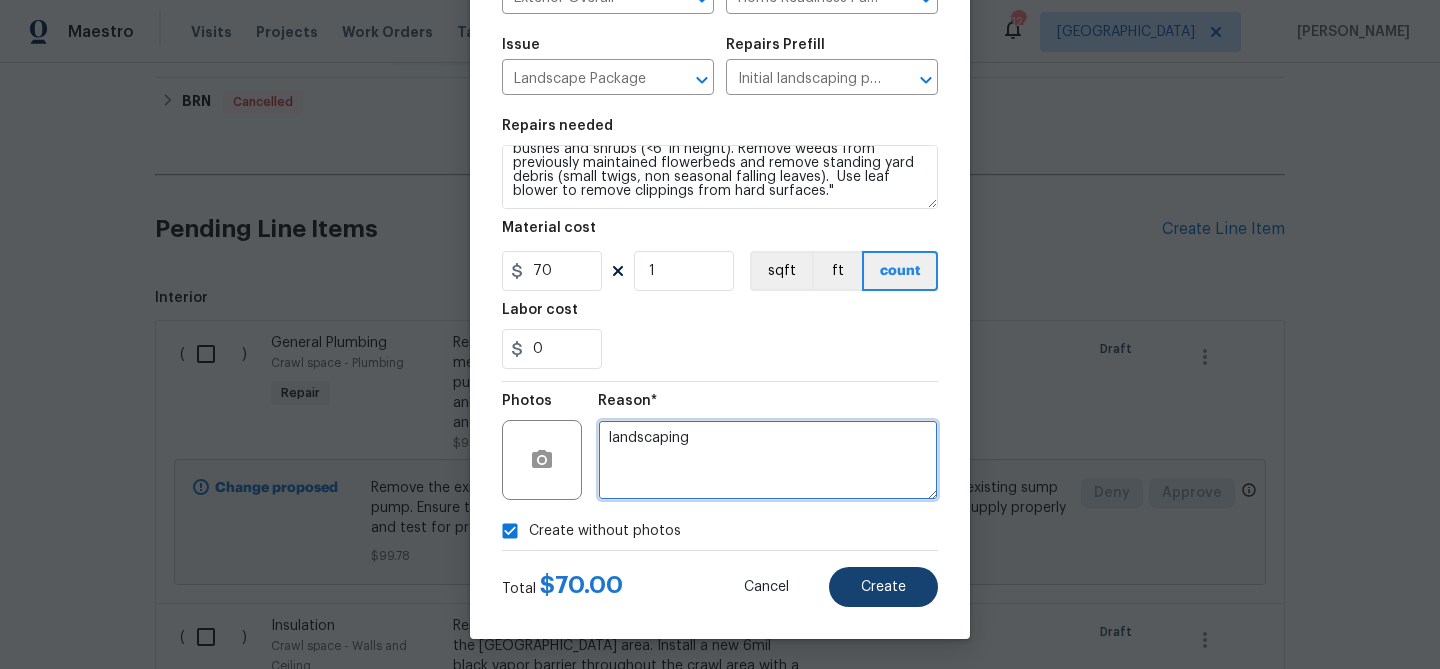 type on "landscaping" 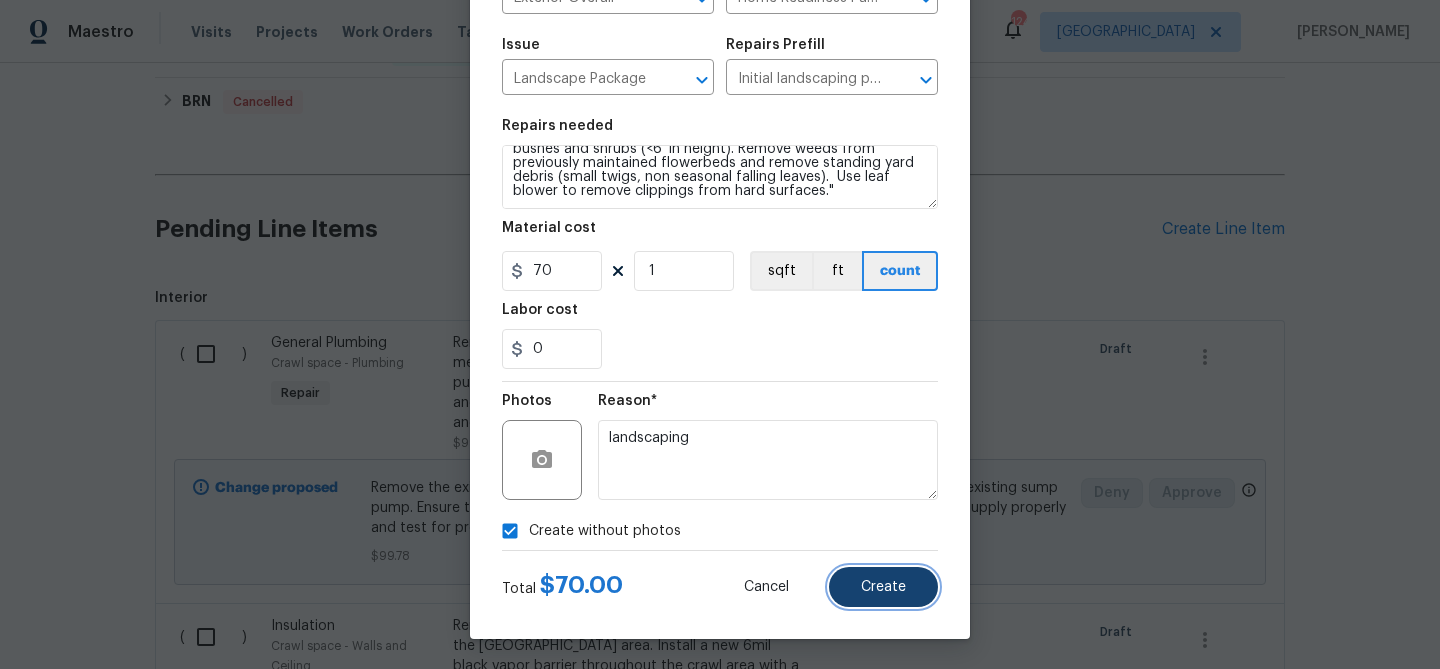 click on "Create" at bounding box center [883, 587] 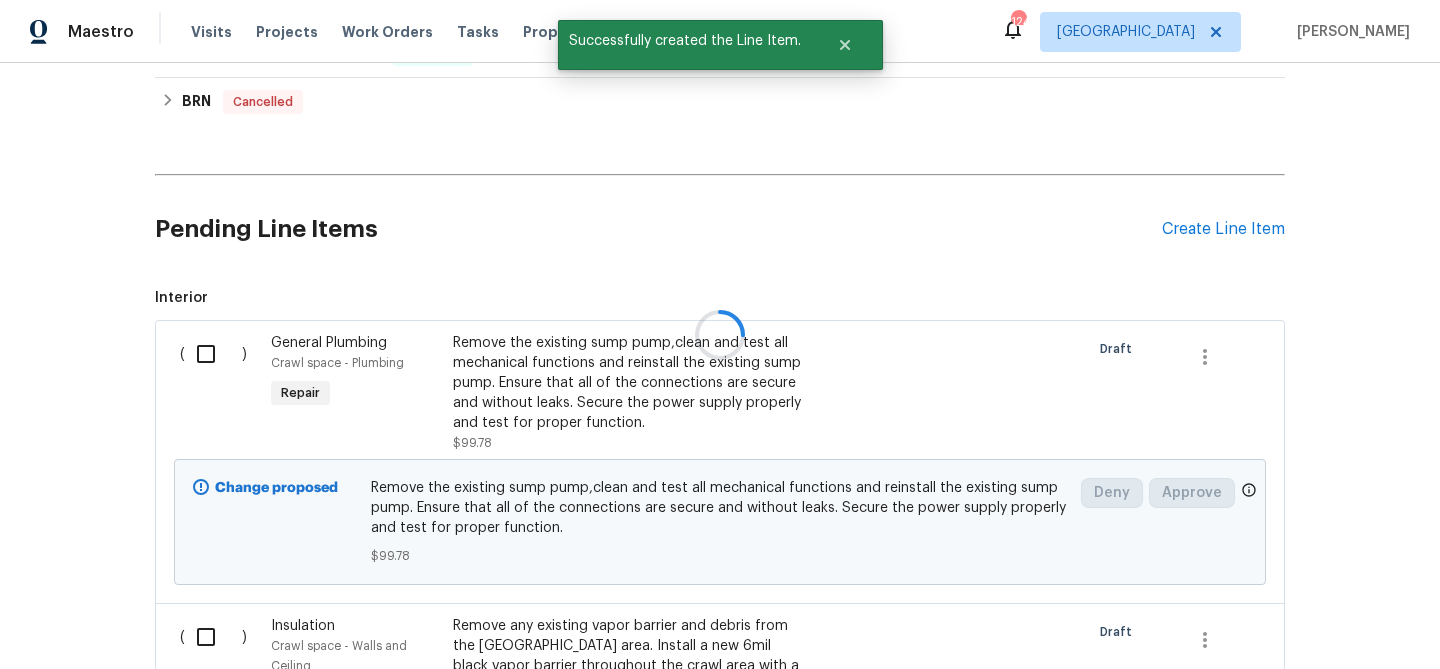 click at bounding box center (720, 334) 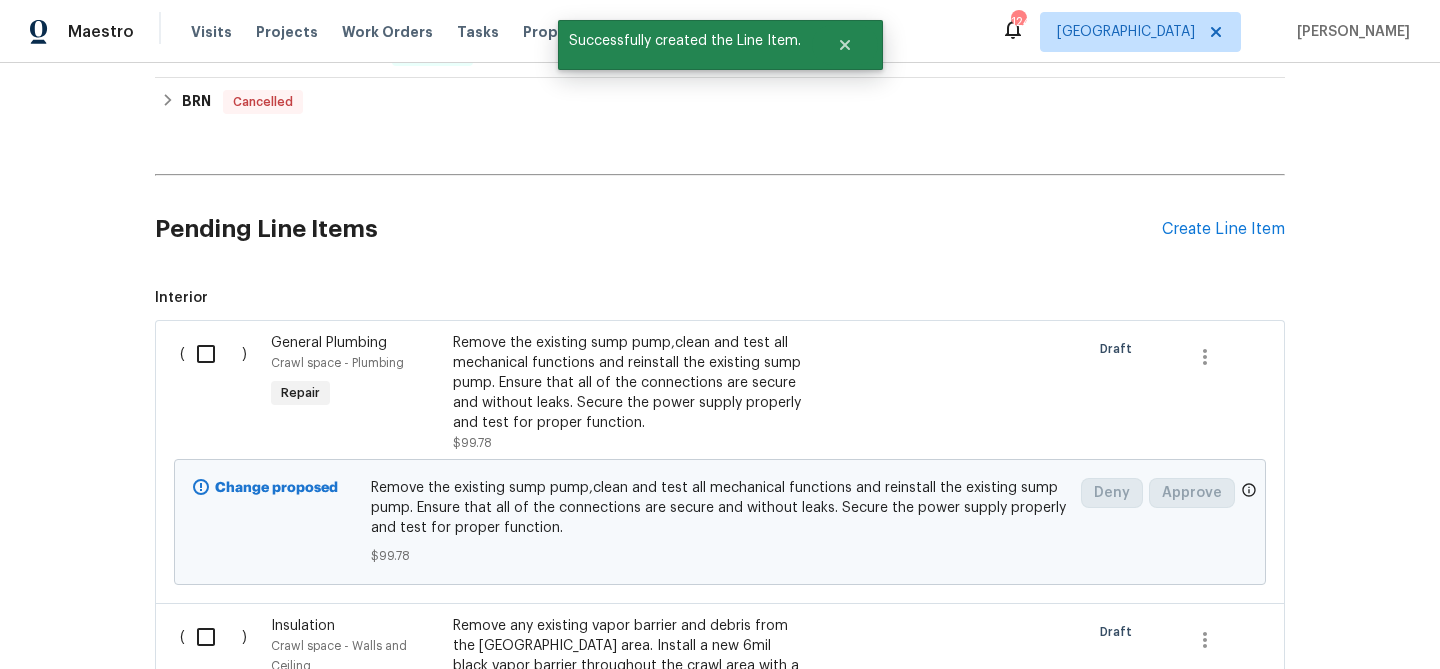 click on "Create Line Item" at bounding box center [1223, 229] 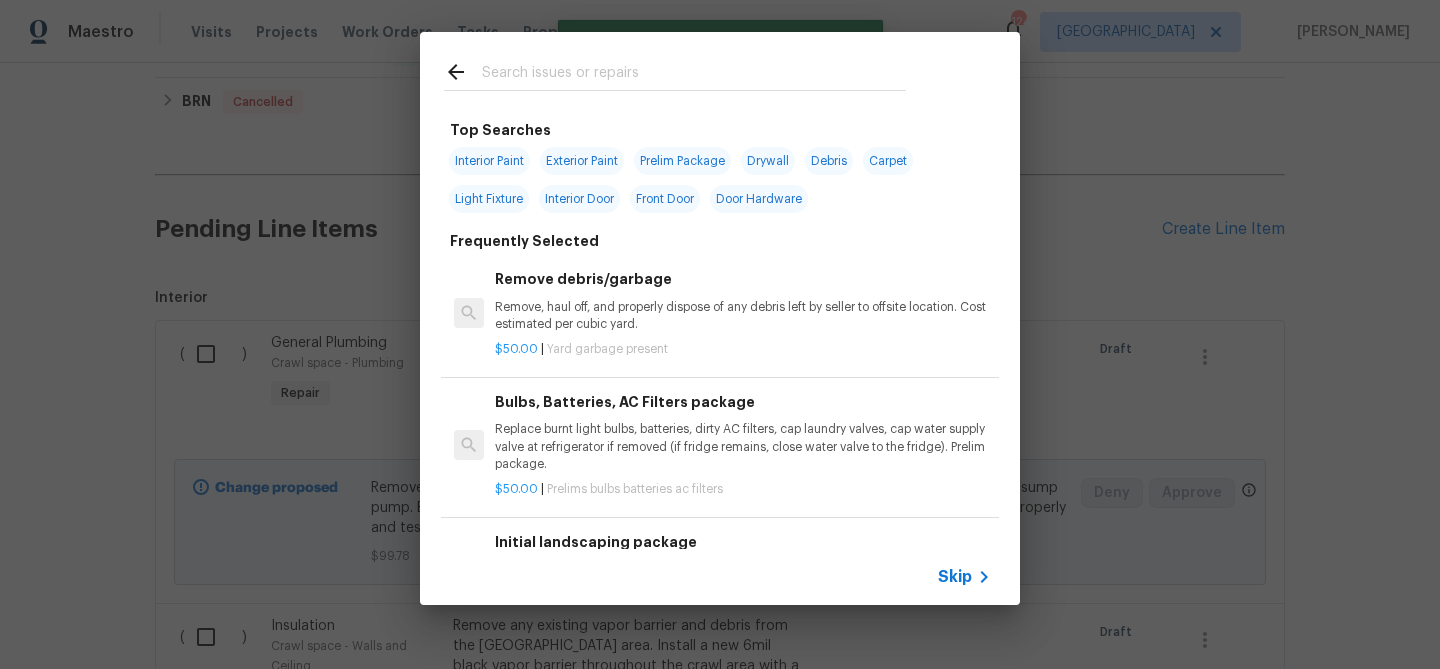 click at bounding box center (694, 75) 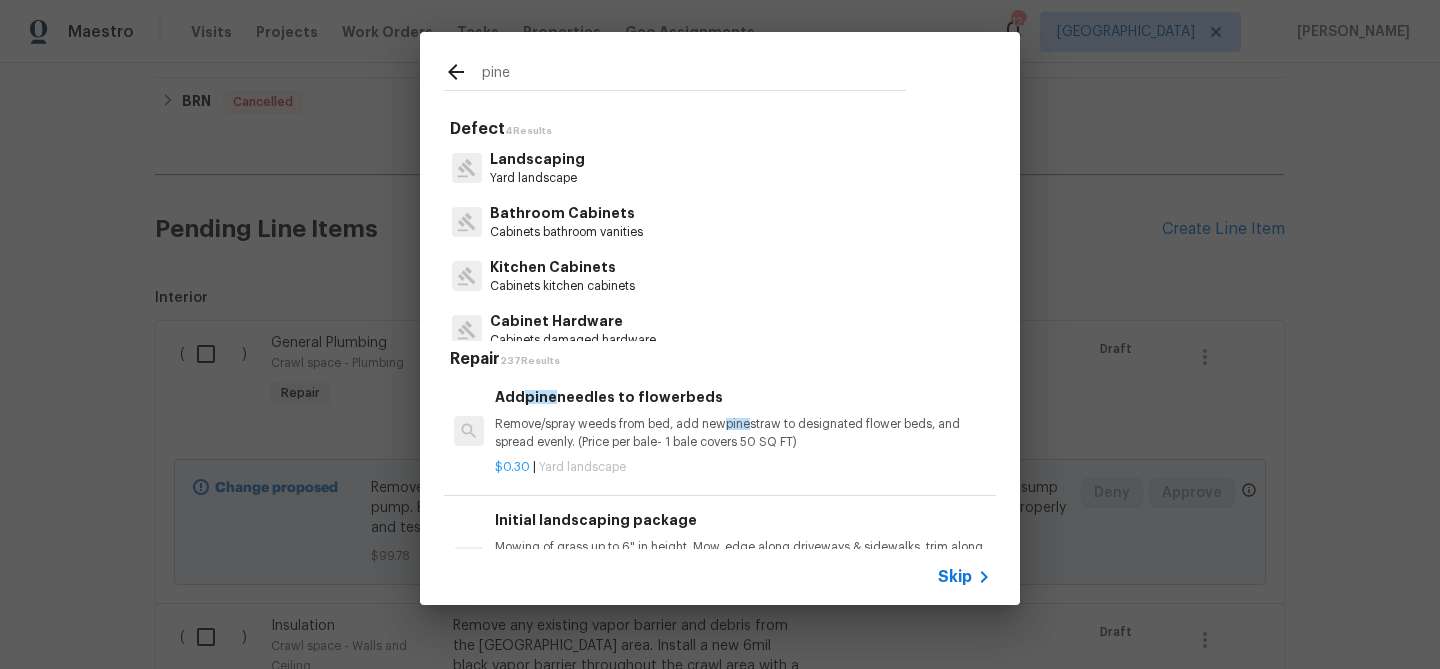 type on "pine" 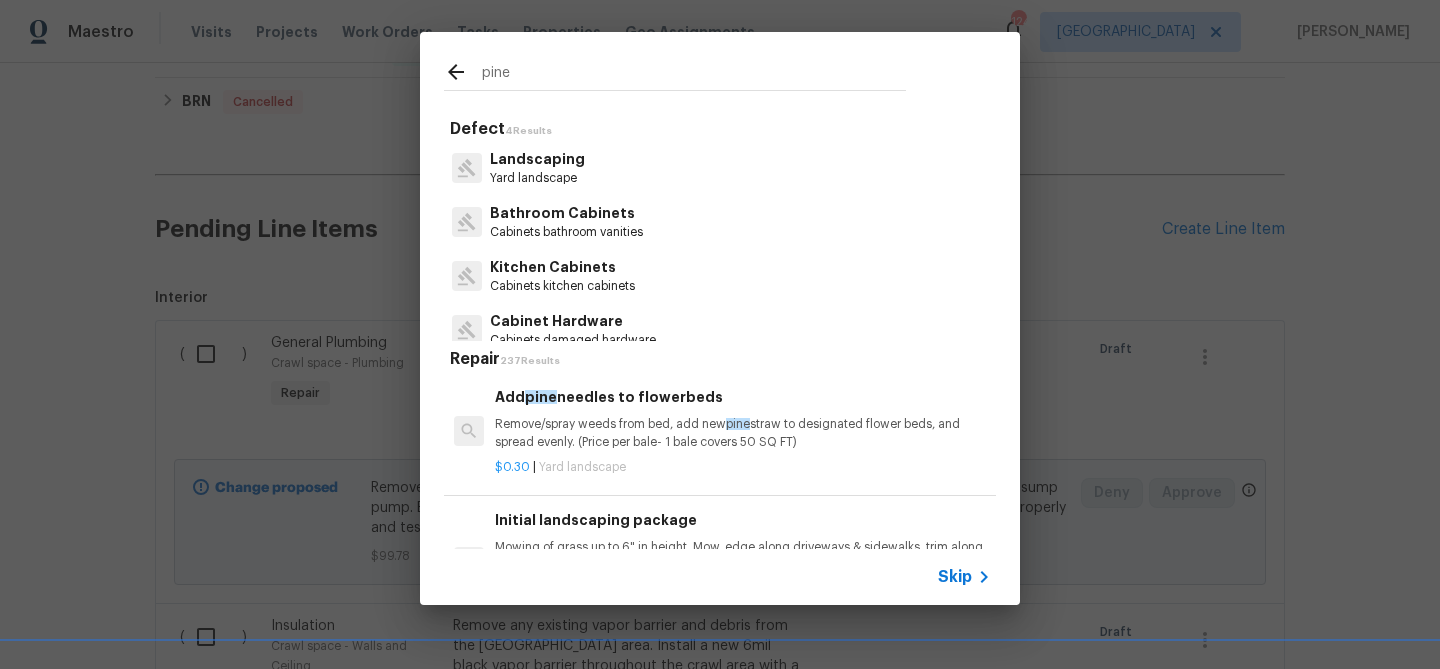 click on "Remove/spray weeds from bed, add new  pine  straw to designated flower beds, and spread evenly. (Price per bale- 1 bale covers 50 SQ FT)" at bounding box center (743, 433) 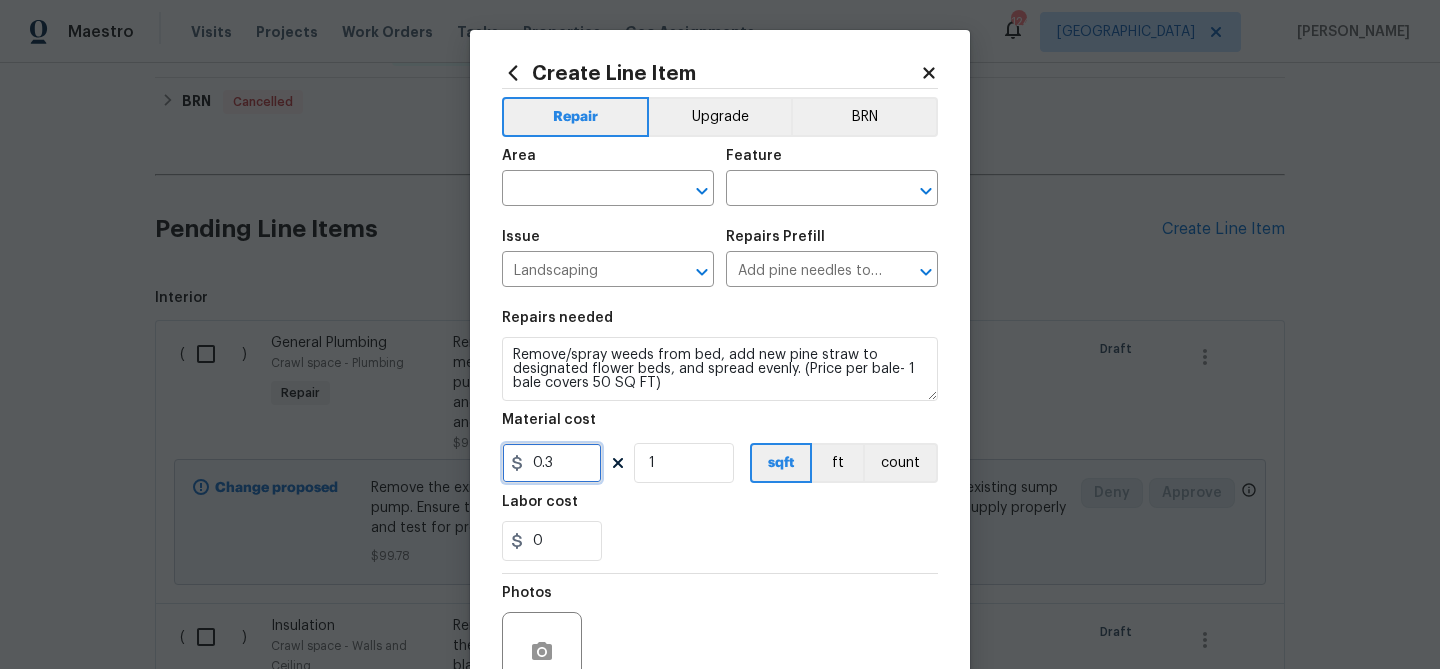 click on "0.3" at bounding box center (552, 463) 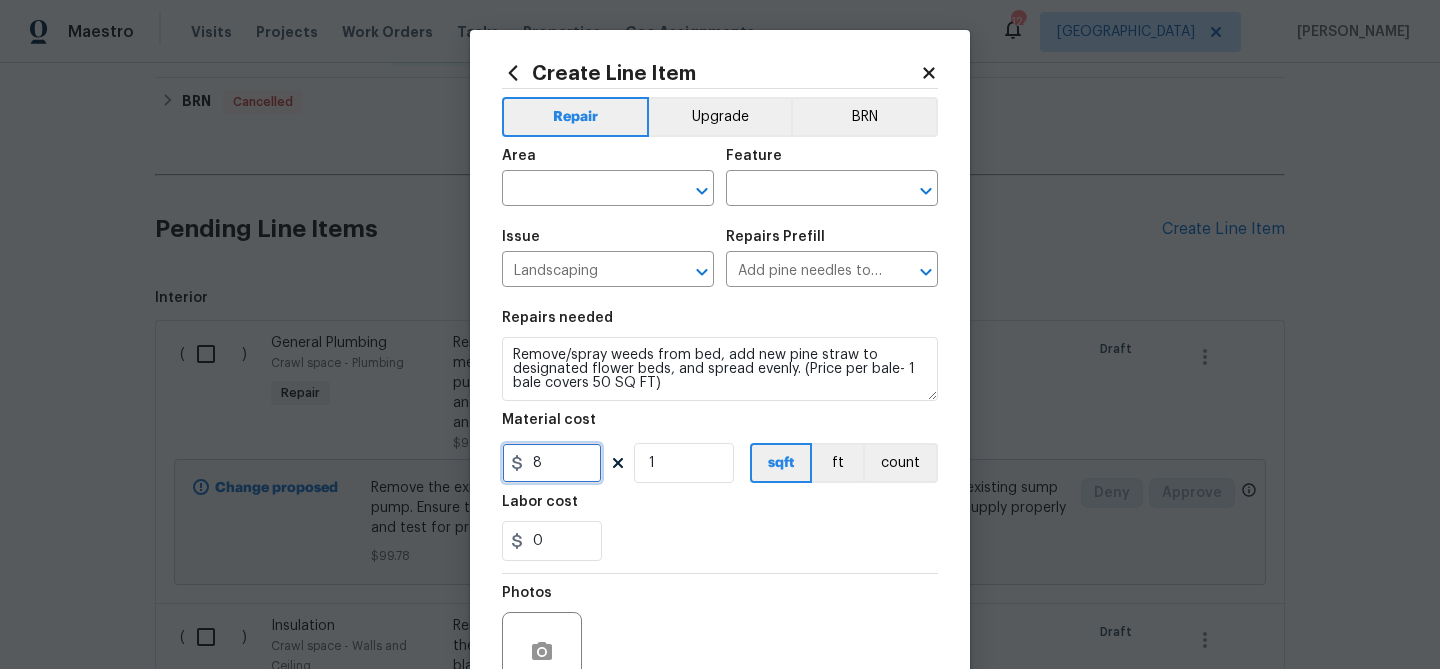 type on "8" 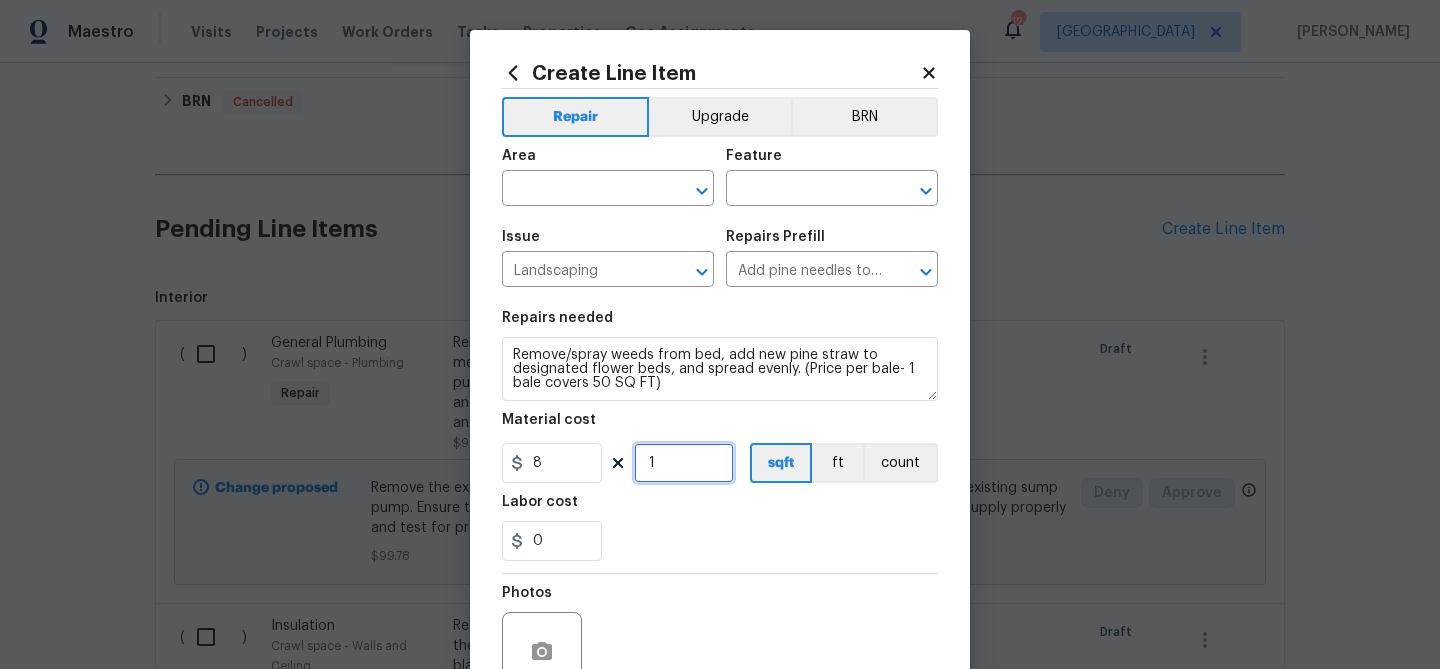 click on "1" at bounding box center [684, 463] 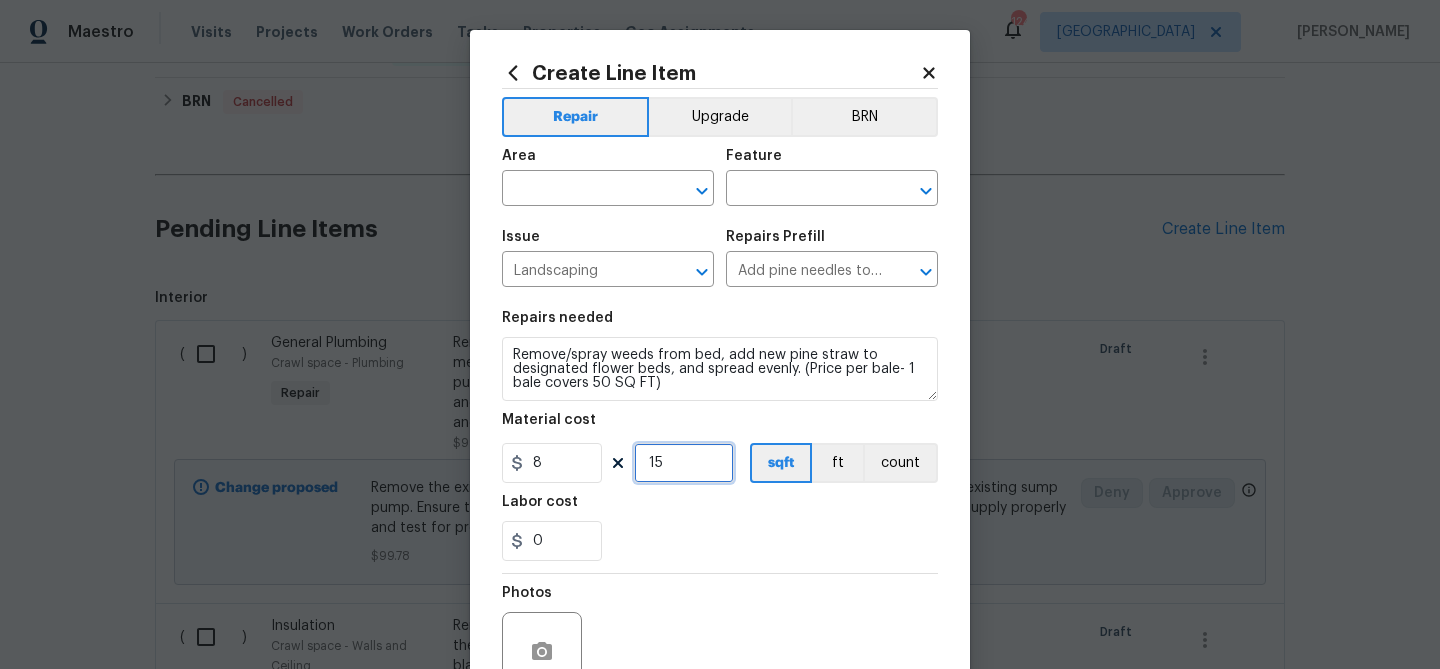 type on "15" 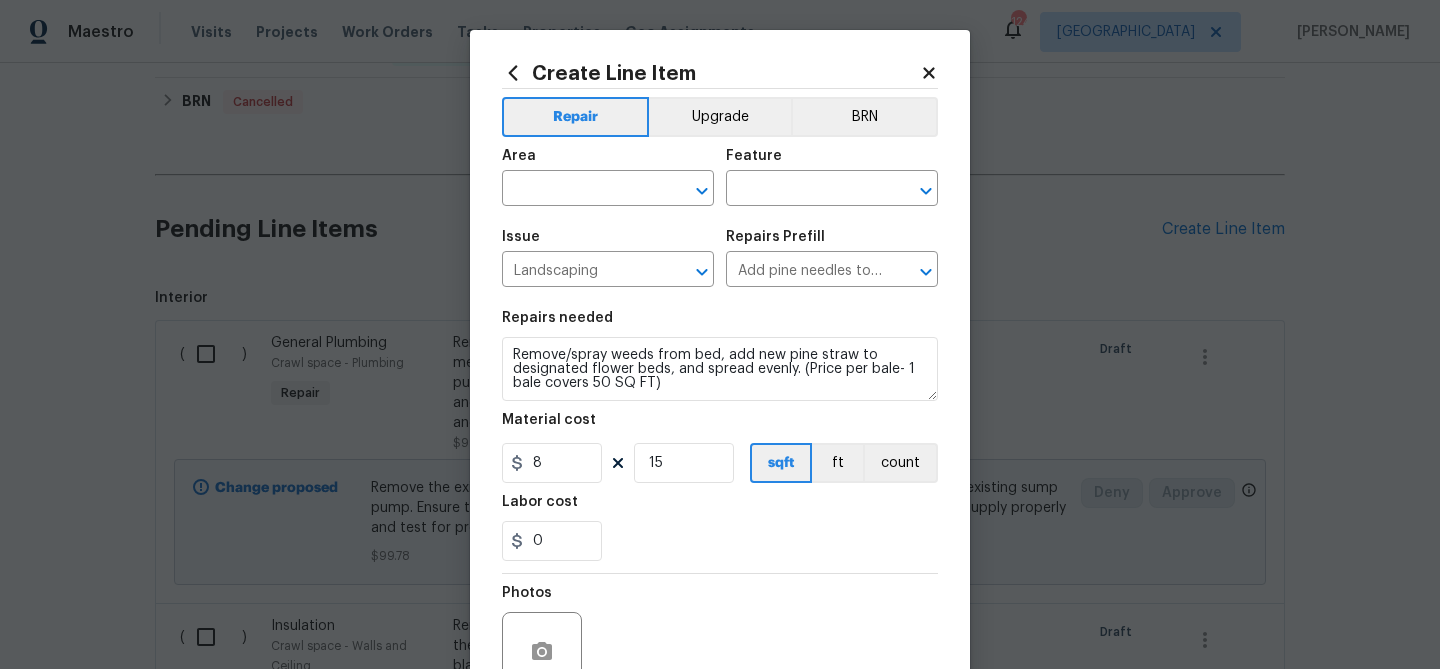 click on "0" at bounding box center (720, 541) 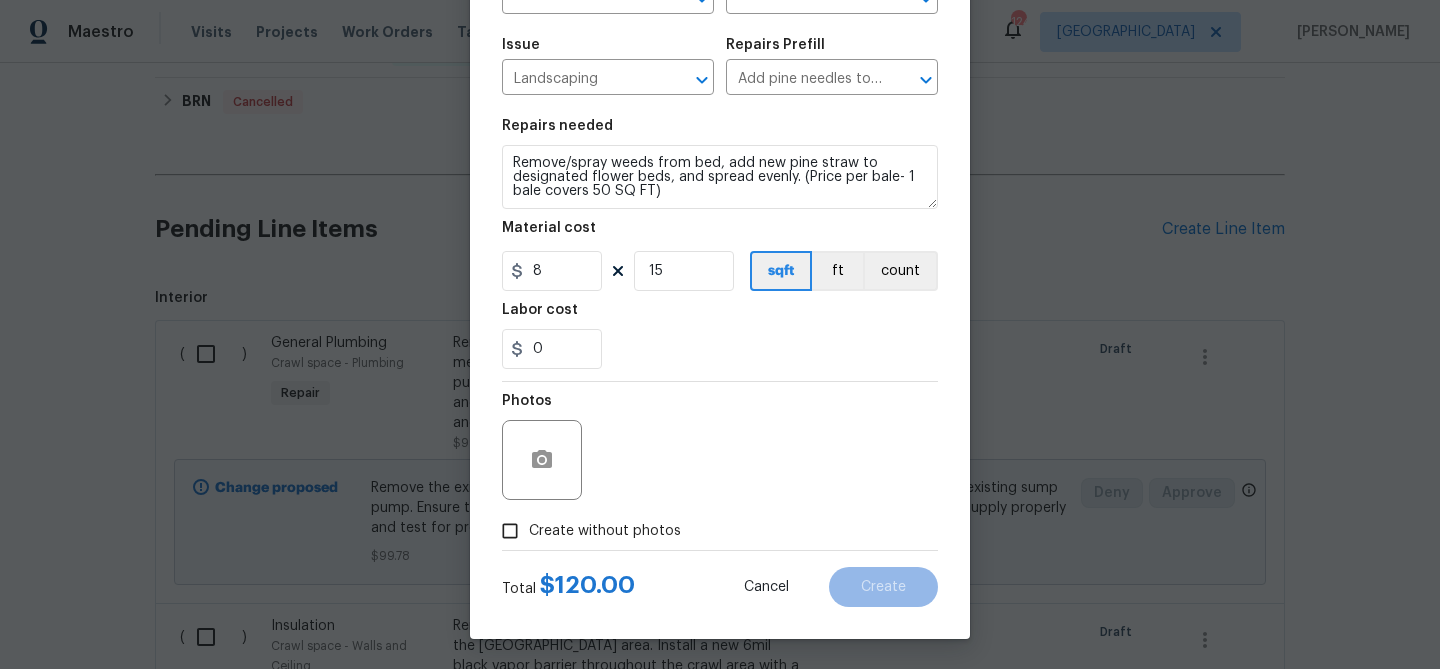 click on "Create without photos" at bounding box center (586, 531) 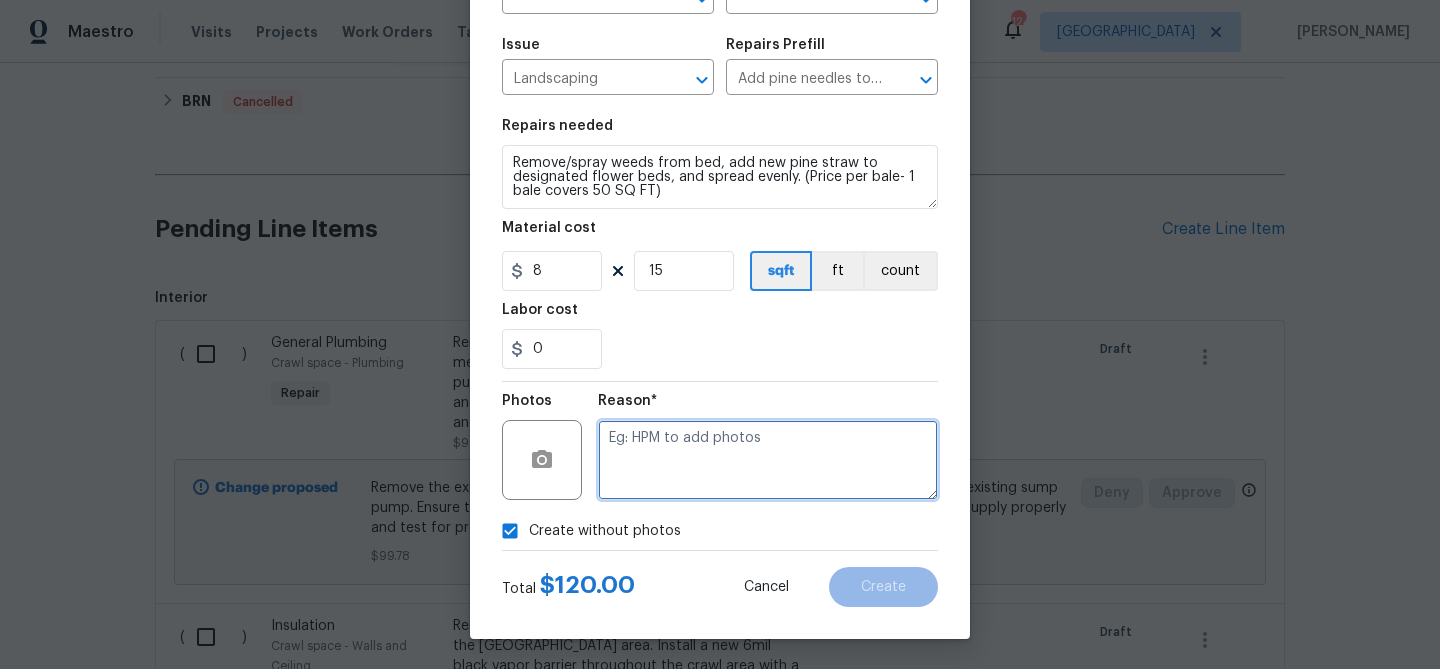 click at bounding box center [768, 460] 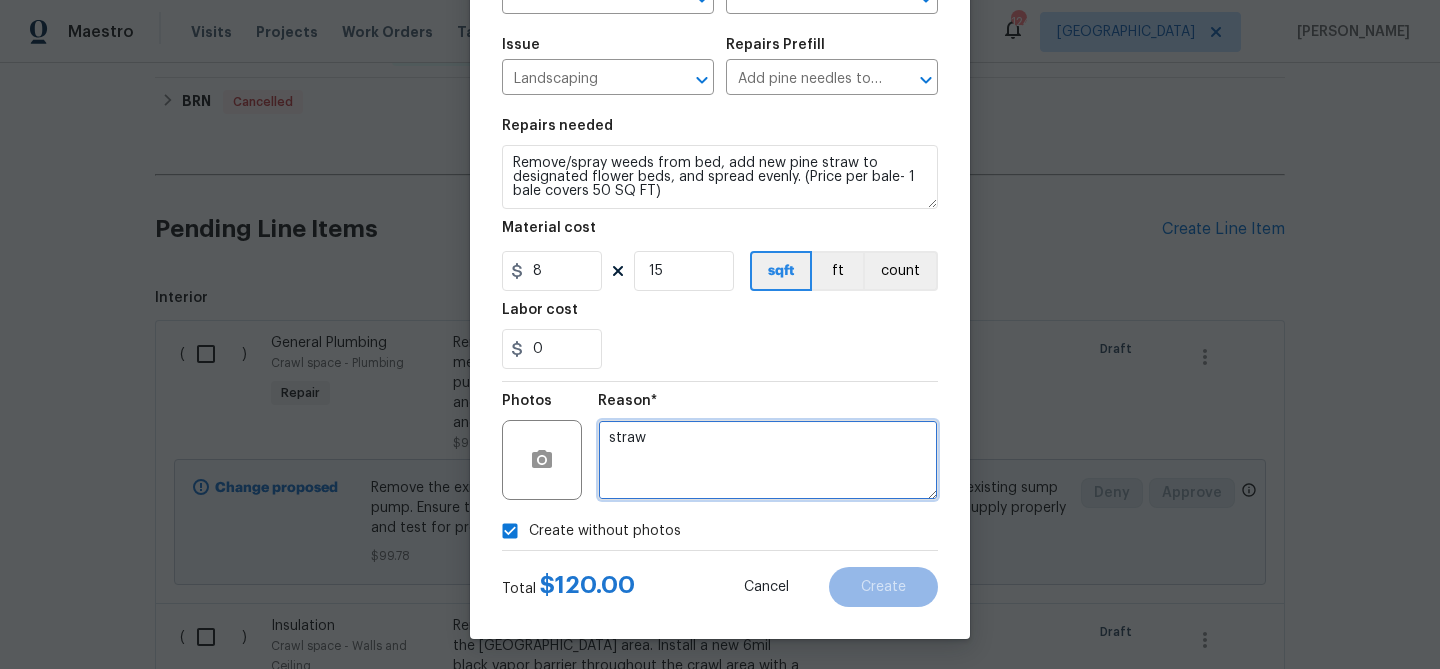 click on "straw" at bounding box center [768, 460] 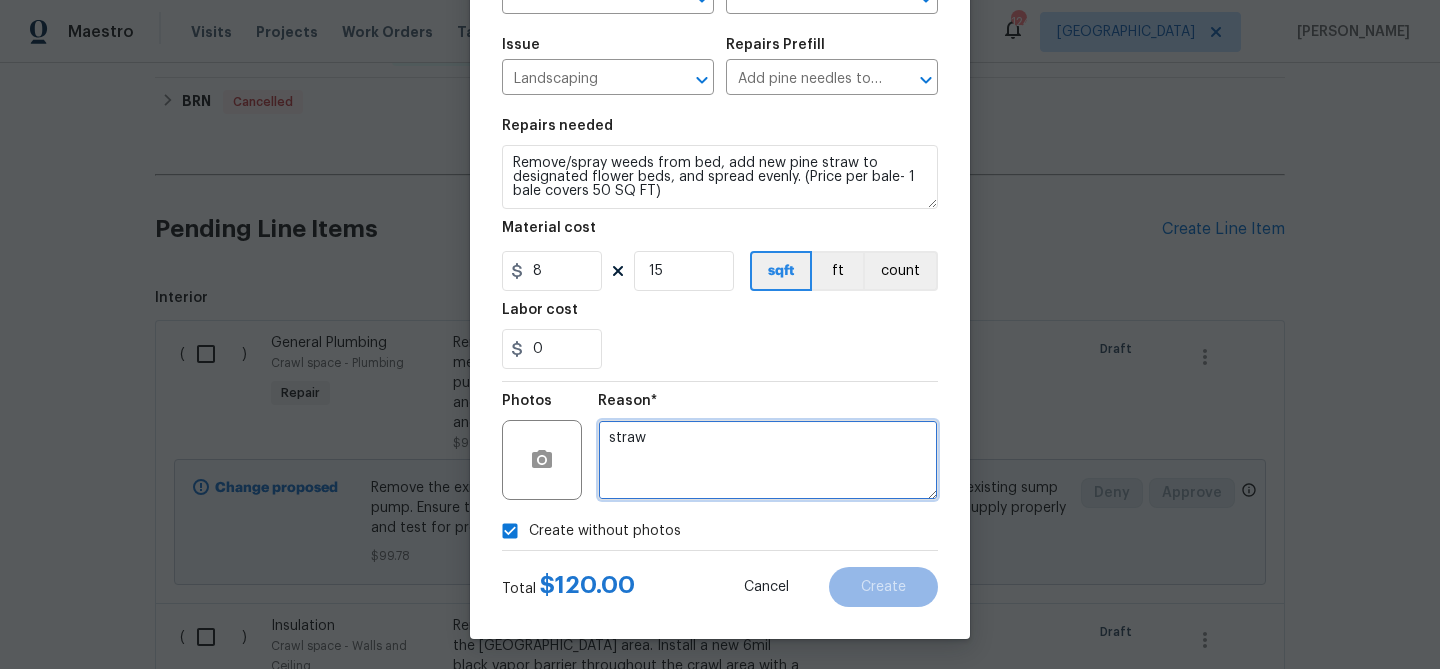 click on "straw" at bounding box center (768, 460) 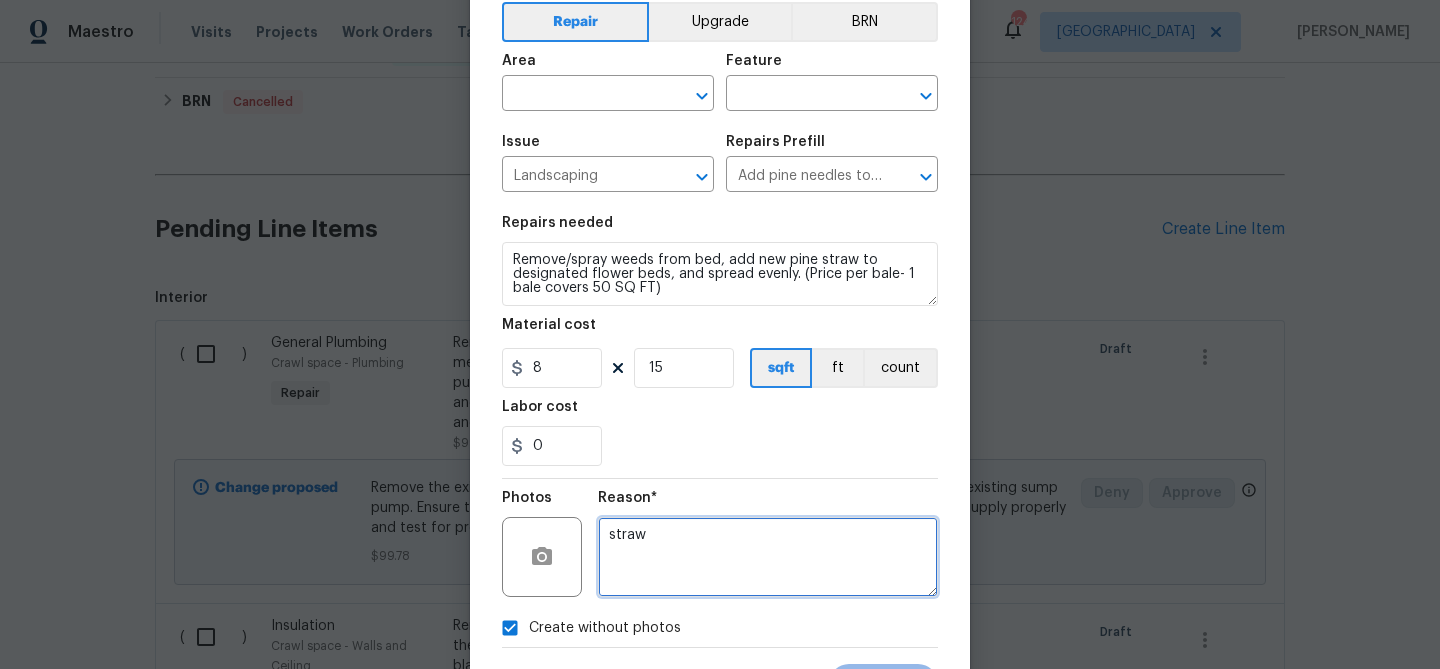 scroll, scrollTop: 0, scrollLeft: 0, axis: both 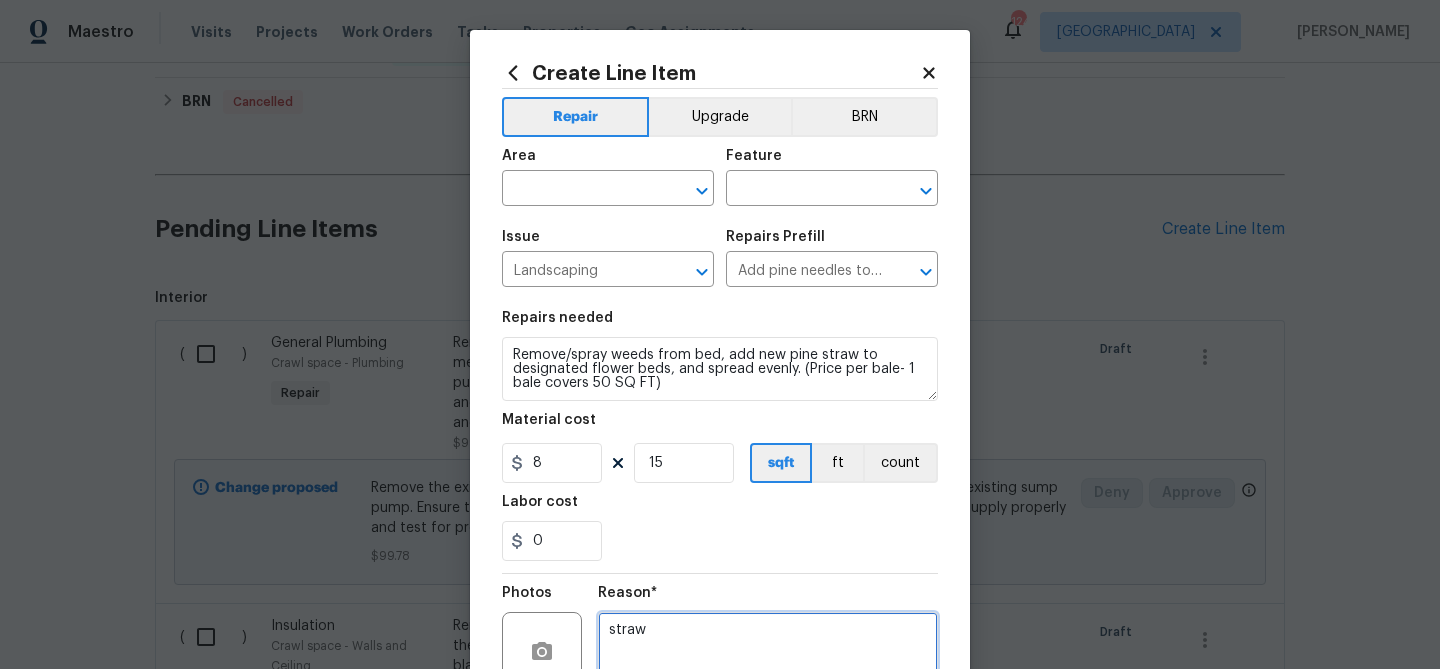 type on "straw" 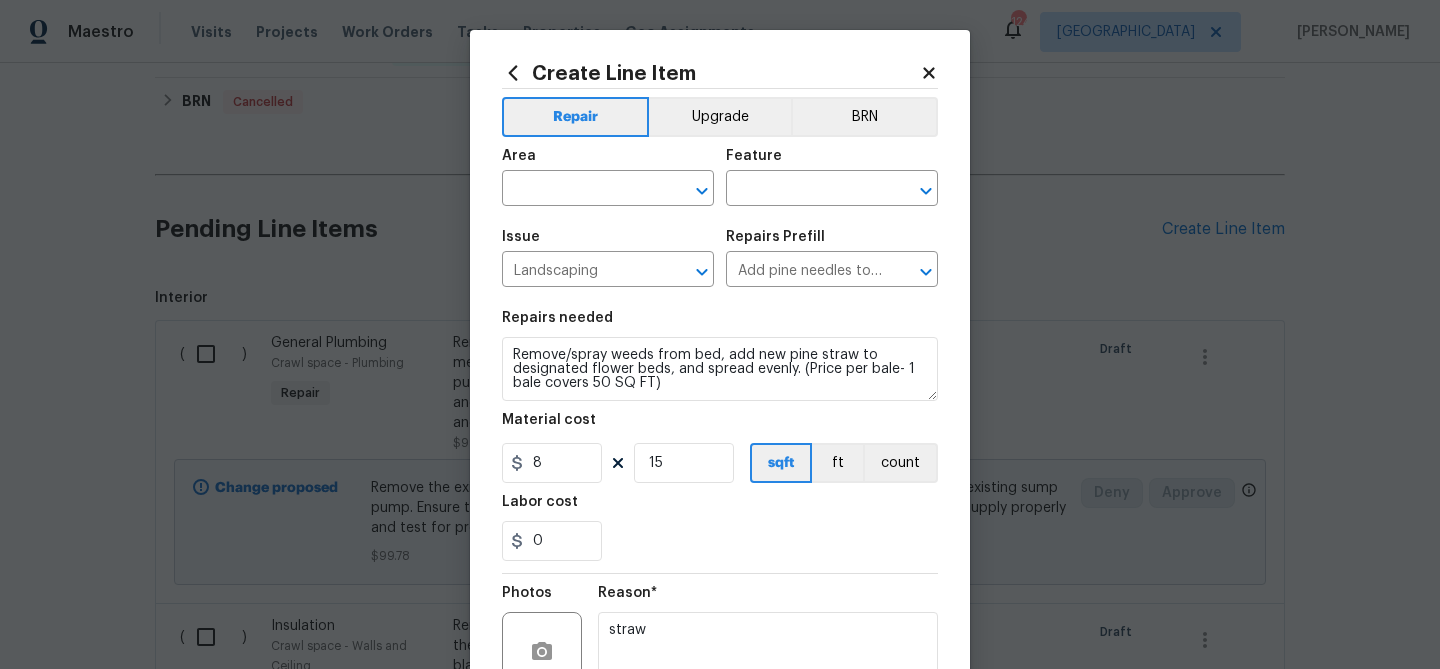 click on "Area" at bounding box center (608, 162) 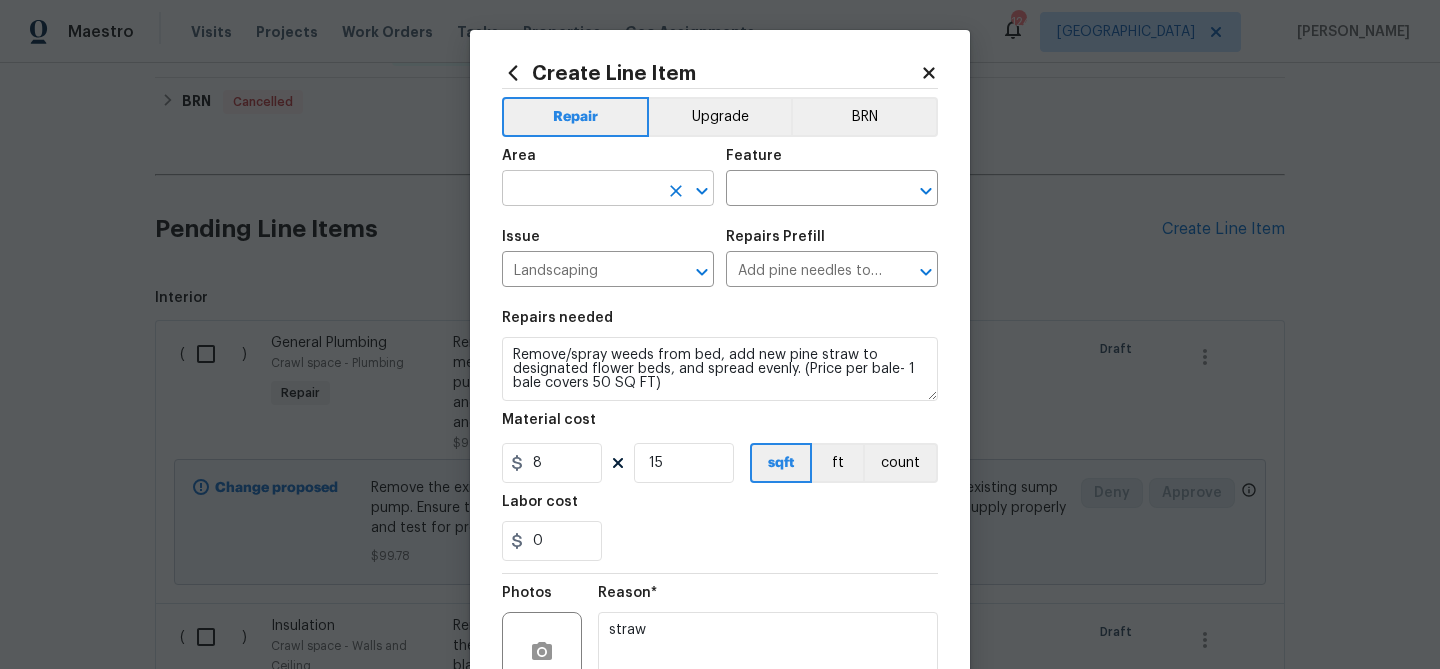 click at bounding box center [580, 190] 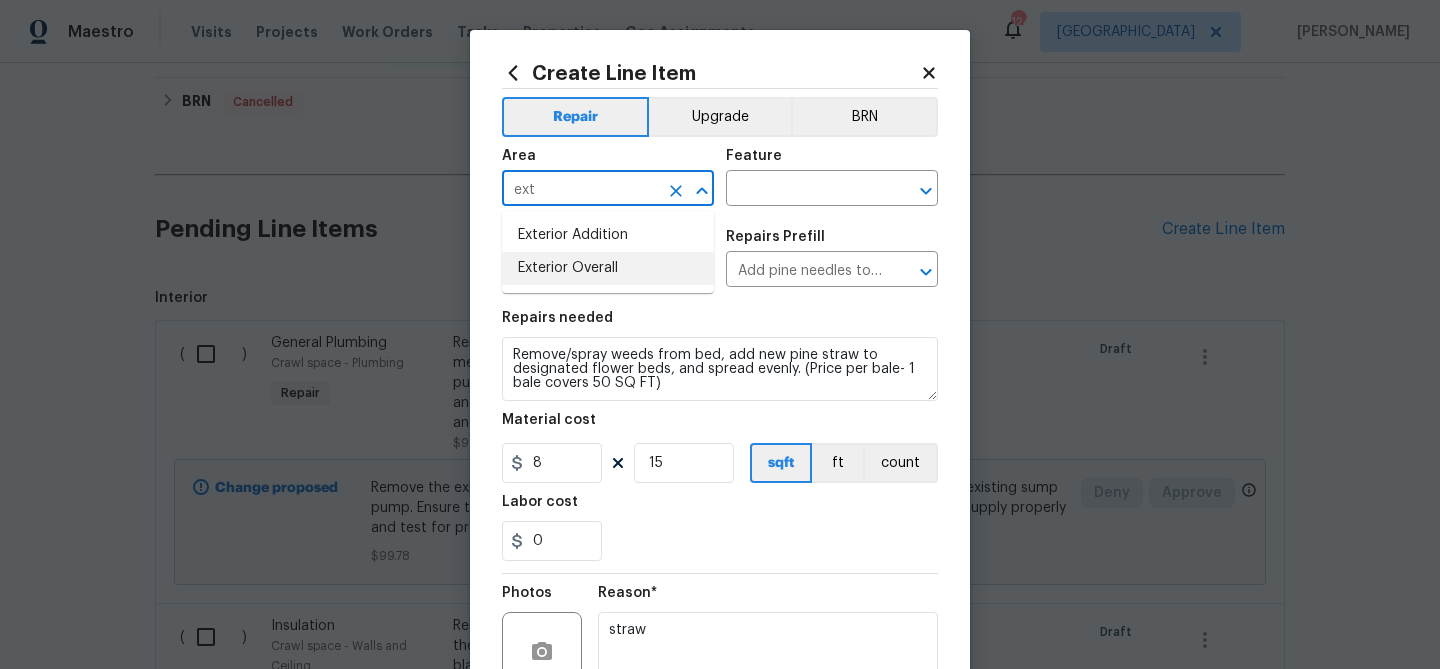 click on "Exterior Overall" at bounding box center (608, 268) 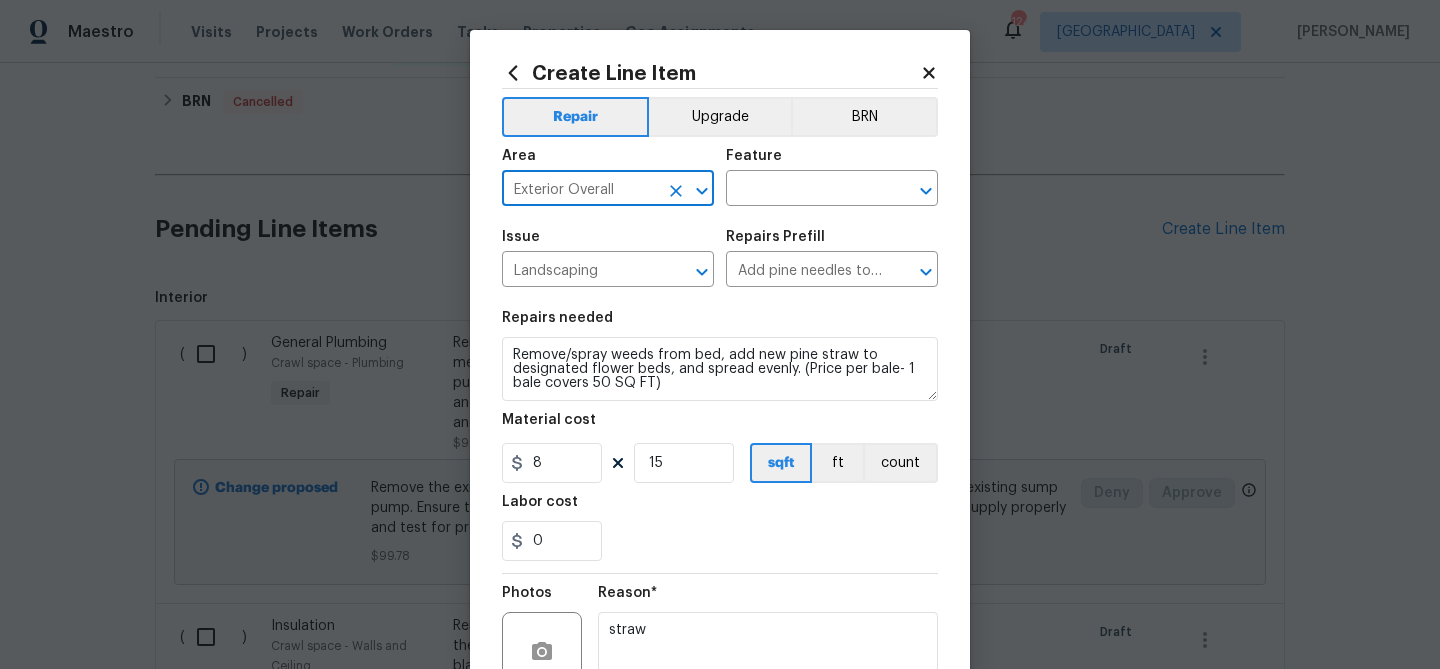 scroll, scrollTop: 193, scrollLeft: 0, axis: vertical 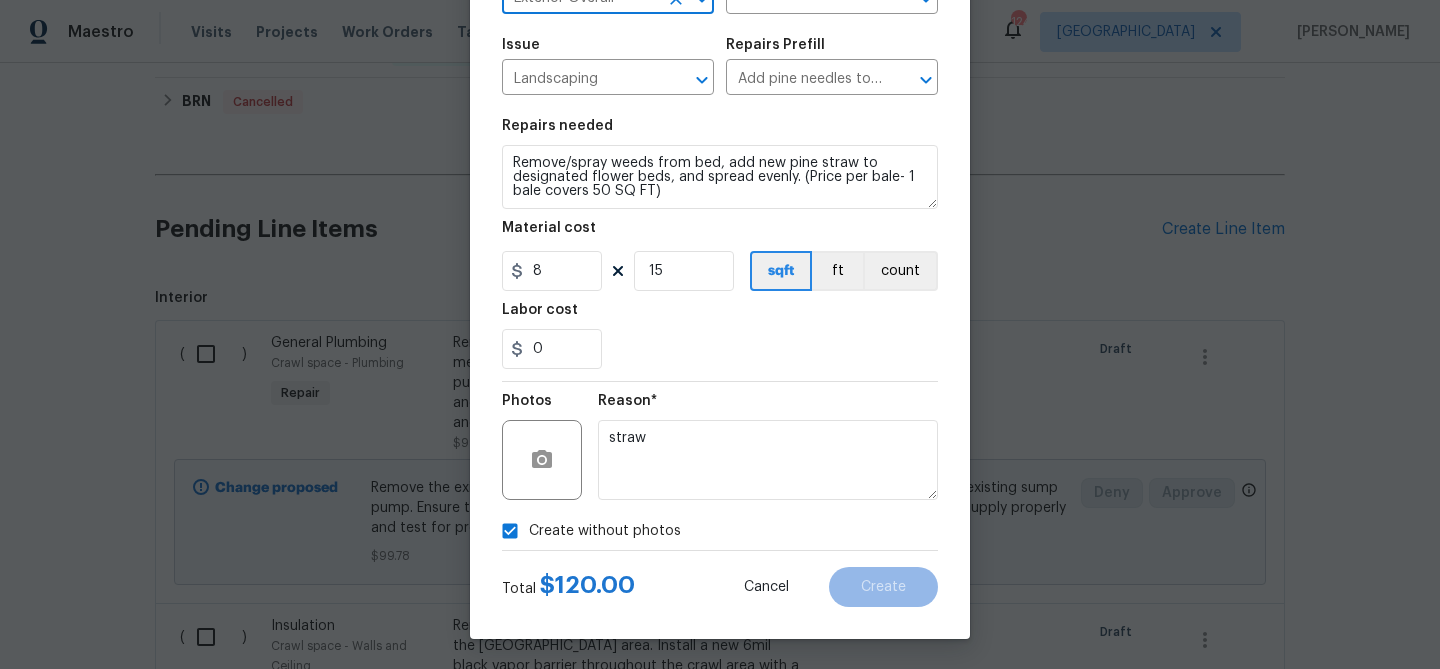 type on "Exterior Overall" 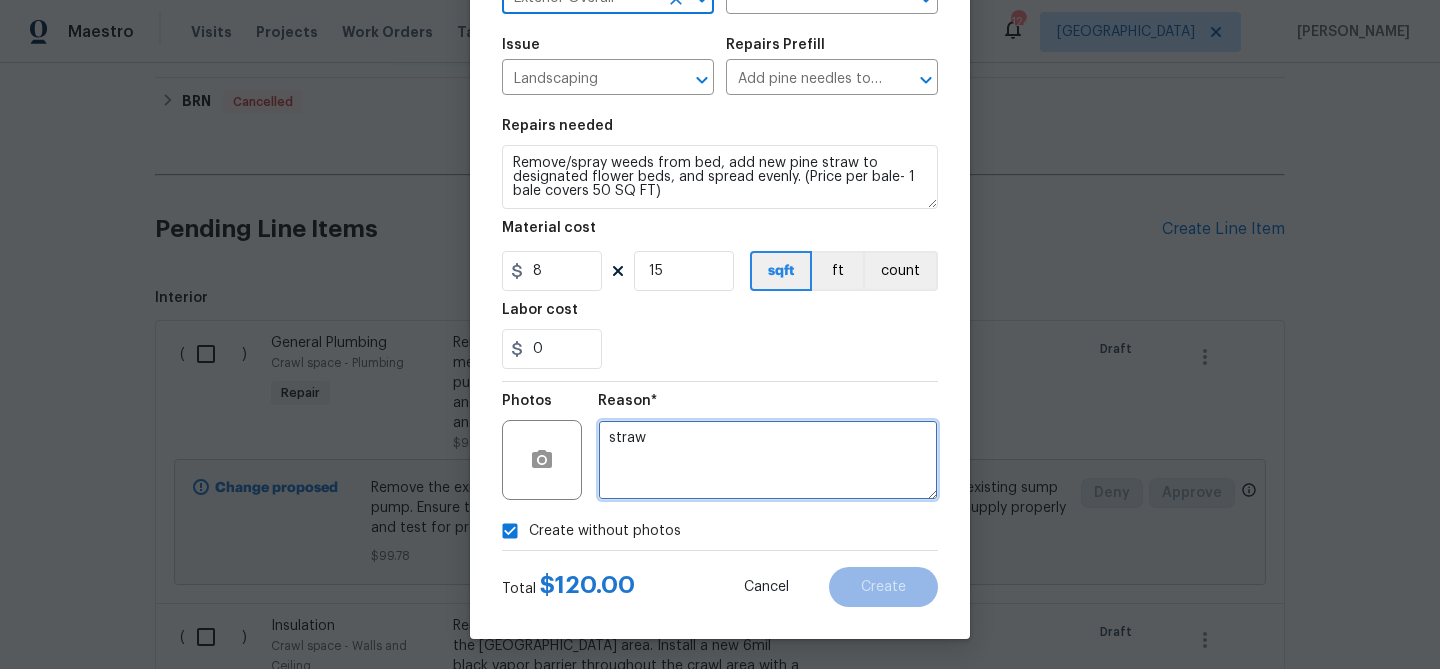 click on "straw" at bounding box center (768, 460) 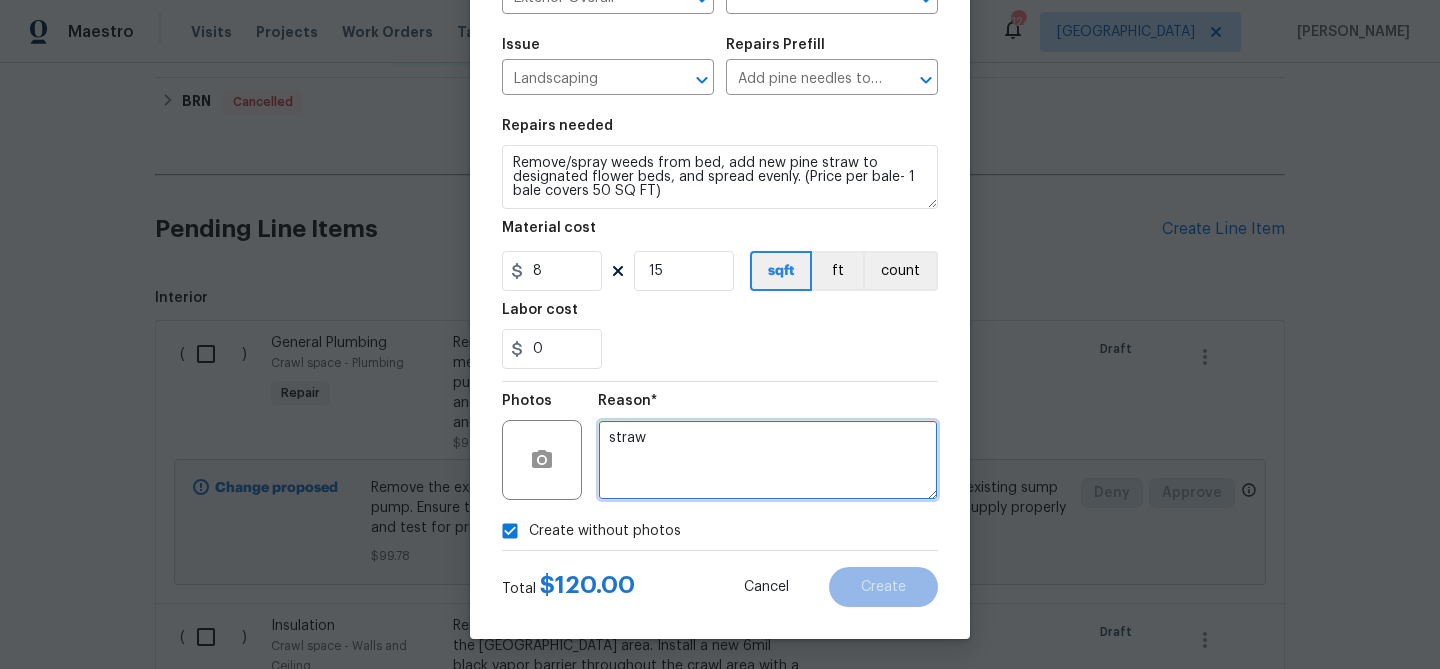 scroll, scrollTop: 42, scrollLeft: 0, axis: vertical 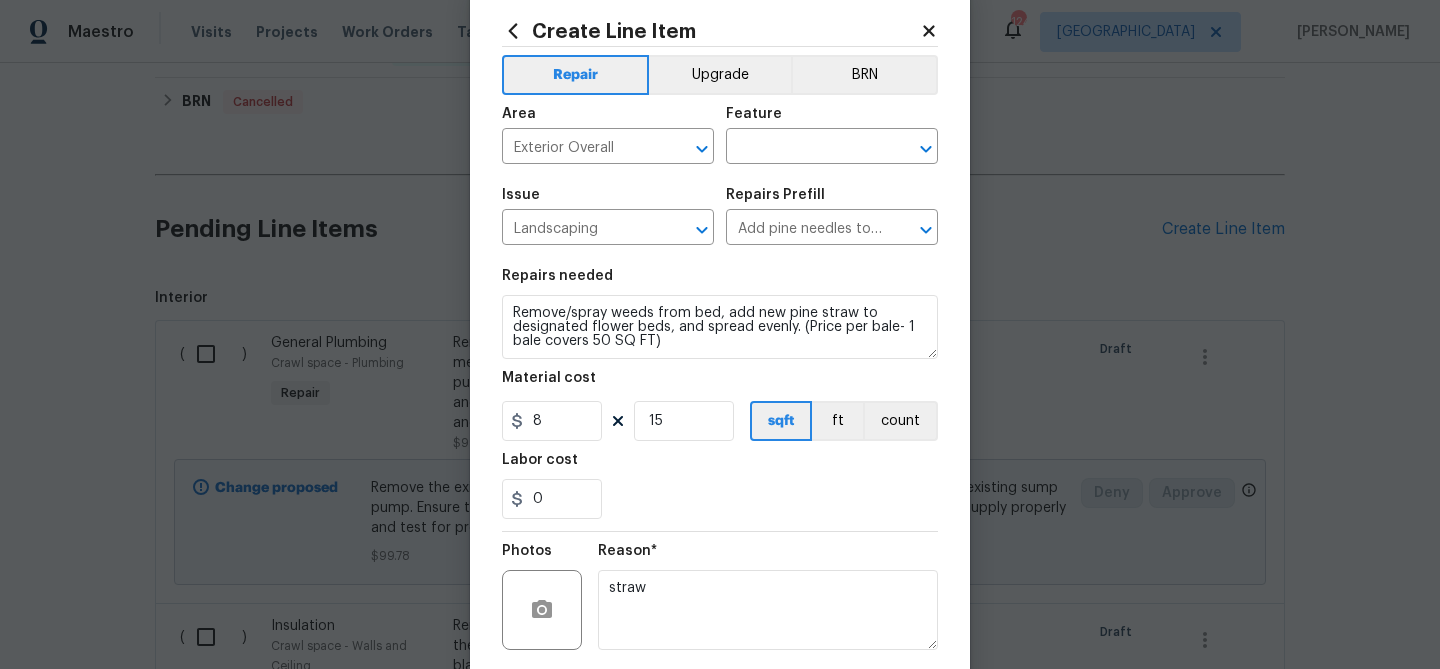 click on "Area Exterior Overall ​ Feature ​" at bounding box center [720, 135] 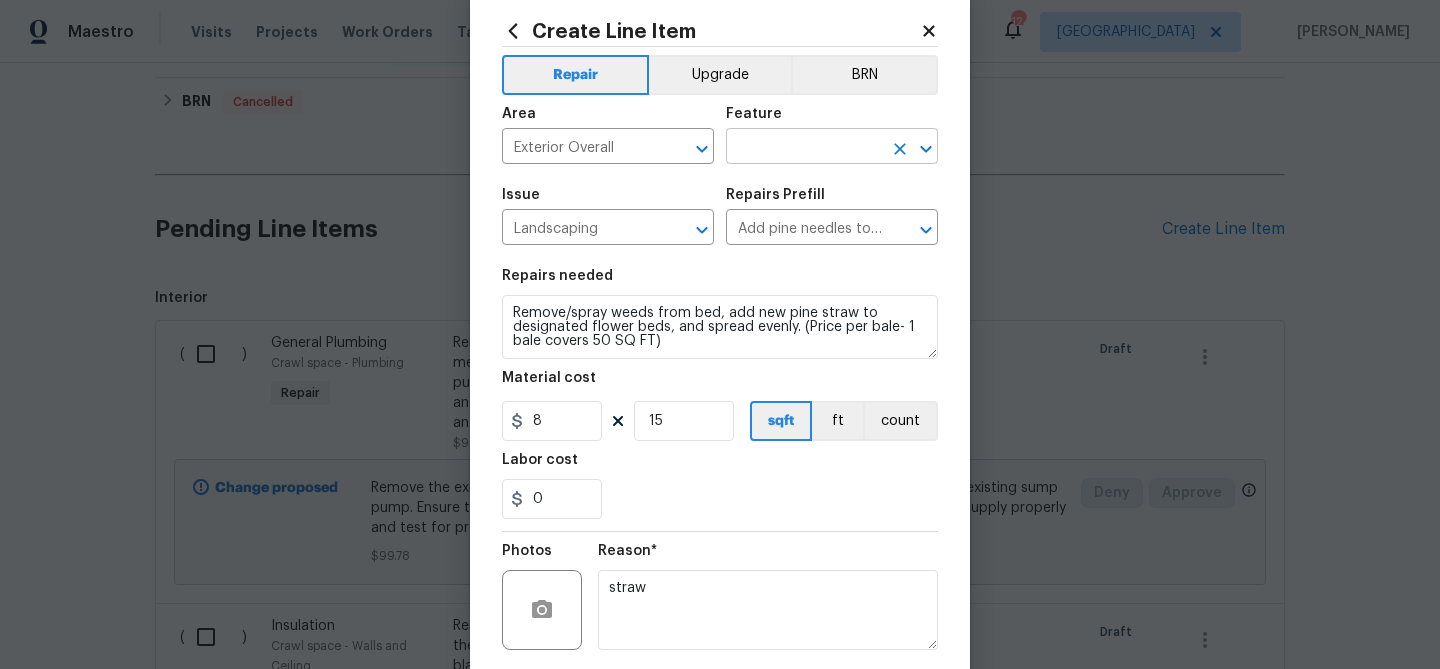 click at bounding box center [804, 148] 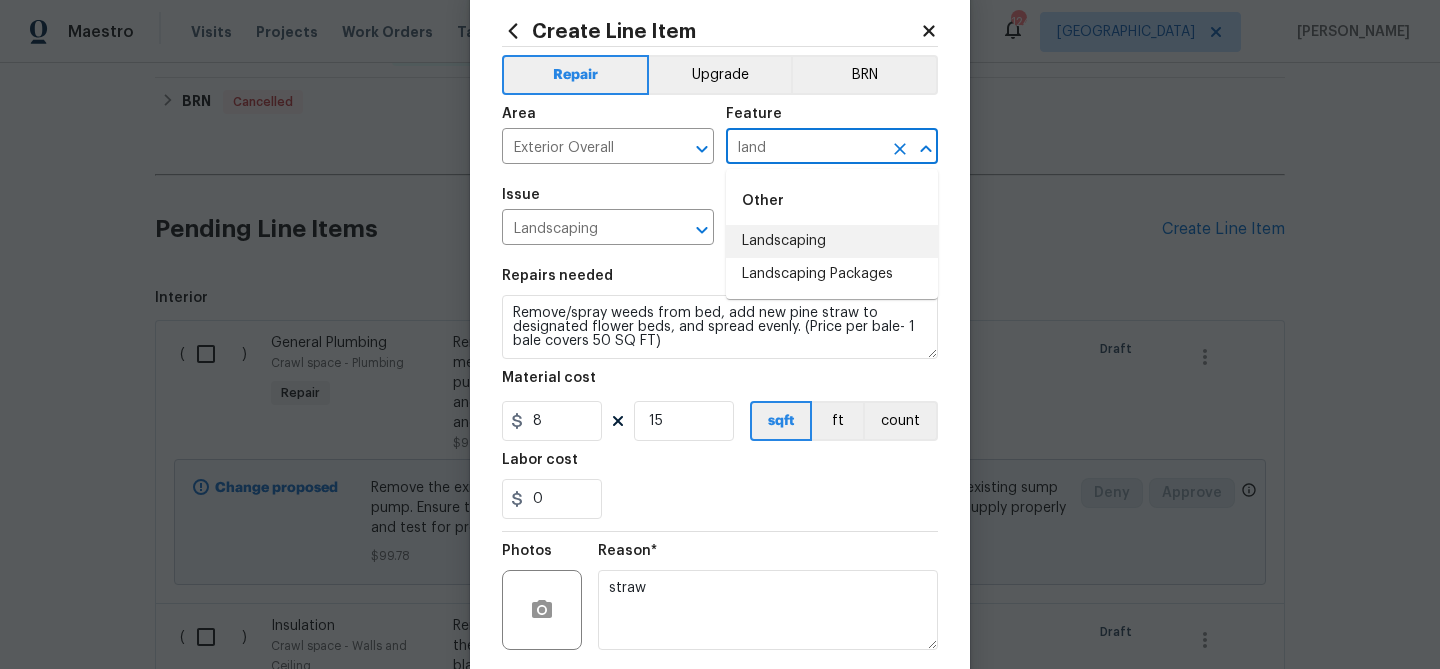 click on "Landscaping" at bounding box center (832, 241) 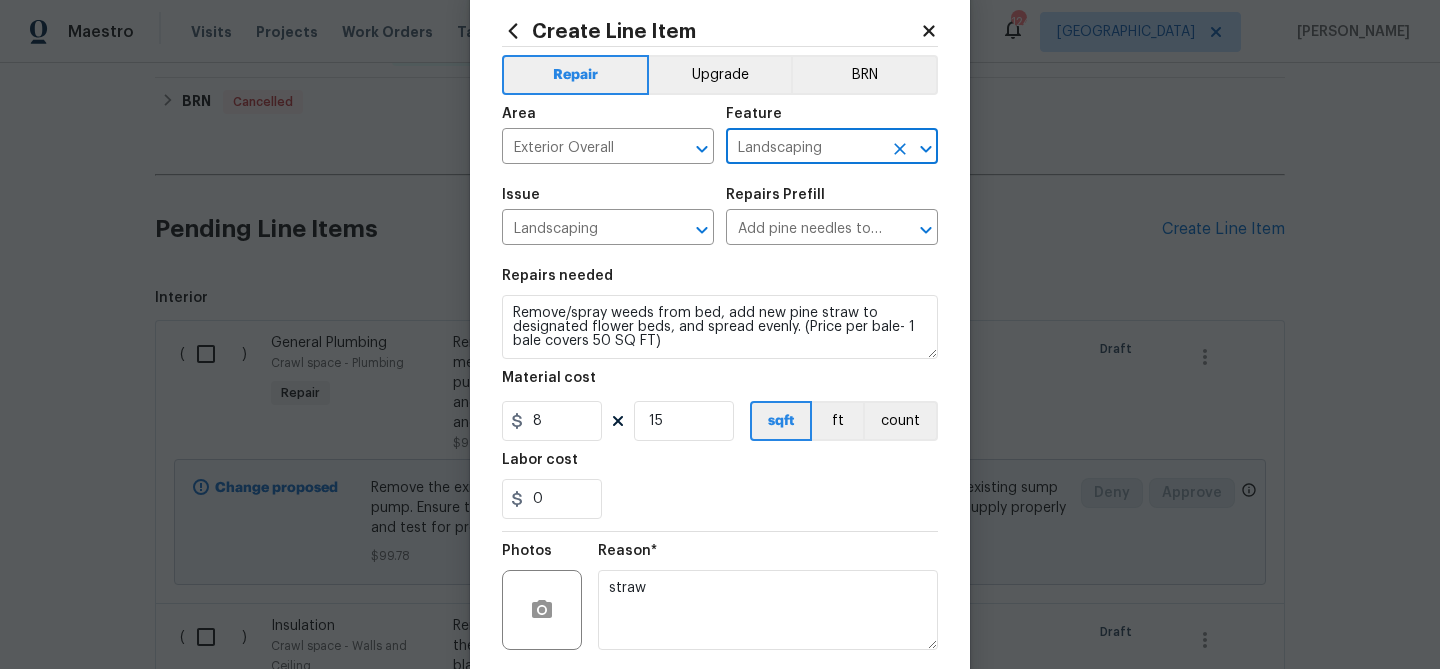 scroll, scrollTop: 193, scrollLeft: 0, axis: vertical 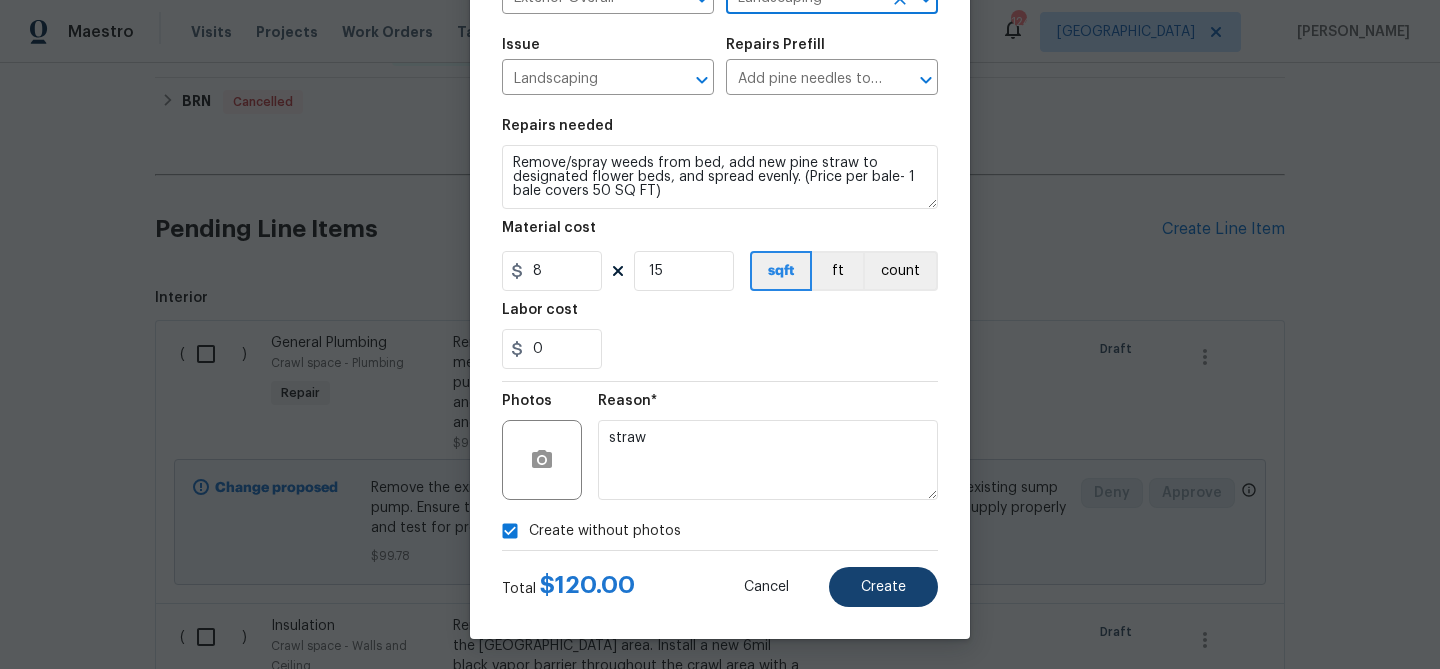 type on "Landscaping" 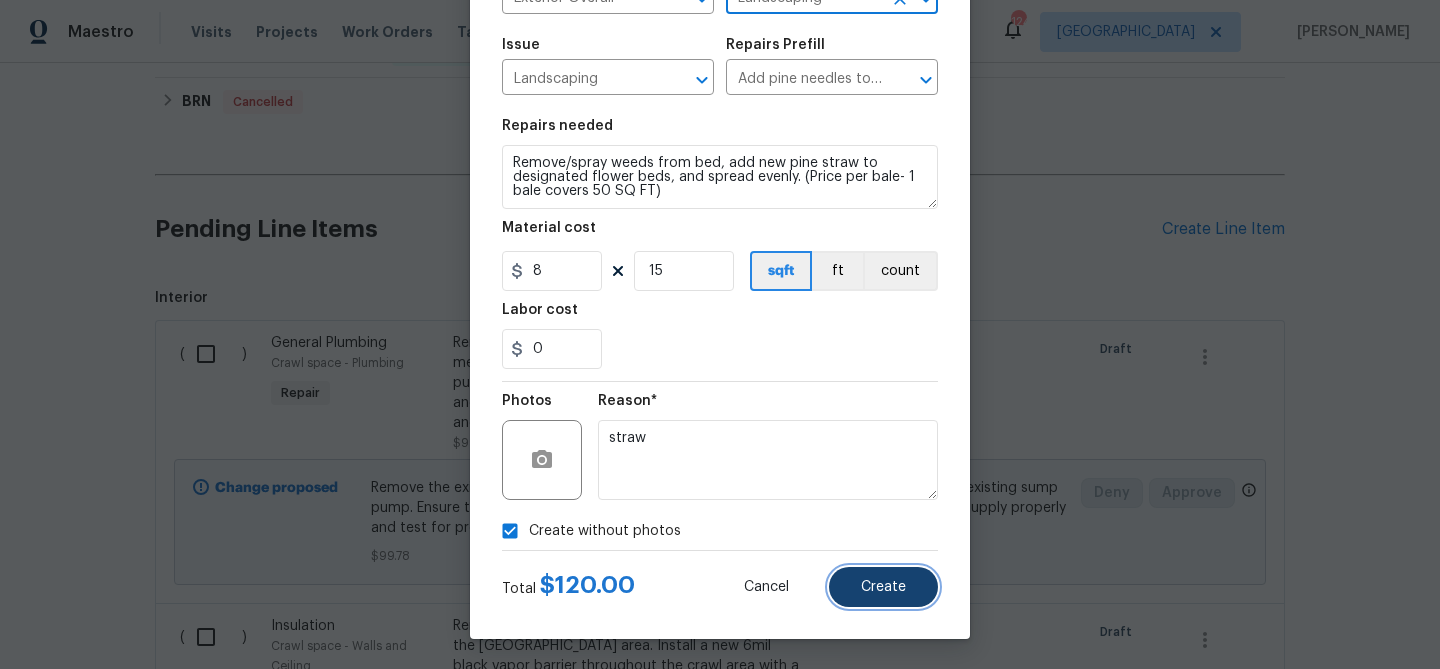 click on "Create" at bounding box center (883, 587) 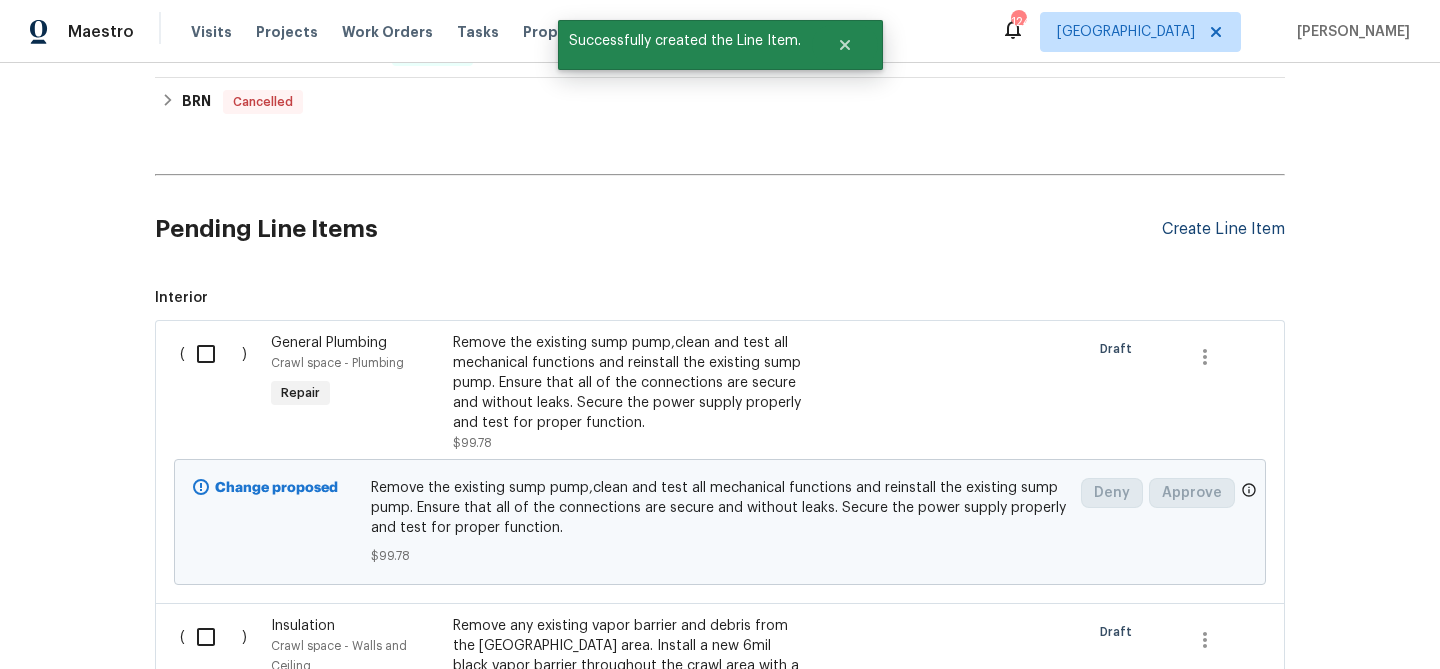 click on "Create Line Item" at bounding box center (1223, 229) 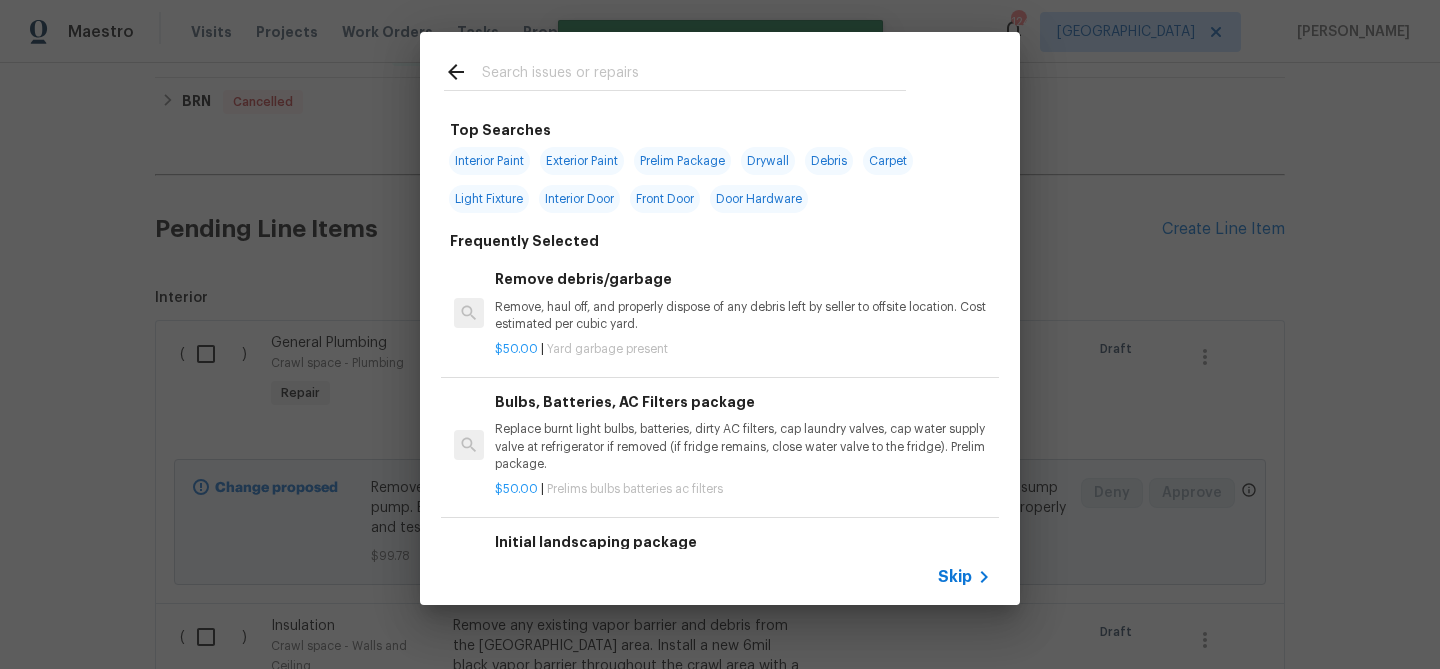 click at bounding box center [694, 75] 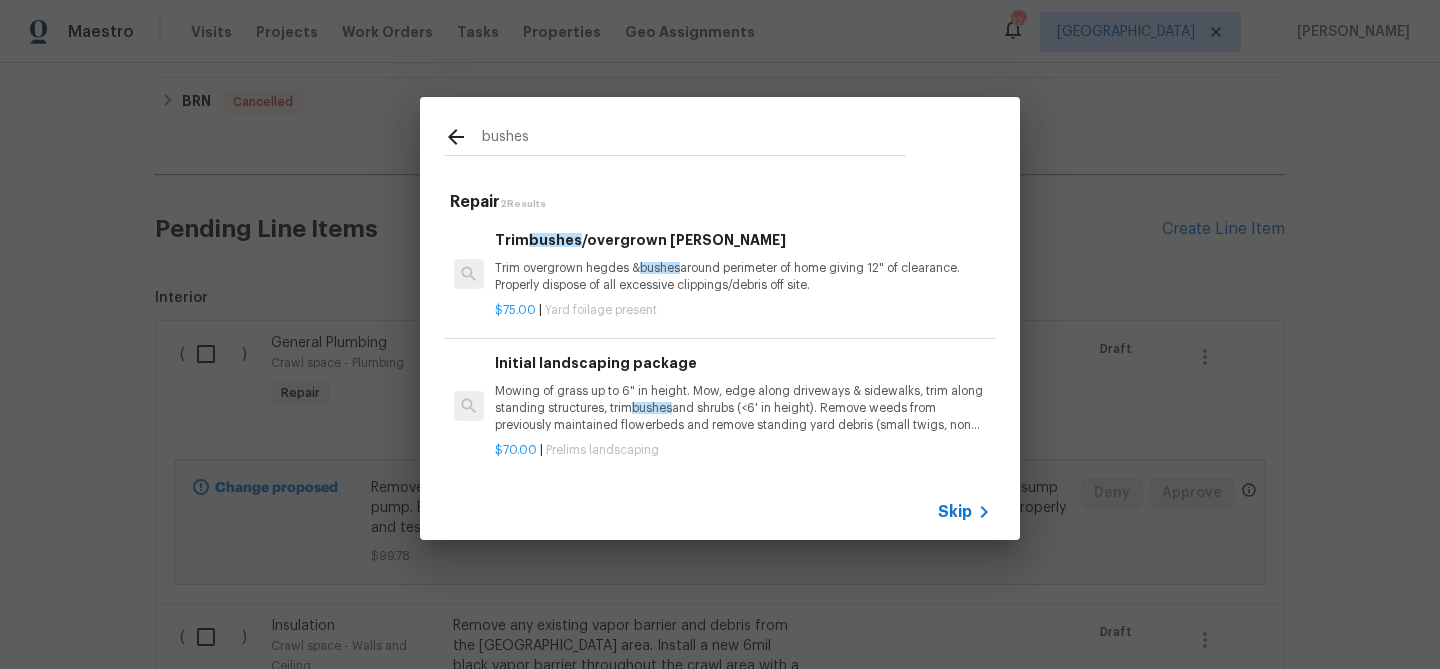type on "bushes" 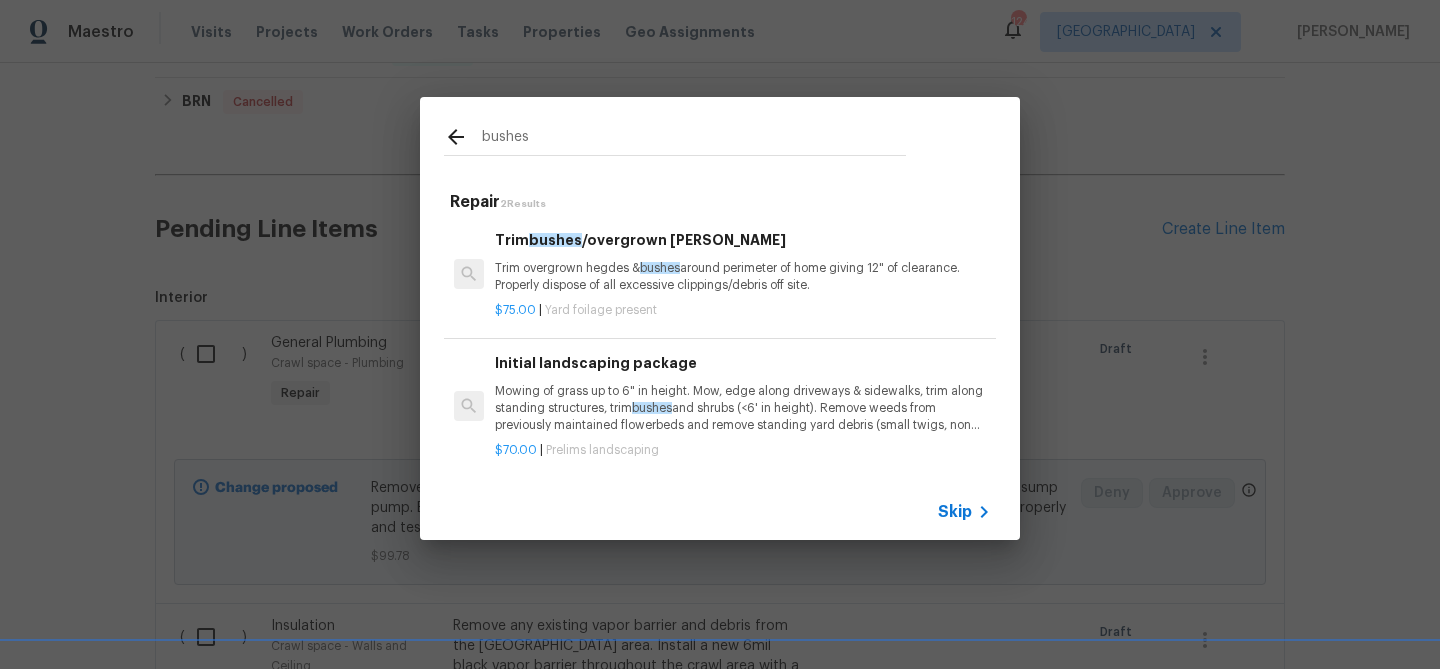 click on "Trim overgrown hegdes &  bushes  around perimeter of home giving 12" of clearance. Properly dispose of all excessive clippings/debris off site." at bounding box center (743, 277) 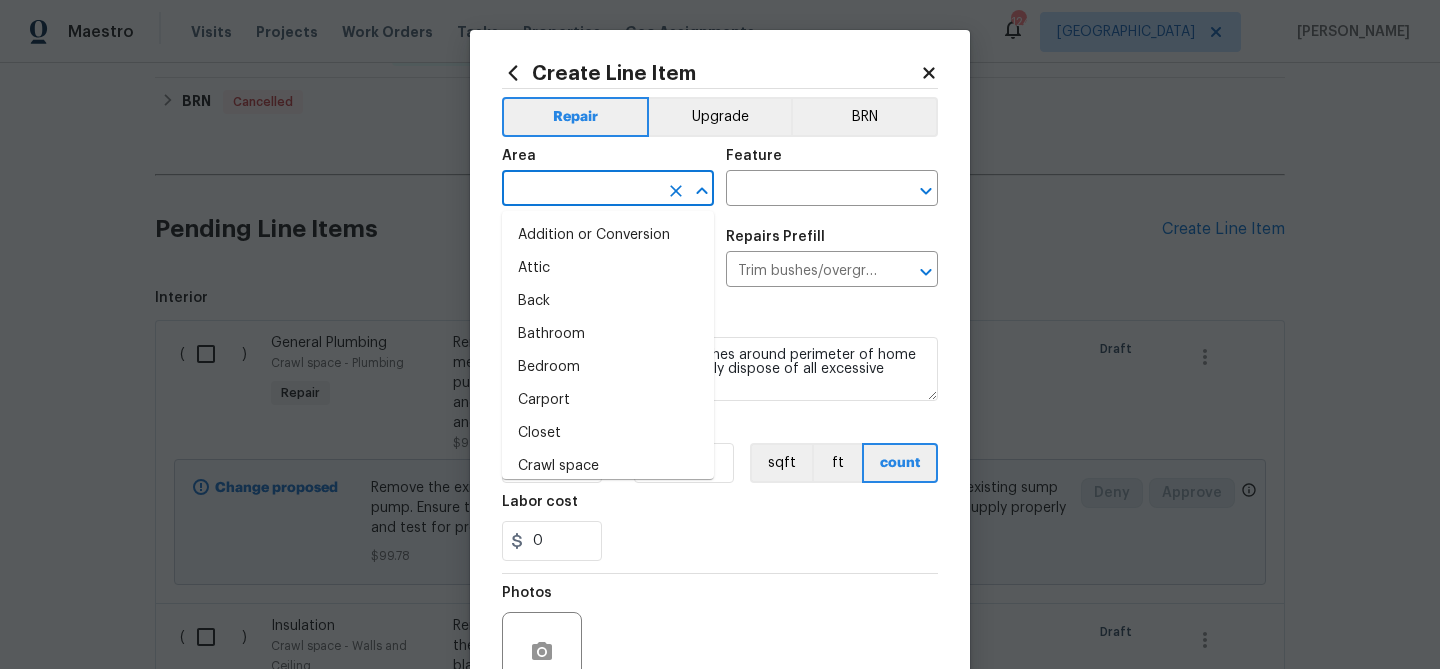 click at bounding box center (580, 190) 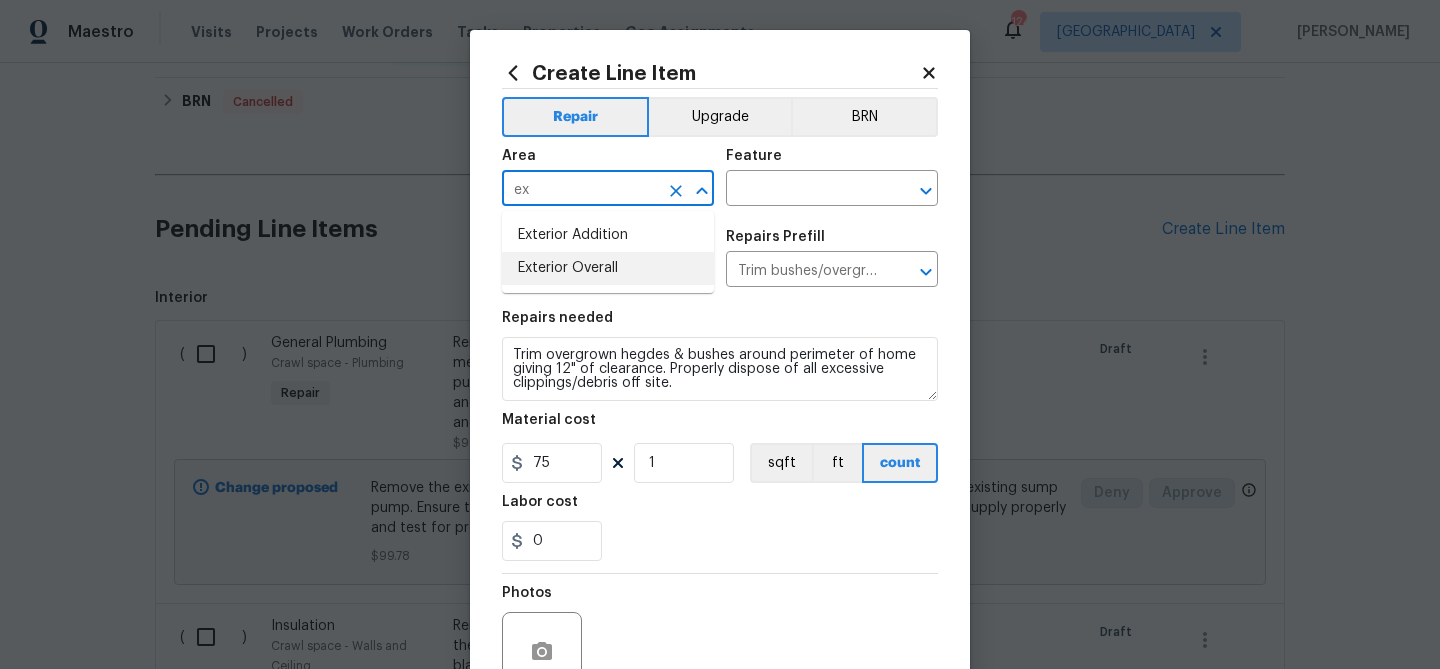 click on "Exterior Overall" at bounding box center [608, 268] 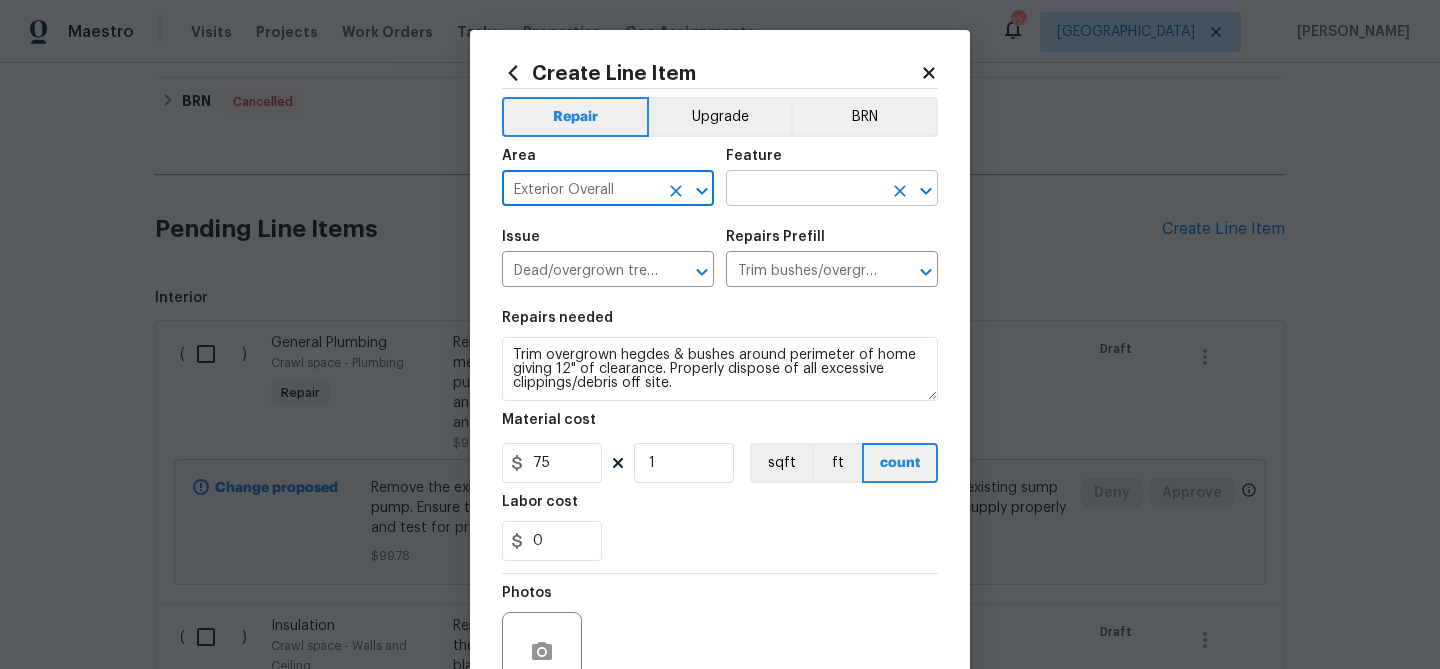 type on "Exterior Overall" 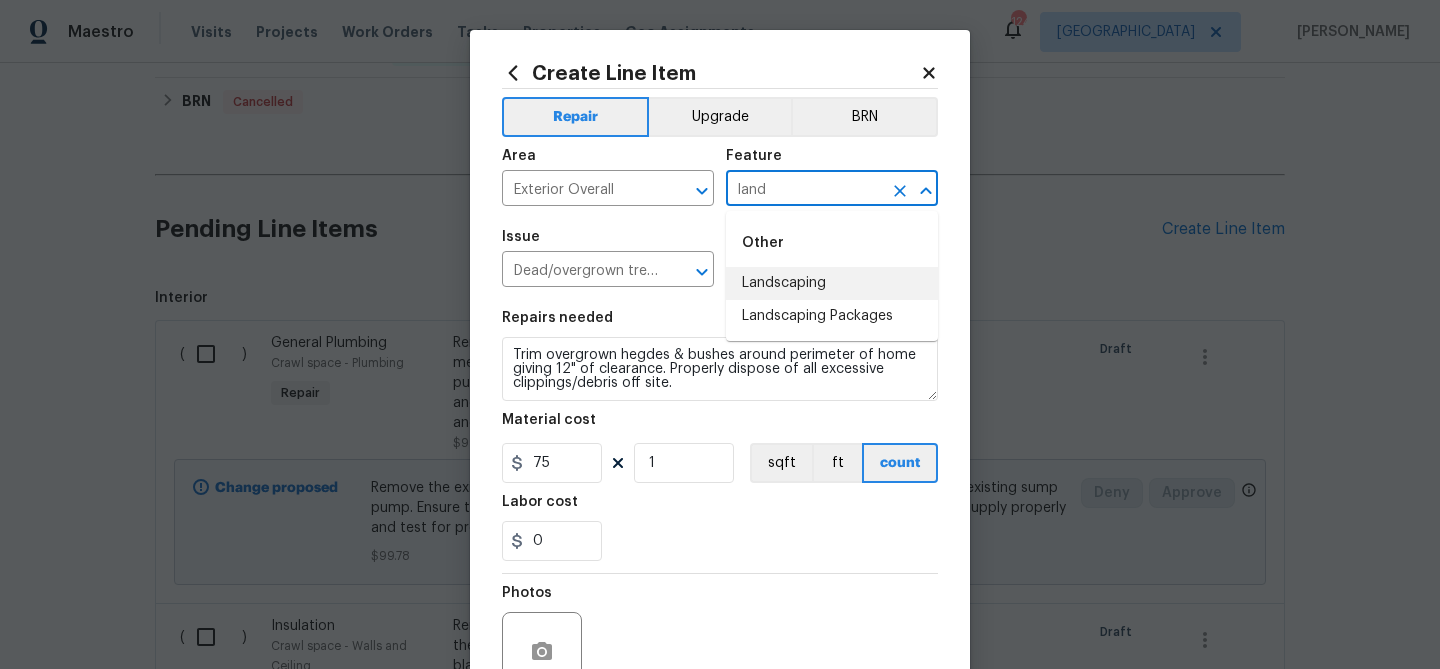 click on "Landscaping" at bounding box center (832, 283) 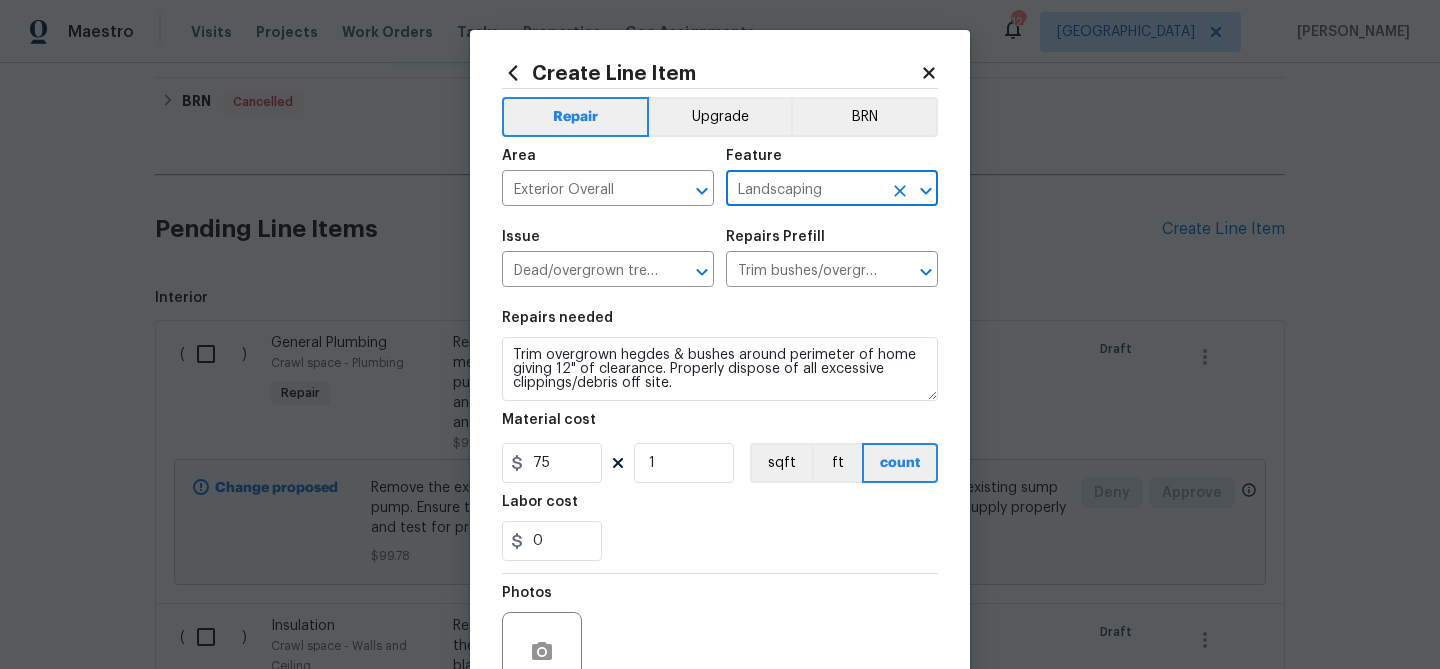 scroll, scrollTop: 193, scrollLeft: 0, axis: vertical 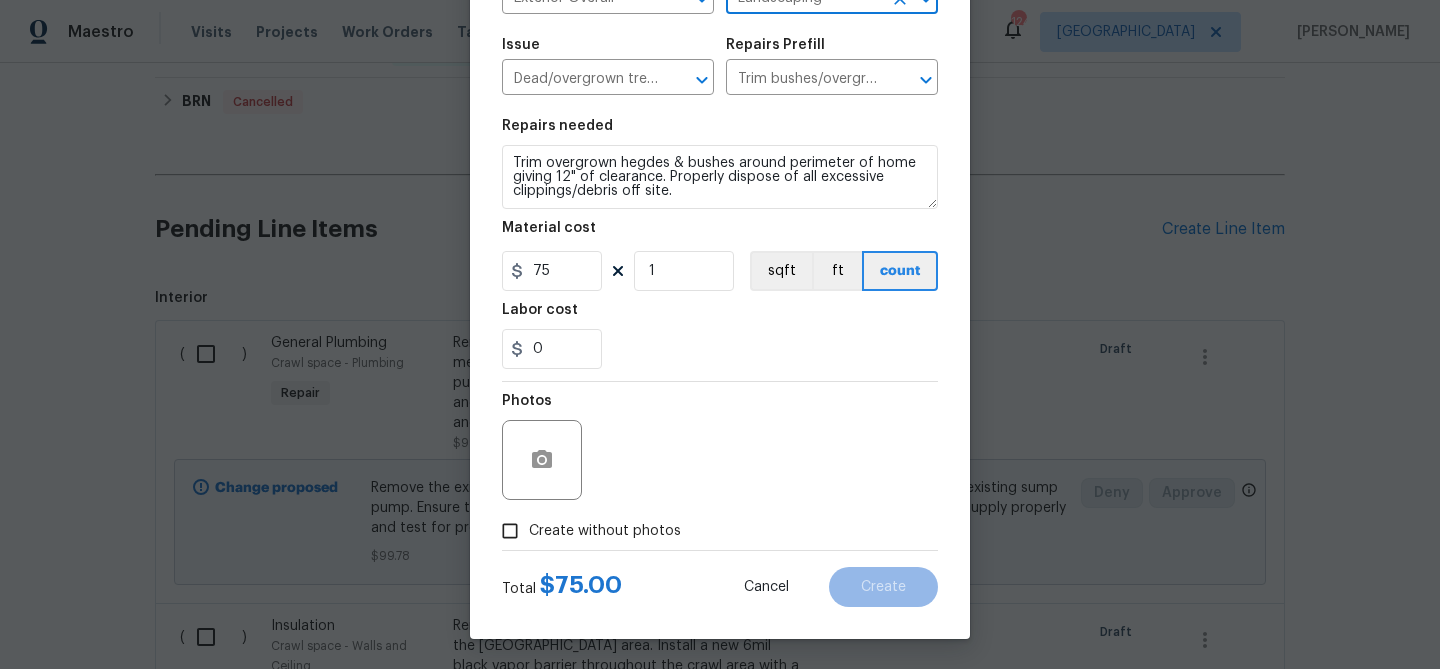 type on "Landscaping" 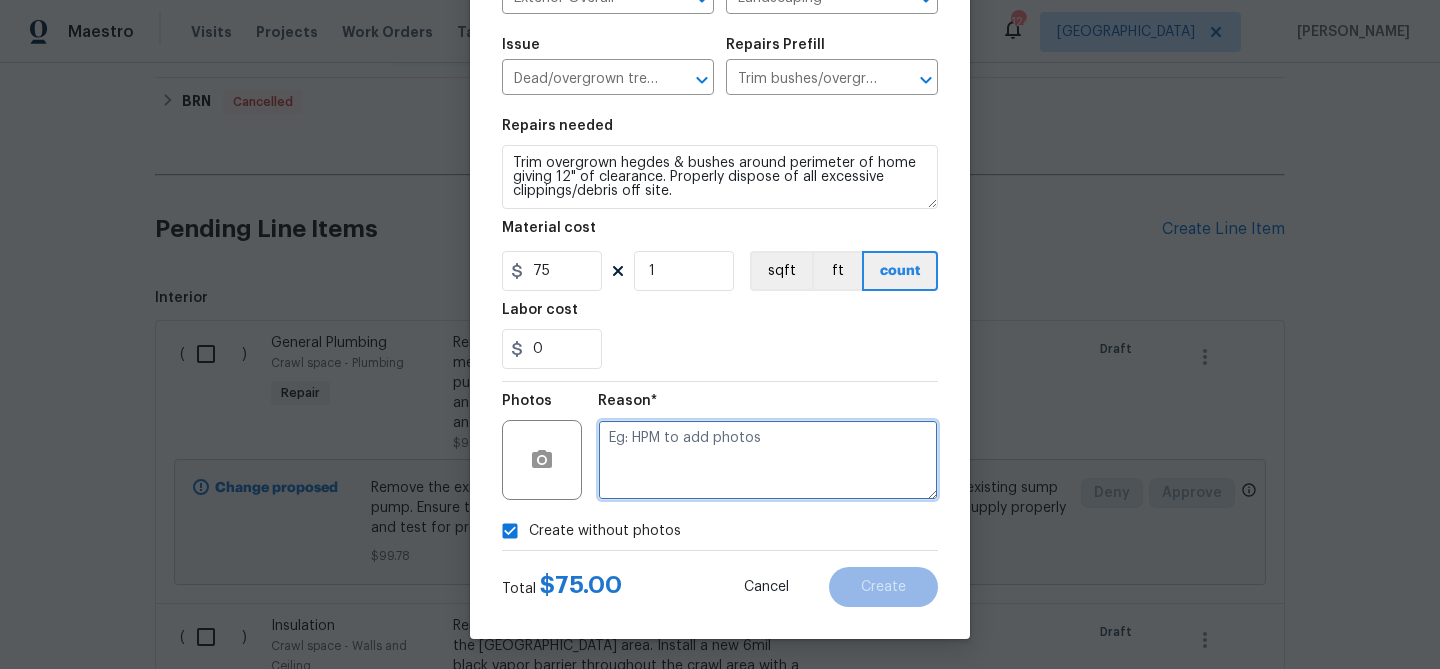 click at bounding box center [768, 460] 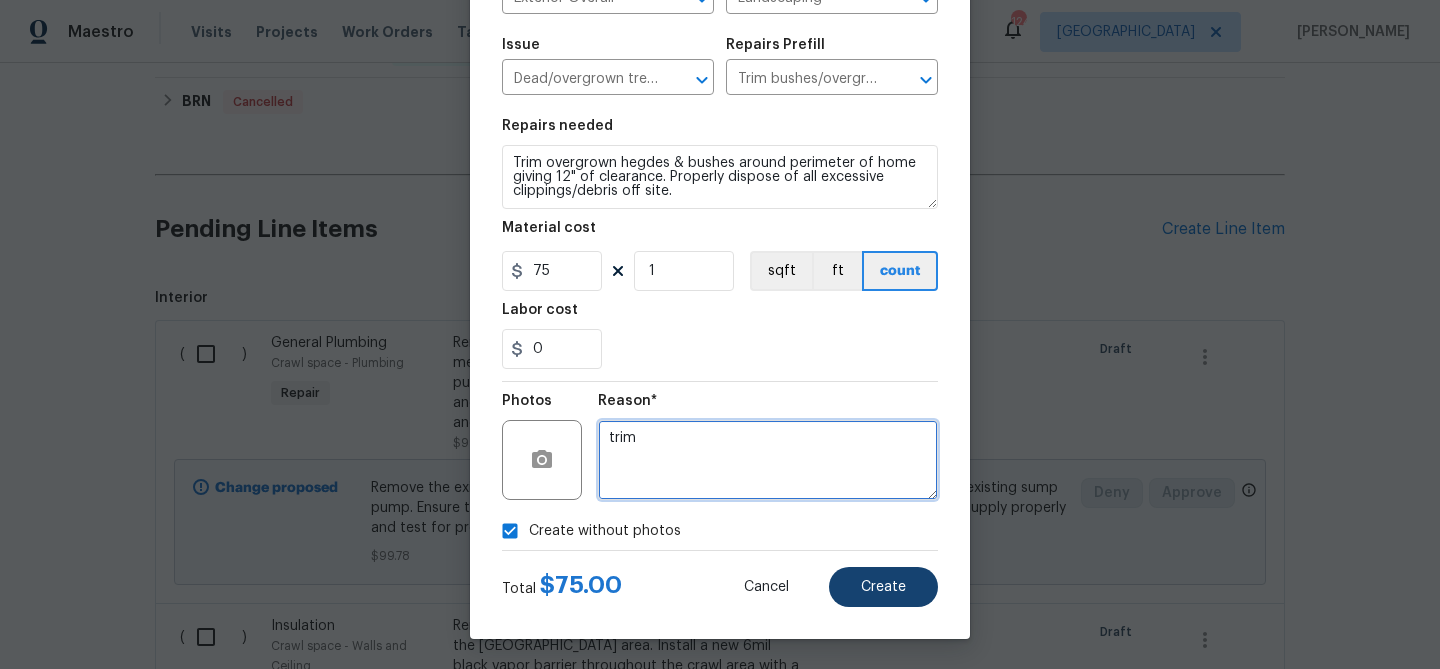 type on "trim" 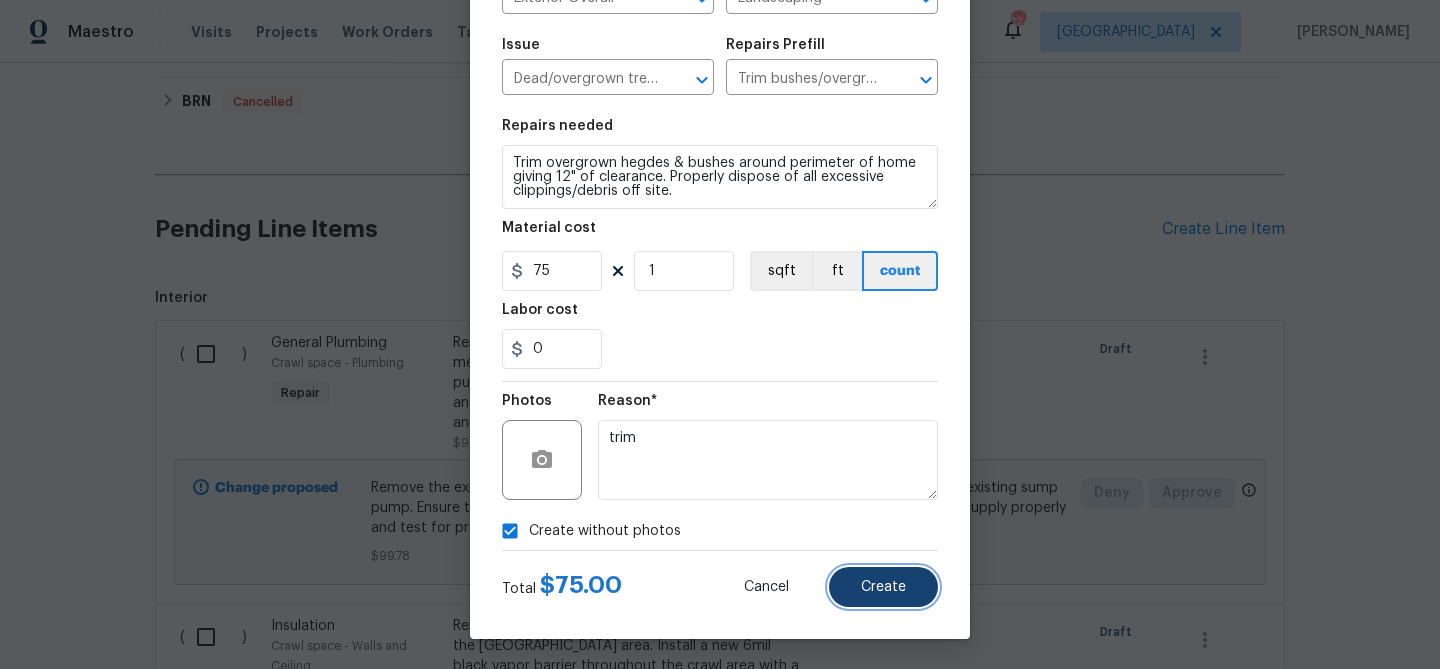 click on "Create" at bounding box center (883, 587) 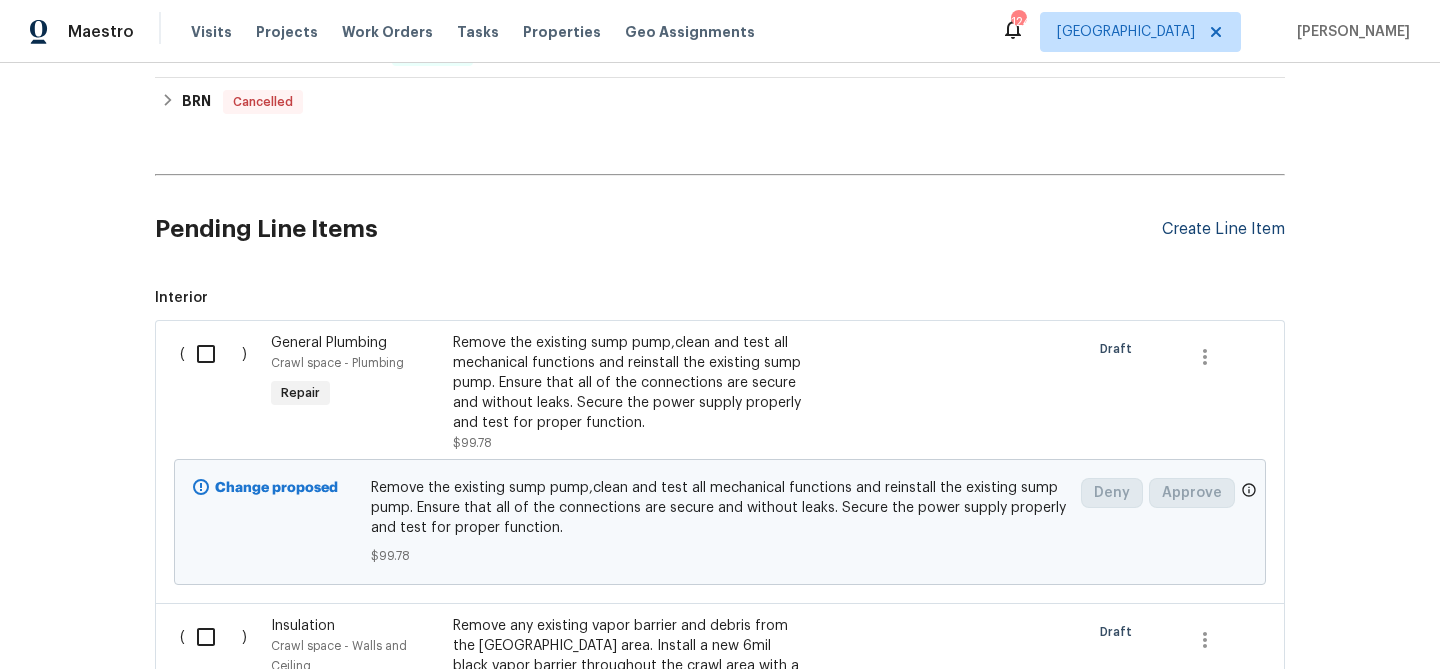 click on "Create Line Item" at bounding box center [1223, 229] 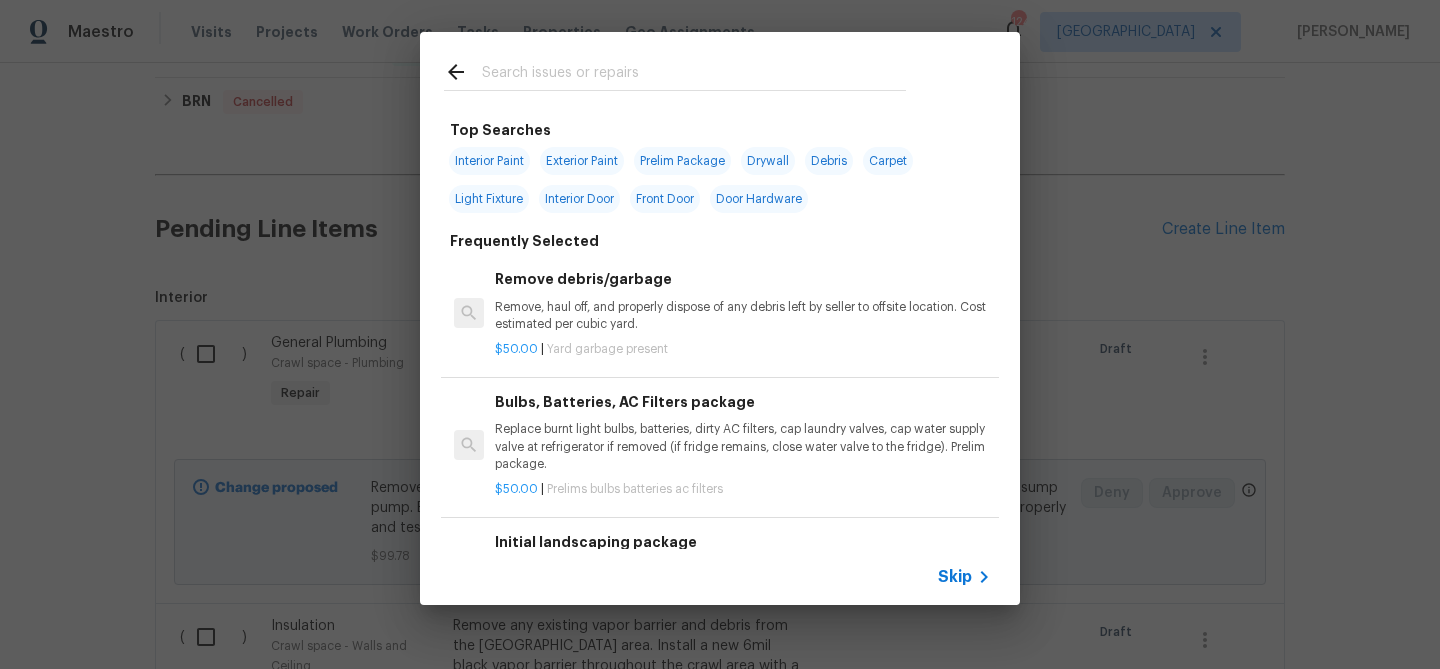 click at bounding box center (694, 75) 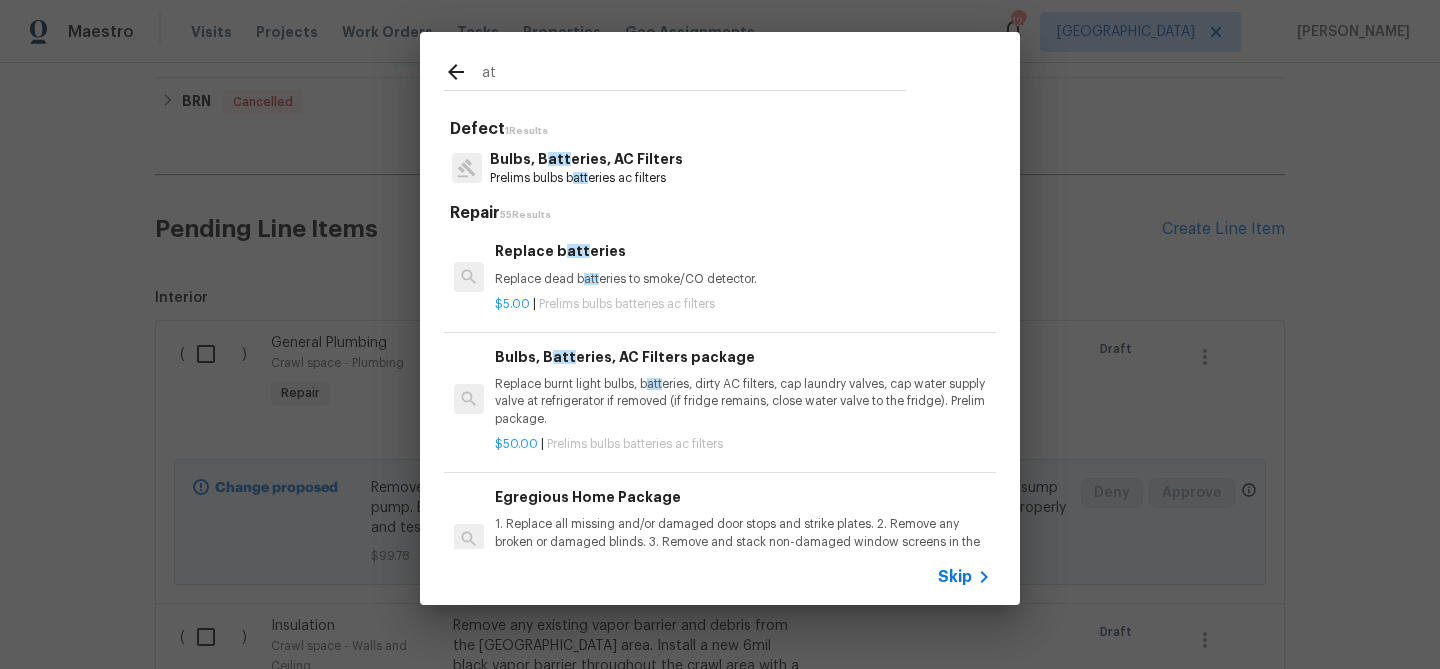 type on "a" 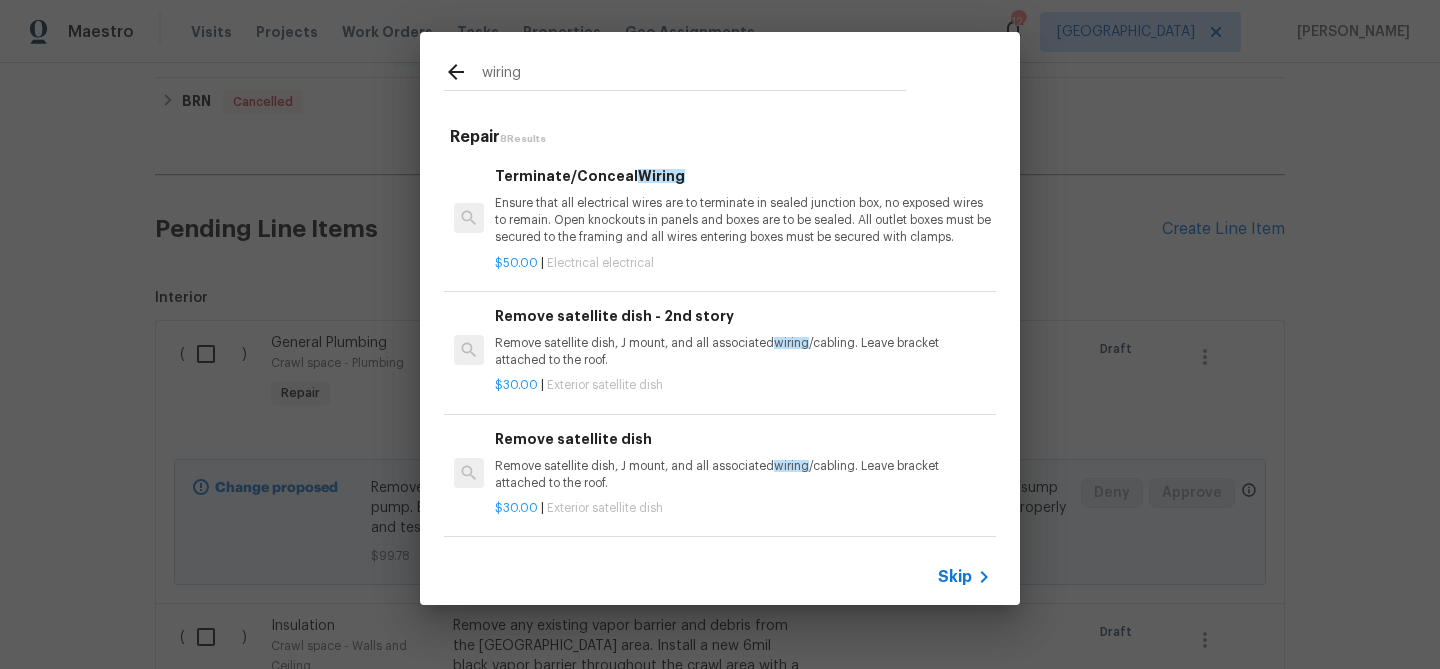 type on "wiring" 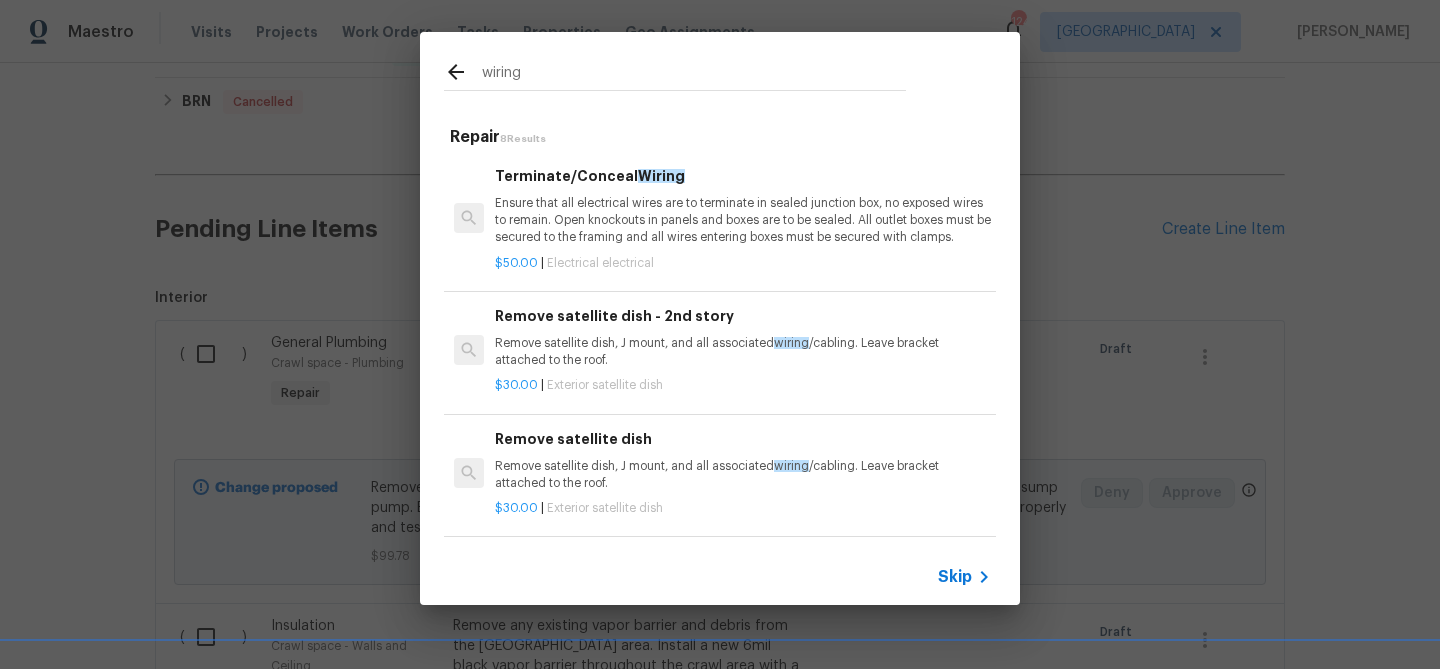 click on "Ensure that all electrical wires are to terminate in sealed junction box, no exposed wires to remain. Open knockouts in panels and boxes are to be sealed. All outlet boxes must be secured to the framing and all wires entering boxes must be secured with clamps." at bounding box center (743, 220) 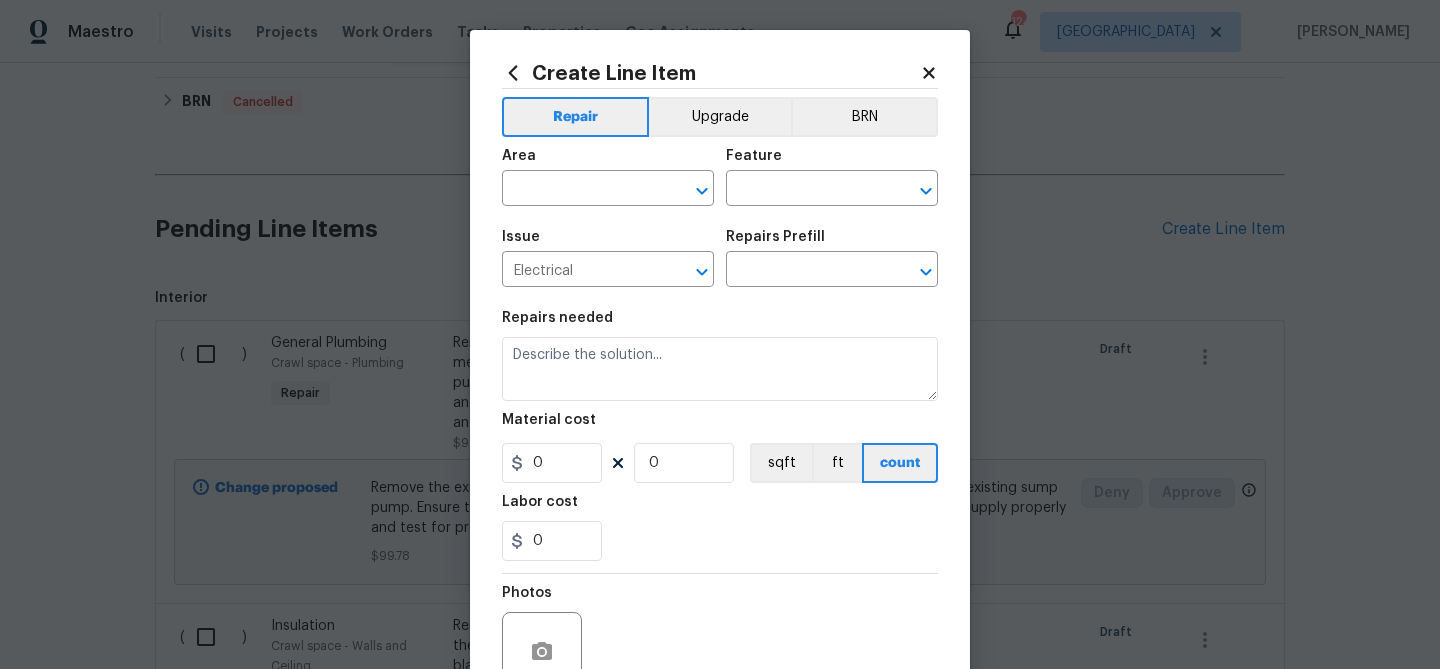 type on "Terminate/Conceal Wiring $50.00" 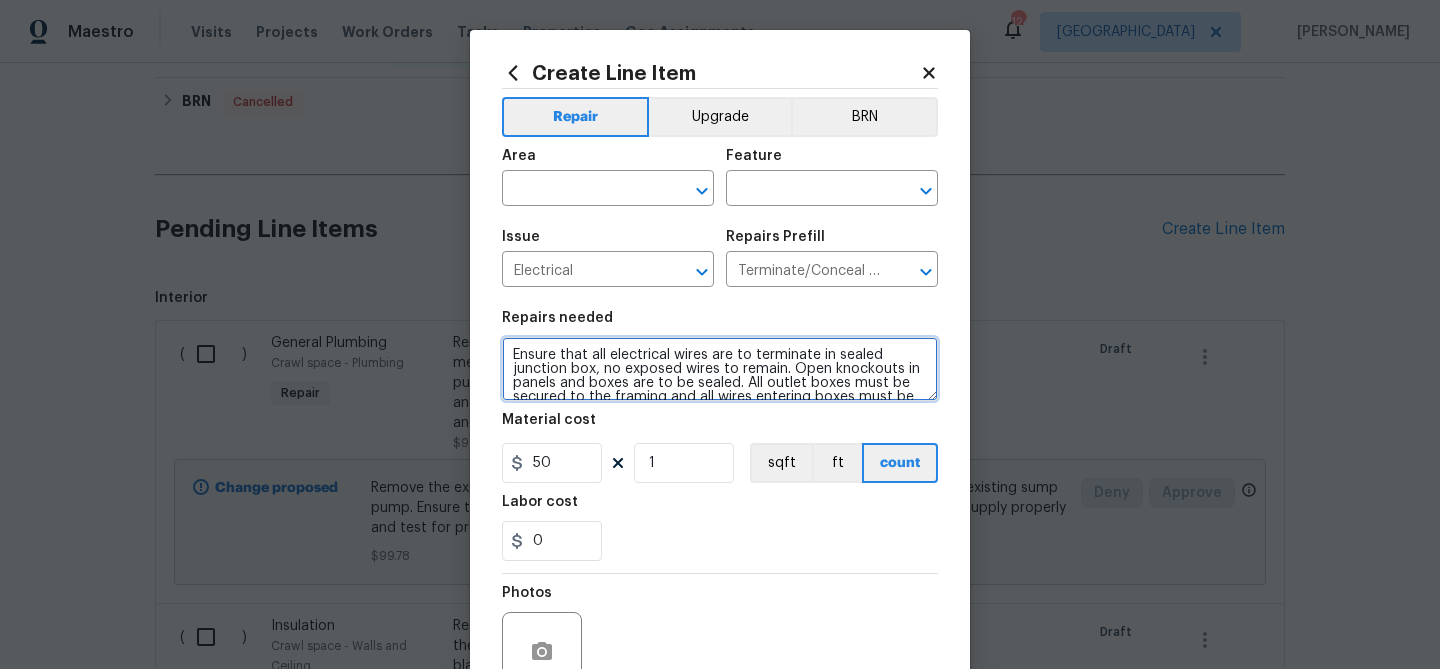 click on "Ensure that all electrical wires are to terminate in sealed junction box, no exposed wires to remain. Open knockouts in panels and boxes are to be sealed. All outlet boxes must be secured to the framing and all wires entering boxes must be secured with clamps." at bounding box center (720, 369) 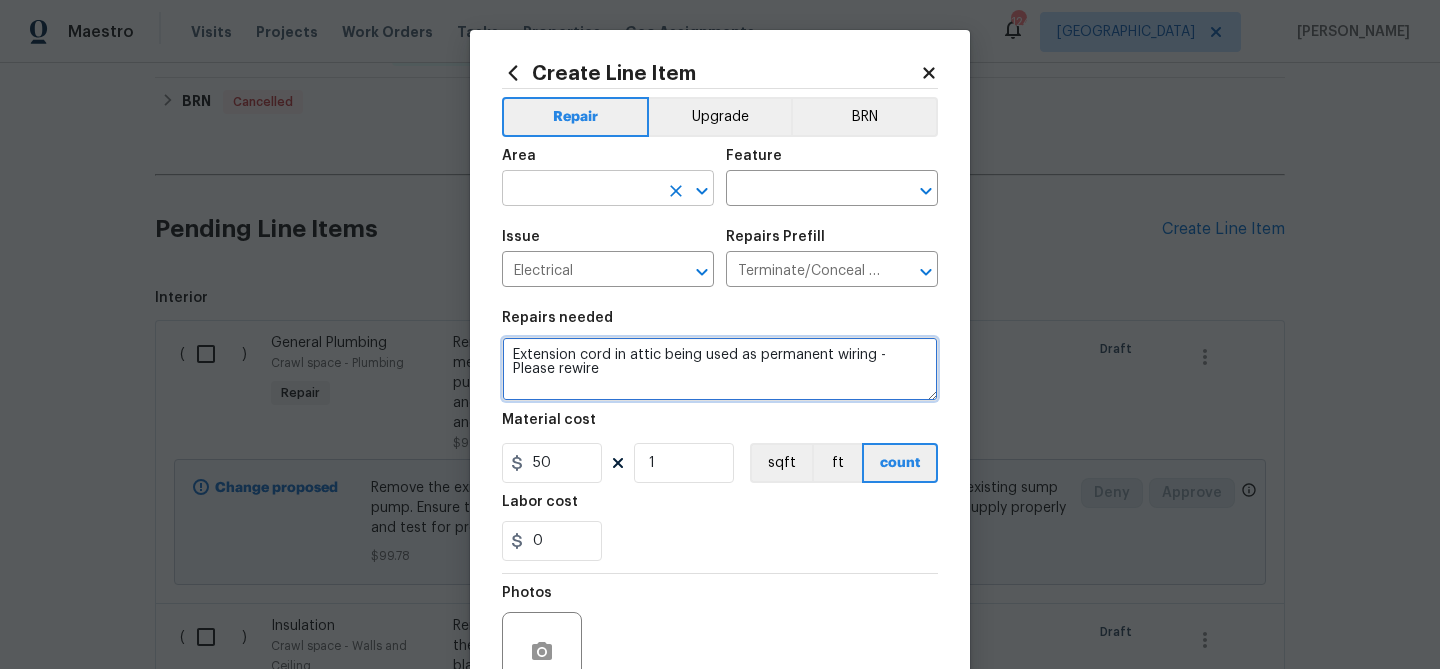 type on "Extension cord in attic being used as permanent wiring - Please rewire" 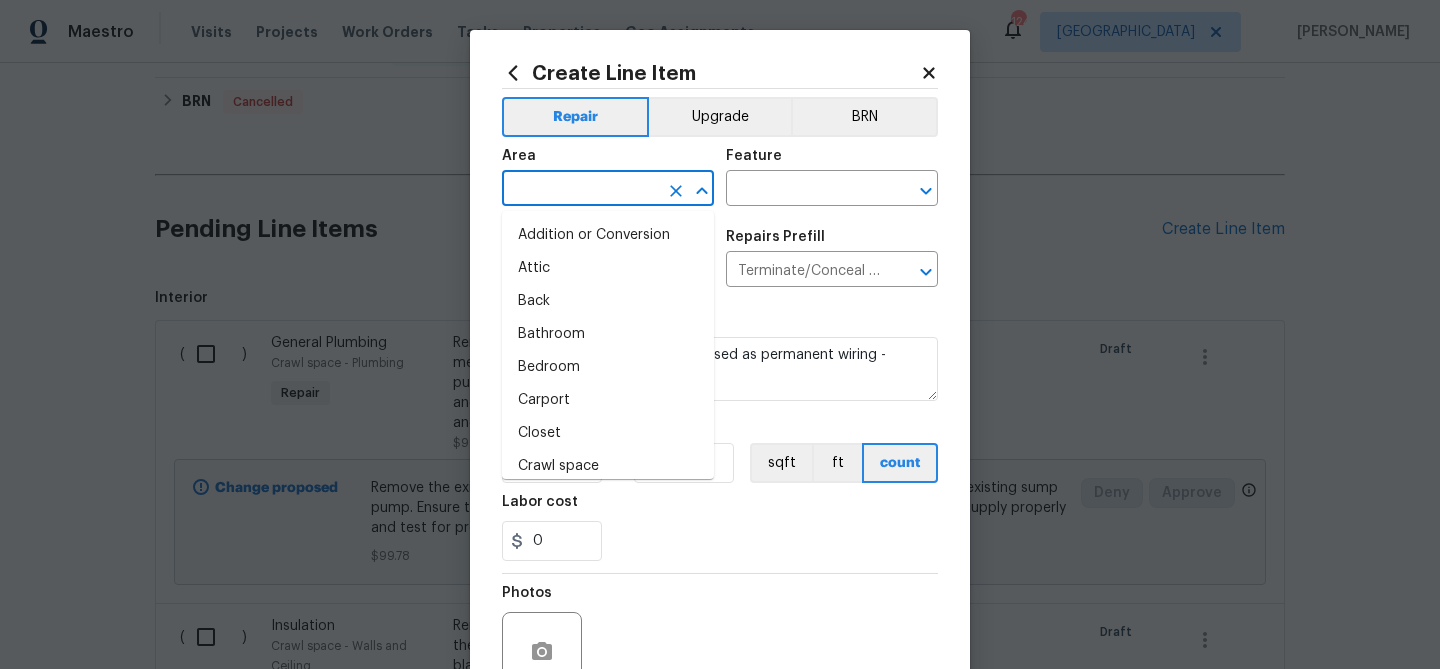 click at bounding box center (580, 190) 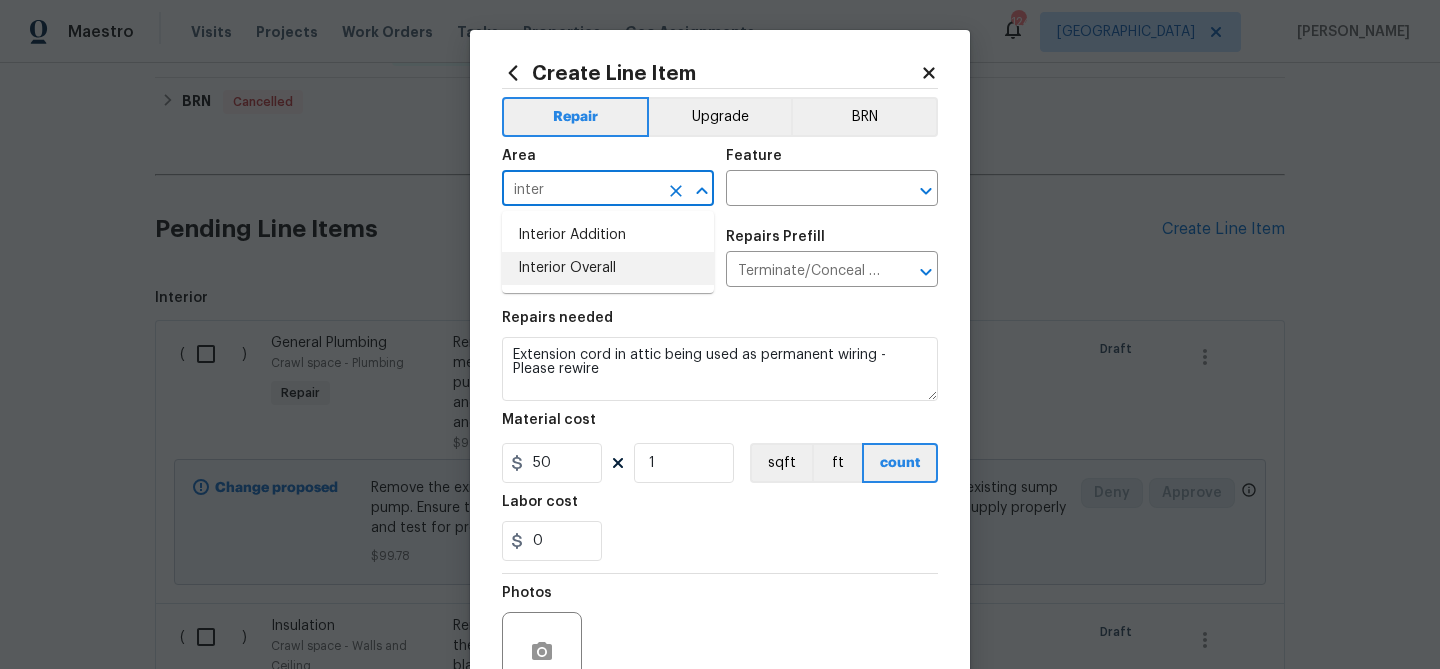 click on "Interior Overall" at bounding box center (608, 268) 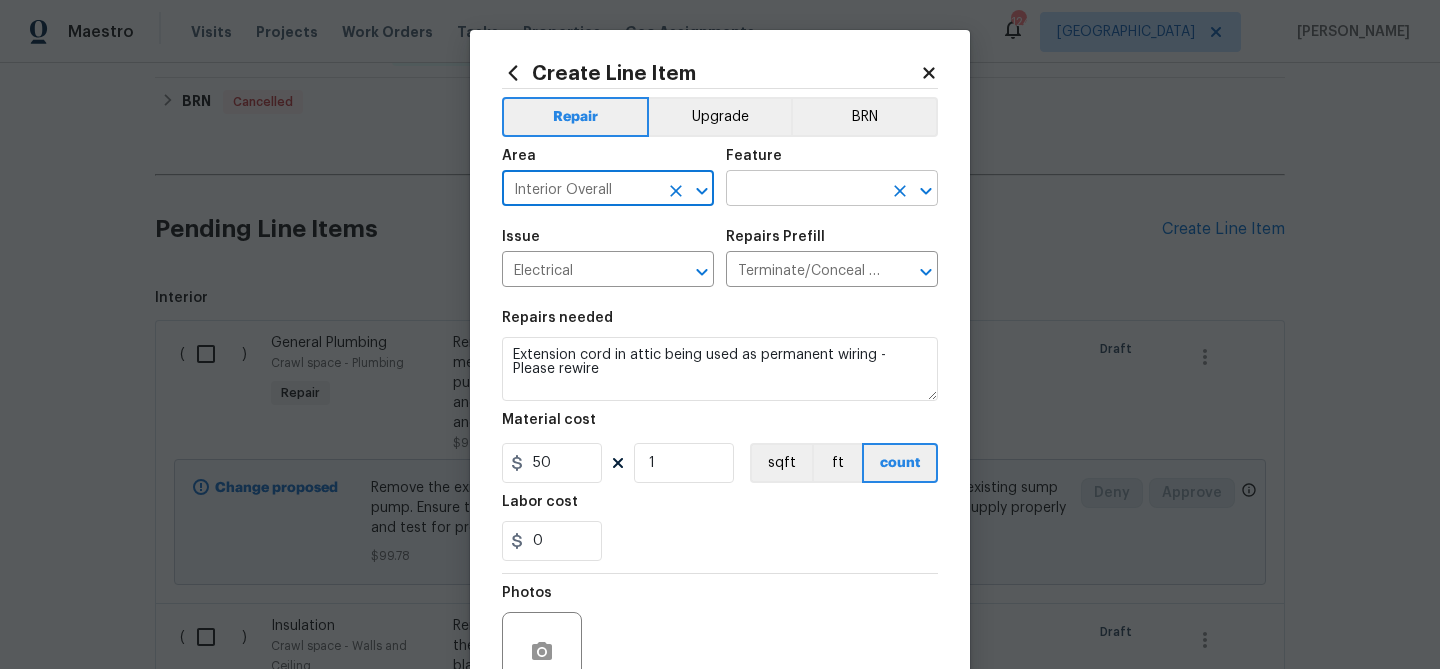 type on "Interior Overall" 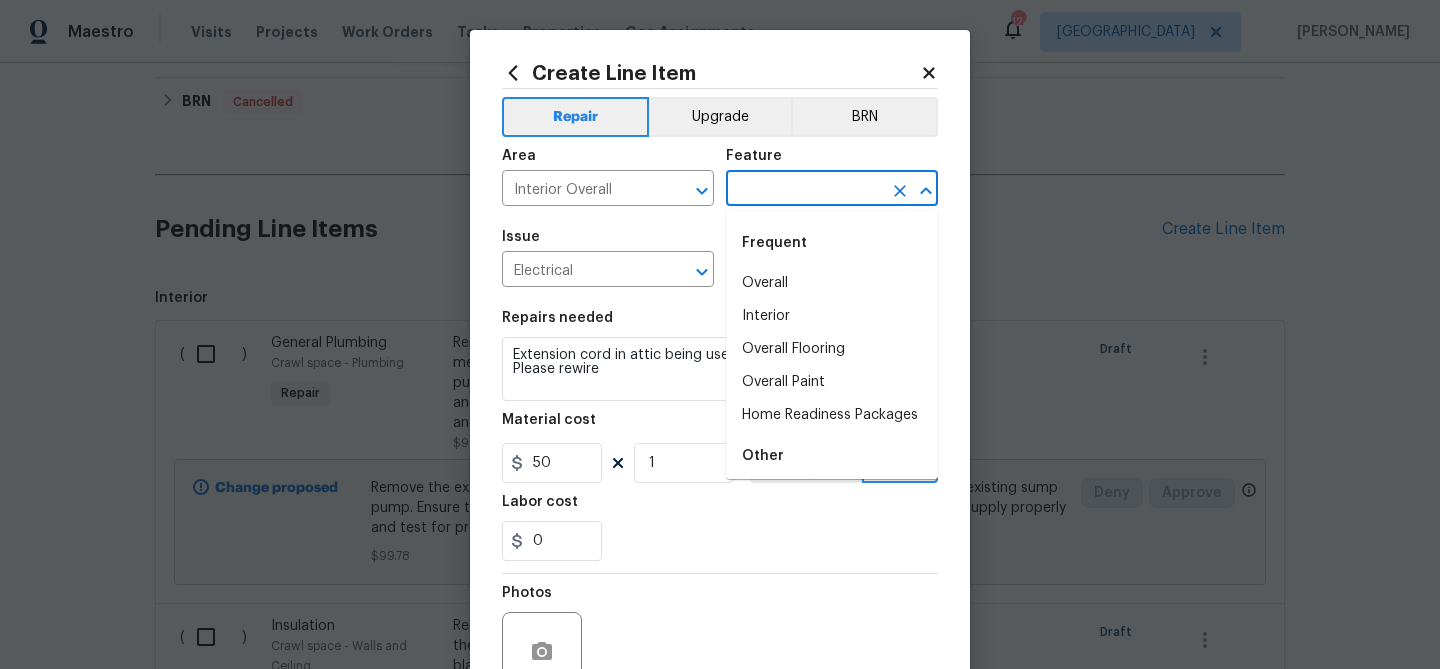 click at bounding box center [804, 190] 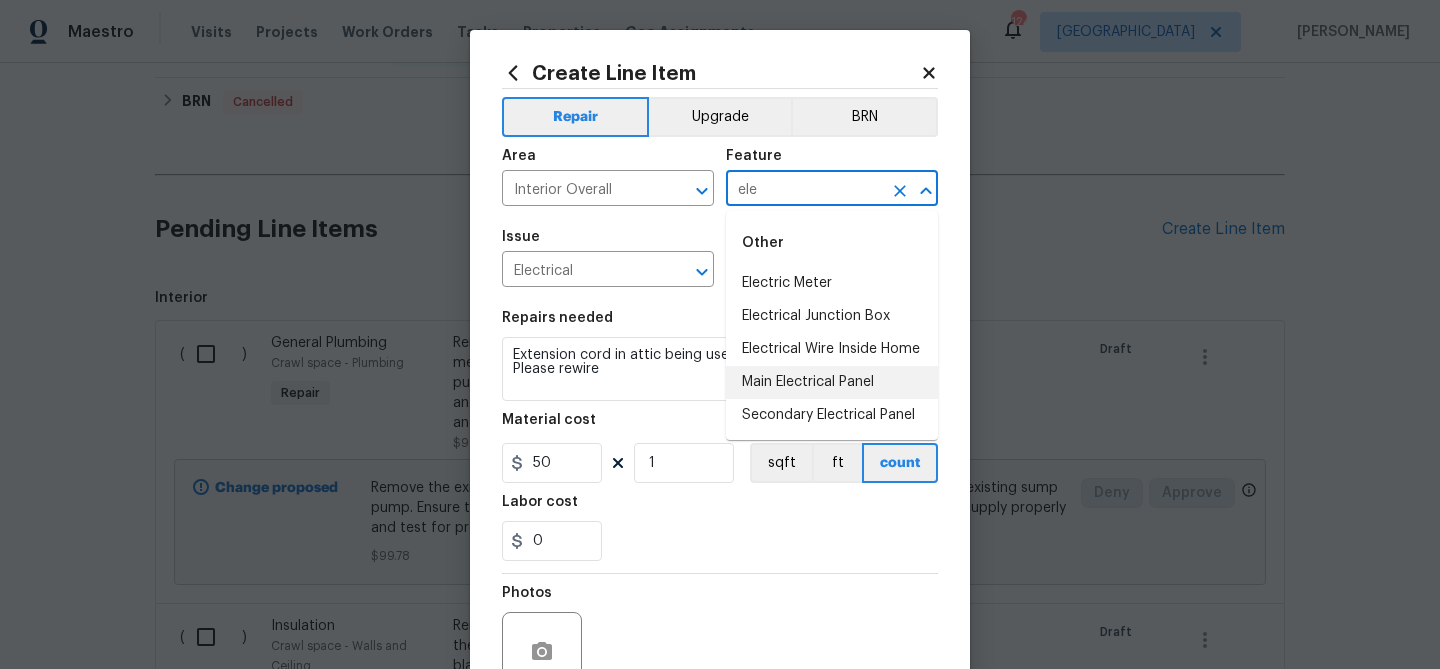 click on "Main Electrical Panel" at bounding box center [832, 382] 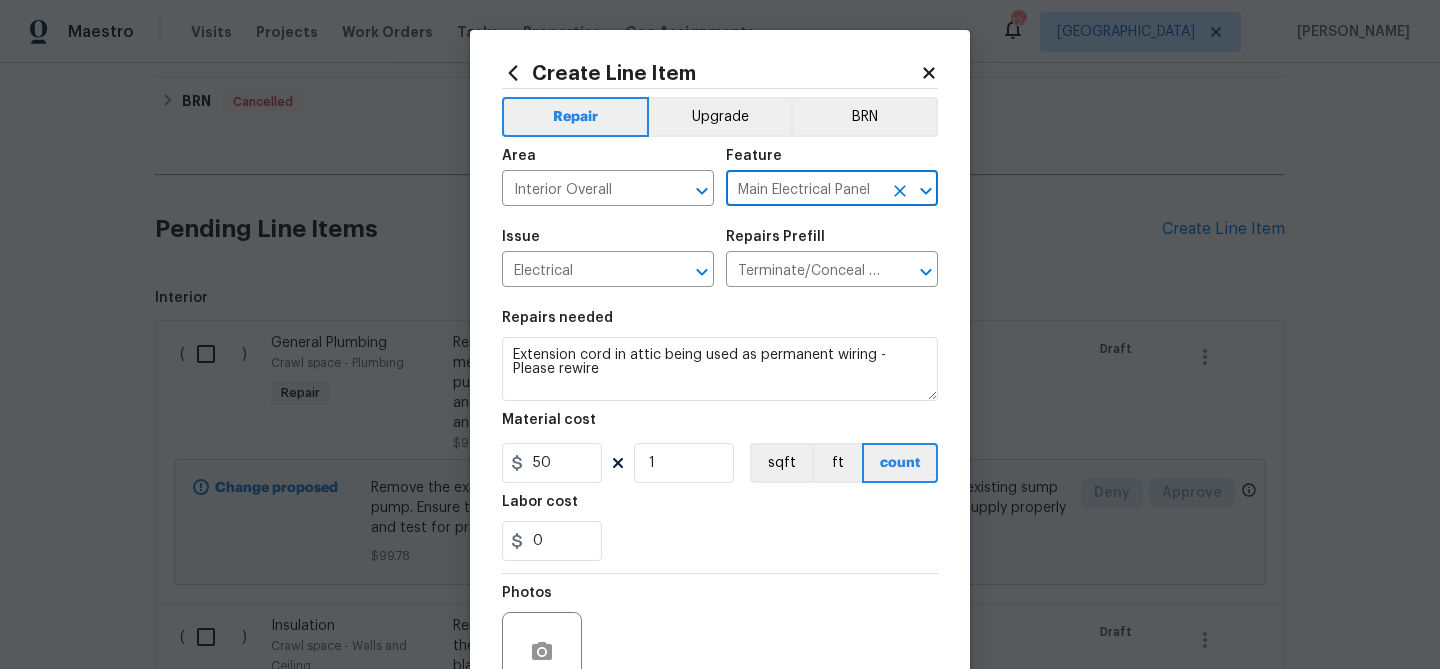 scroll, scrollTop: 193, scrollLeft: 0, axis: vertical 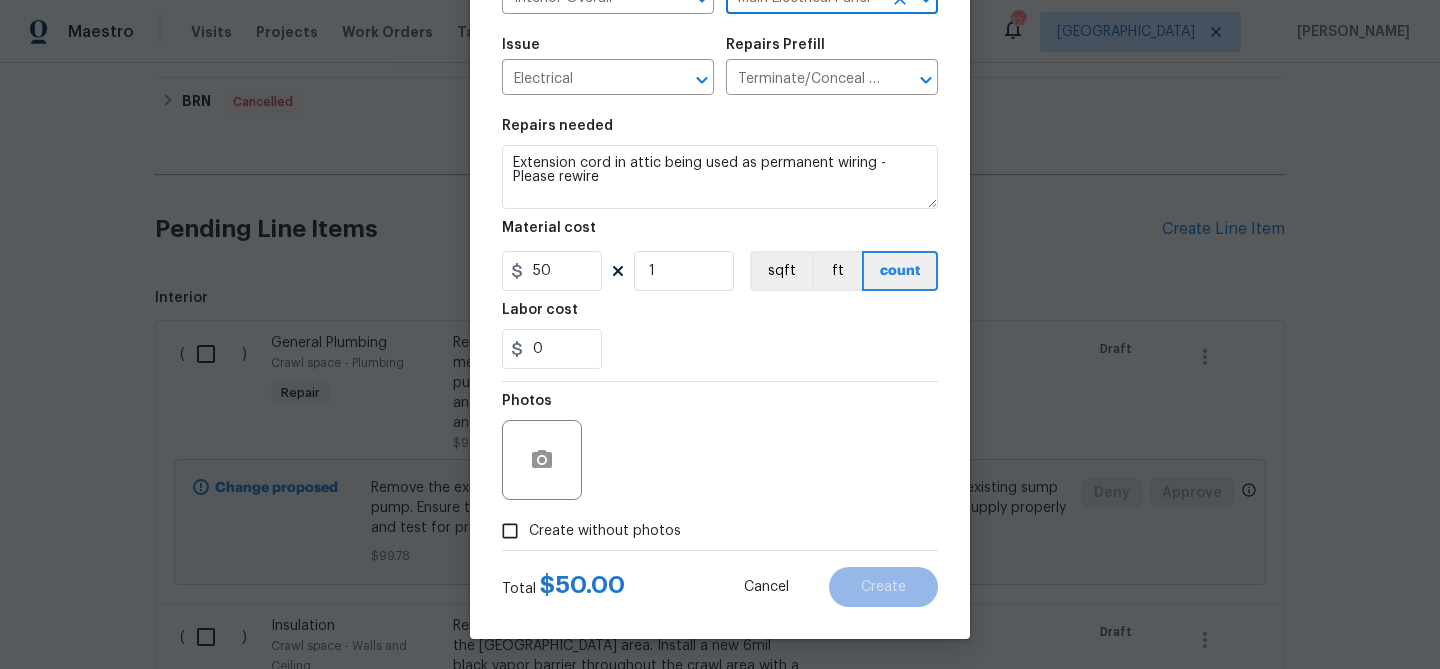 type on "Main Electrical Panel" 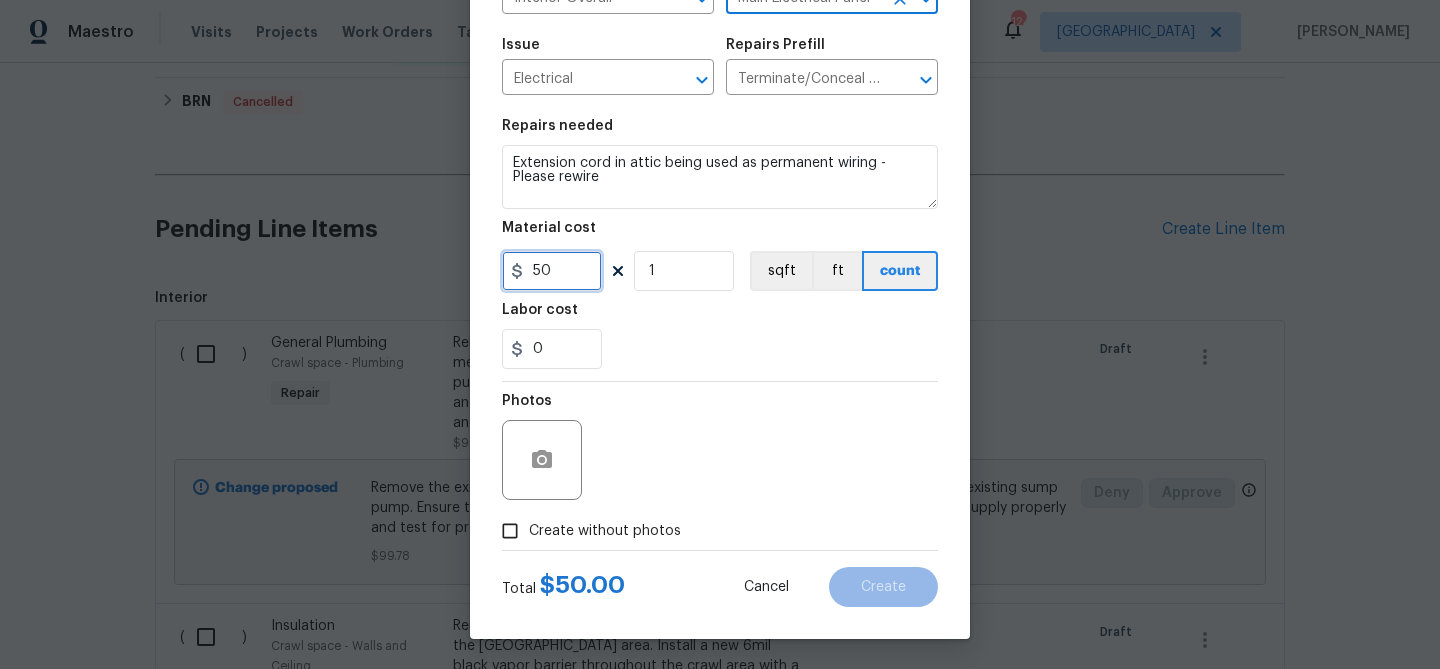 click on "50" at bounding box center [552, 271] 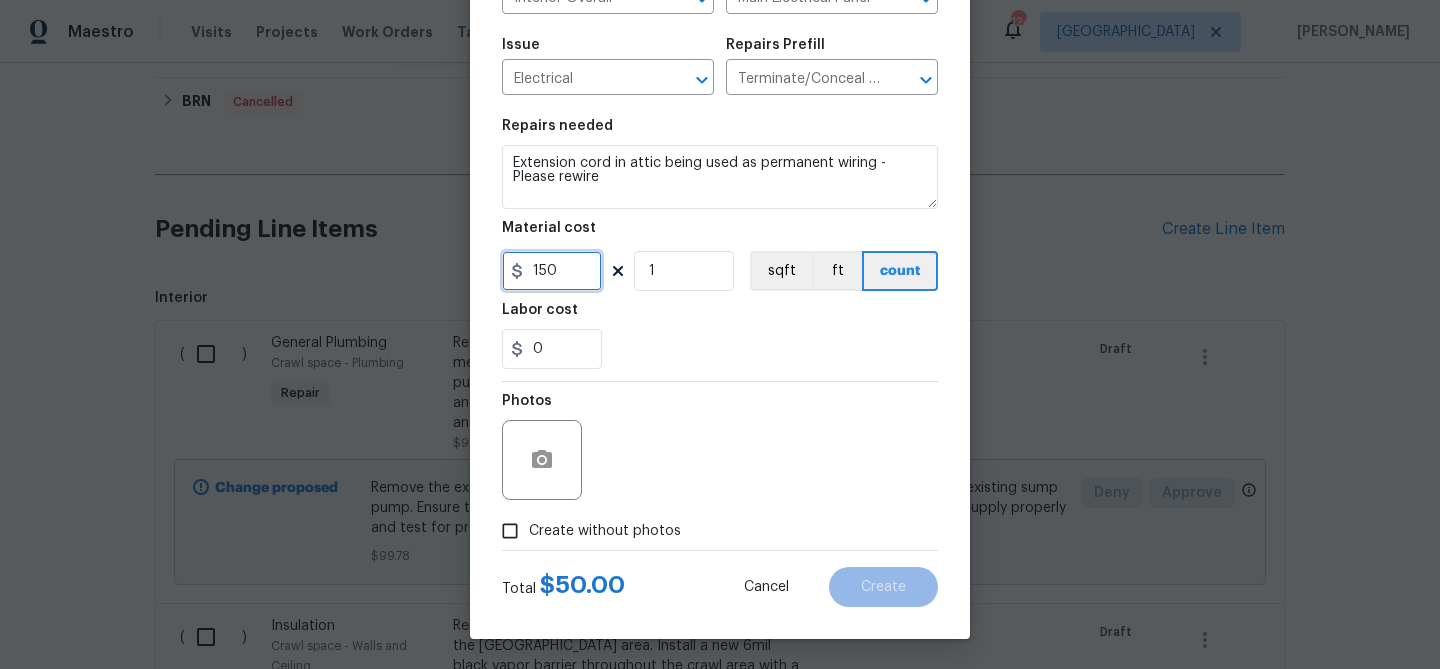 type on "150" 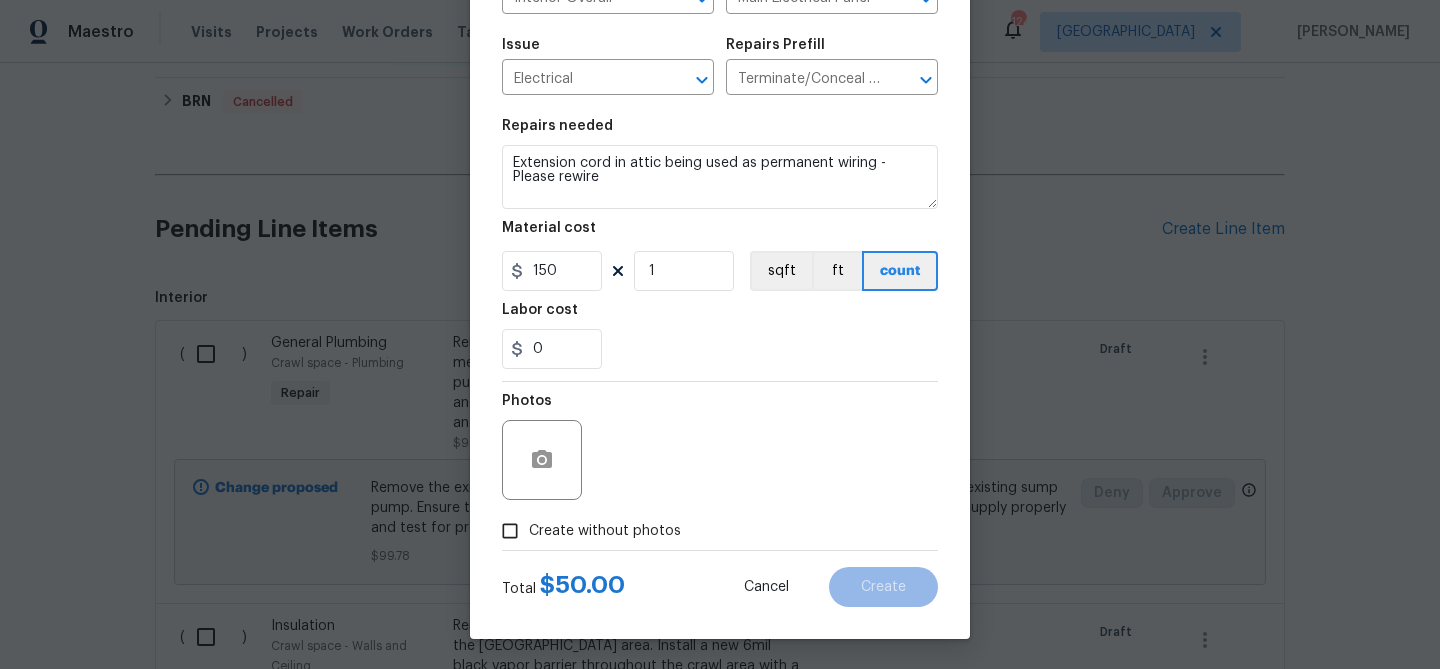 click on "Photos" at bounding box center [720, 447] 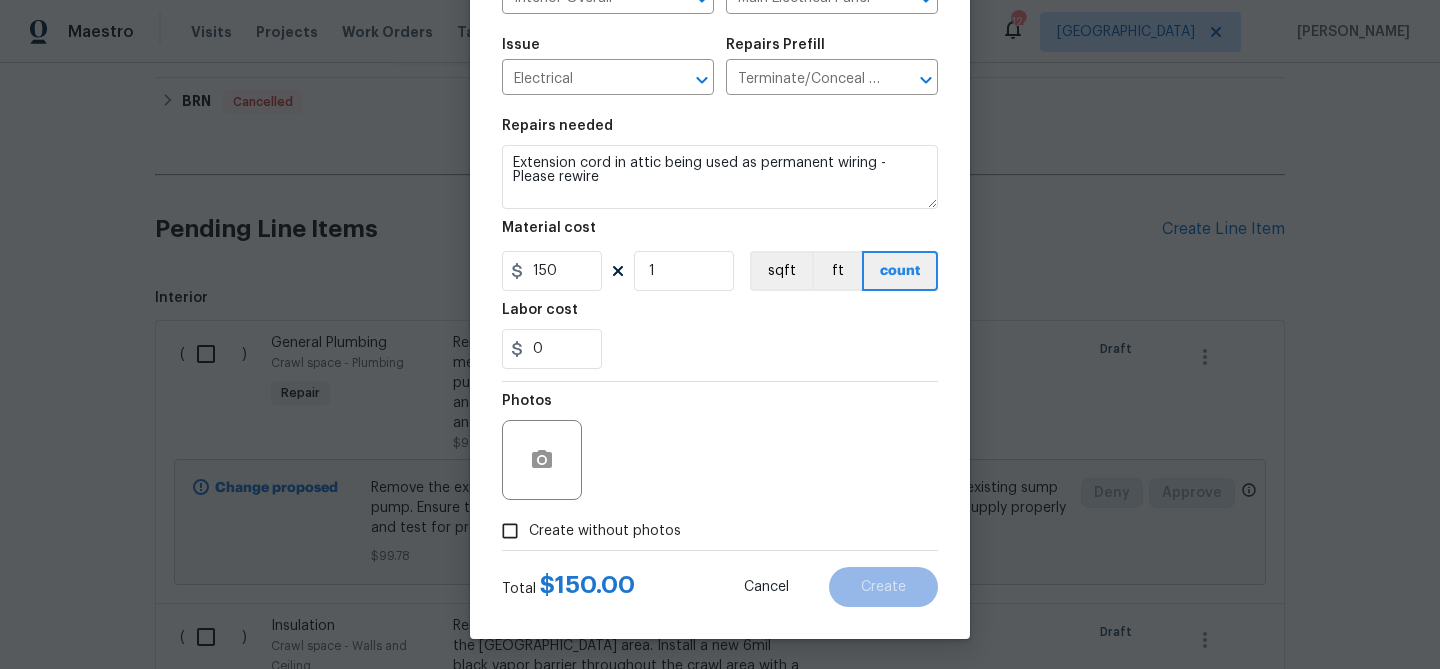 click on "Create without photos" at bounding box center (605, 531) 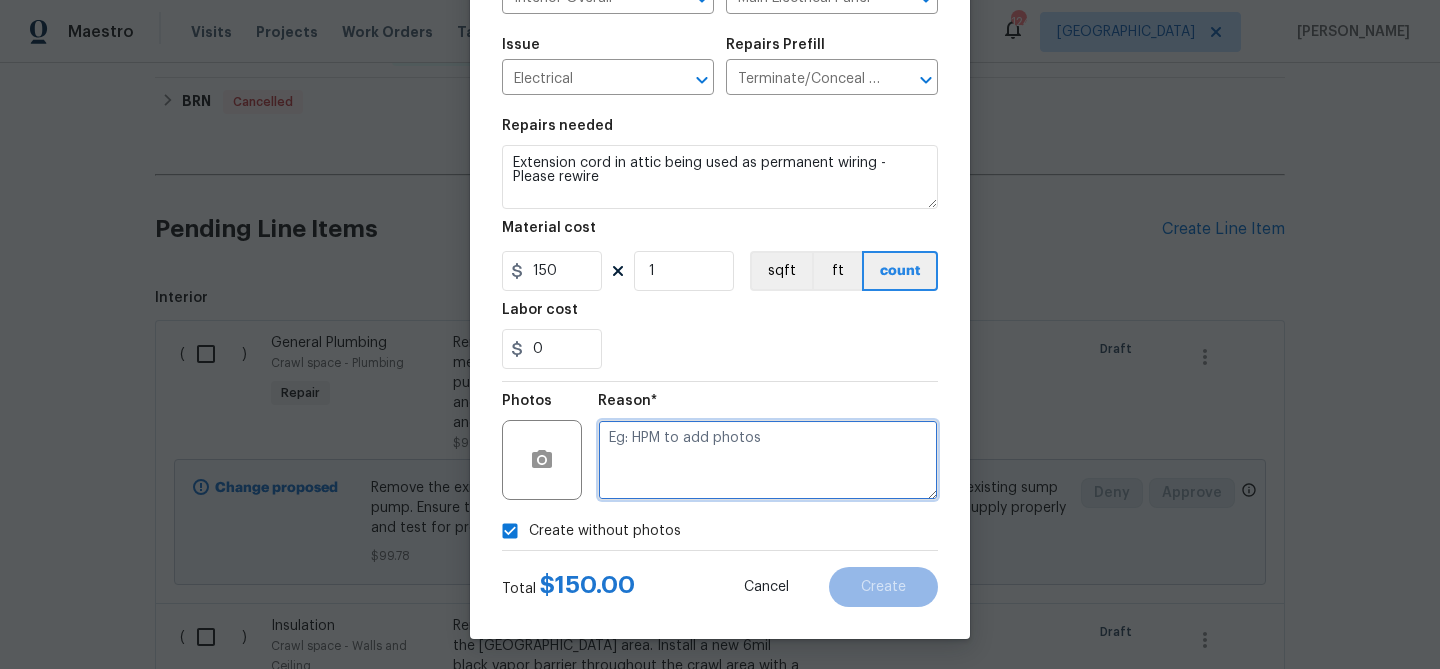 click at bounding box center (768, 460) 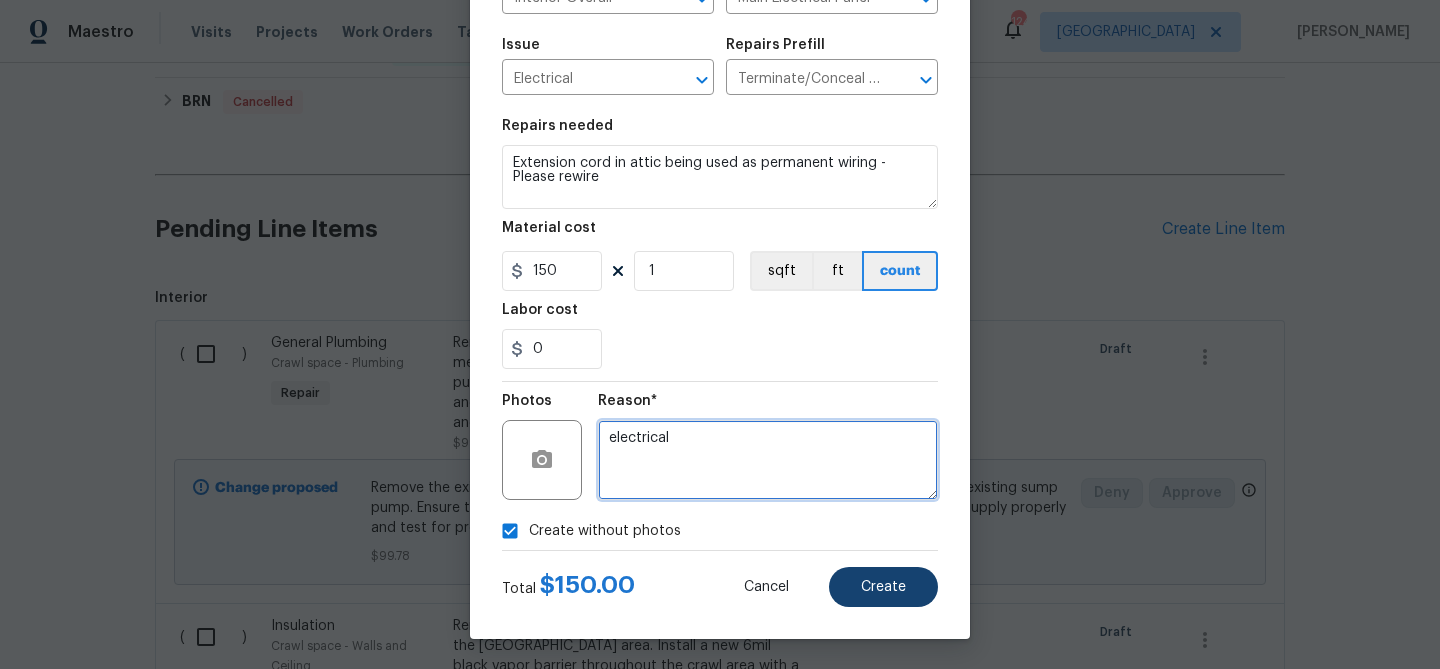 type on "electrical" 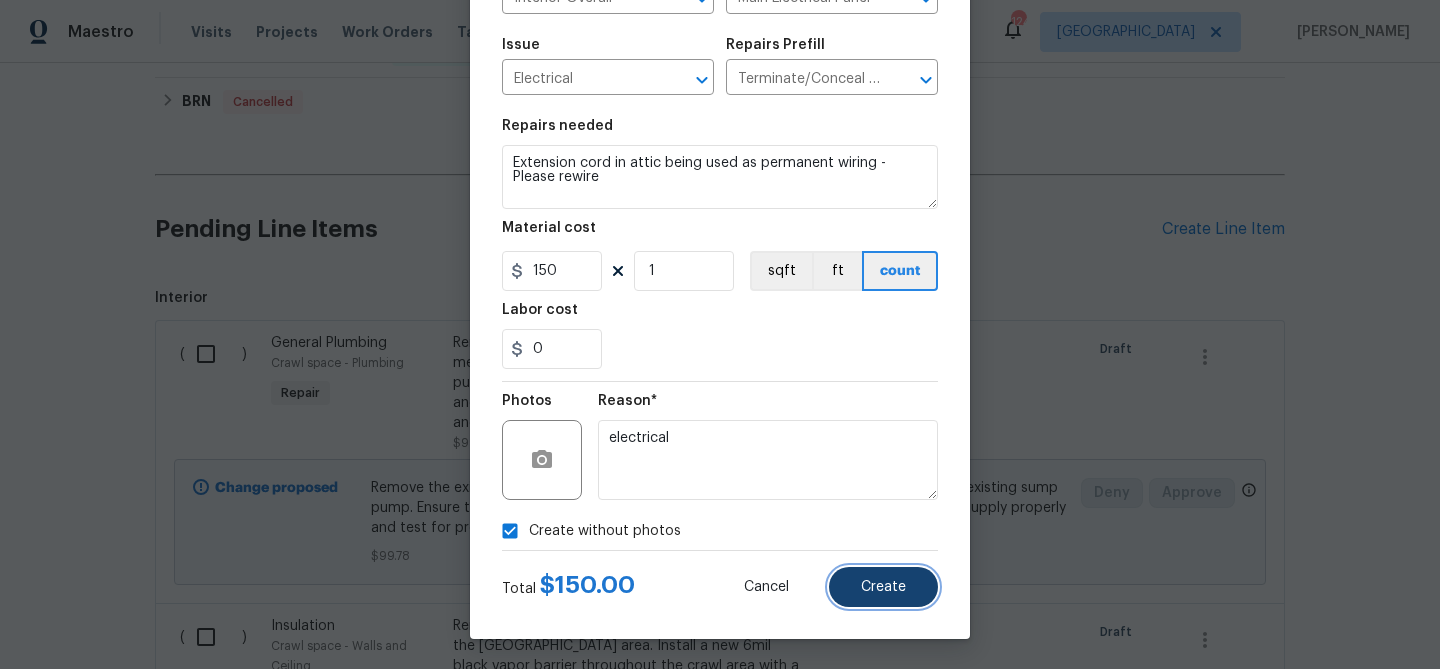 click on "Create" at bounding box center [883, 587] 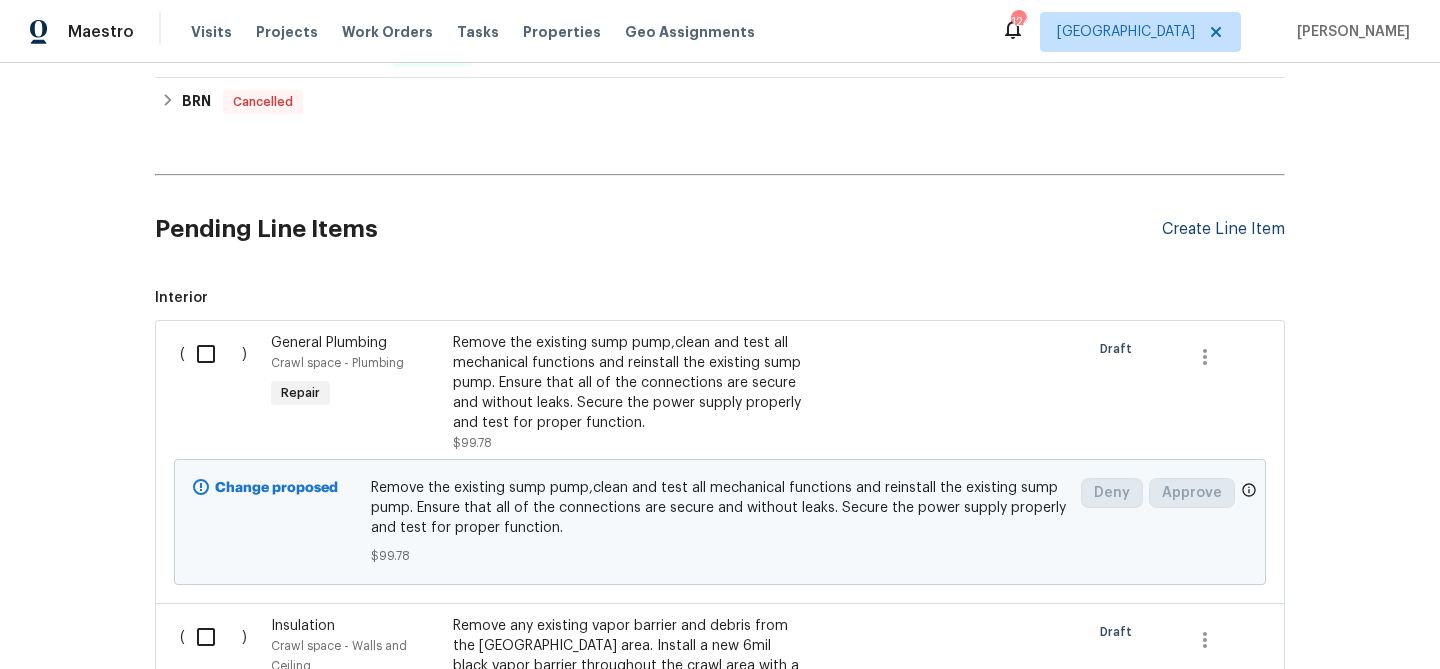 click on "Create Line Item" at bounding box center [1223, 229] 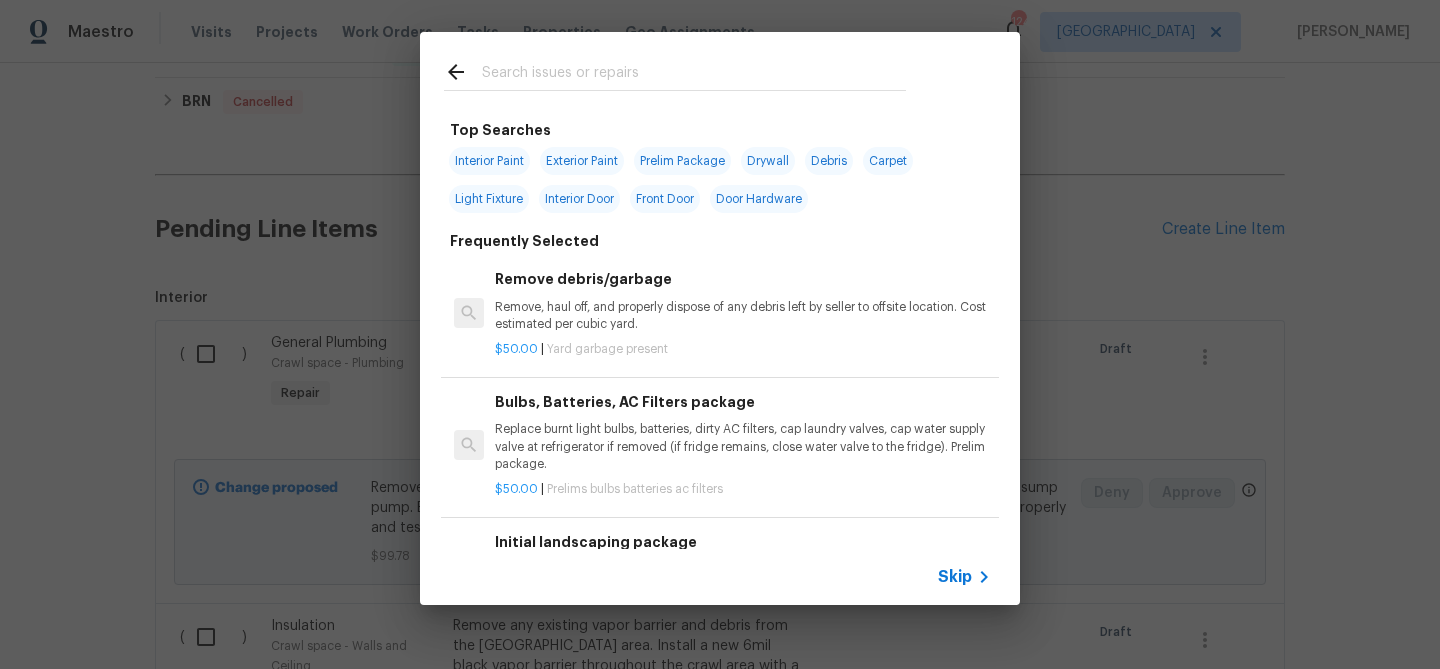 click at bounding box center (694, 75) 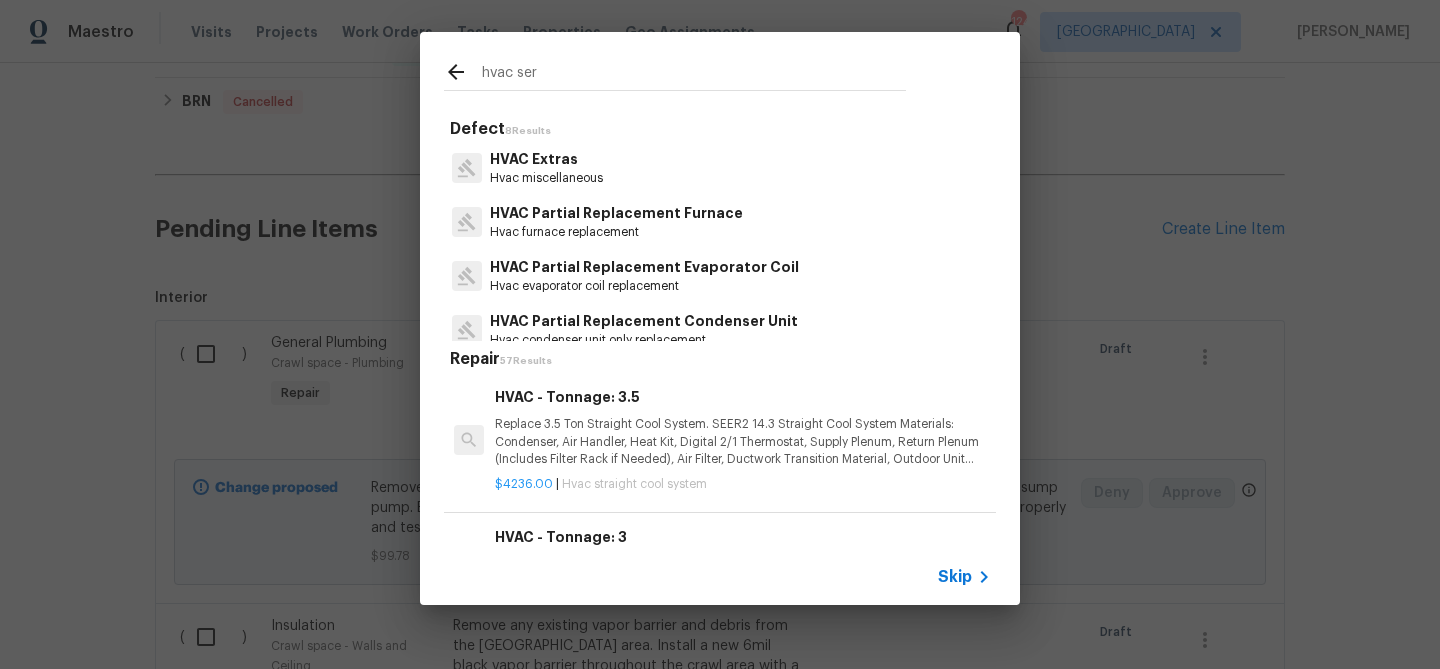 type on "hvac ser" 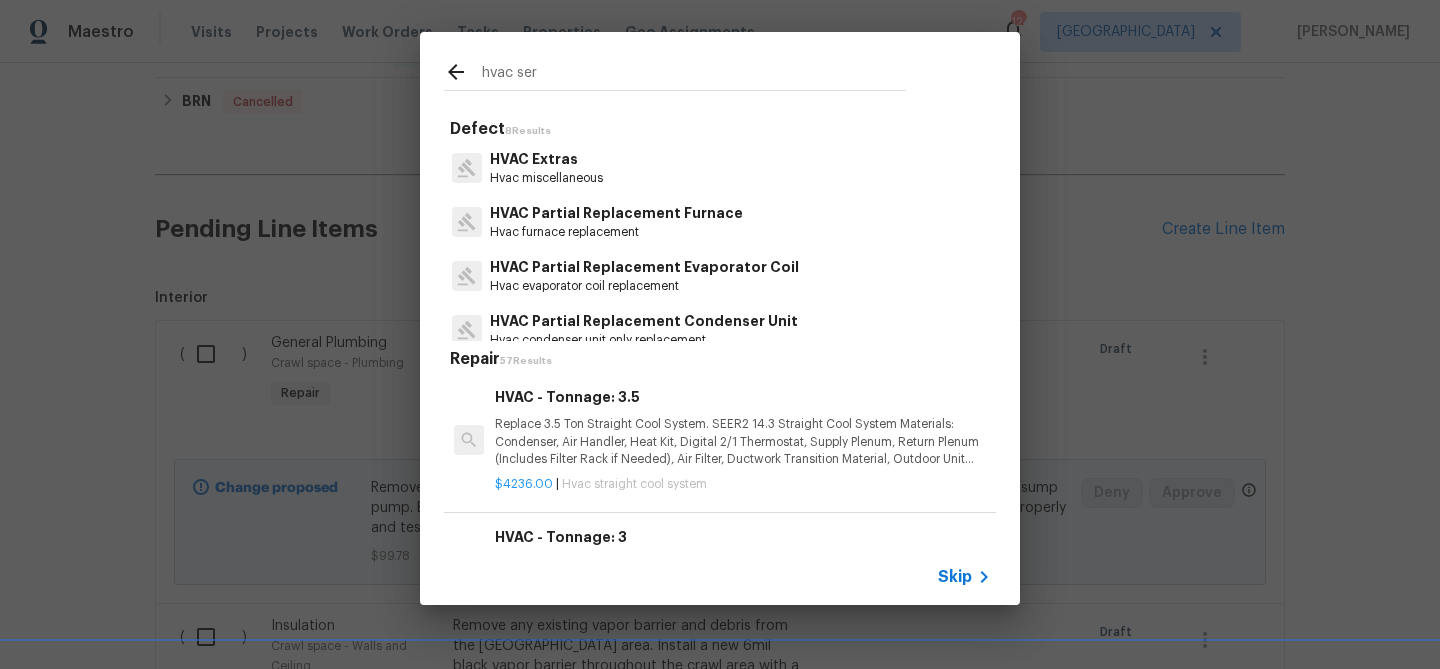 click on "Hvac miscellaneous" at bounding box center [546, 178] 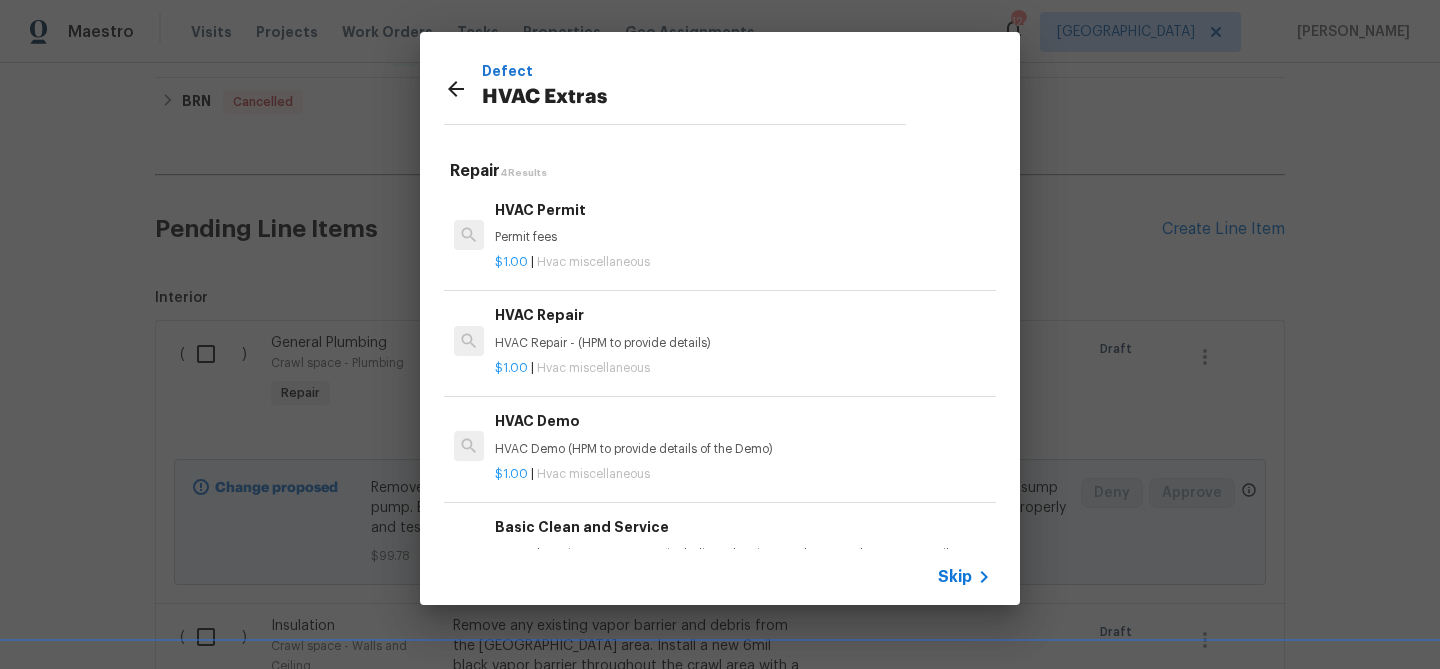 scroll, scrollTop: 99, scrollLeft: 0, axis: vertical 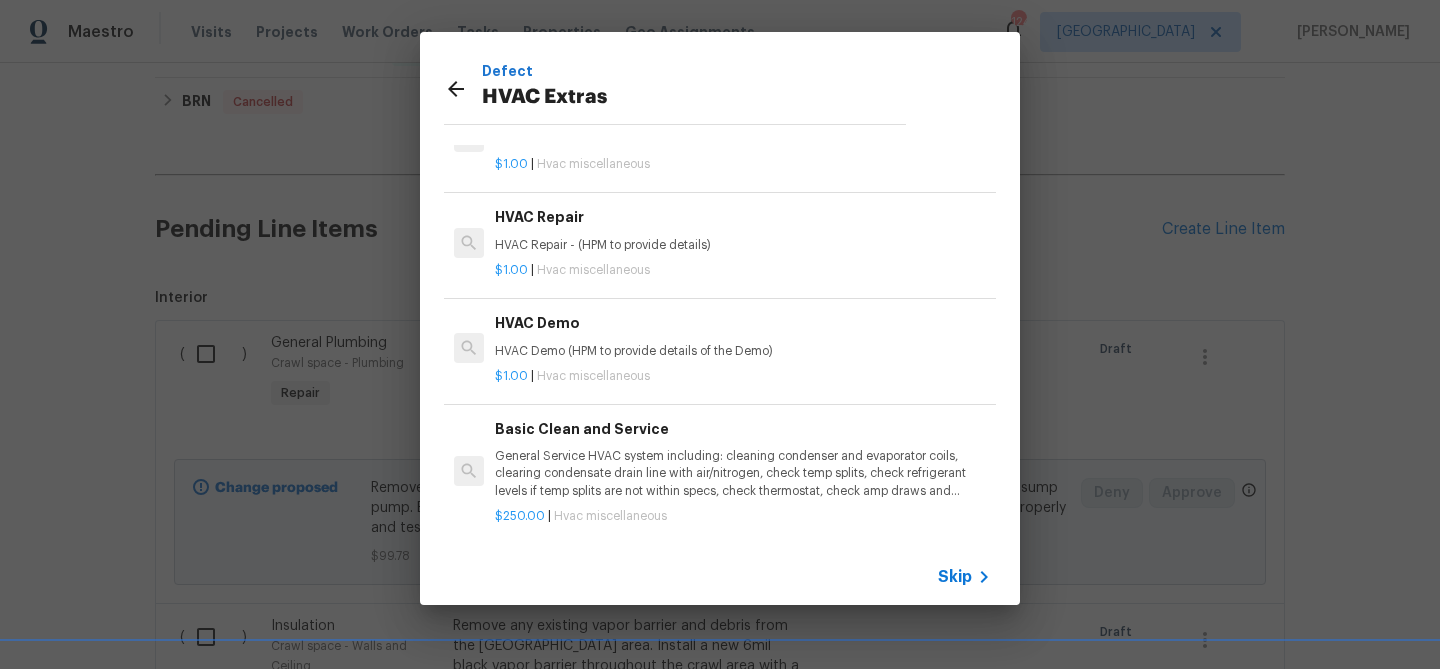 click on "Basic Clean and Service General Service HVAC system including: cleaning condenser and evaporator coils, clearing condensate drain line with air/nitrogen, check temp splits, check refrigerant levels if temp splits are not within specs, check thermostat, check amp draws and confirm they are within manufacturer specifications - Overall condition of the unit should ensure proper temp splits." at bounding box center [743, 459] 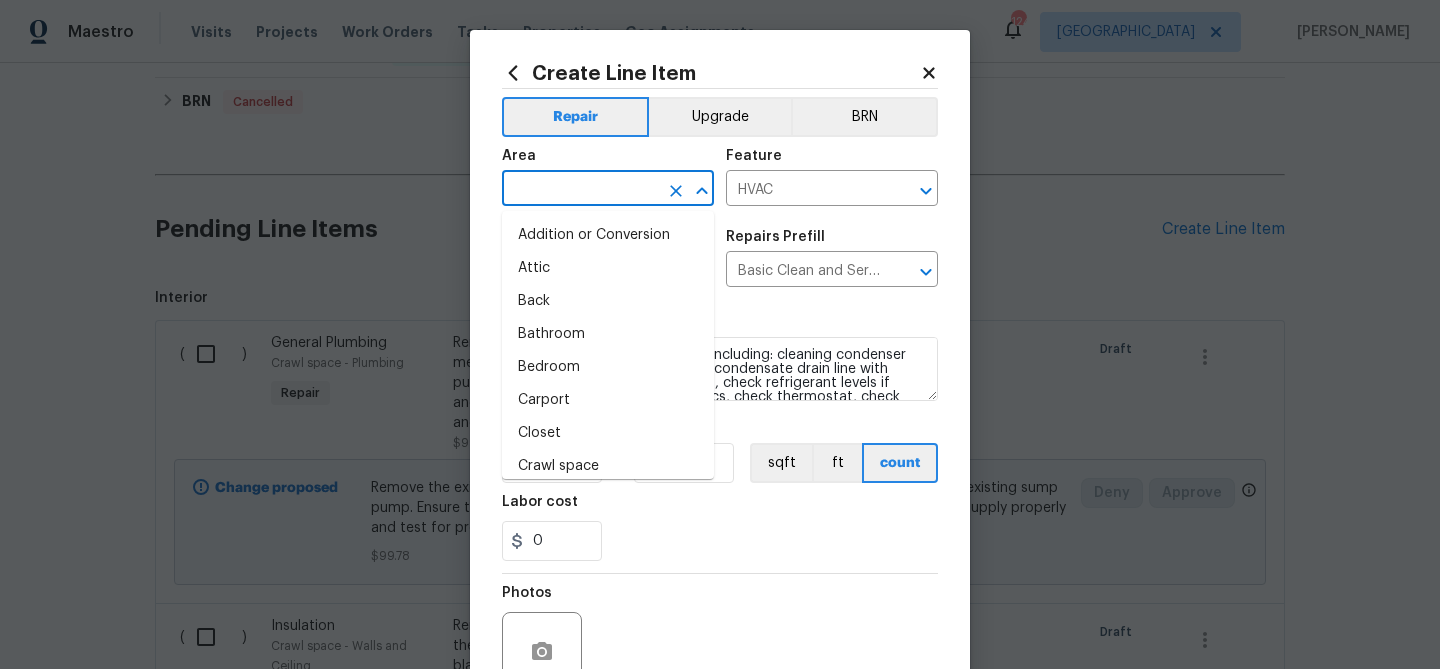 click at bounding box center (580, 190) 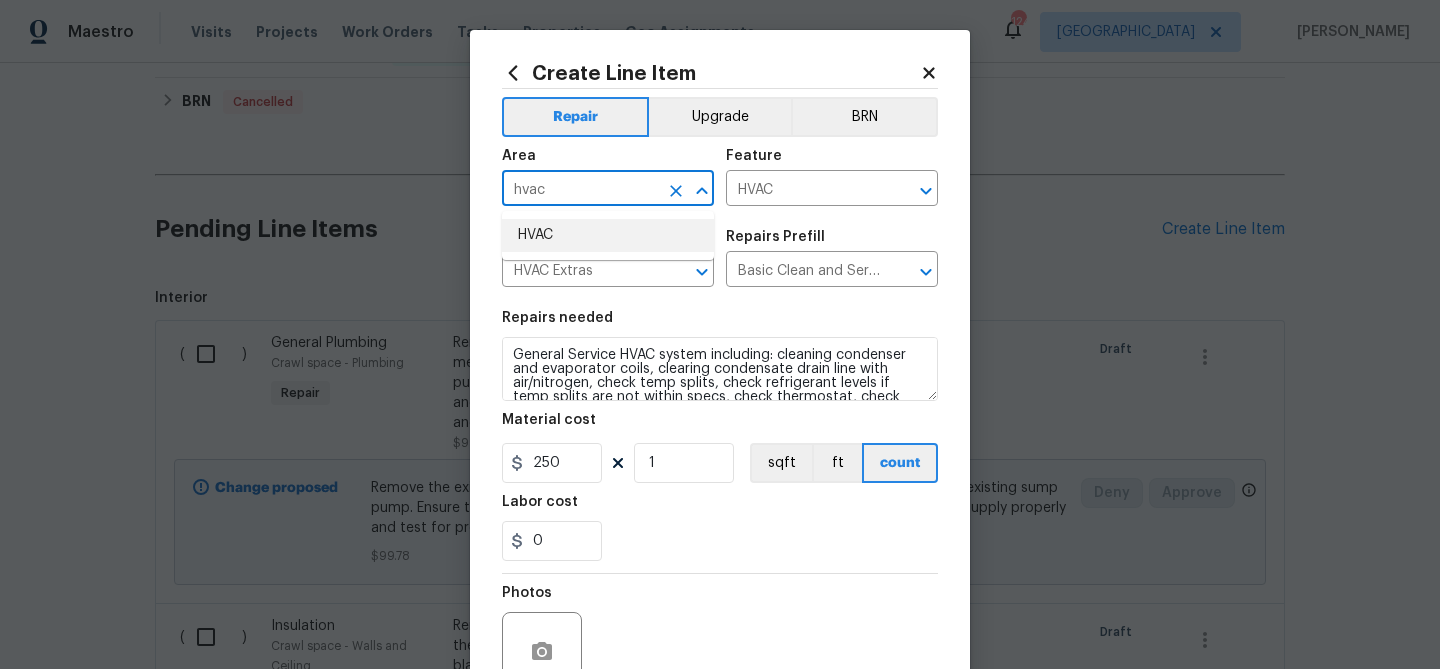 click on "HVAC" at bounding box center [608, 235] 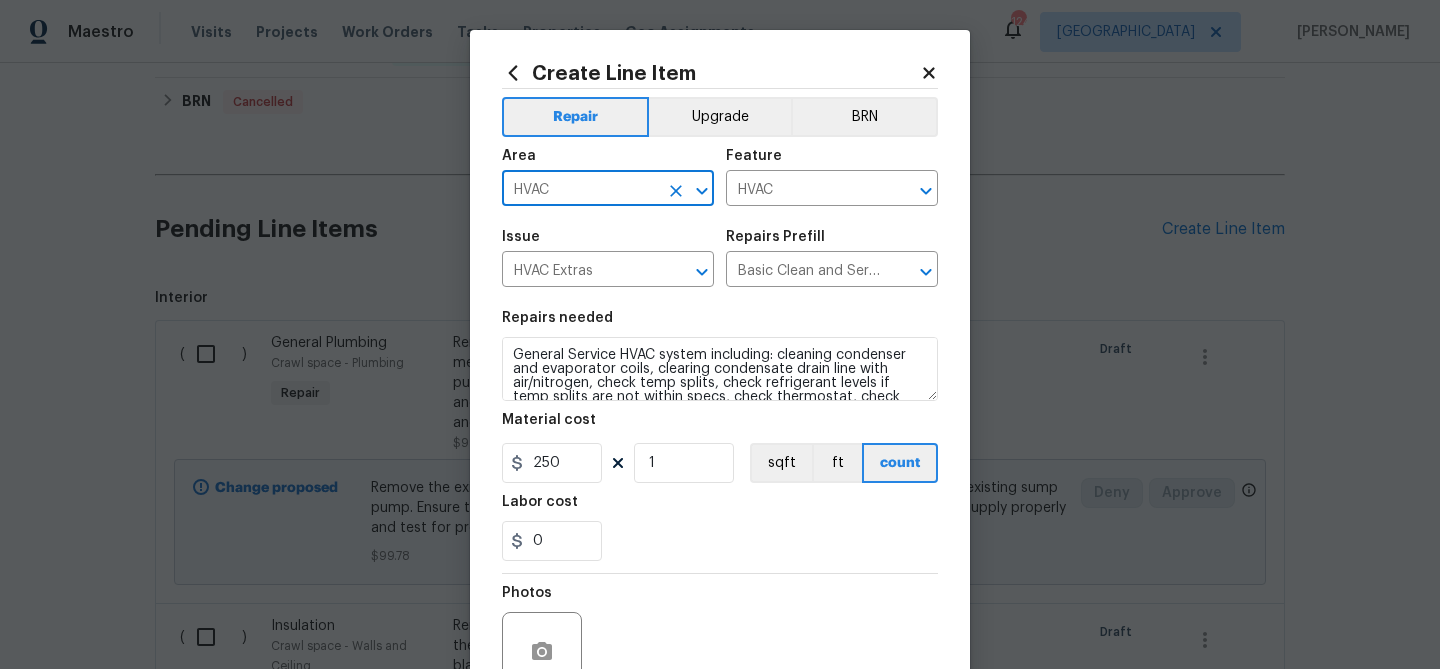 scroll, scrollTop: 56, scrollLeft: 0, axis: vertical 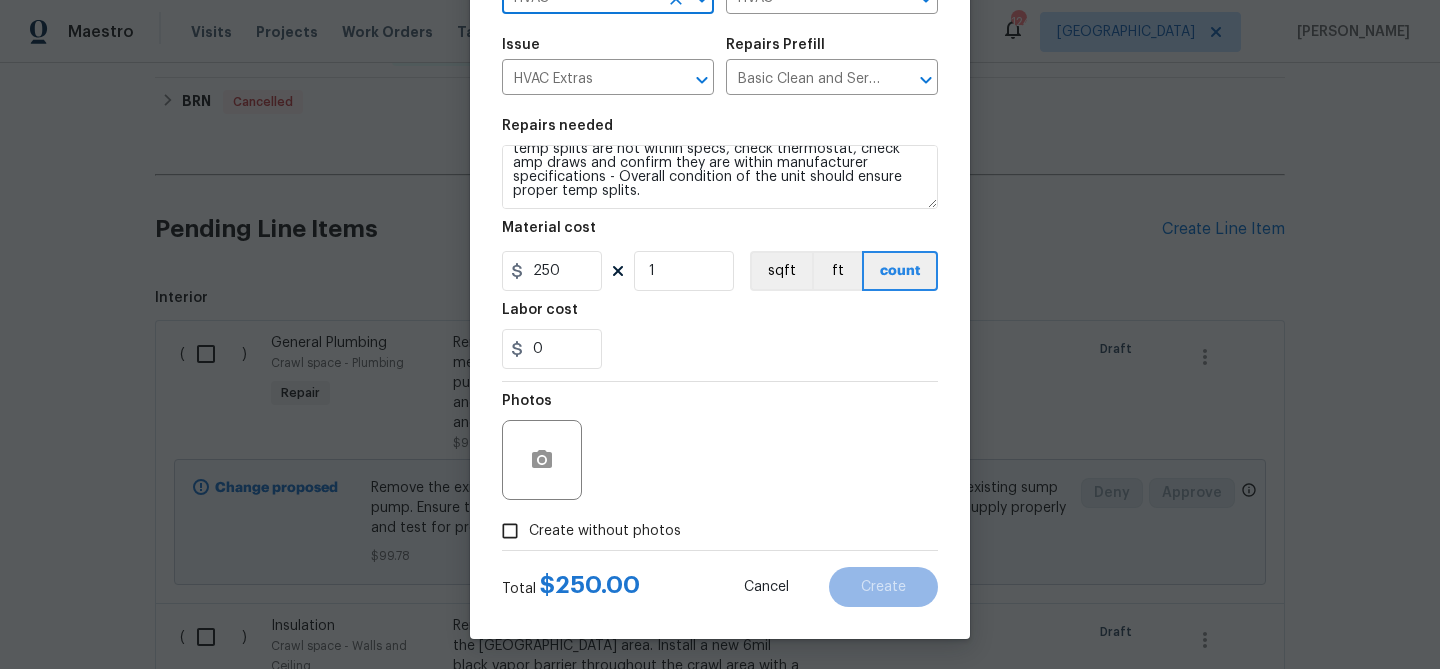 type on "HVAC" 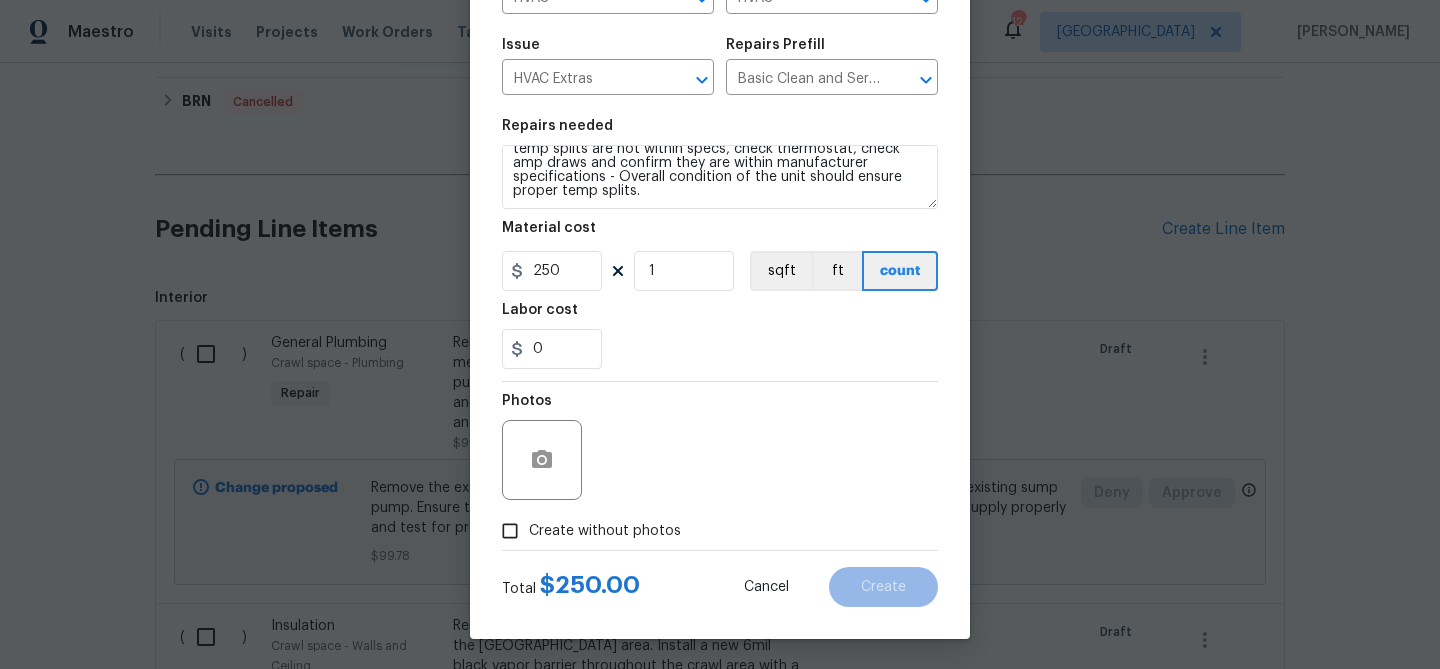 click on "Create without photos" at bounding box center (605, 531) 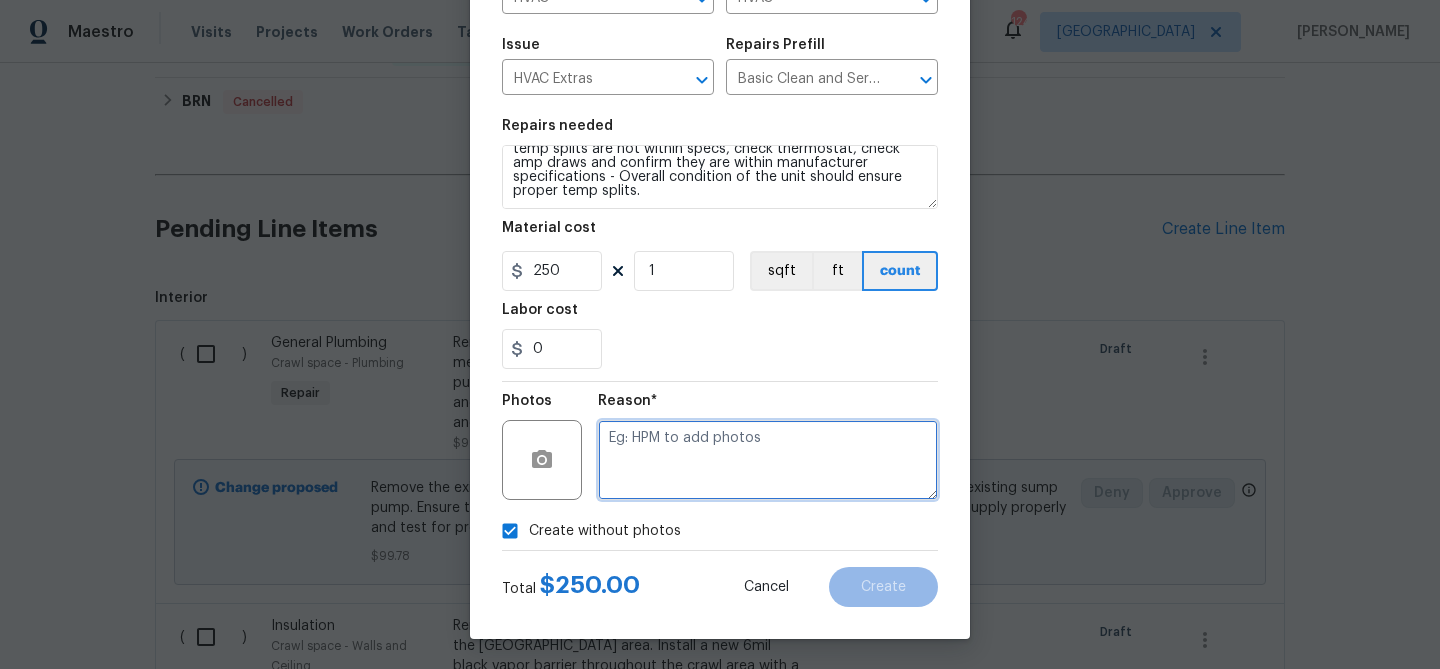 click at bounding box center (768, 460) 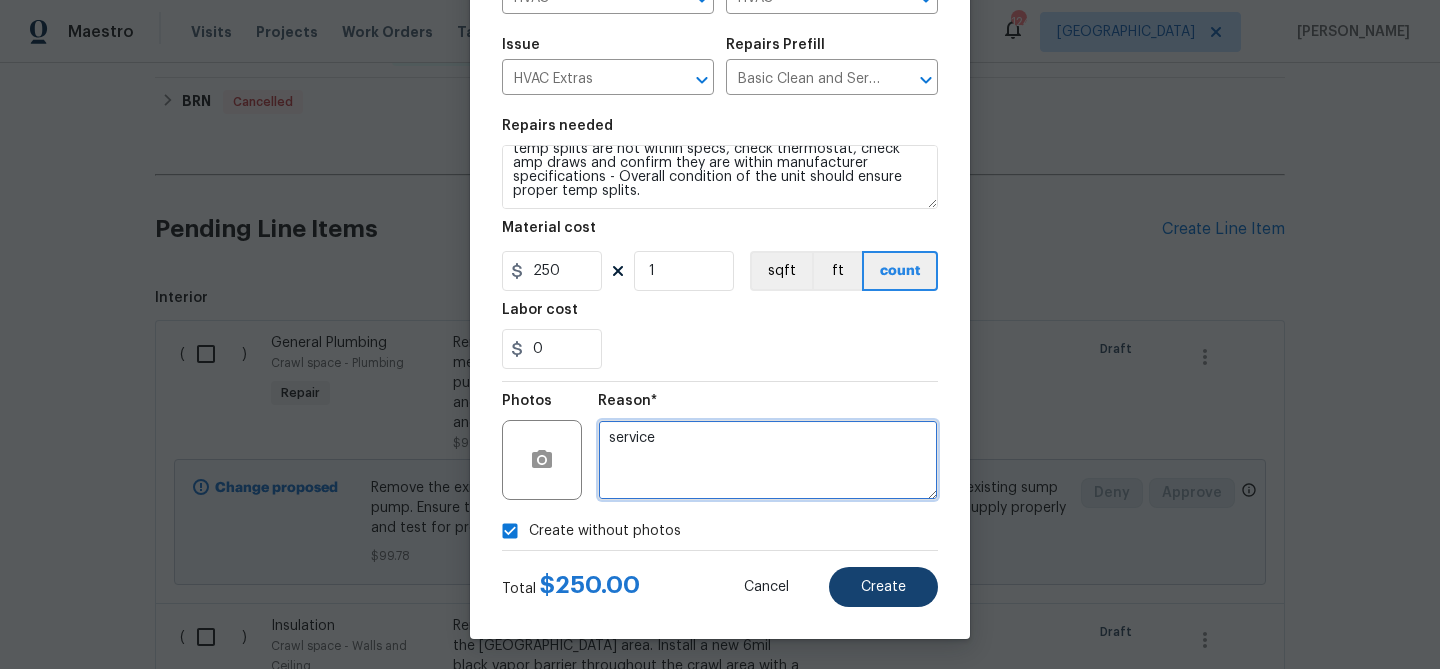 type on "service" 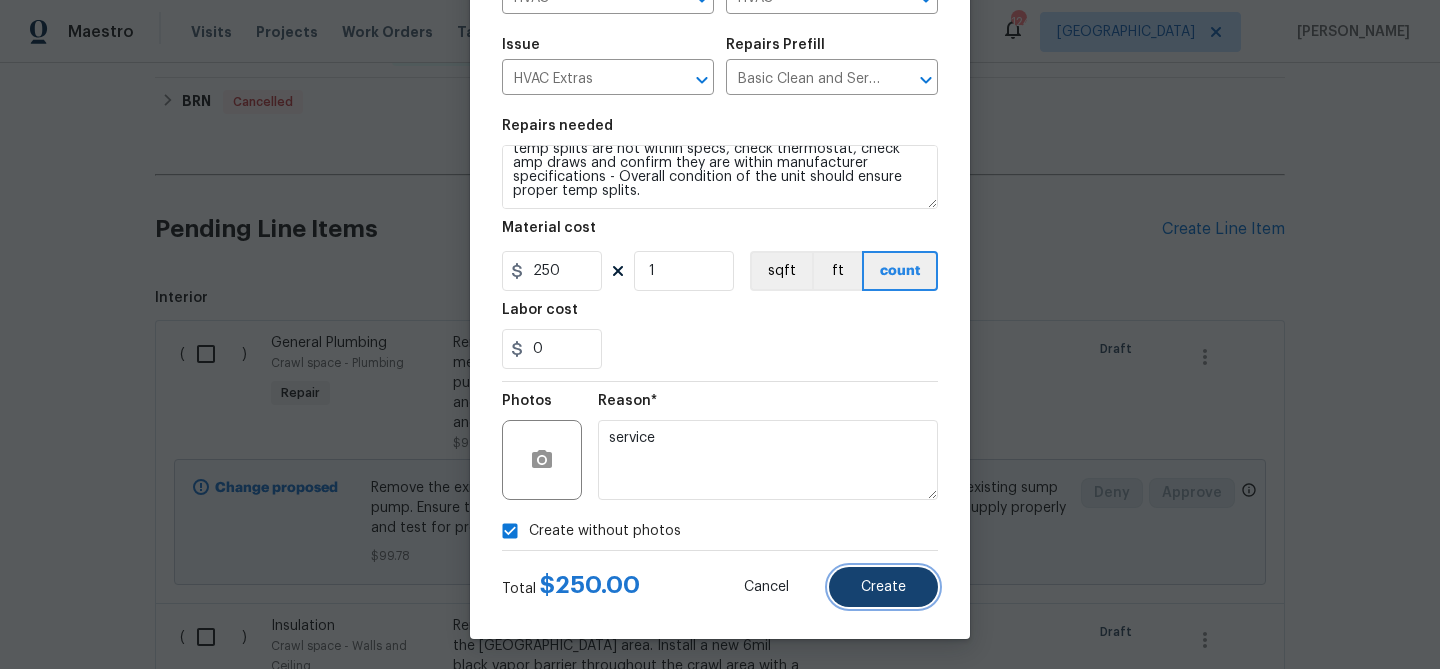 click on "Create" at bounding box center (883, 587) 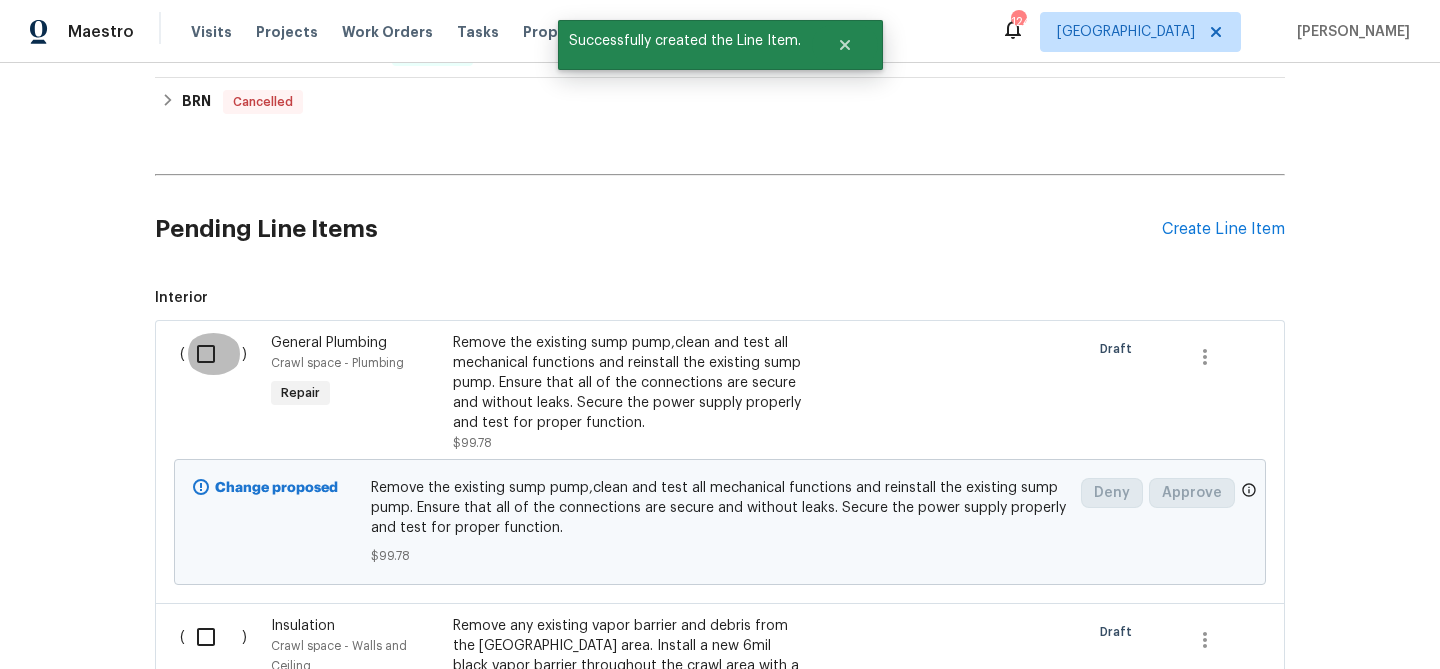 click at bounding box center [213, 354] 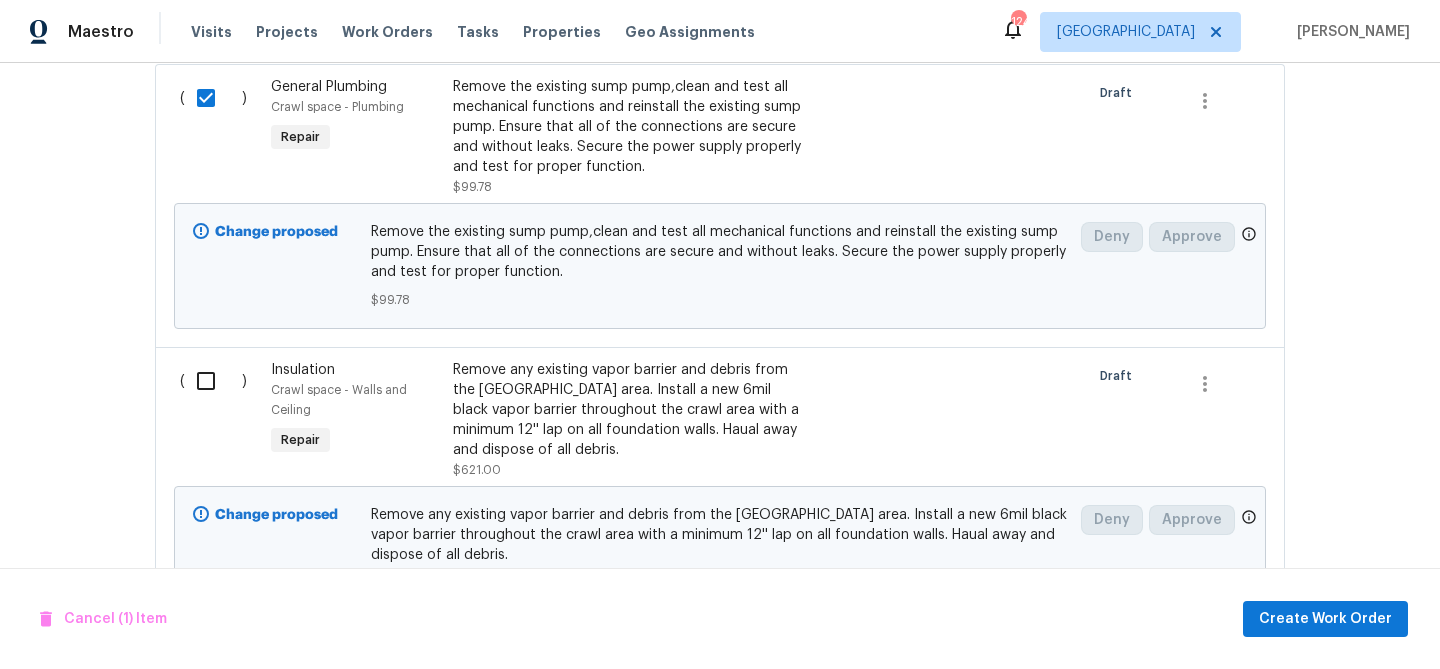 scroll, scrollTop: 1052, scrollLeft: 0, axis: vertical 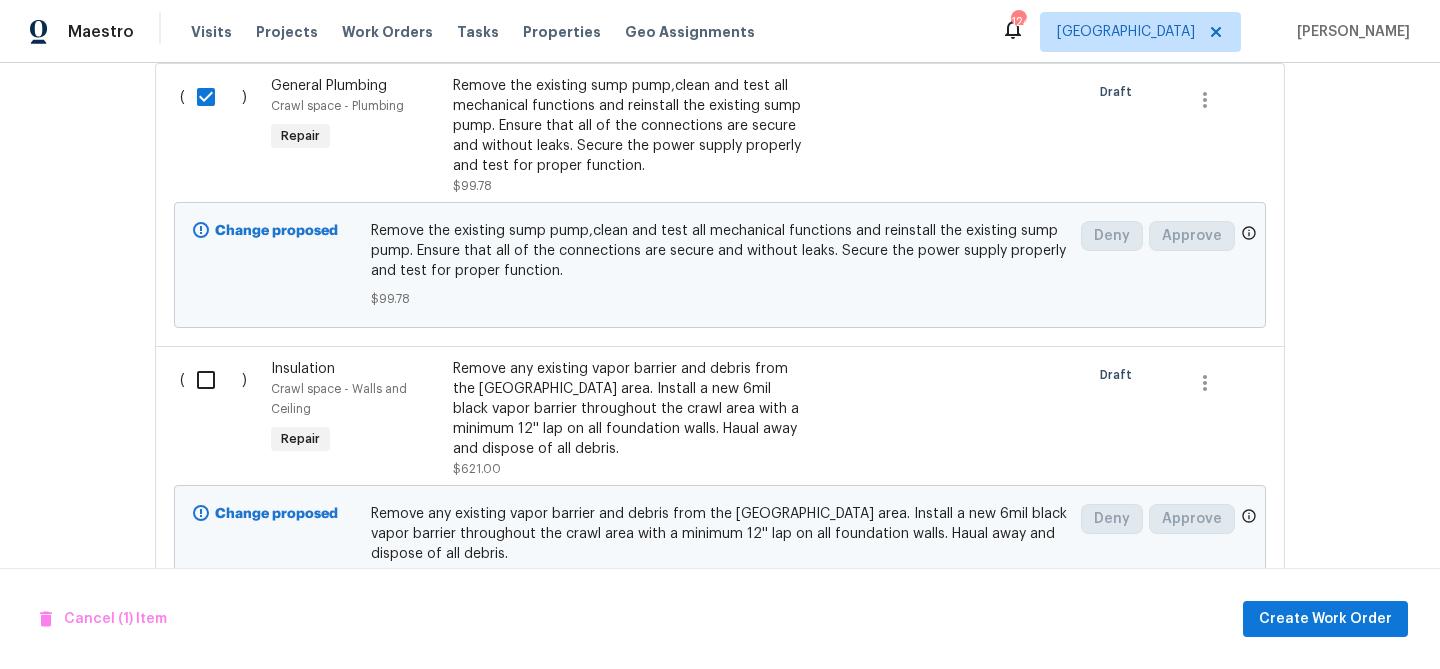 click at bounding box center (213, 380) 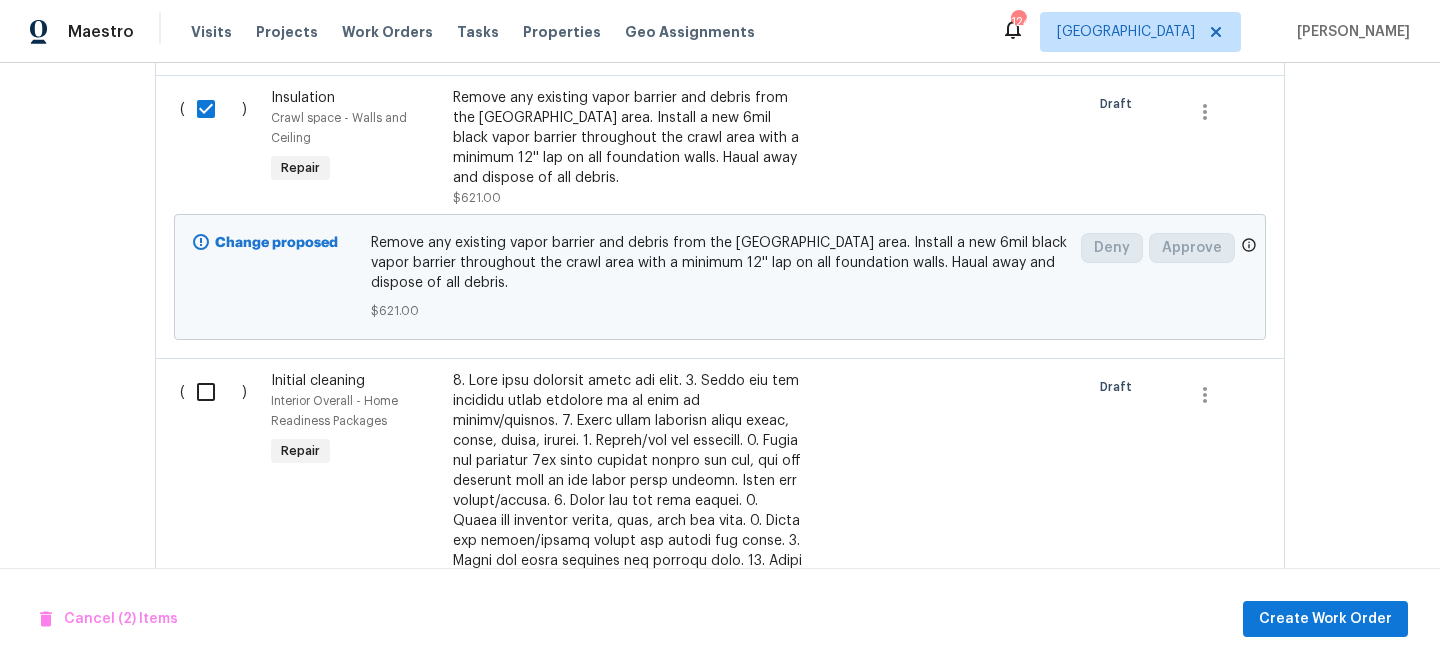 click at bounding box center [213, 392] 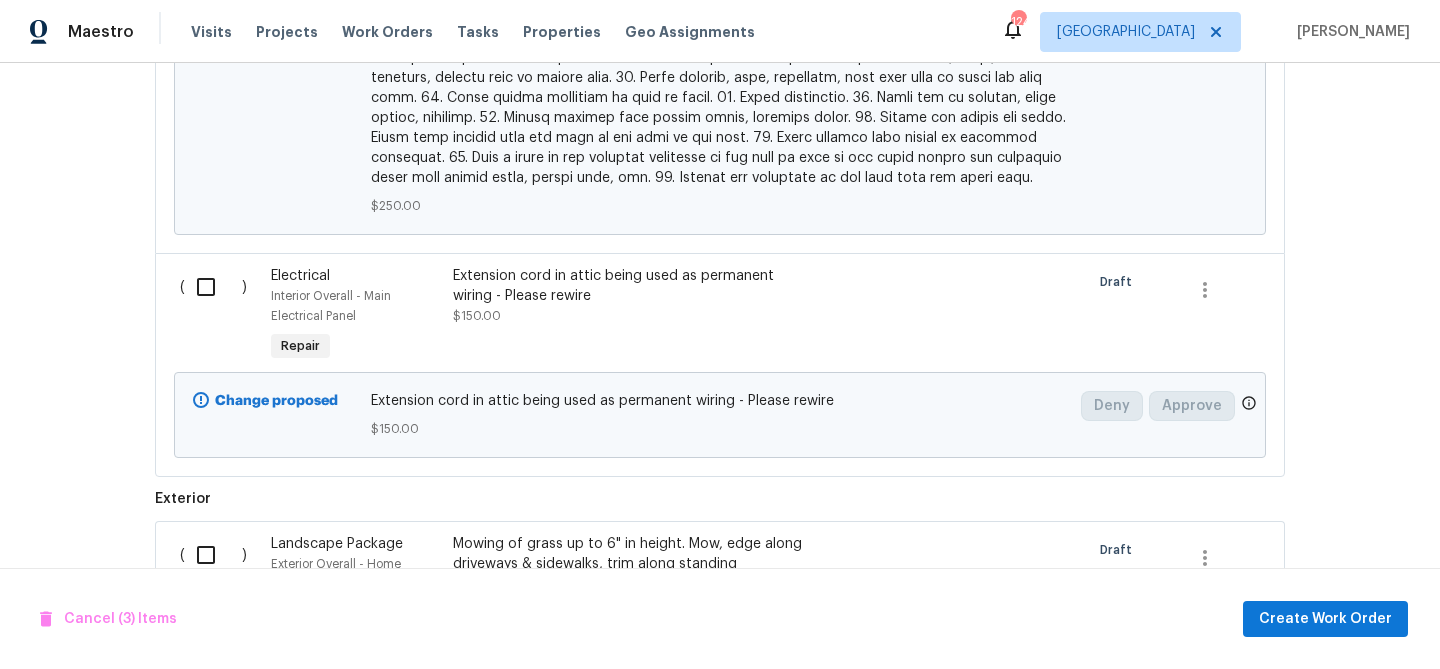 click at bounding box center (213, 287) 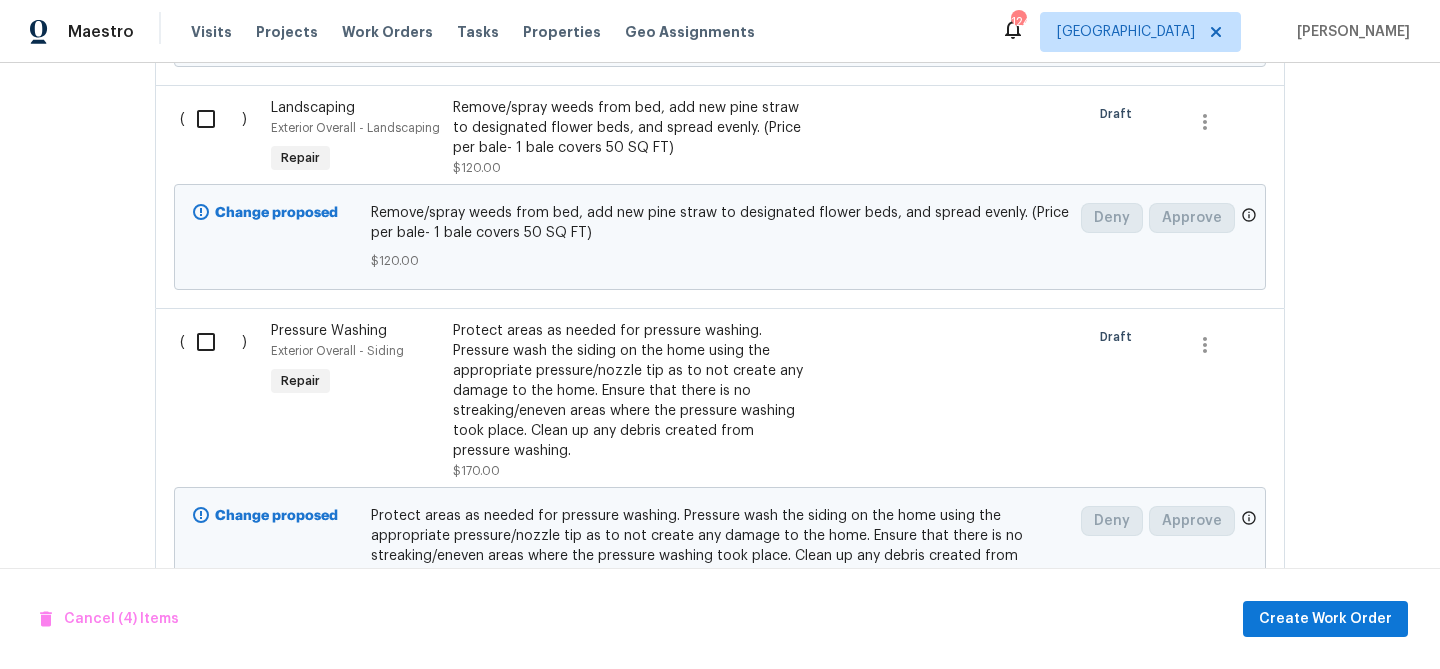 click at bounding box center [213, 342] 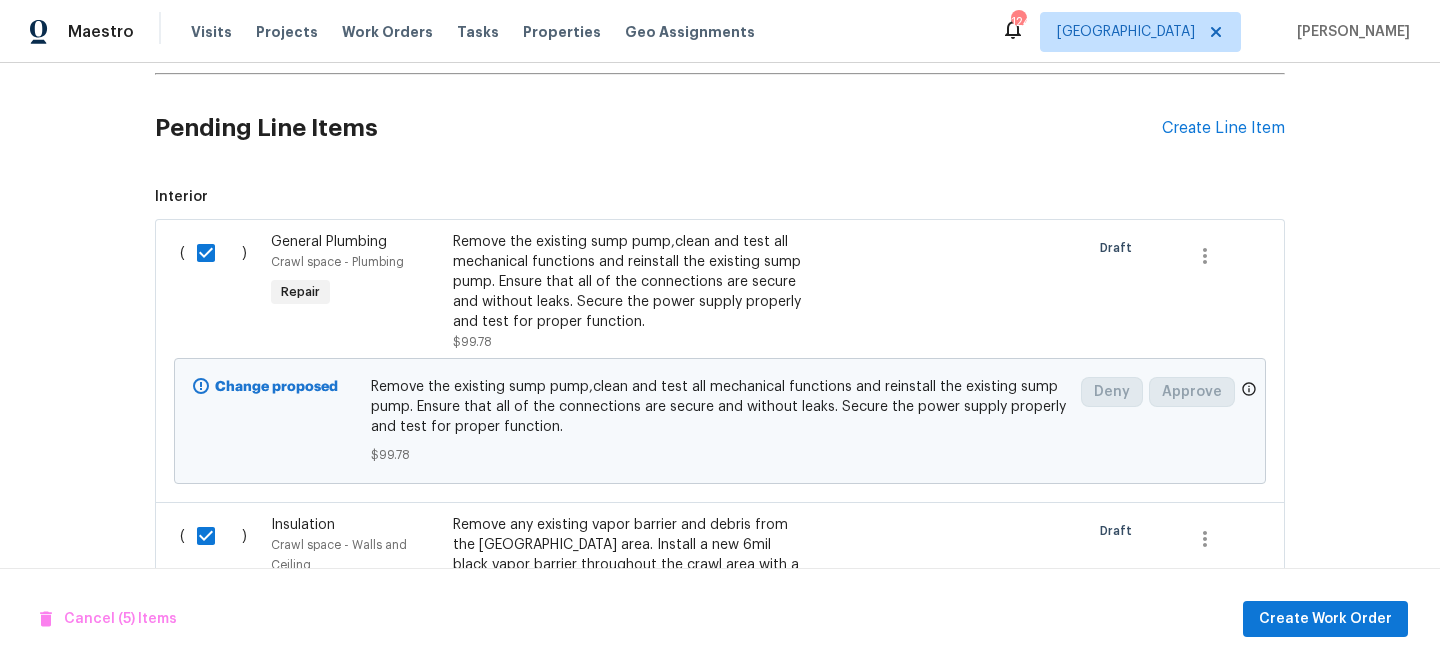 scroll, scrollTop: 895, scrollLeft: 0, axis: vertical 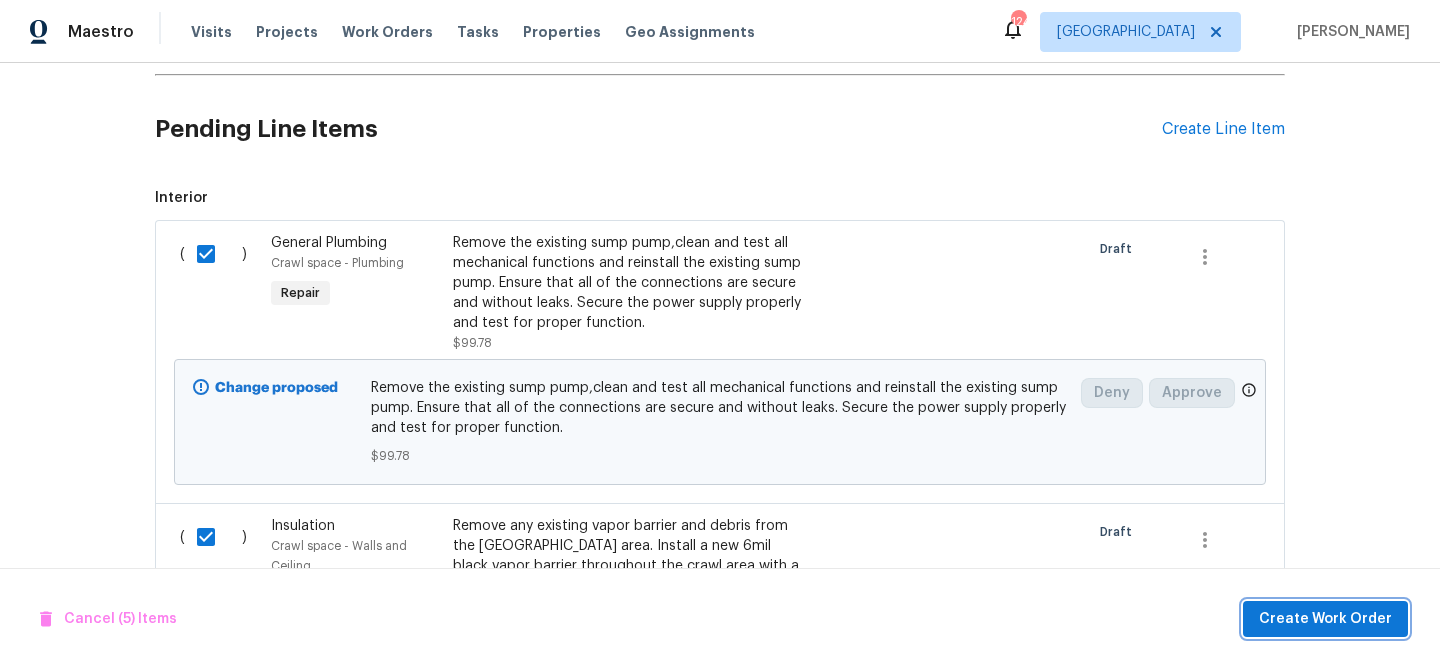 click on "Create Work Order" at bounding box center (1325, 619) 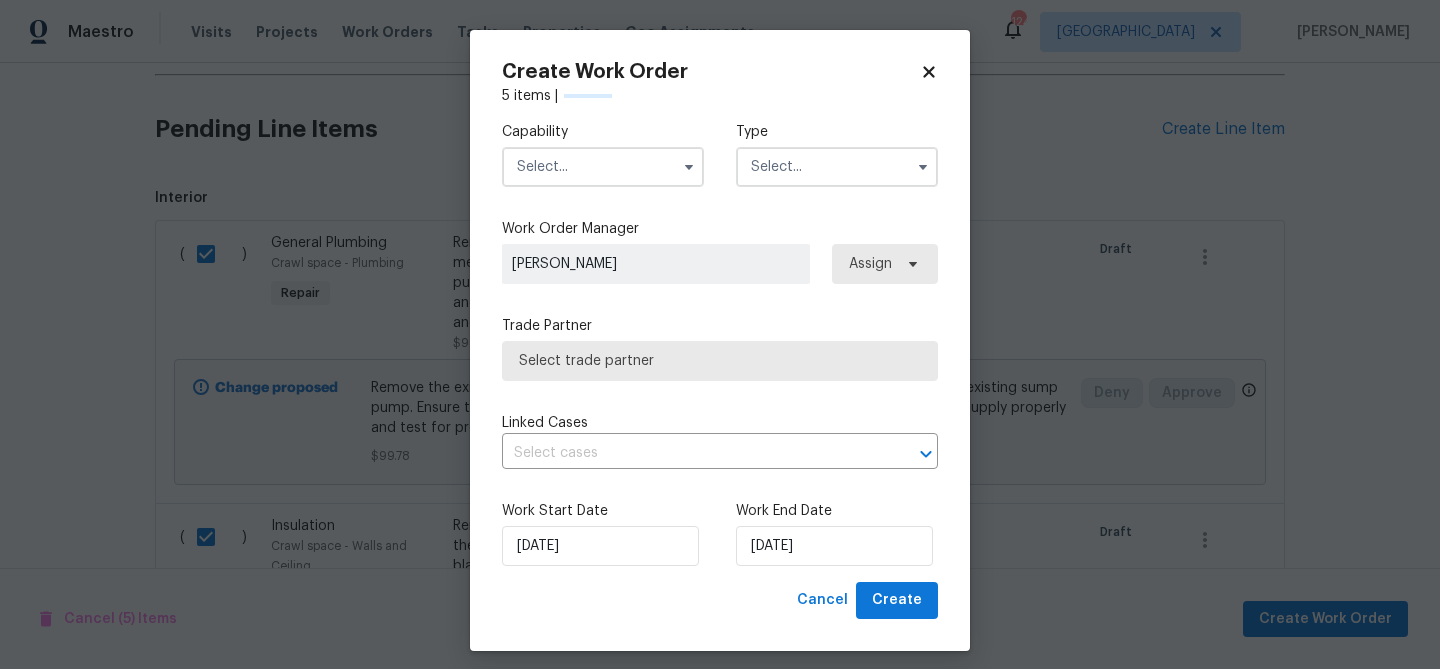 checkbox on "false" 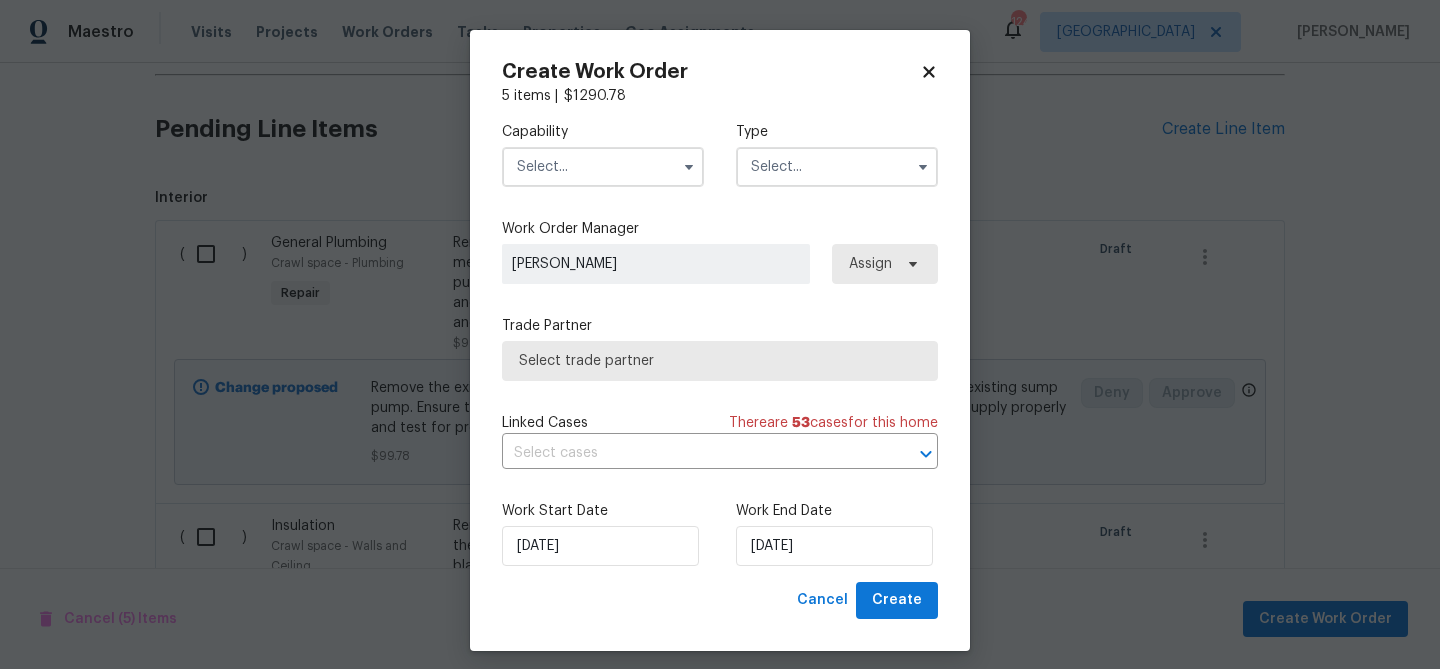 click at bounding box center [603, 167] 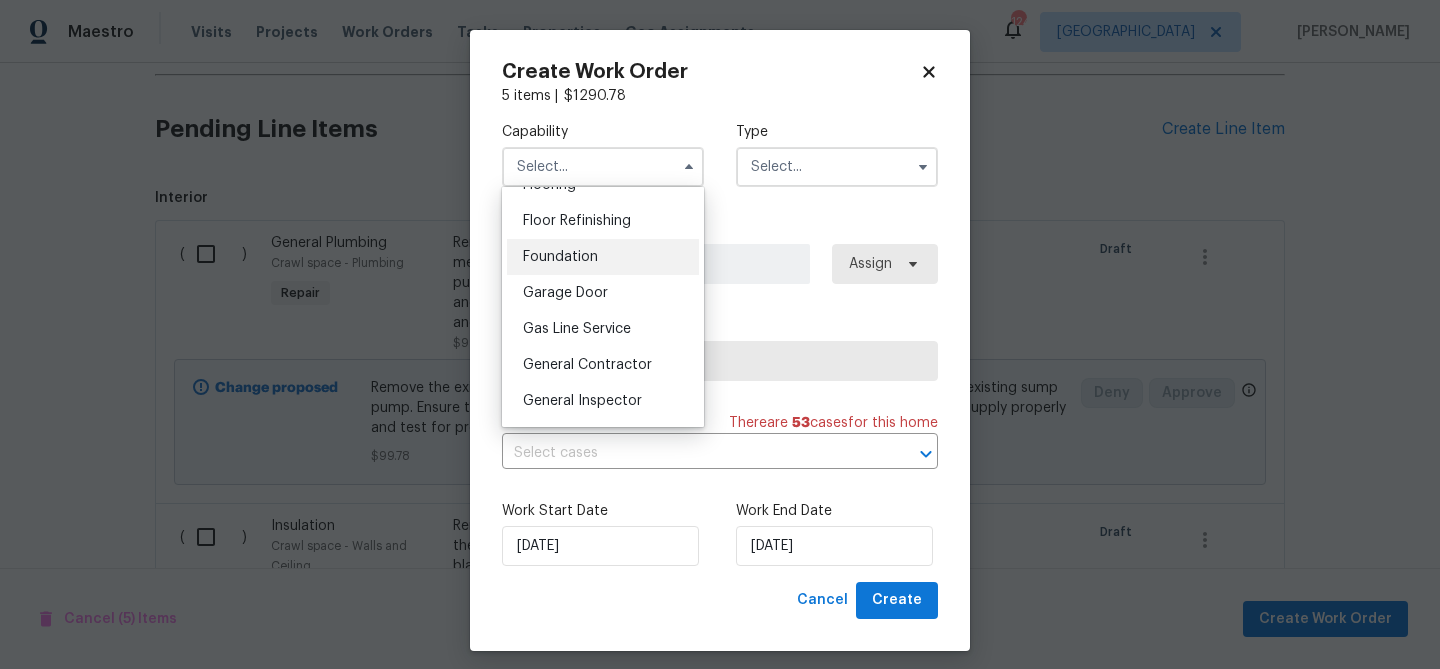 scroll, scrollTop: 803, scrollLeft: 0, axis: vertical 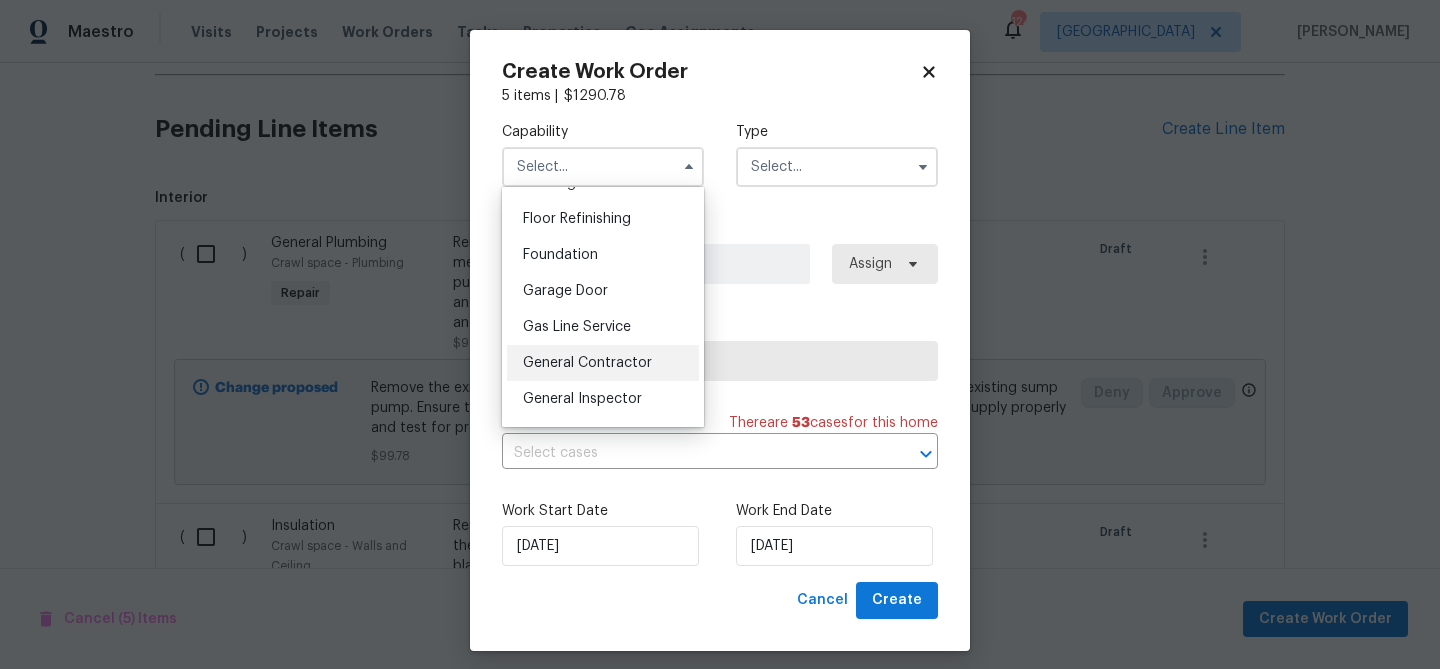 click on "General Contractor" at bounding box center (603, 363) 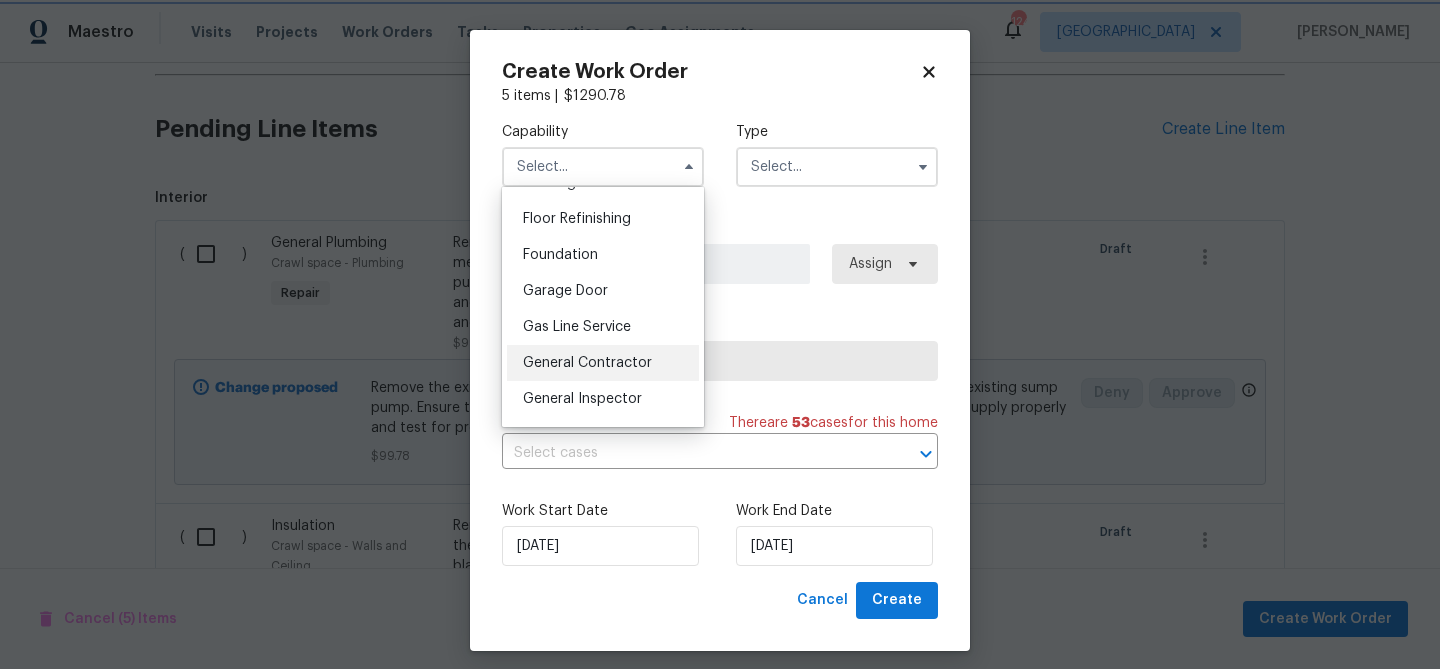 type on "General Contractor" 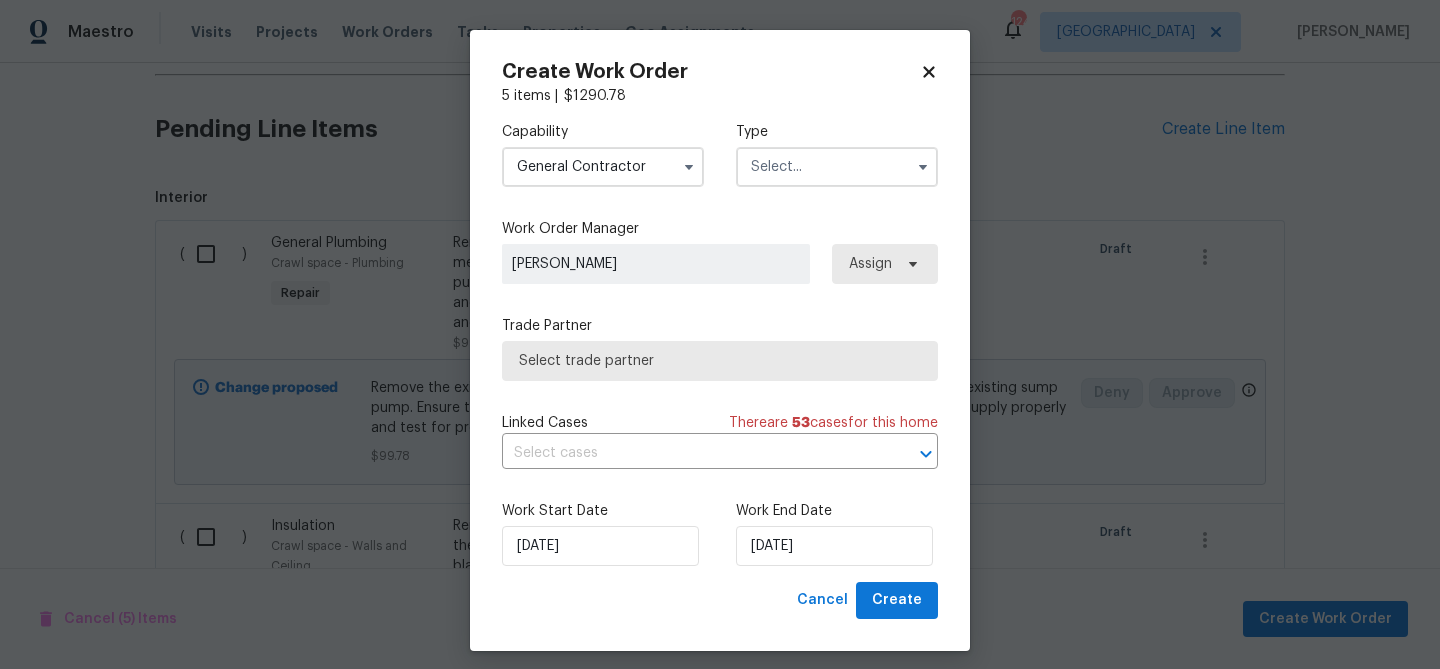 click at bounding box center (837, 167) 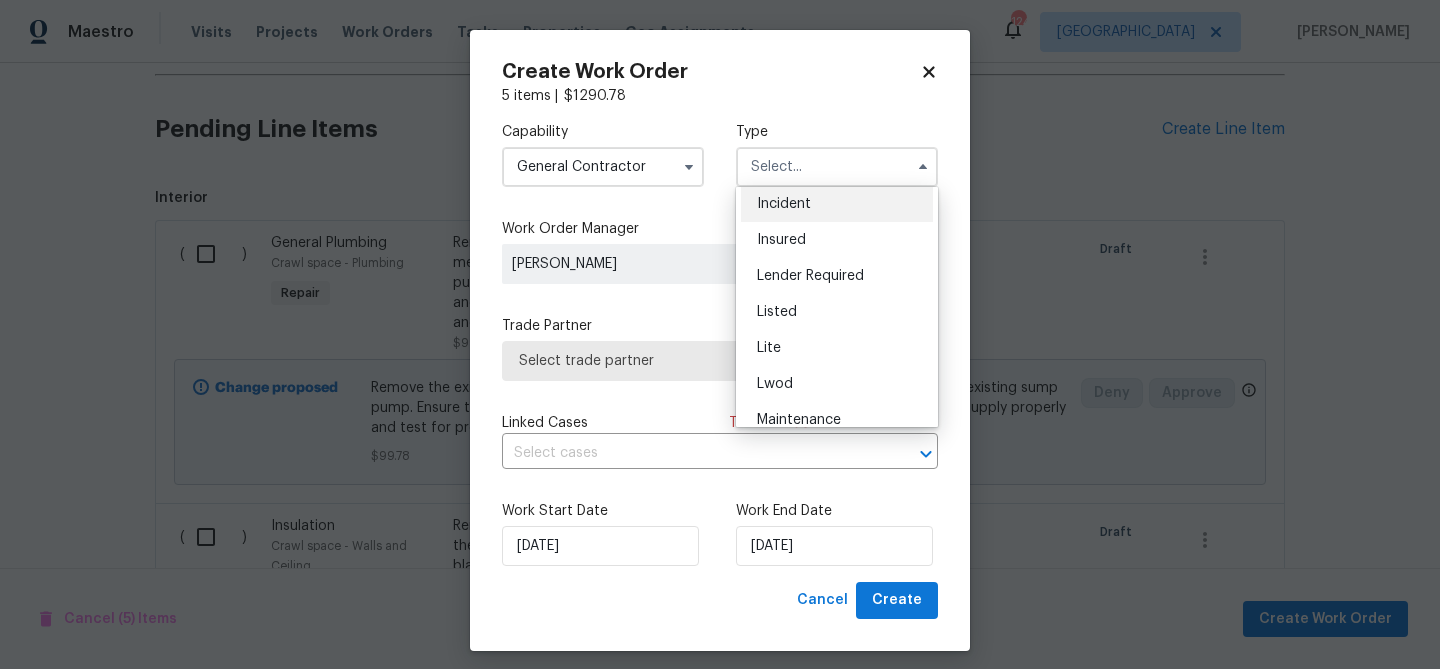 scroll, scrollTop: 116, scrollLeft: 0, axis: vertical 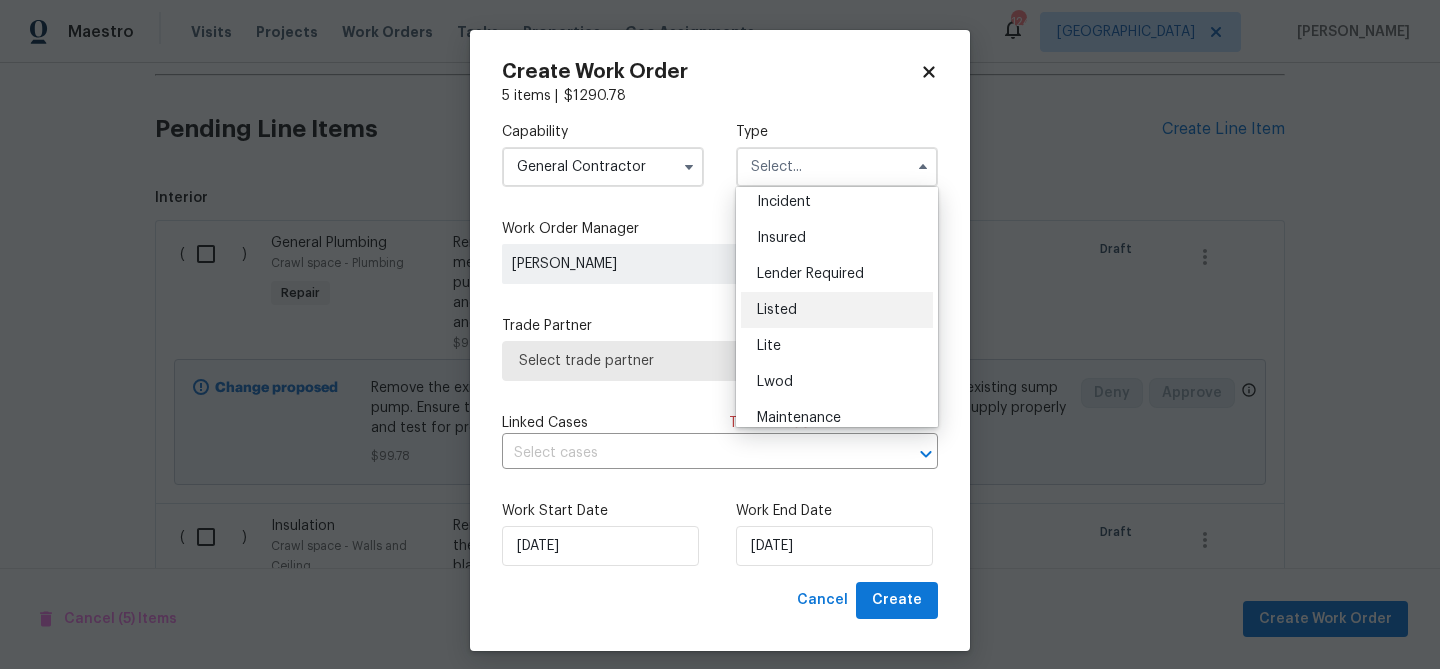 click on "Listed" at bounding box center [837, 310] 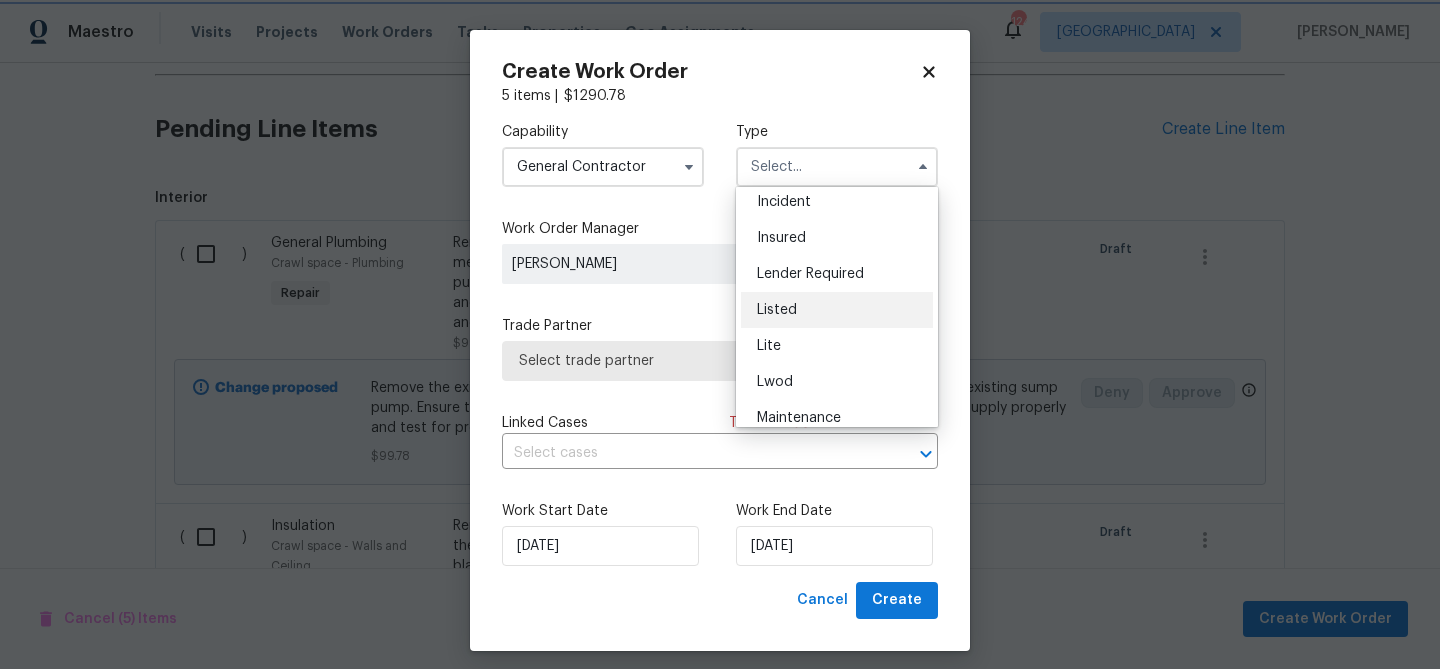 type on "Listed" 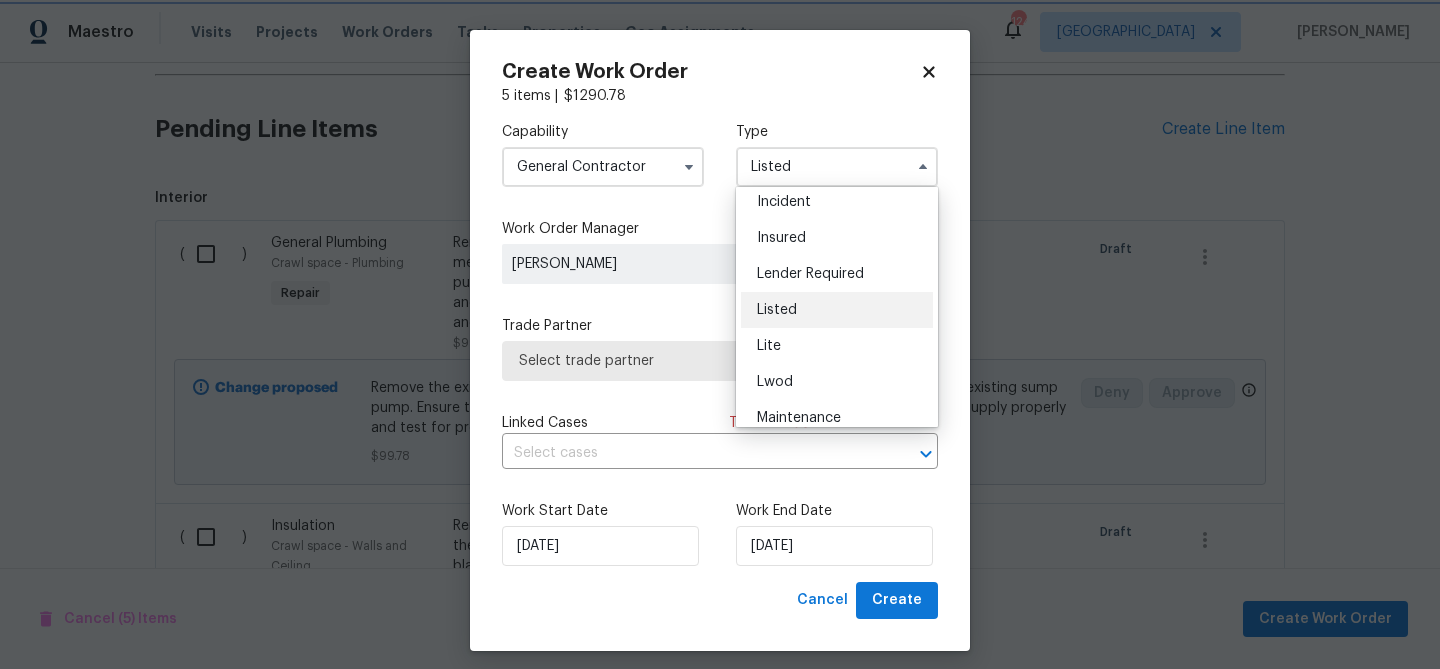 scroll, scrollTop: 0, scrollLeft: 0, axis: both 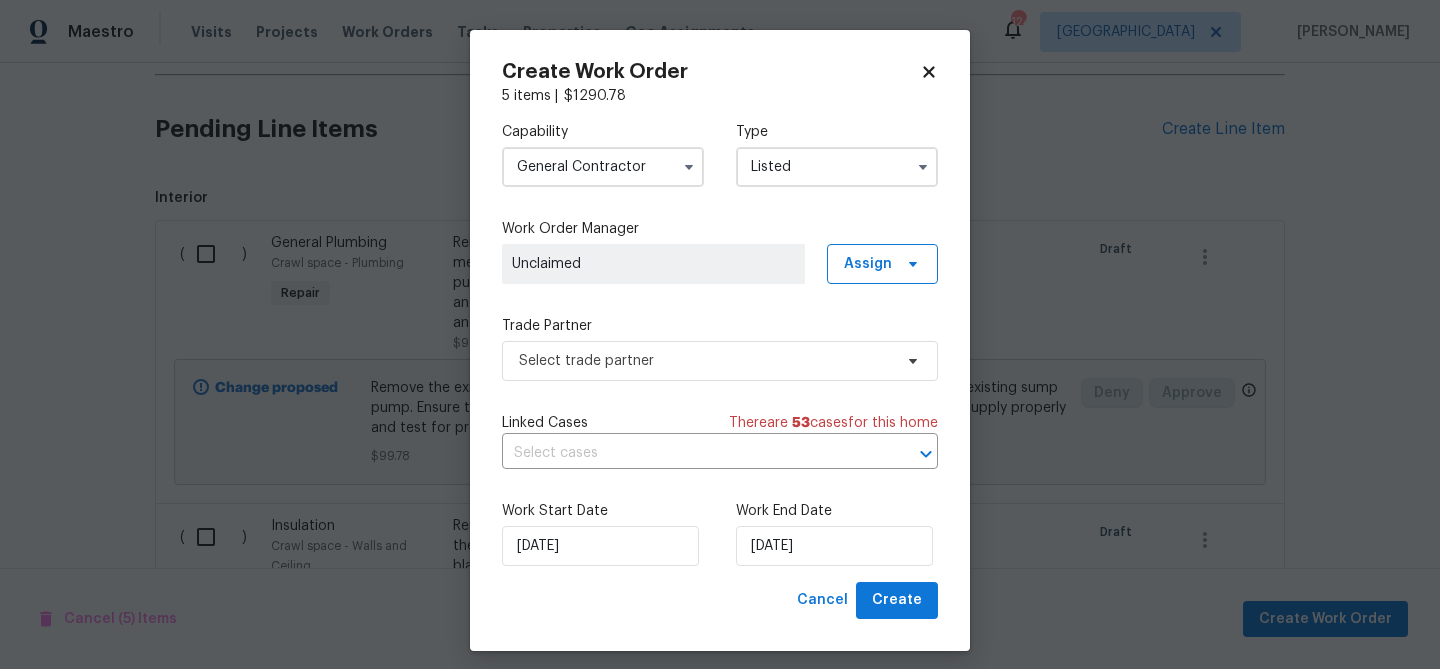 click on "Unclaimed" at bounding box center [653, 264] 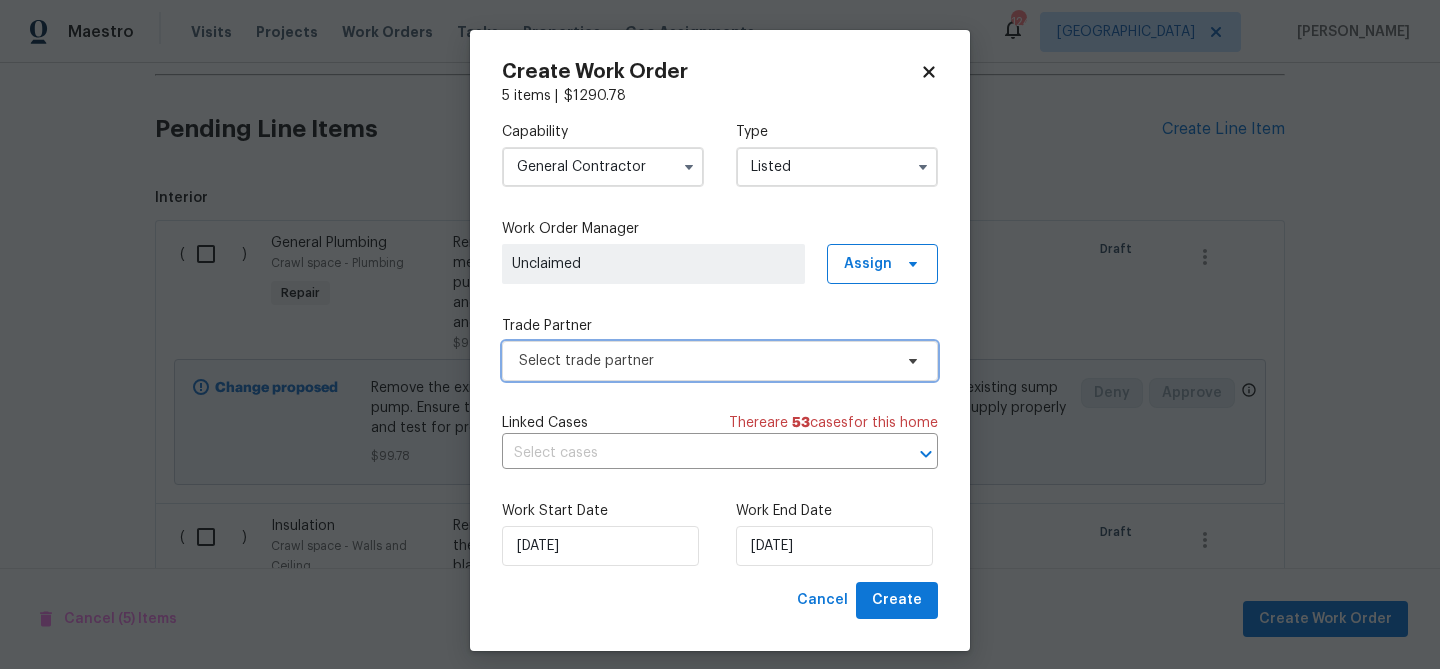 click on "Select trade partner" at bounding box center (720, 361) 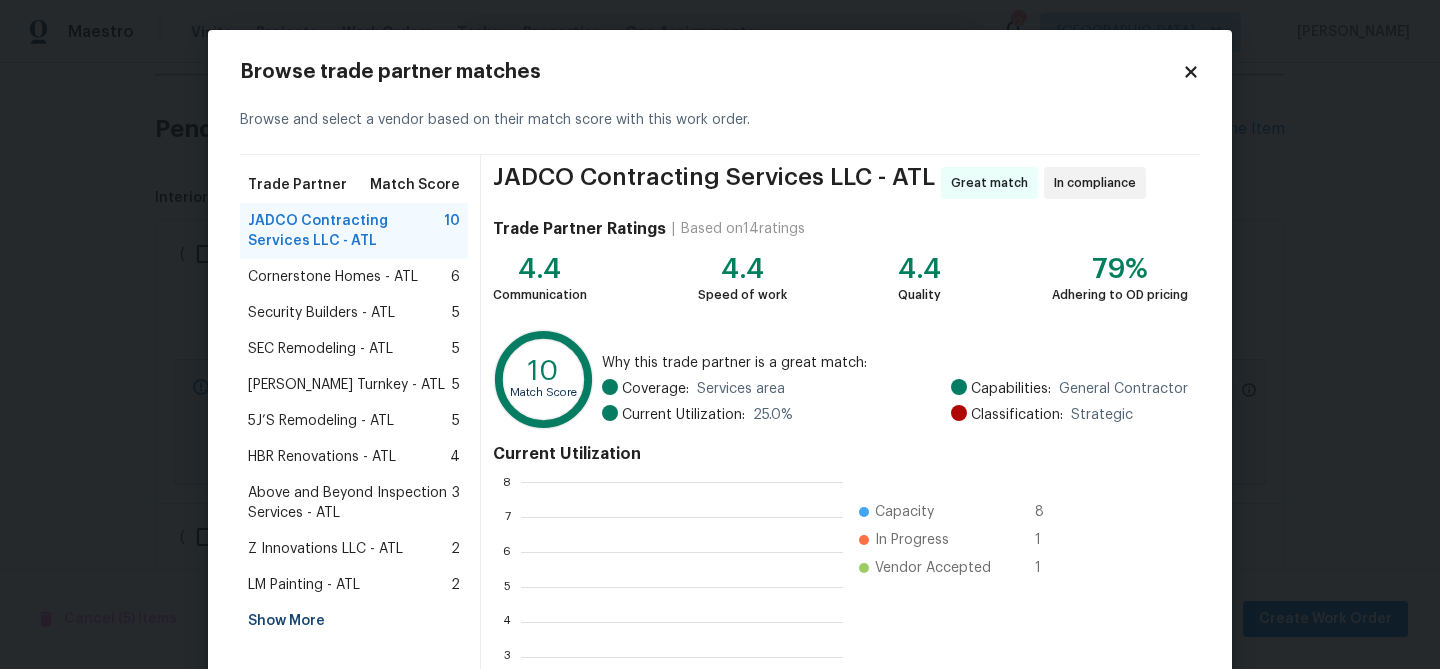 scroll, scrollTop: 2, scrollLeft: 2, axis: both 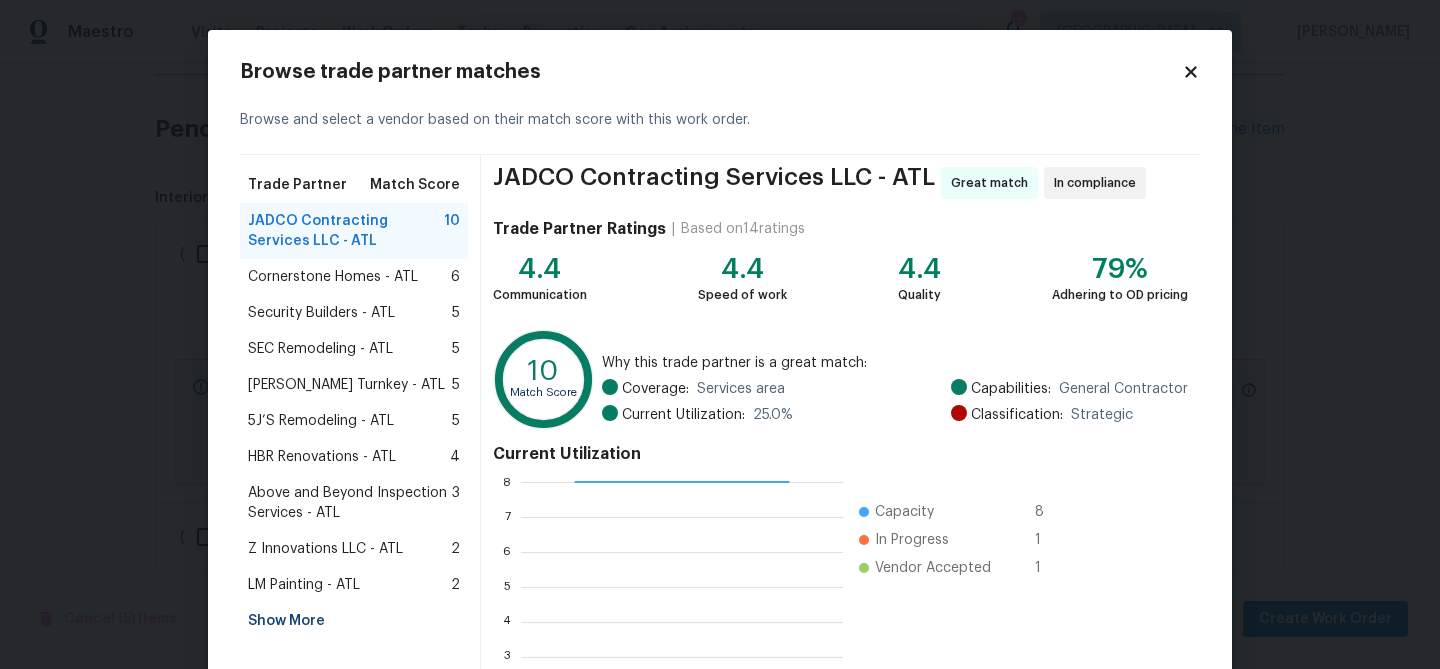click on "Show More" at bounding box center (354, 621) 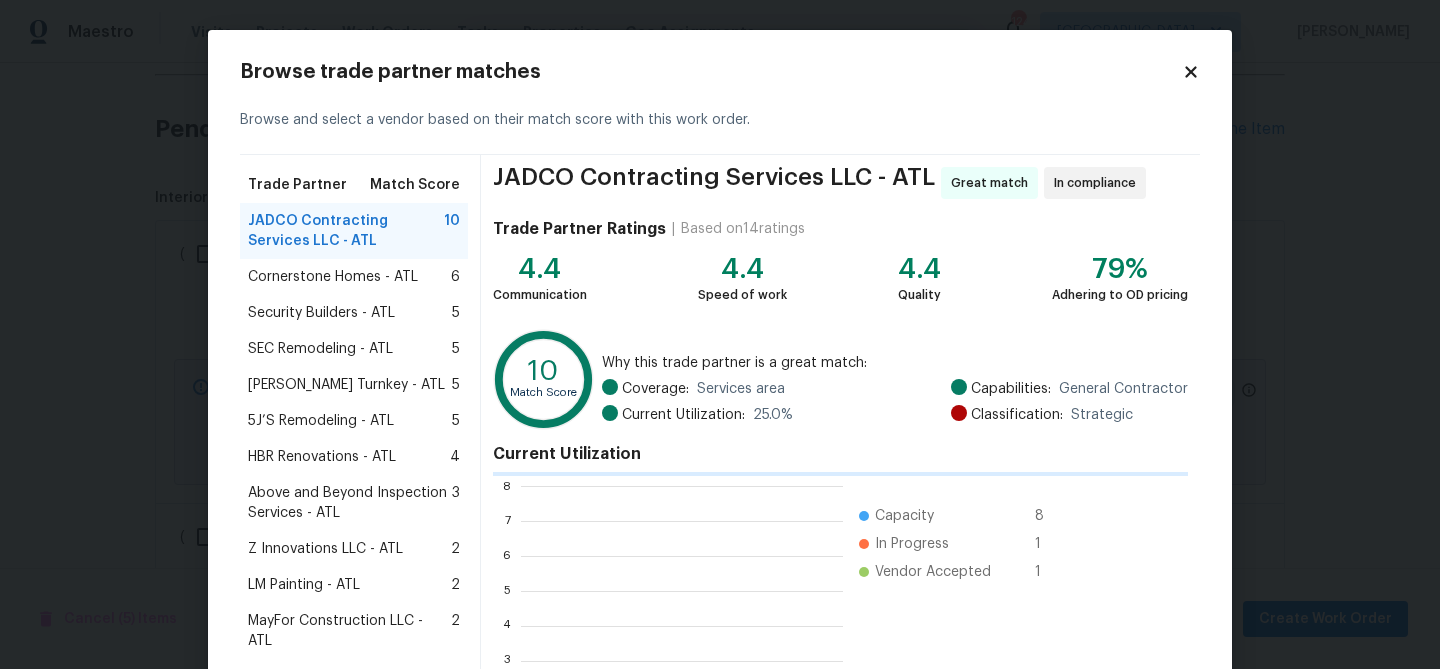 scroll, scrollTop: 2, scrollLeft: 2, axis: both 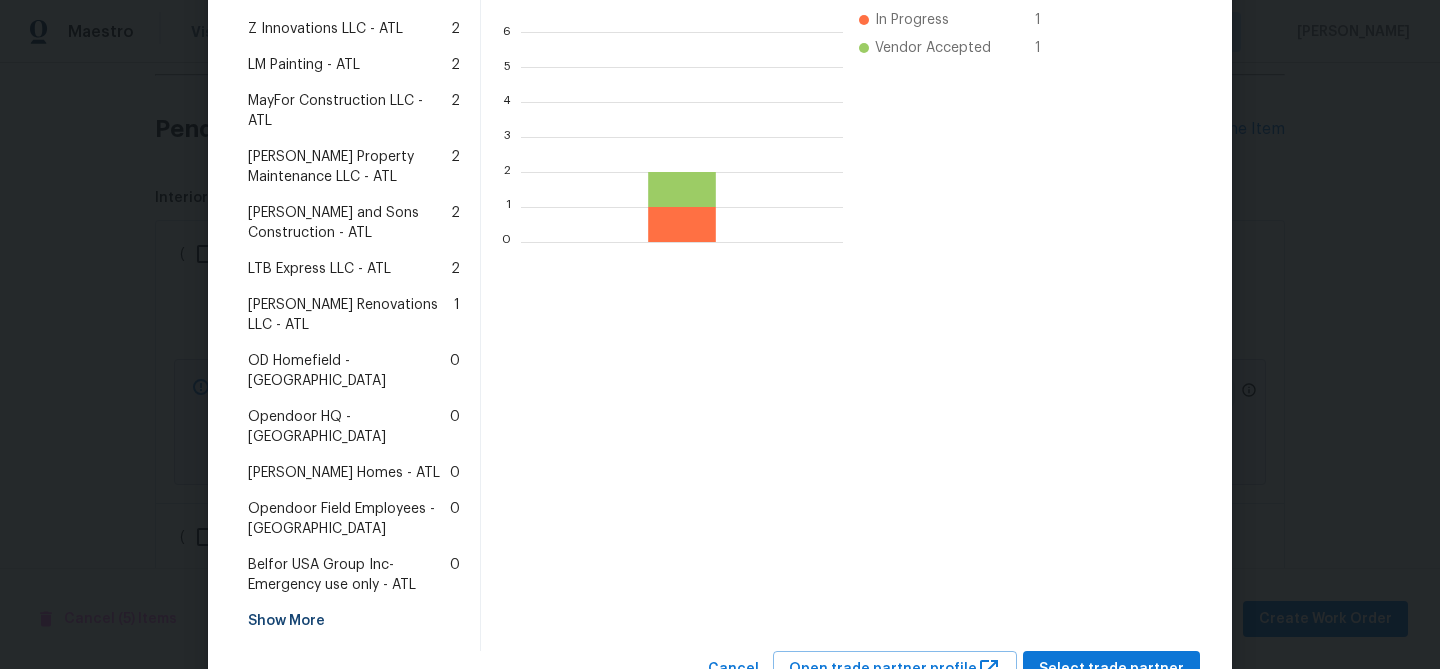 click on "[PERSON_NAME] Homes - ATL" at bounding box center [344, 473] 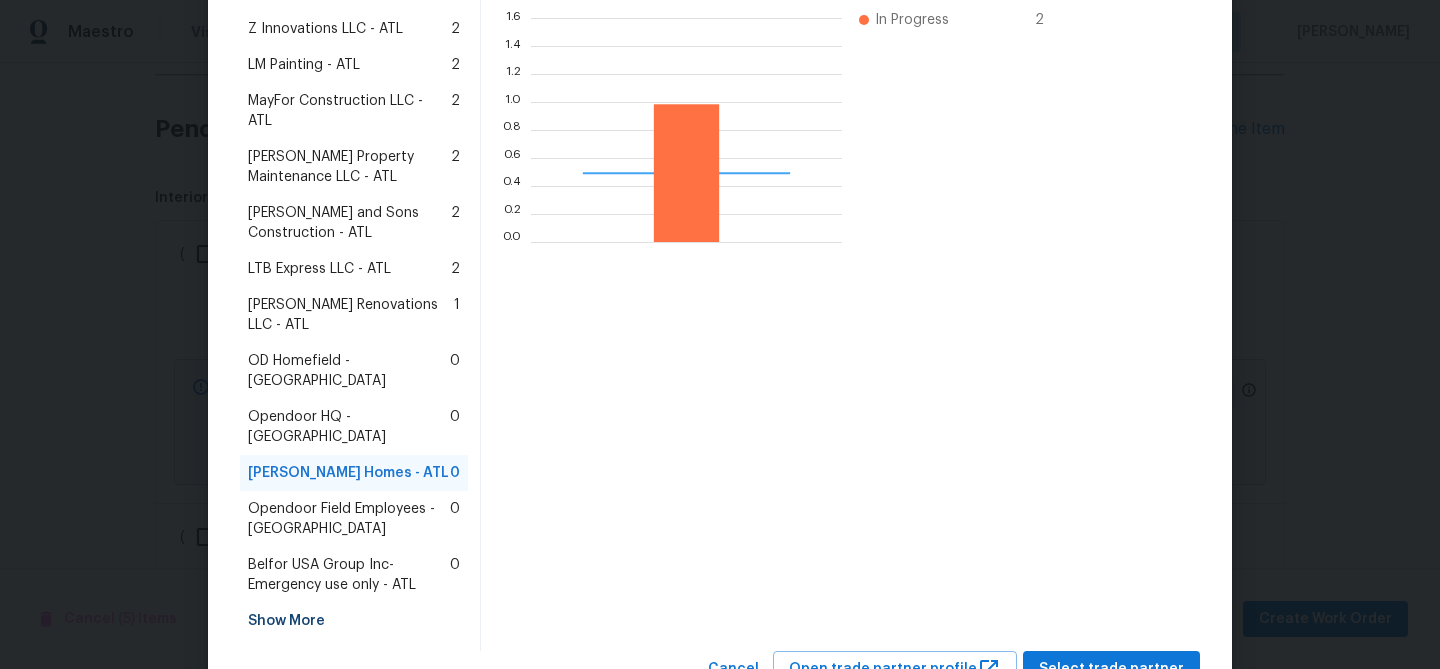 scroll, scrollTop: 2, scrollLeft: 1, axis: both 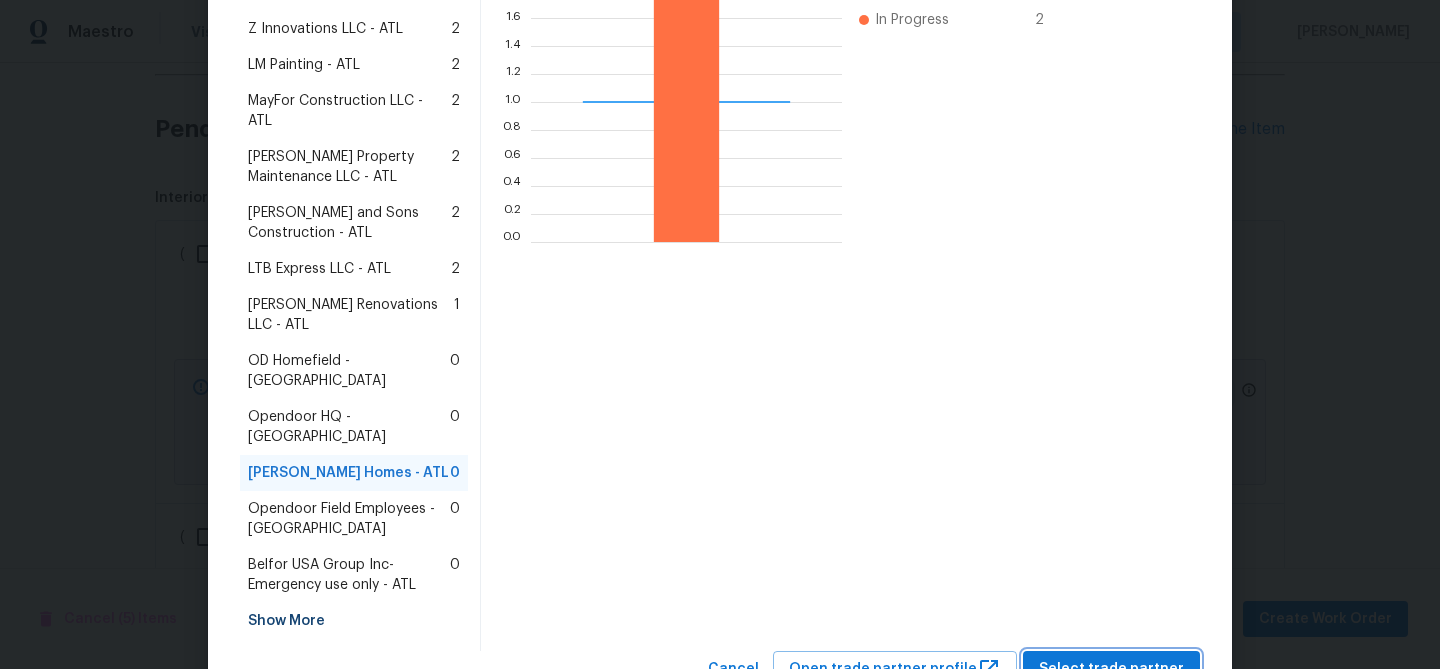 click on "Select trade partner" at bounding box center (1111, 669) 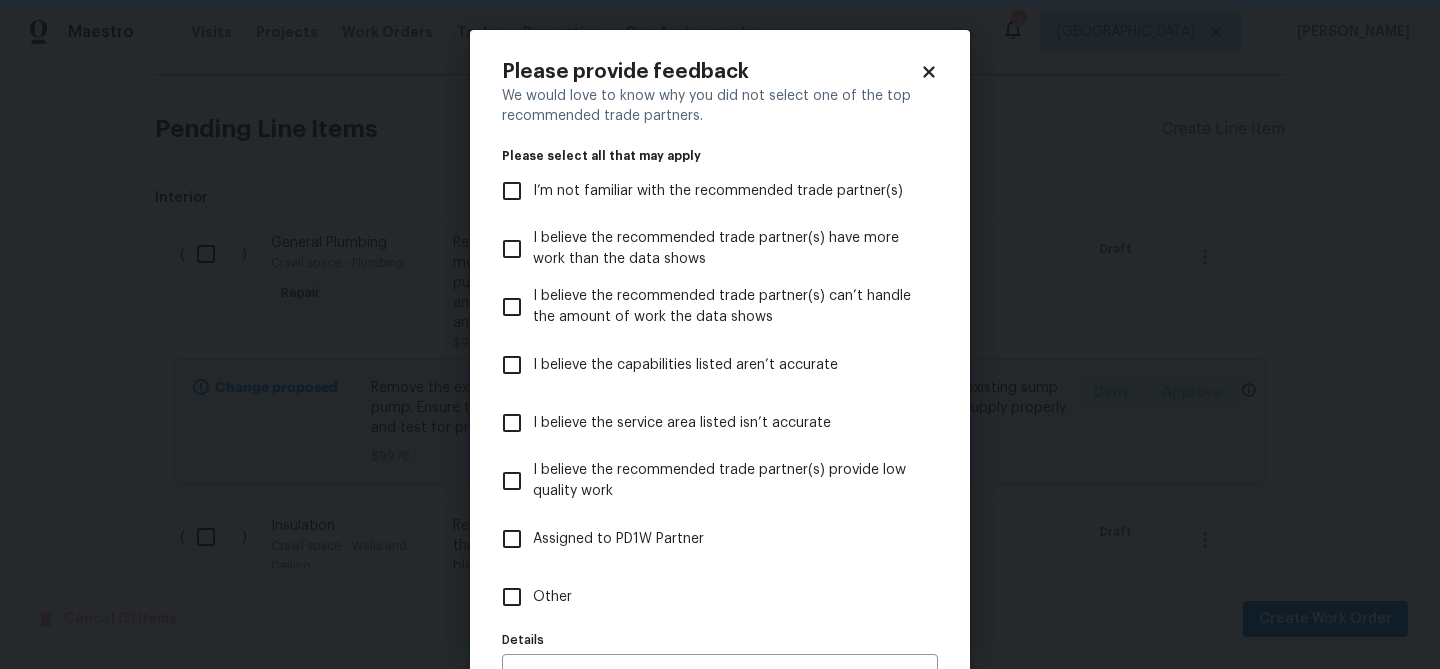 scroll, scrollTop: 0, scrollLeft: 0, axis: both 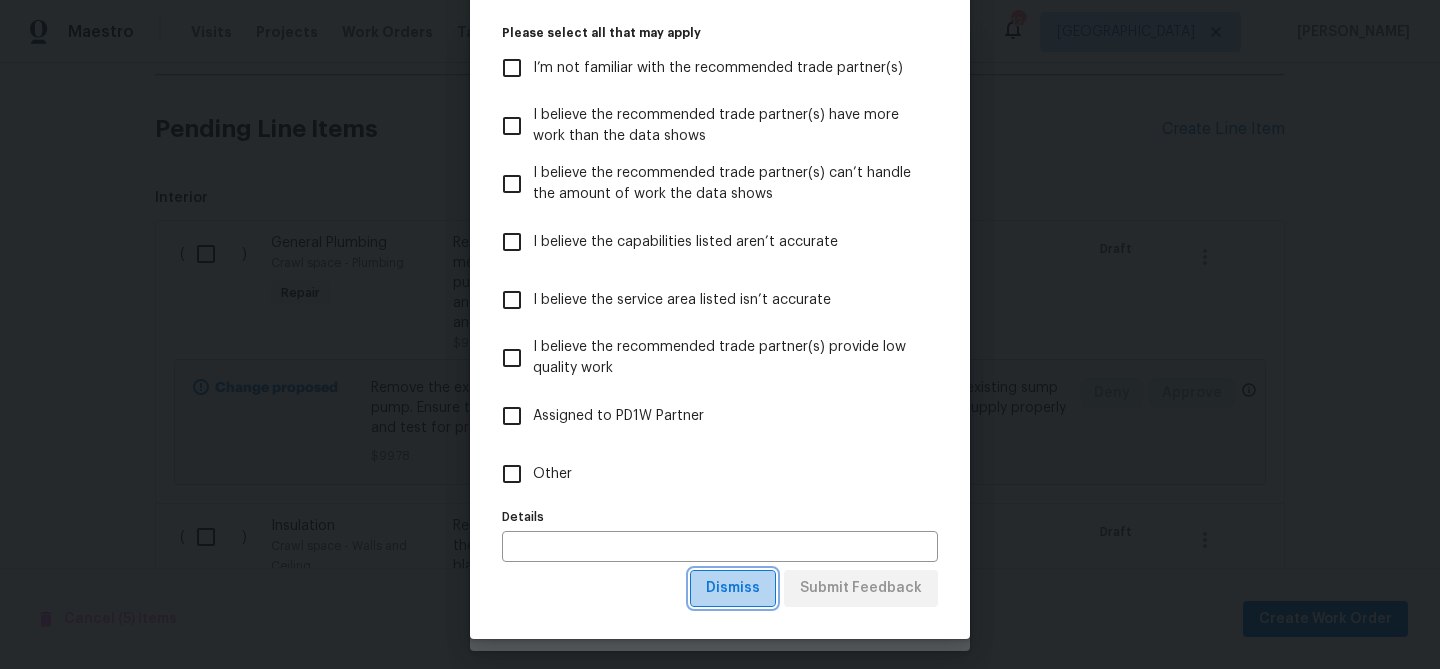 click on "Dismiss" at bounding box center (733, 588) 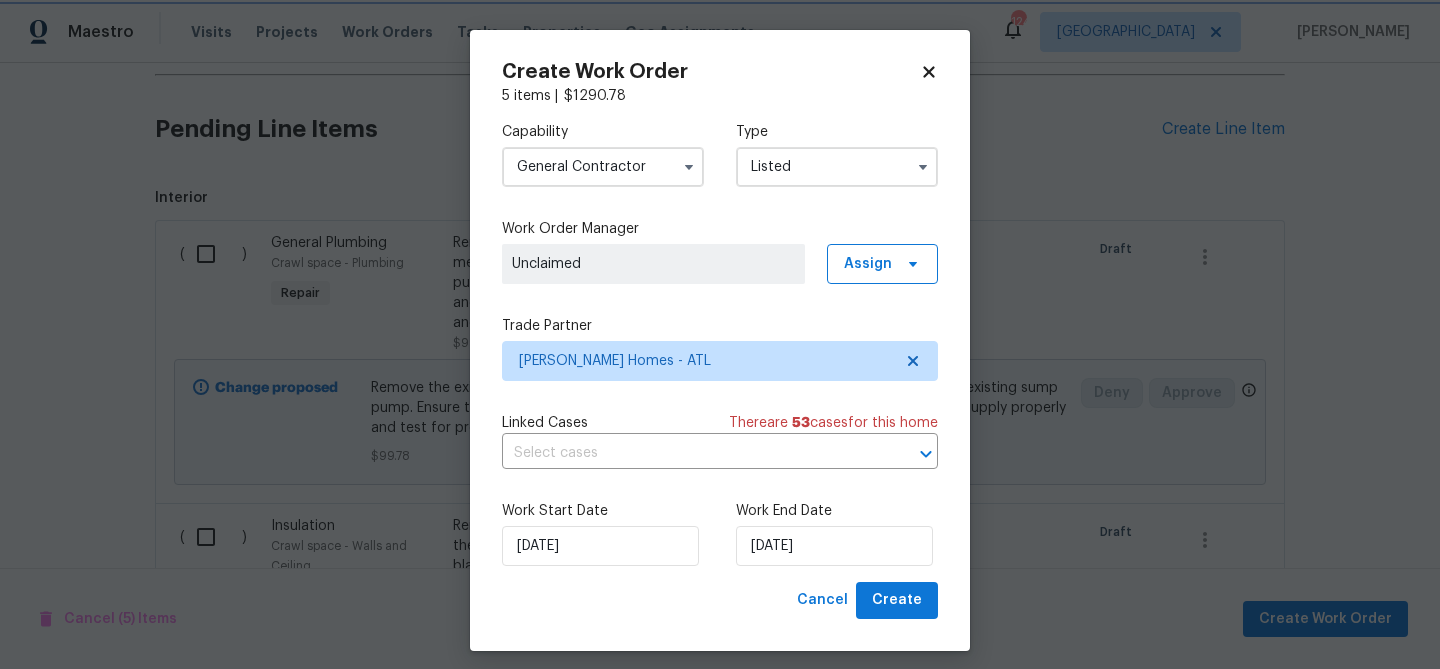 scroll, scrollTop: 0, scrollLeft: 0, axis: both 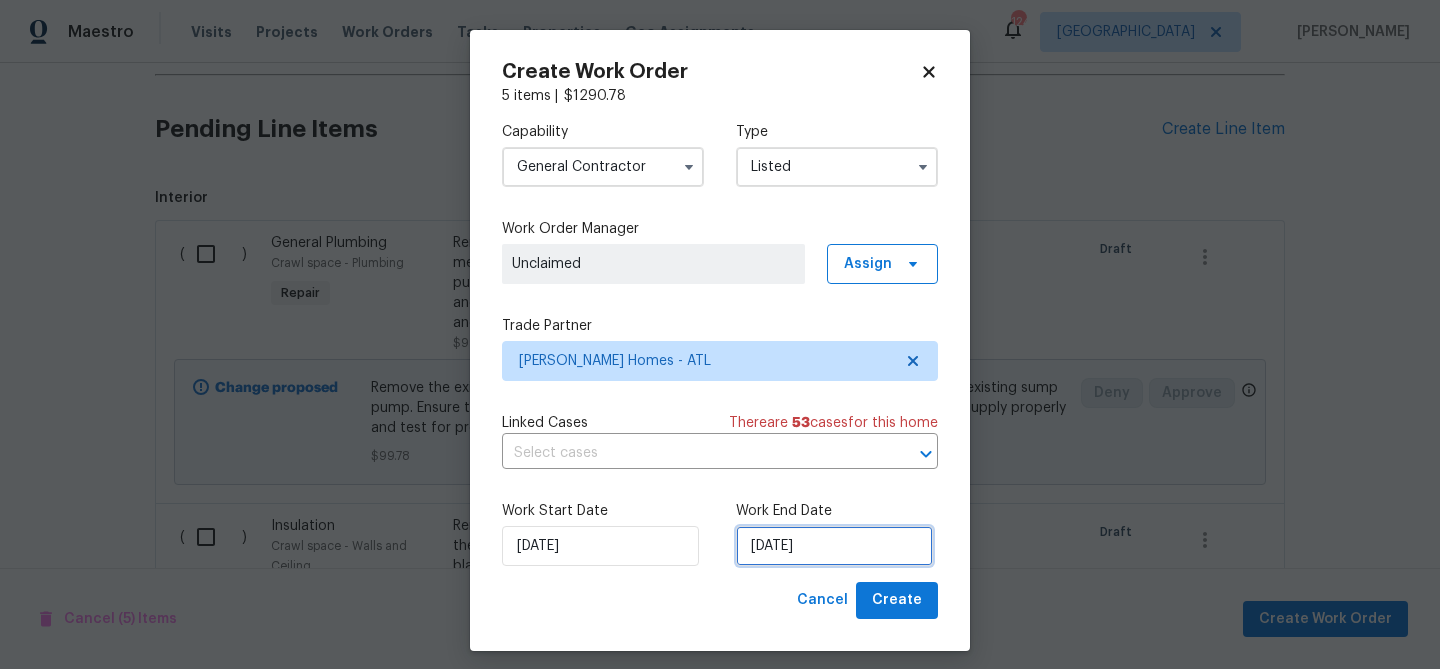 click on "[DATE]" at bounding box center (834, 546) 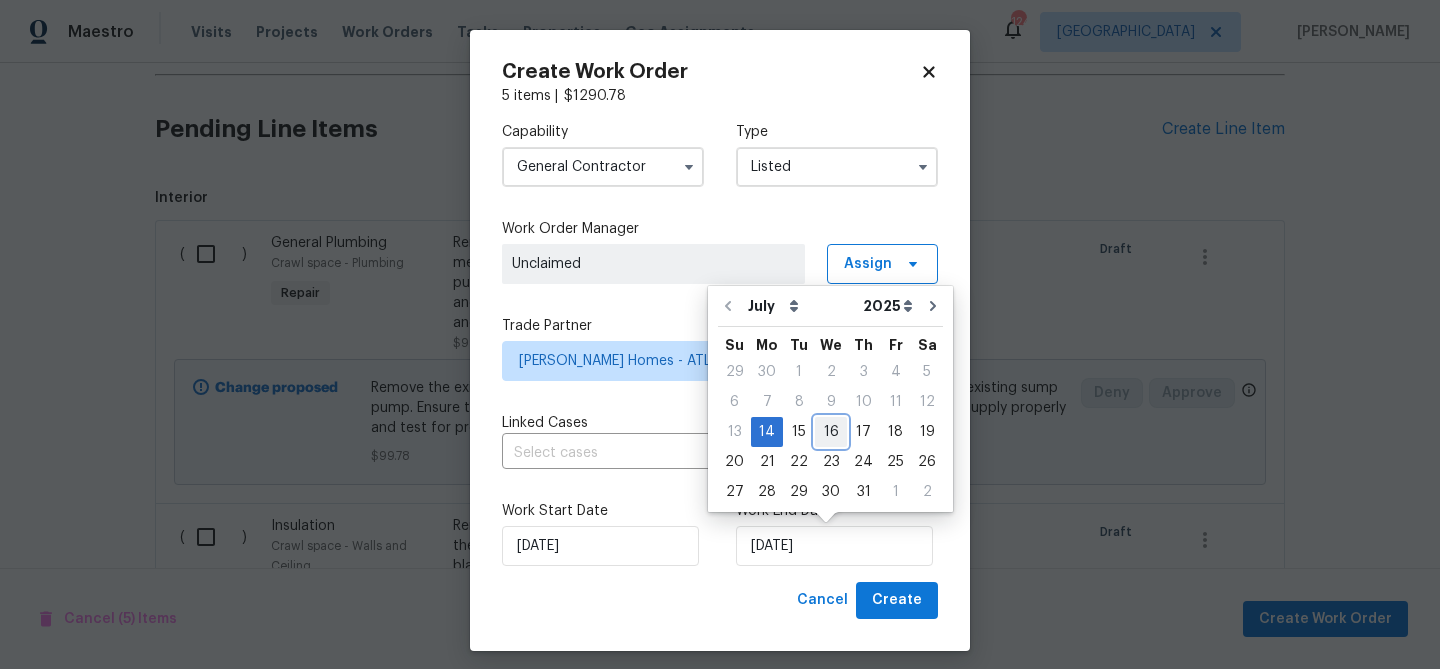 click on "16" at bounding box center [831, 432] 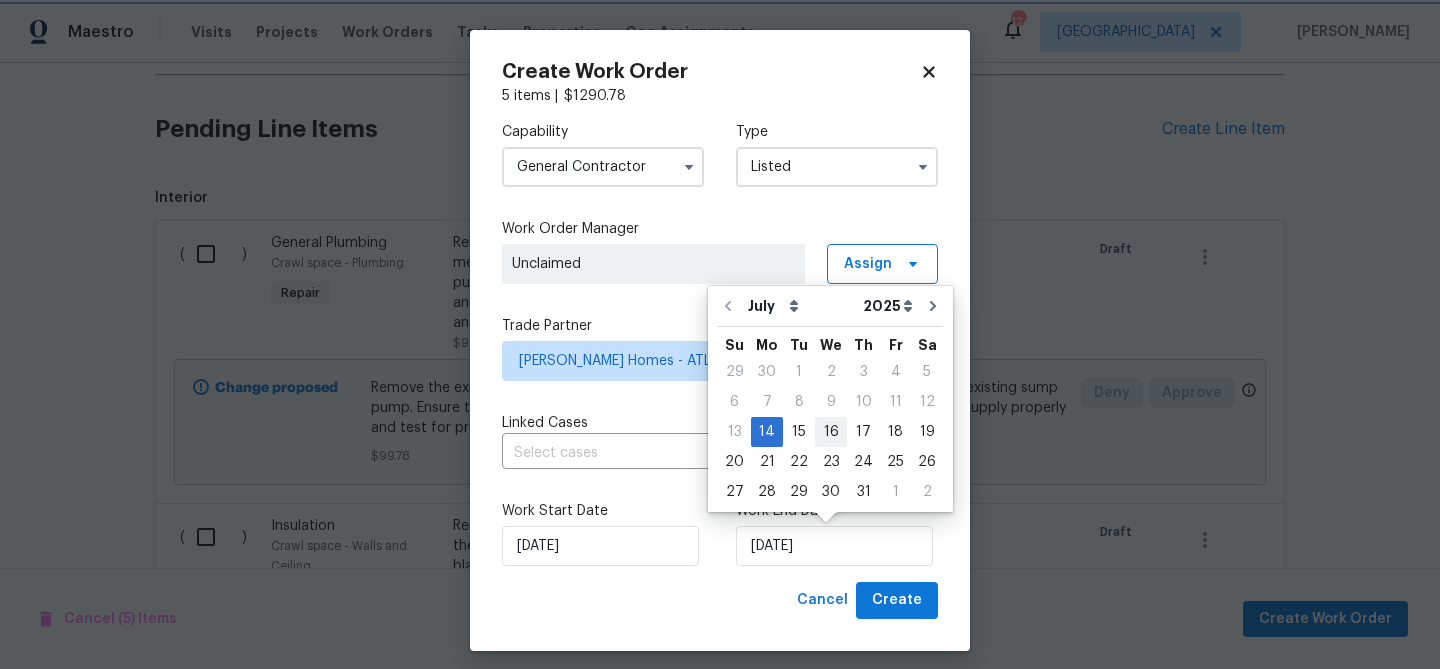 type on "[DATE]" 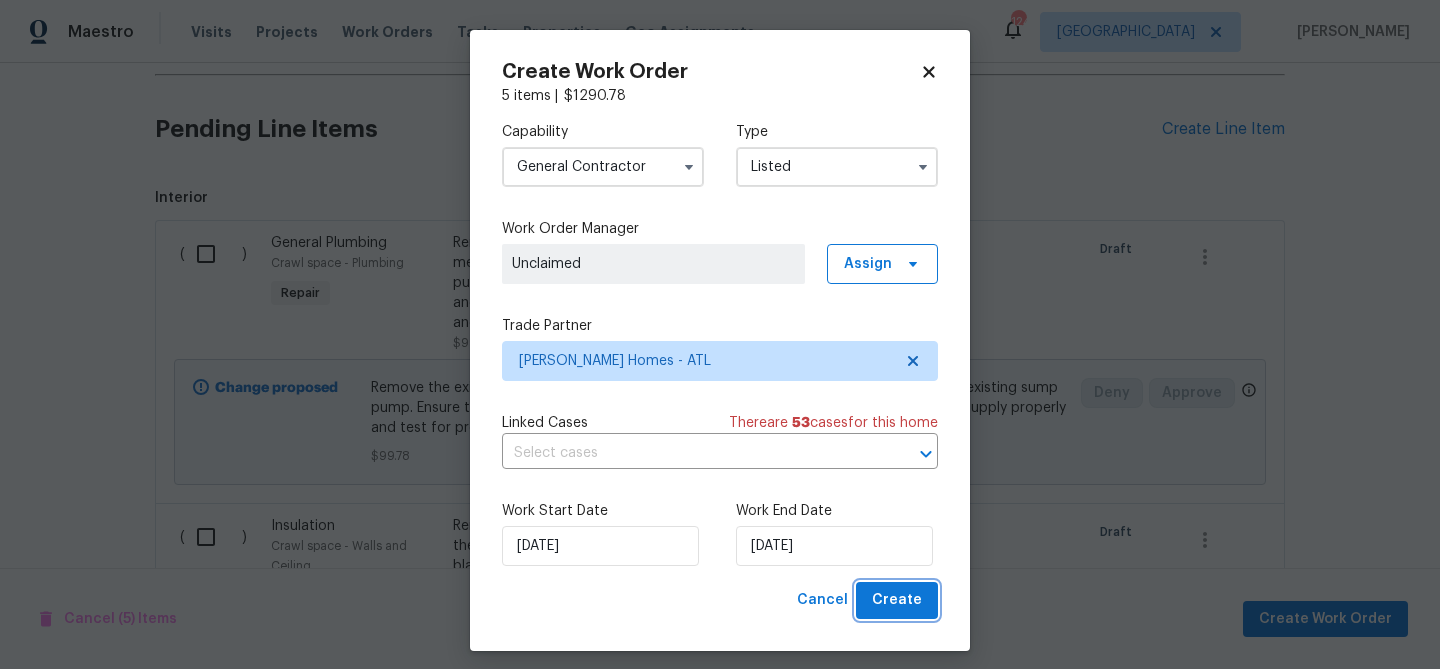 click on "Create" at bounding box center (897, 600) 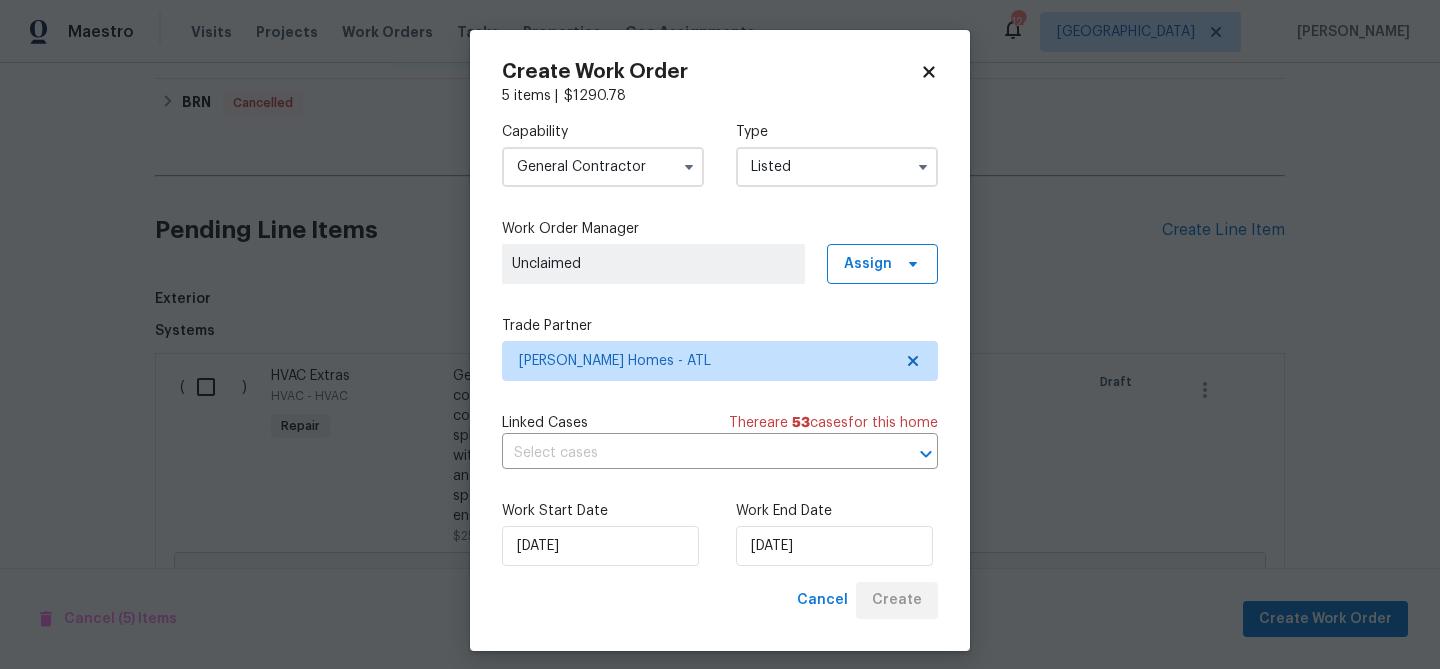 scroll, scrollTop: 996, scrollLeft: 0, axis: vertical 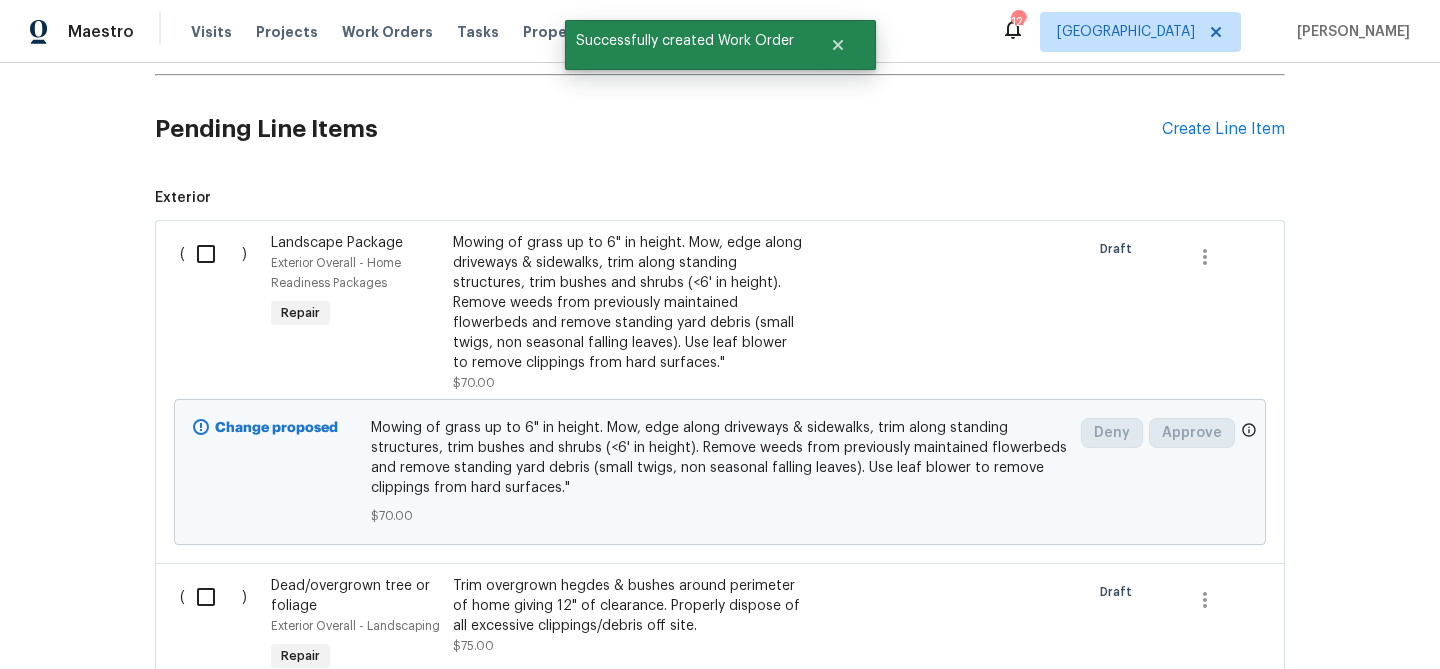 click at bounding box center [213, 254] 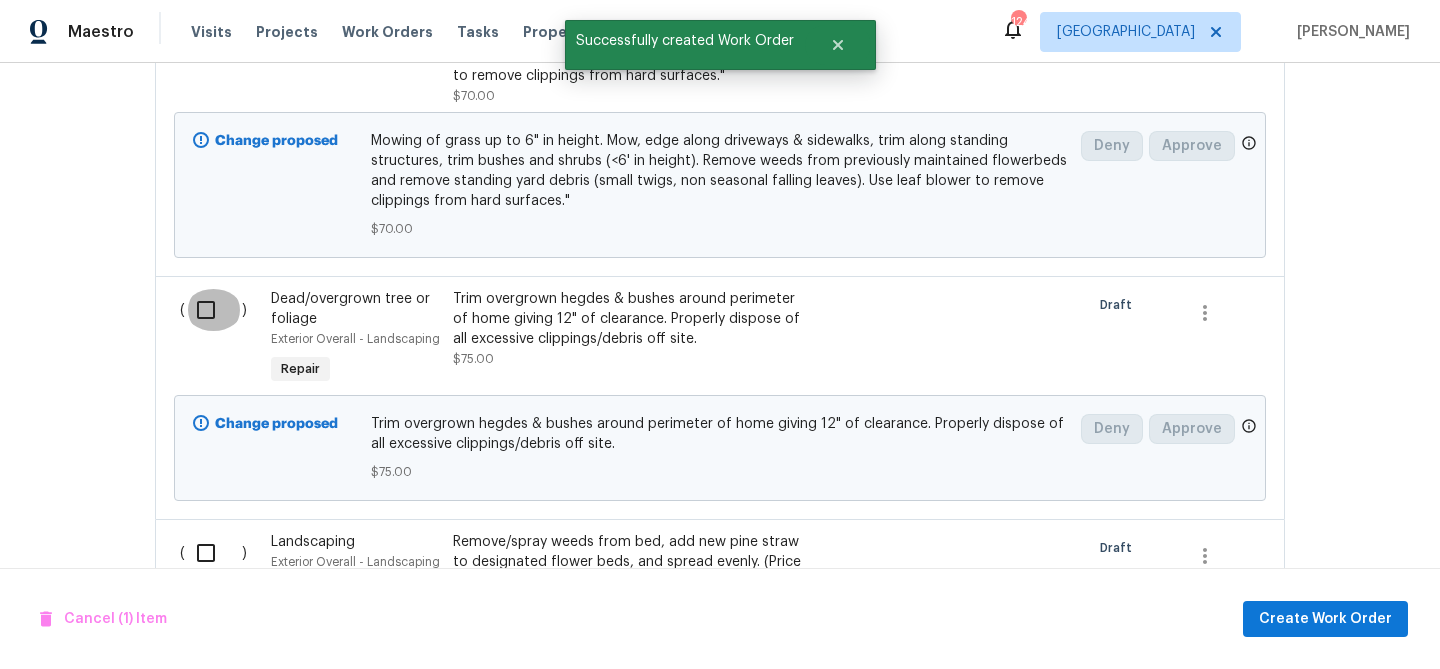 click at bounding box center (213, 310) 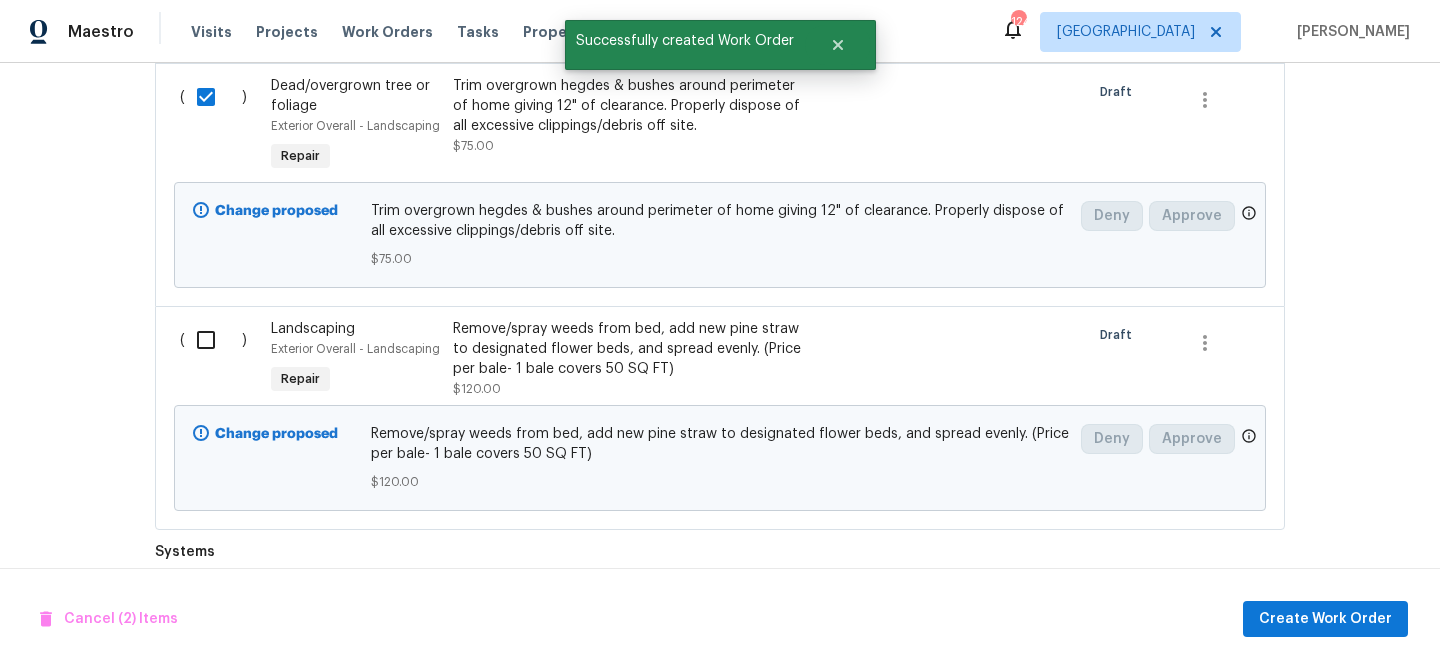 scroll, scrollTop: 1521, scrollLeft: 0, axis: vertical 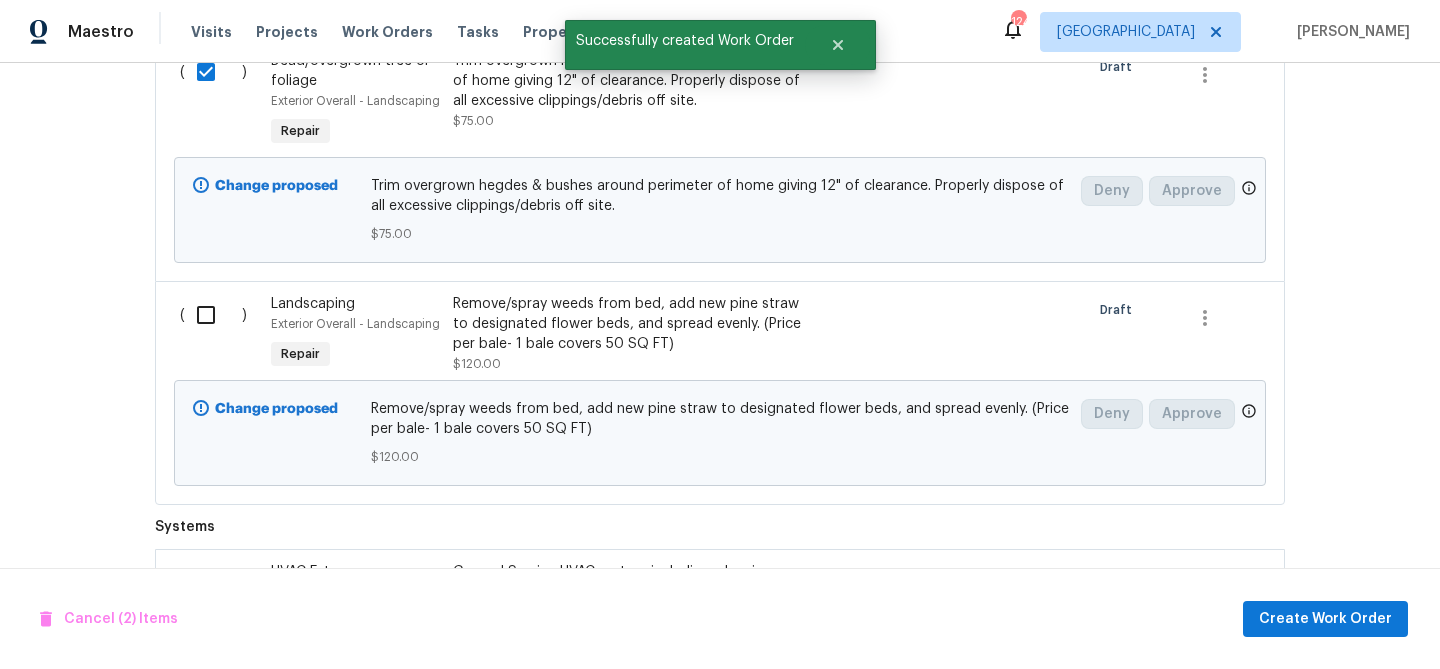 click at bounding box center (213, 315) 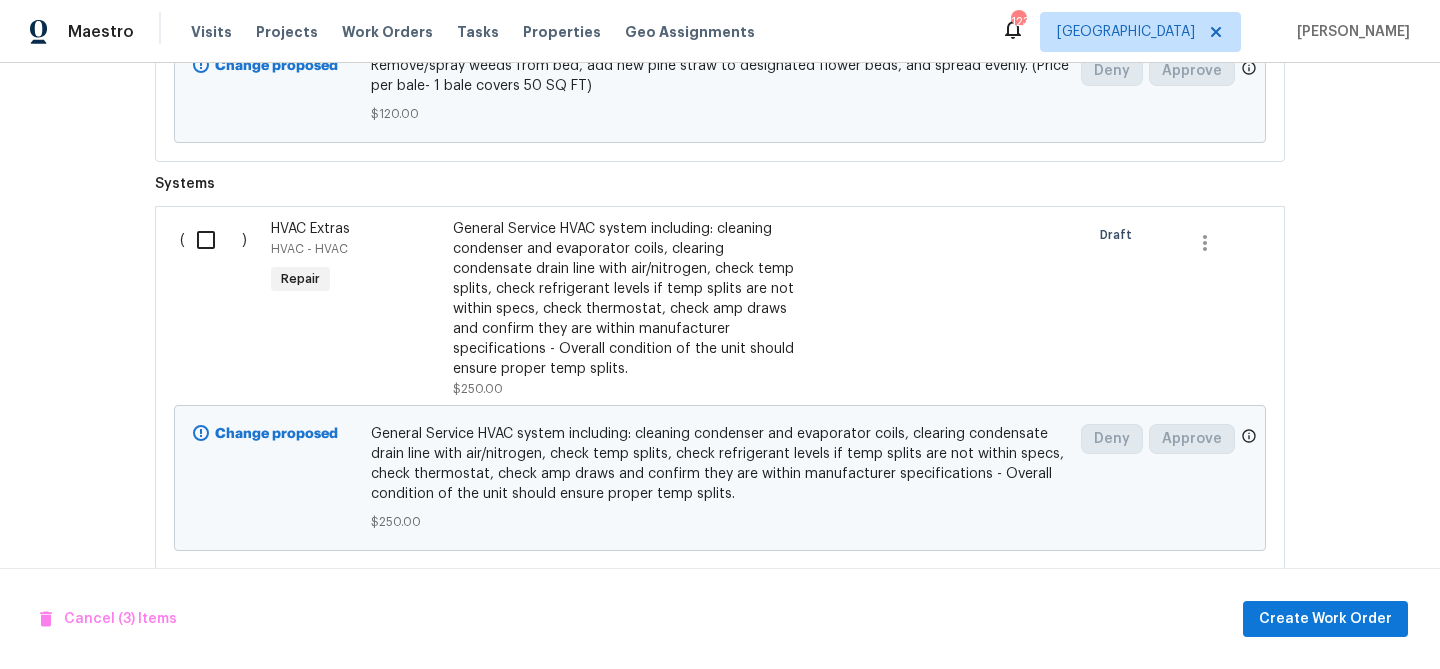 scroll, scrollTop: 1903, scrollLeft: 0, axis: vertical 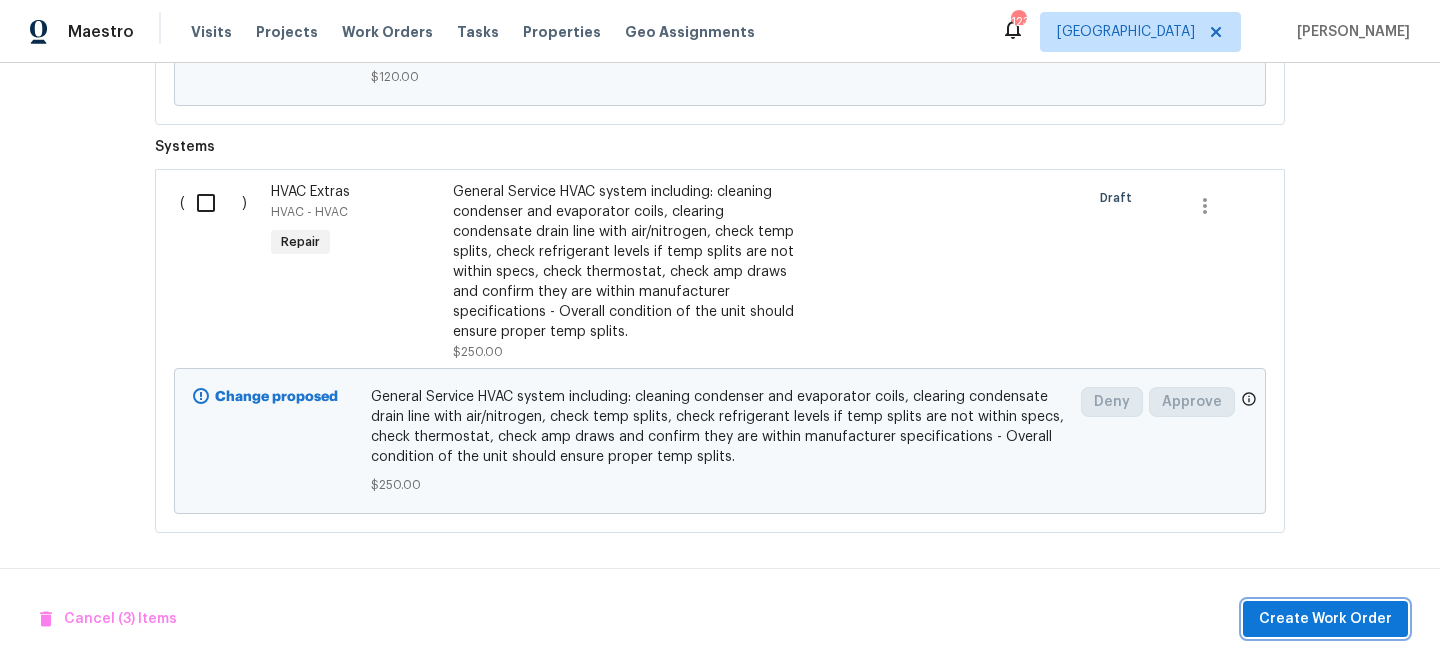 click on "Create Work Order" at bounding box center [1325, 619] 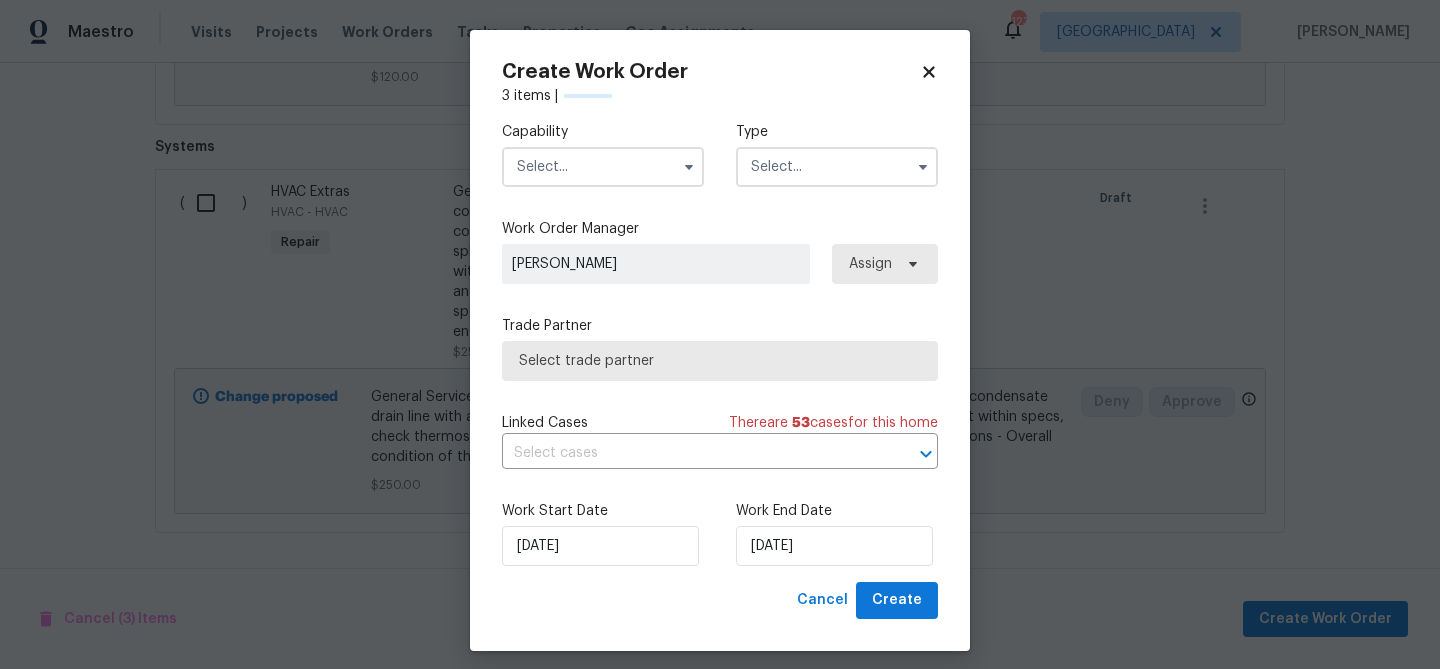 checkbox on "false" 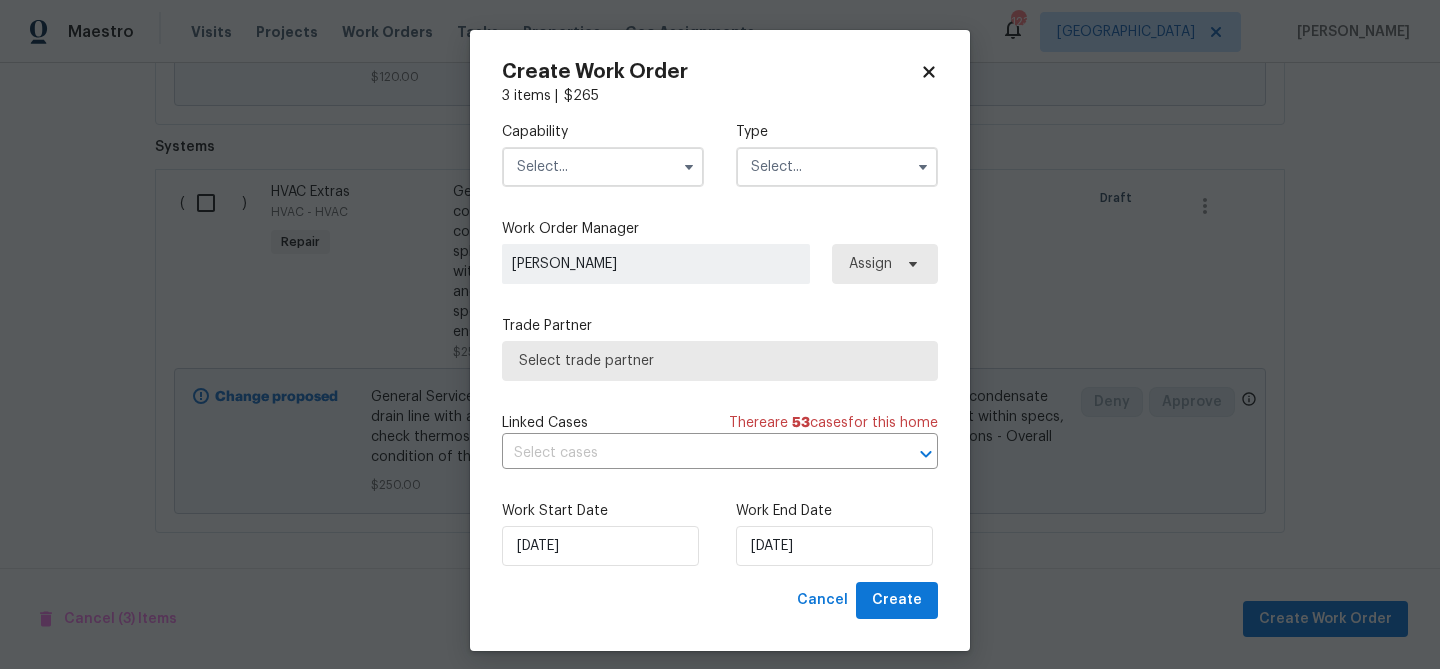 click at bounding box center (603, 167) 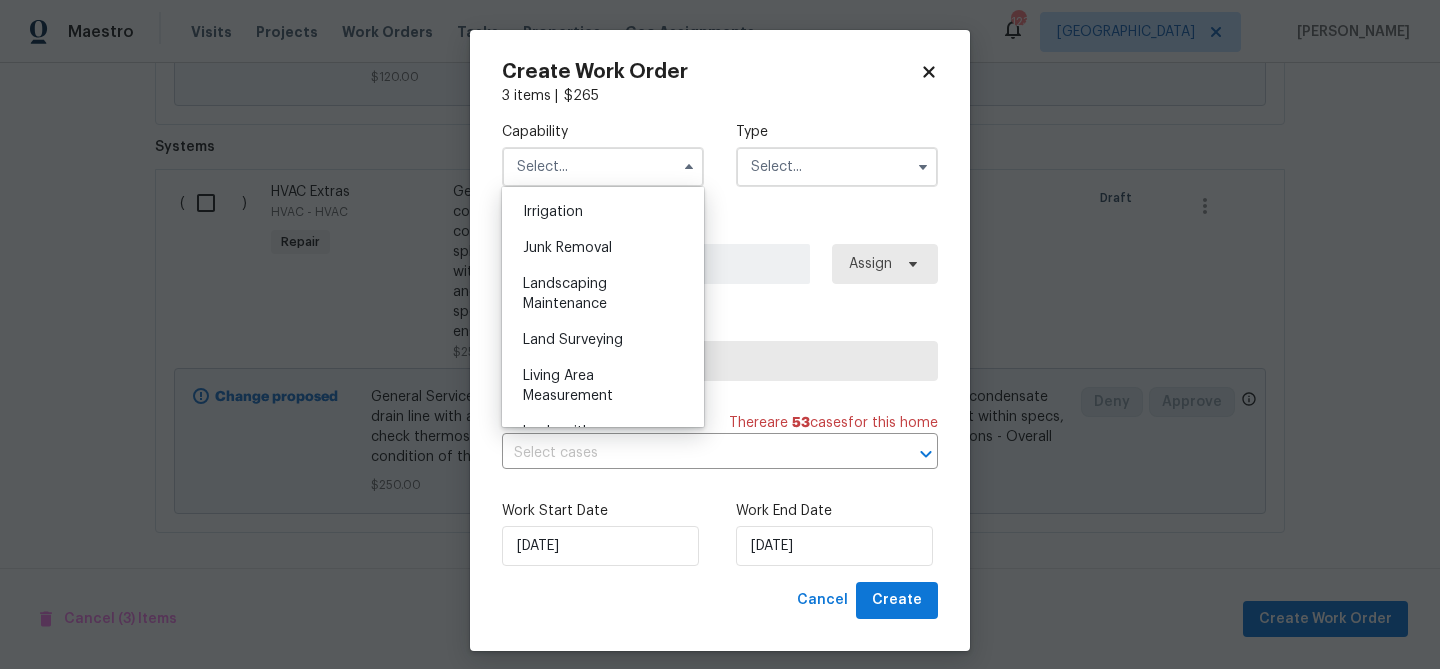 scroll, scrollTop: 1251, scrollLeft: 0, axis: vertical 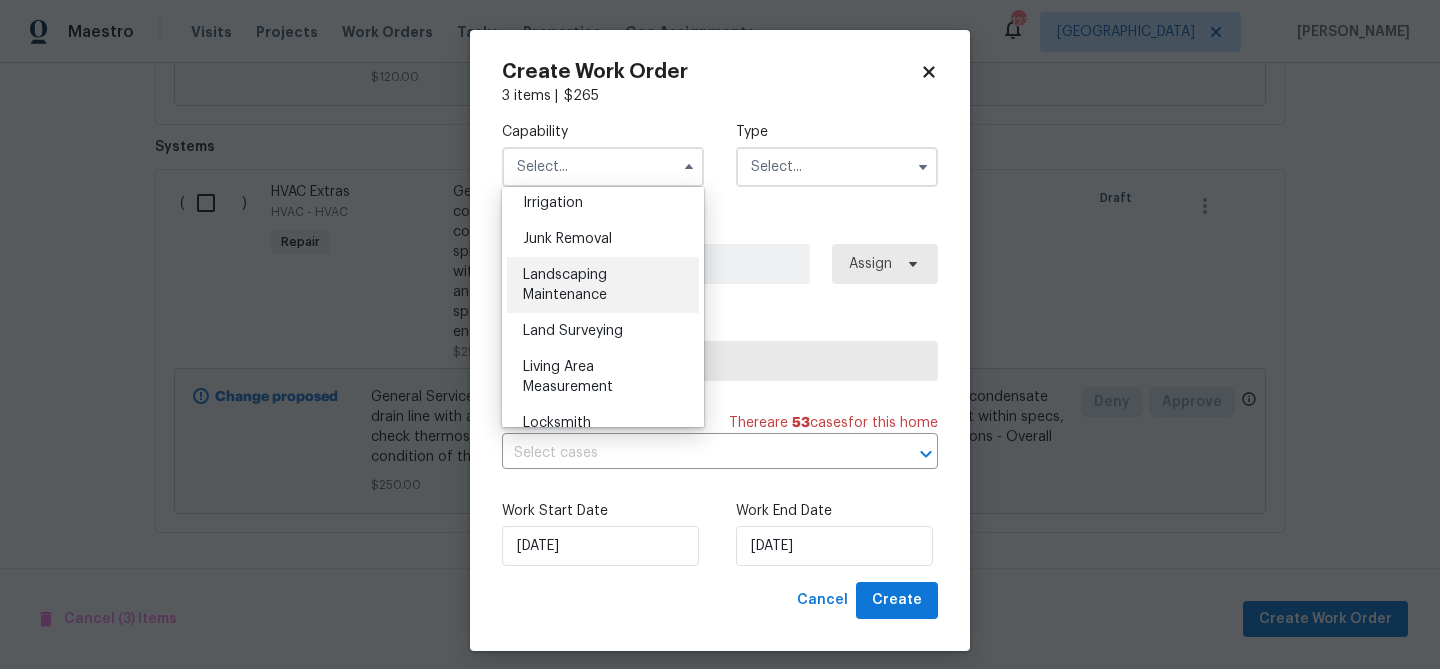 click on "Landscaping Maintenance" at bounding box center (565, 285) 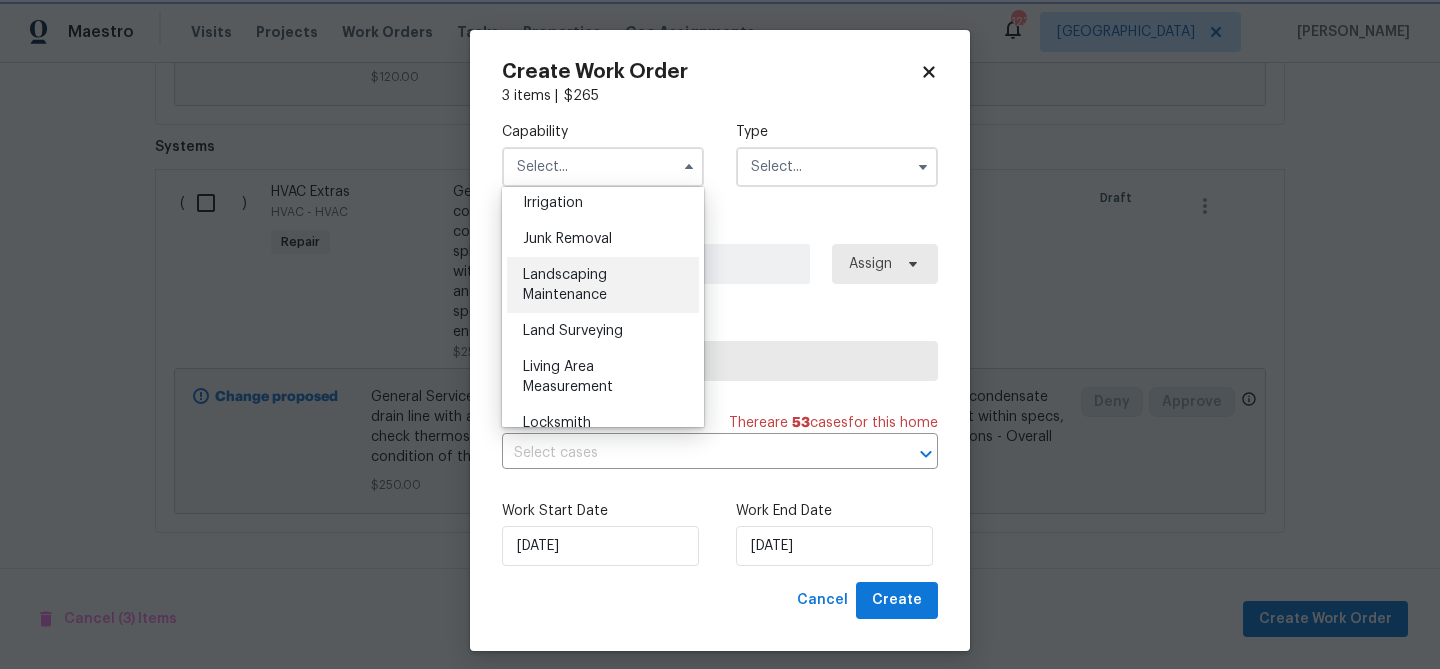 type on "Landscaping Maintenance" 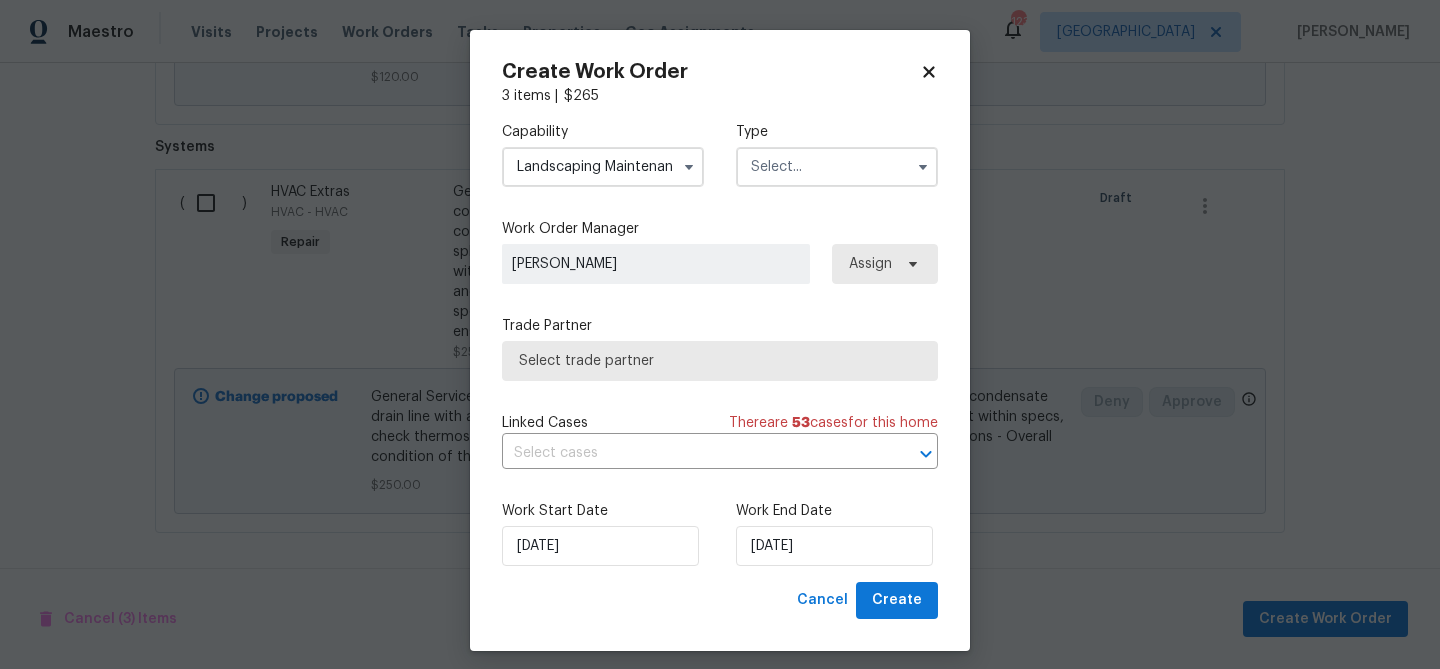 click at bounding box center (837, 167) 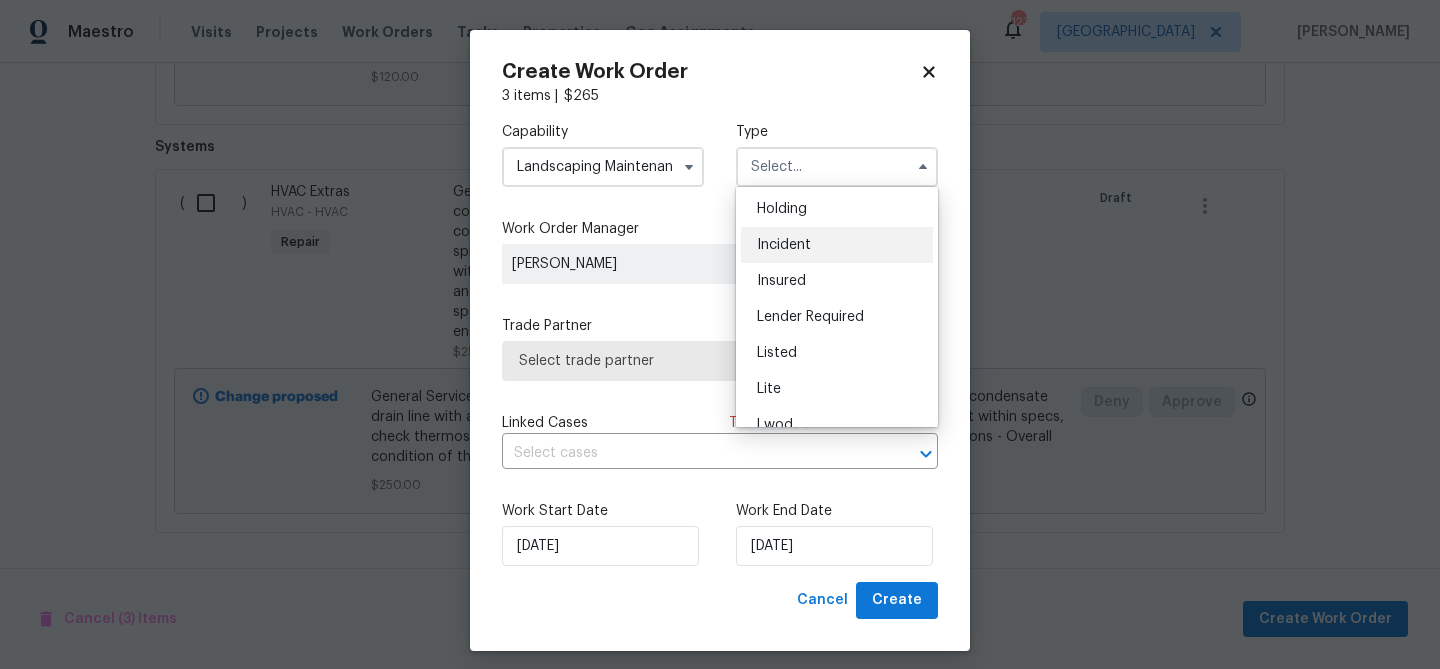 scroll, scrollTop: 107, scrollLeft: 0, axis: vertical 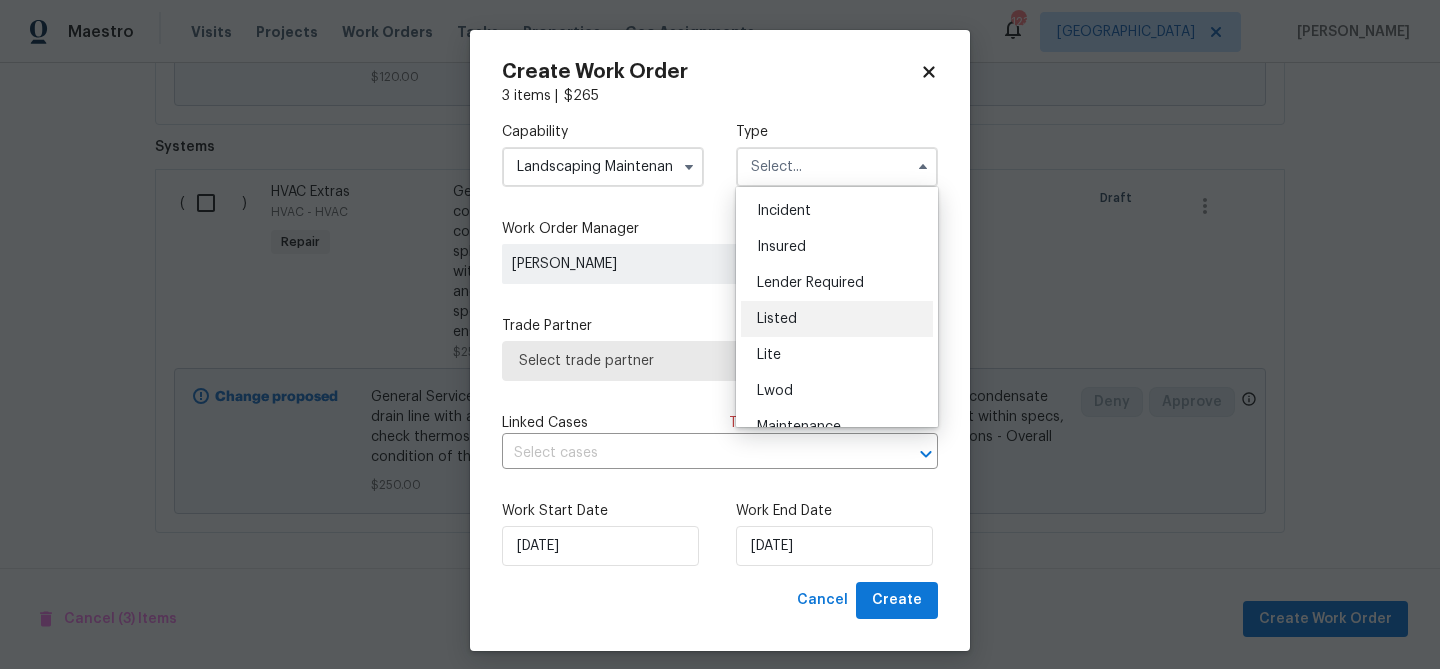 click on "Listed" at bounding box center [837, 319] 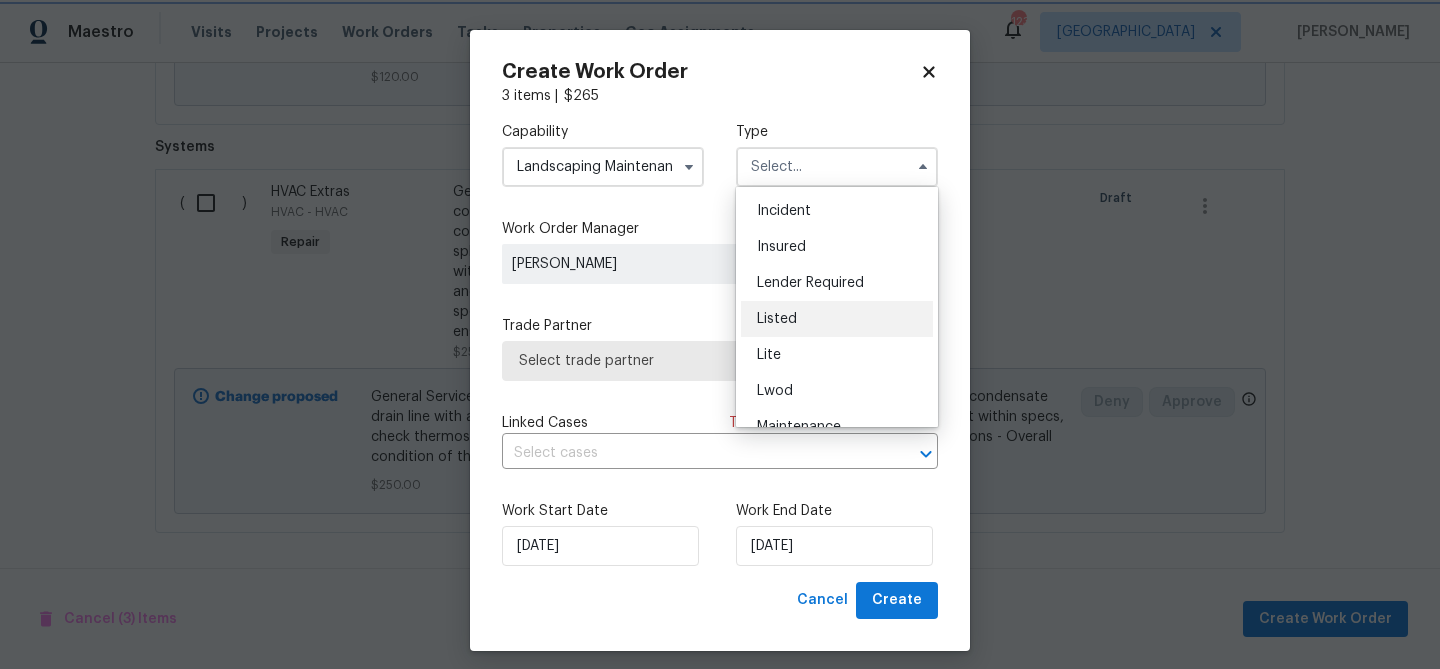 type on "Listed" 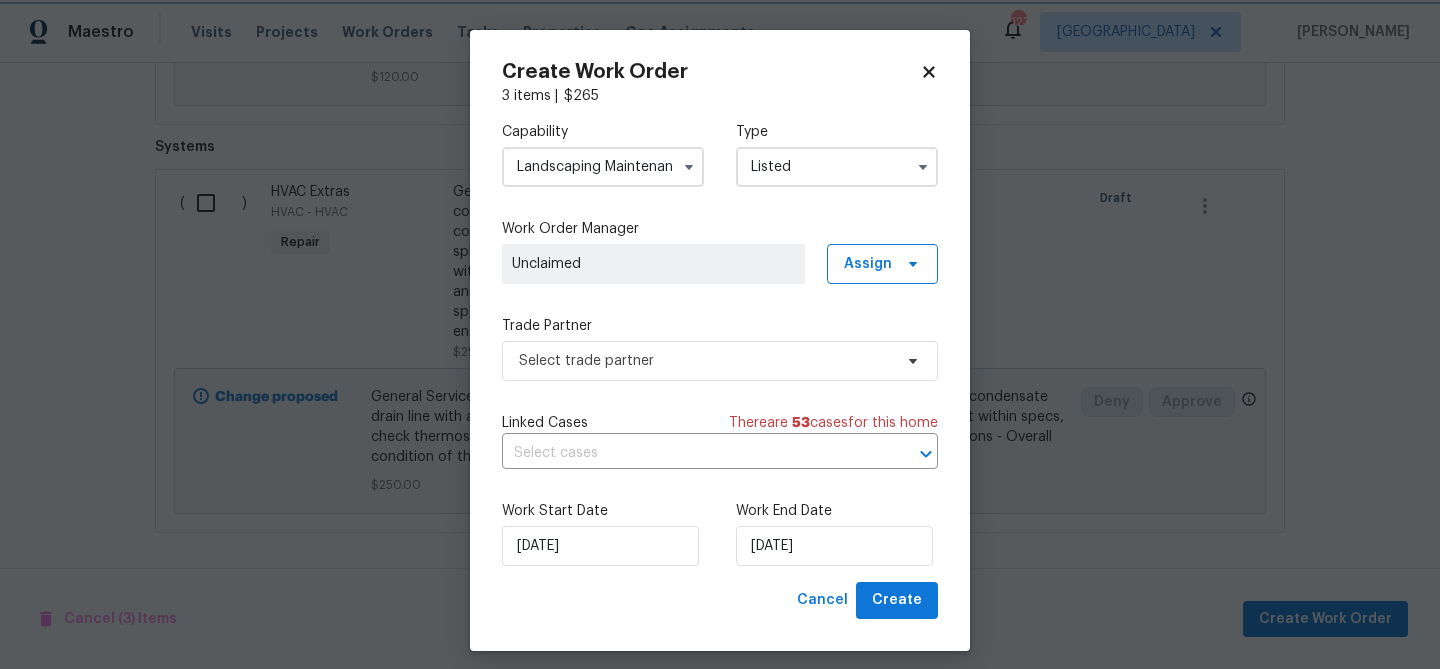 scroll, scrollTop: 0, scrollLeft: 0, axis: both 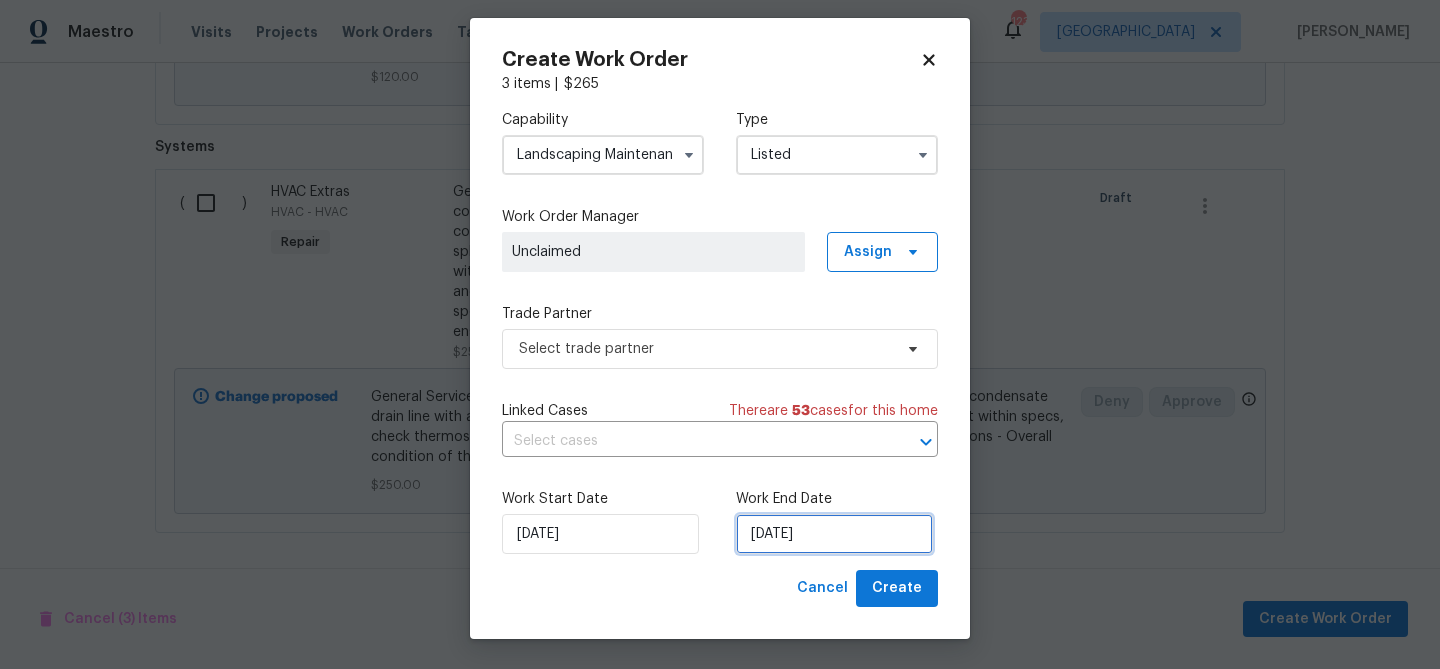click on "[DATE]" at bounding box center [834, 534] 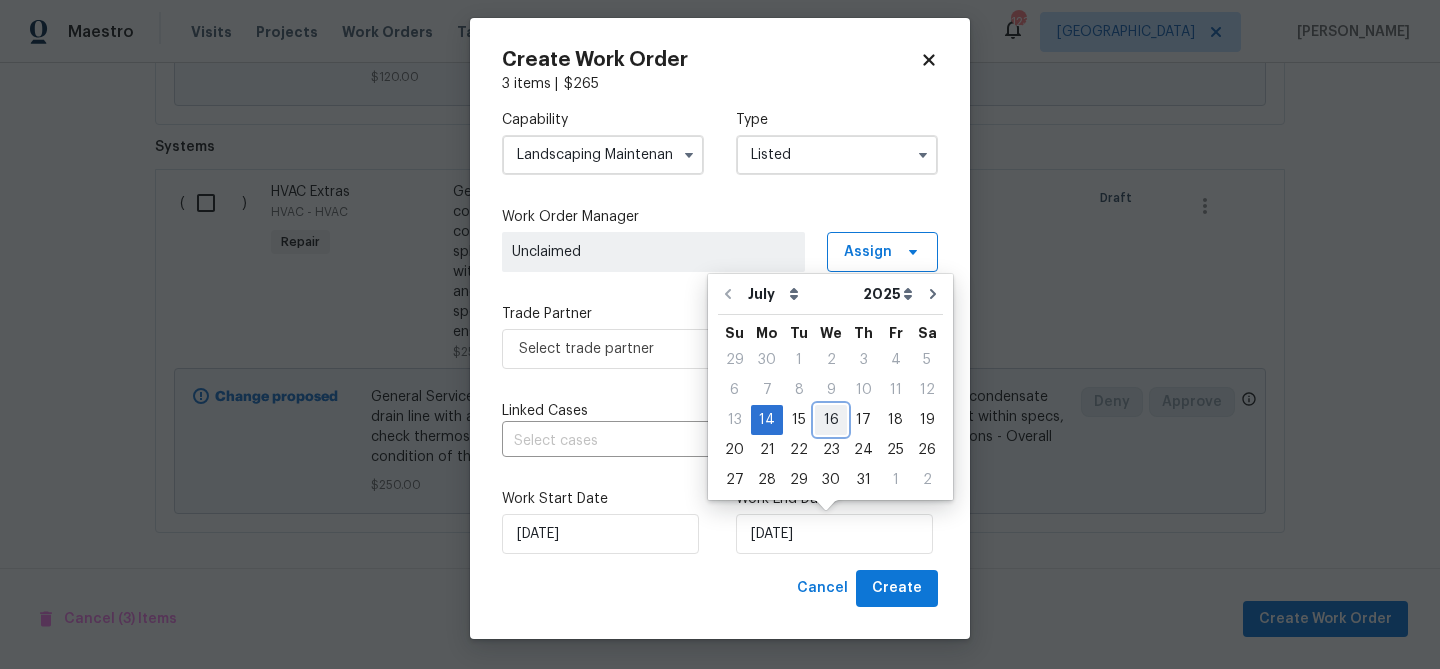 click on "16" at bounding box center (831, 420) 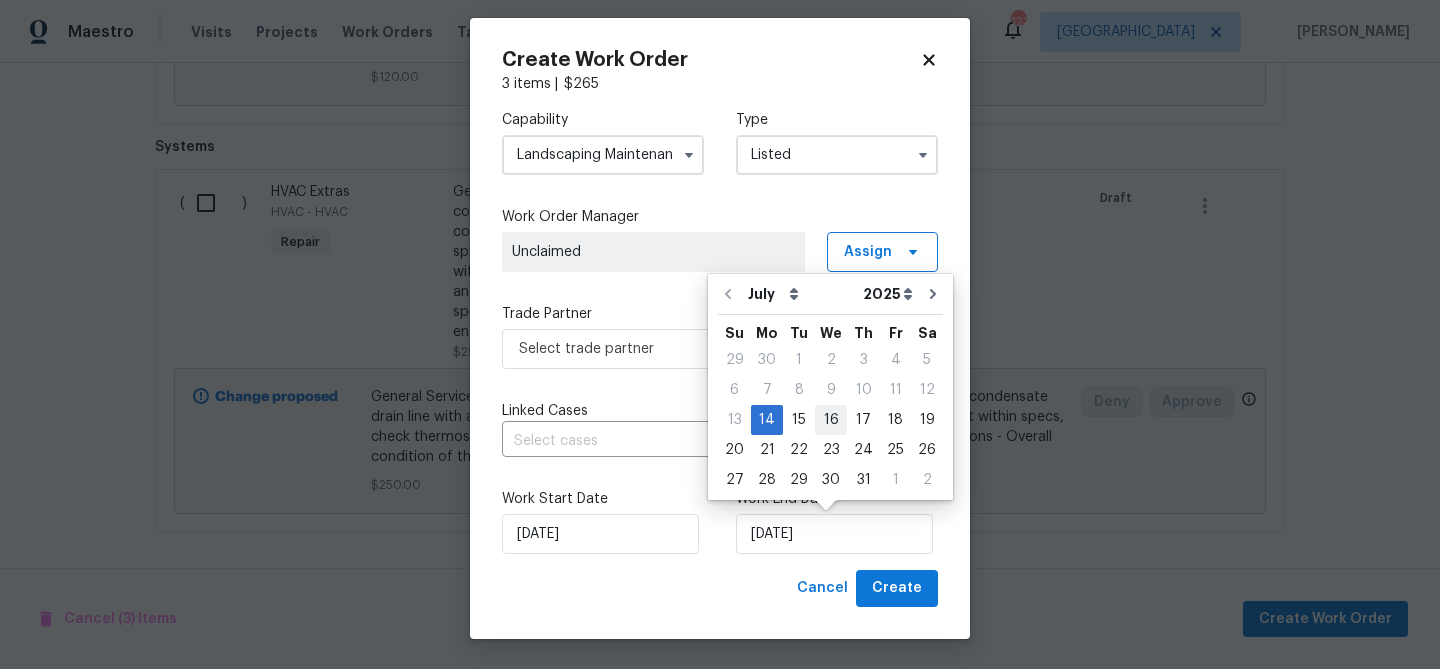 type on "[DATE]" 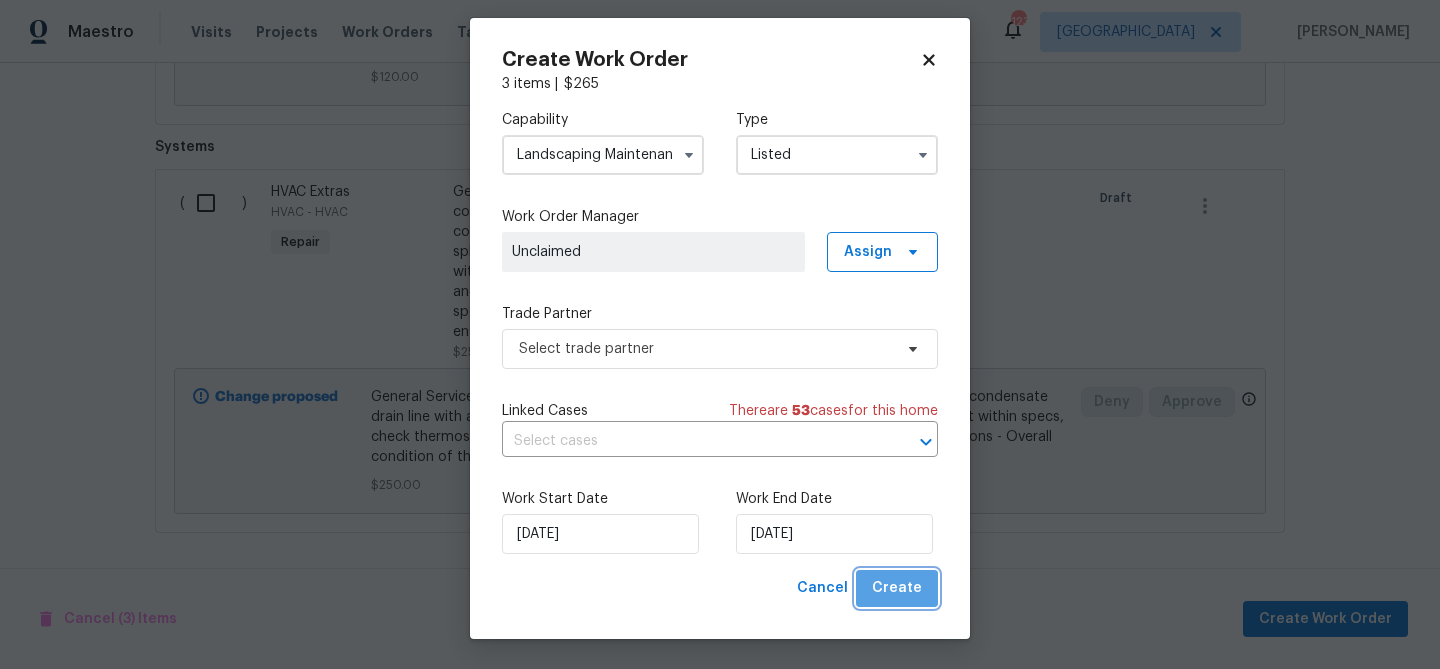 click on "Create" at bounding box center [897, 588] 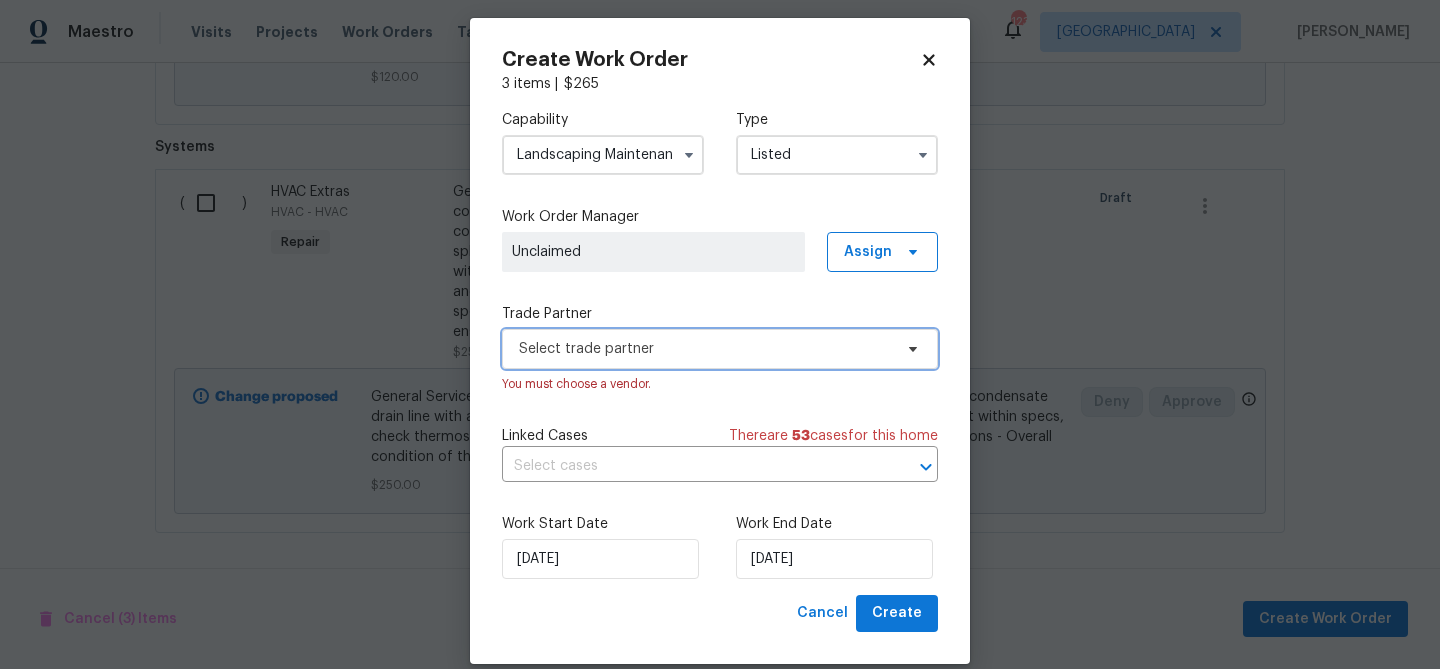 click on "Select trade partner" at bounding box center (705, 349) 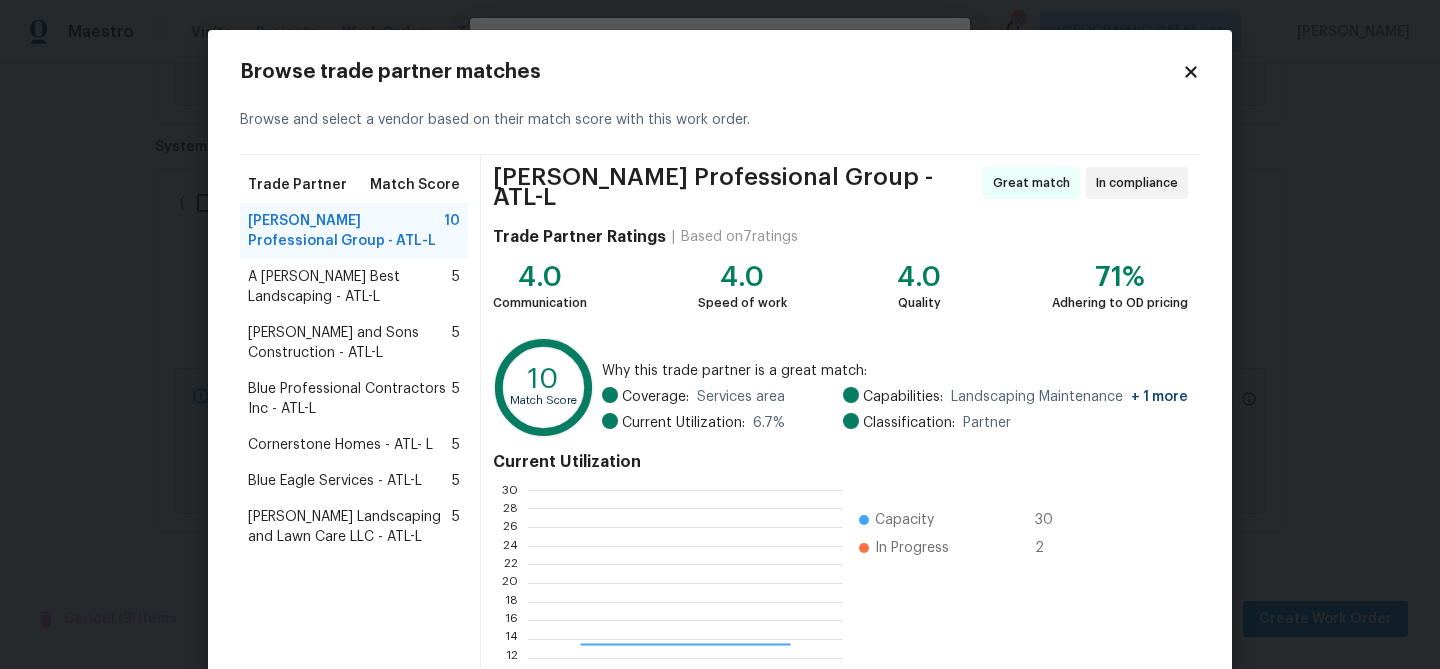 scroll, scrollTop: 2, scrollLeft: 2, axis: both 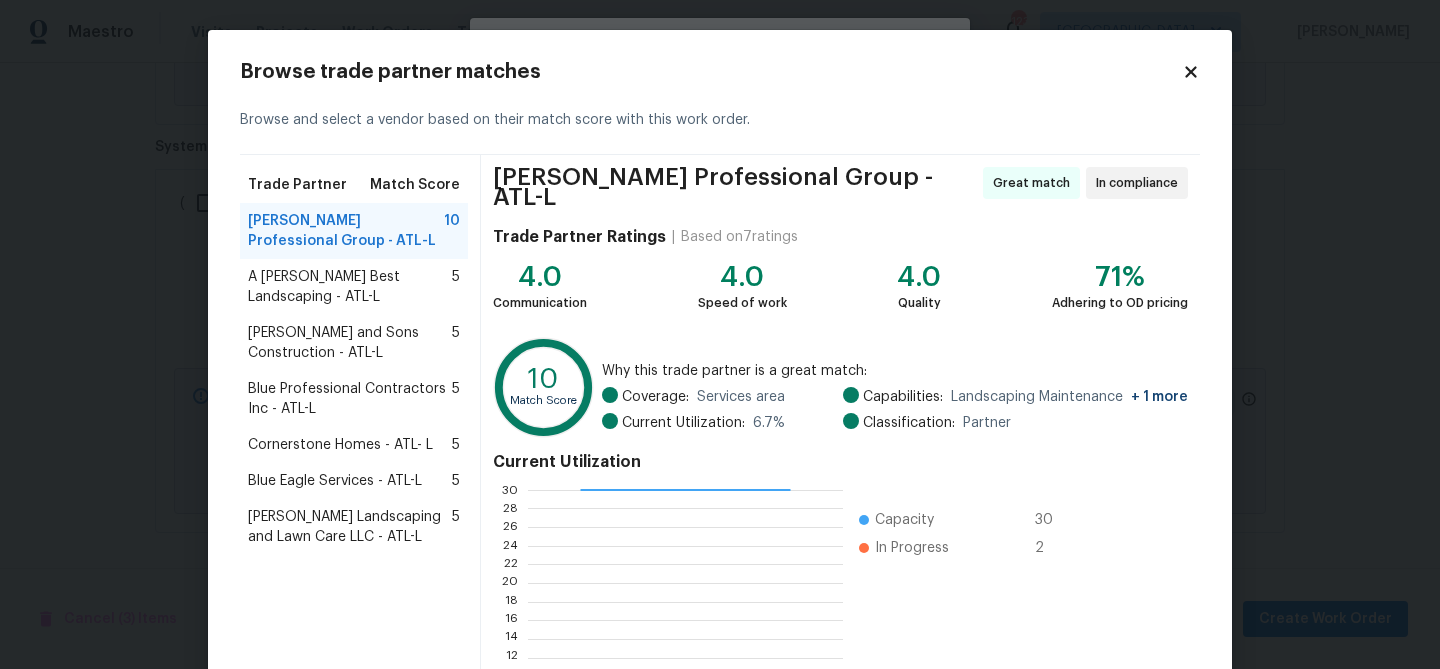 click on "Blue Professional Contractors Inc - ATL-L" at bounding box center [350, 399] 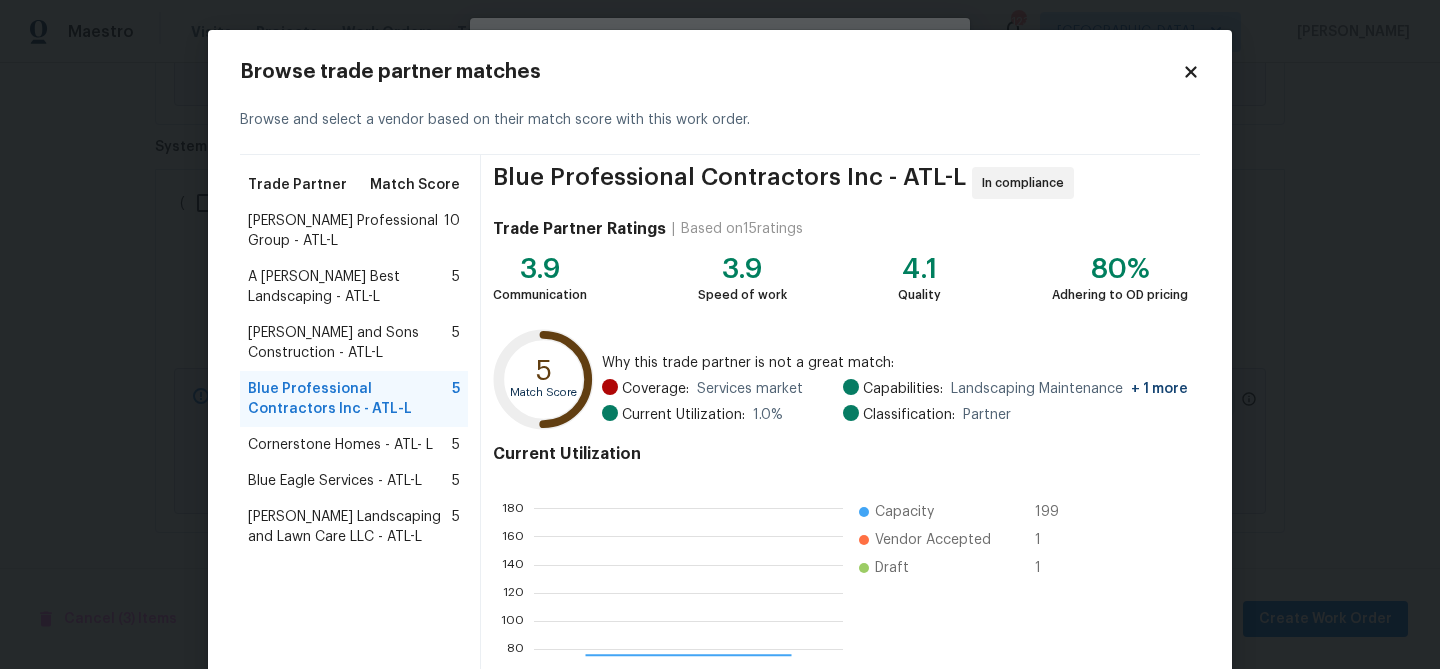 scroll, scrollTop: 2, scrollLeft: 2, axis: both 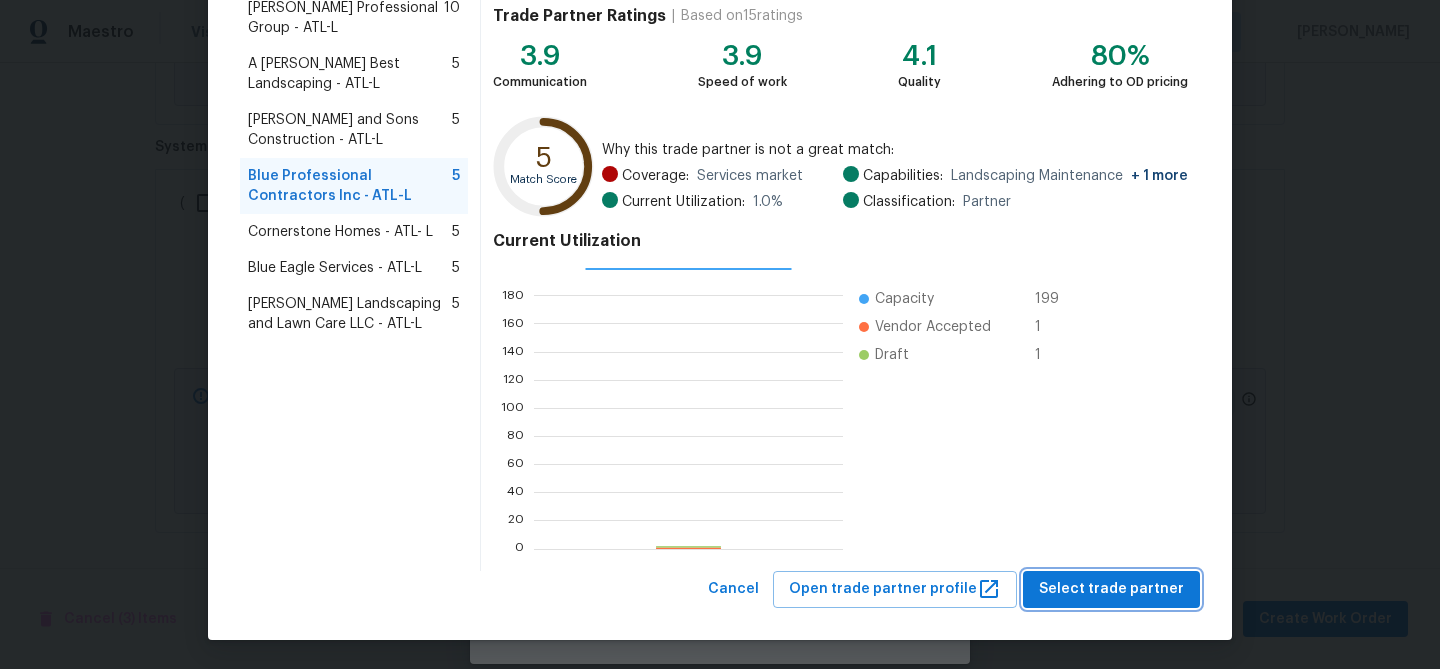 click on "Select trade partner" at bounding box center (1111, 589) 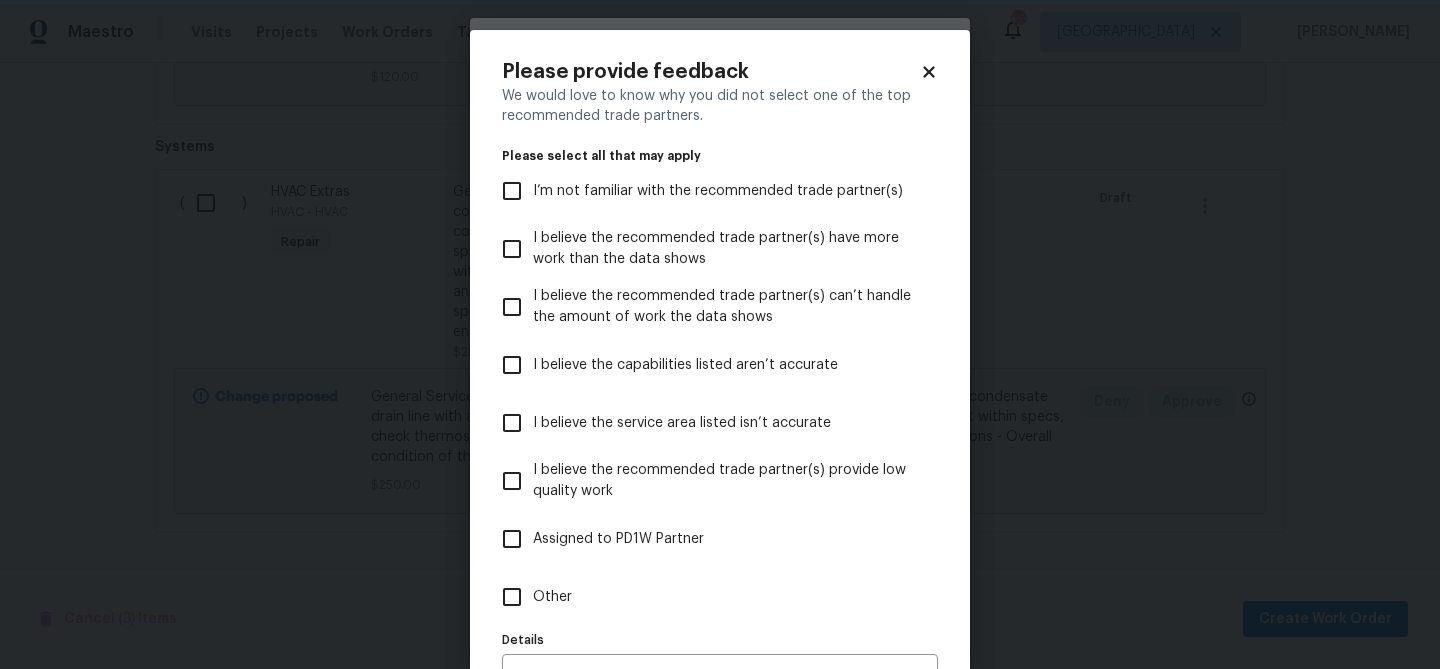 scroll, scrollTop: 0, scrollLeft: 0, axis: both 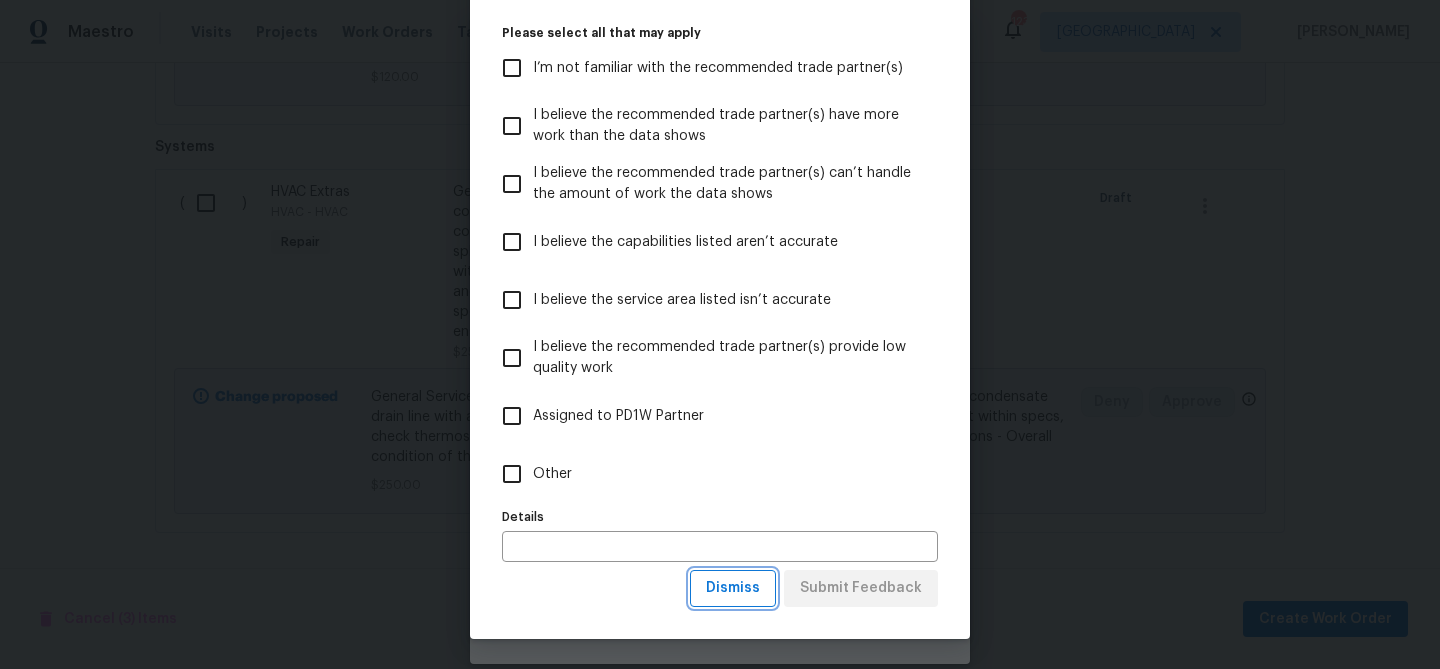 click on "Dismiss" at bounding box center [733, 588] 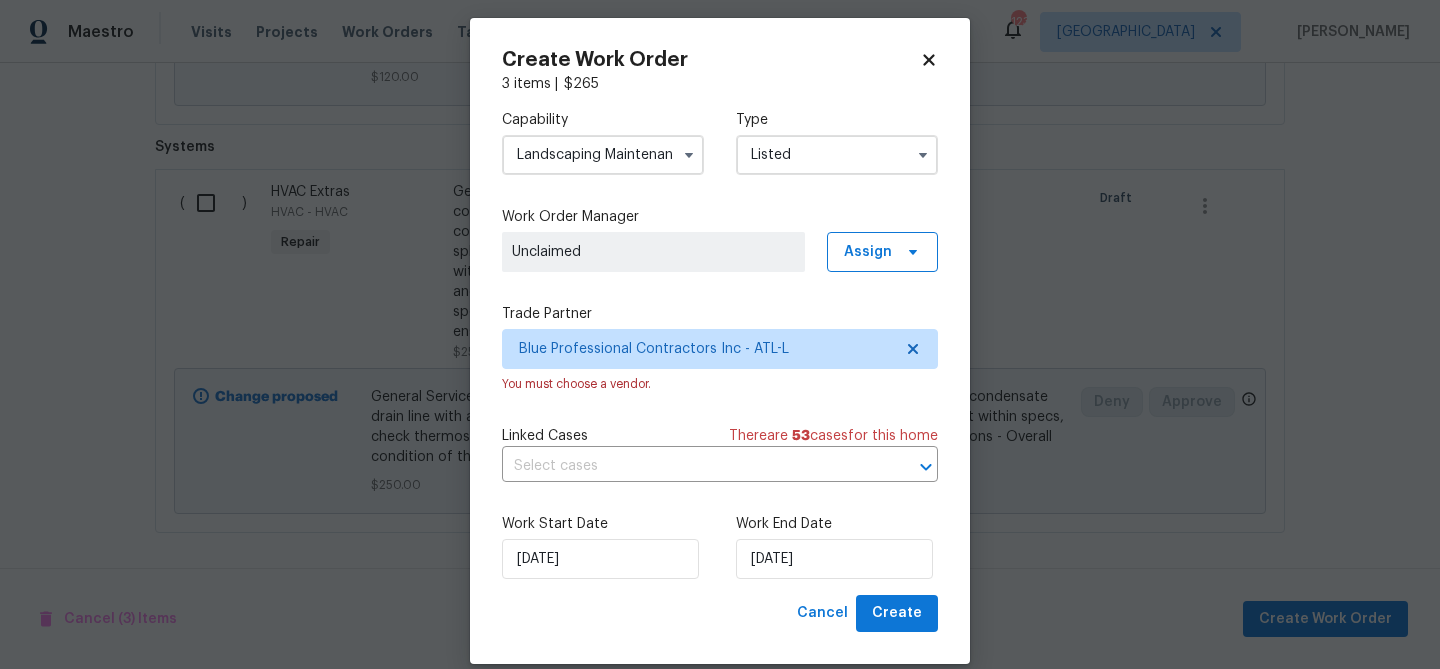scroll, scrollTop: 0, scrollLeft: 0, axis: both 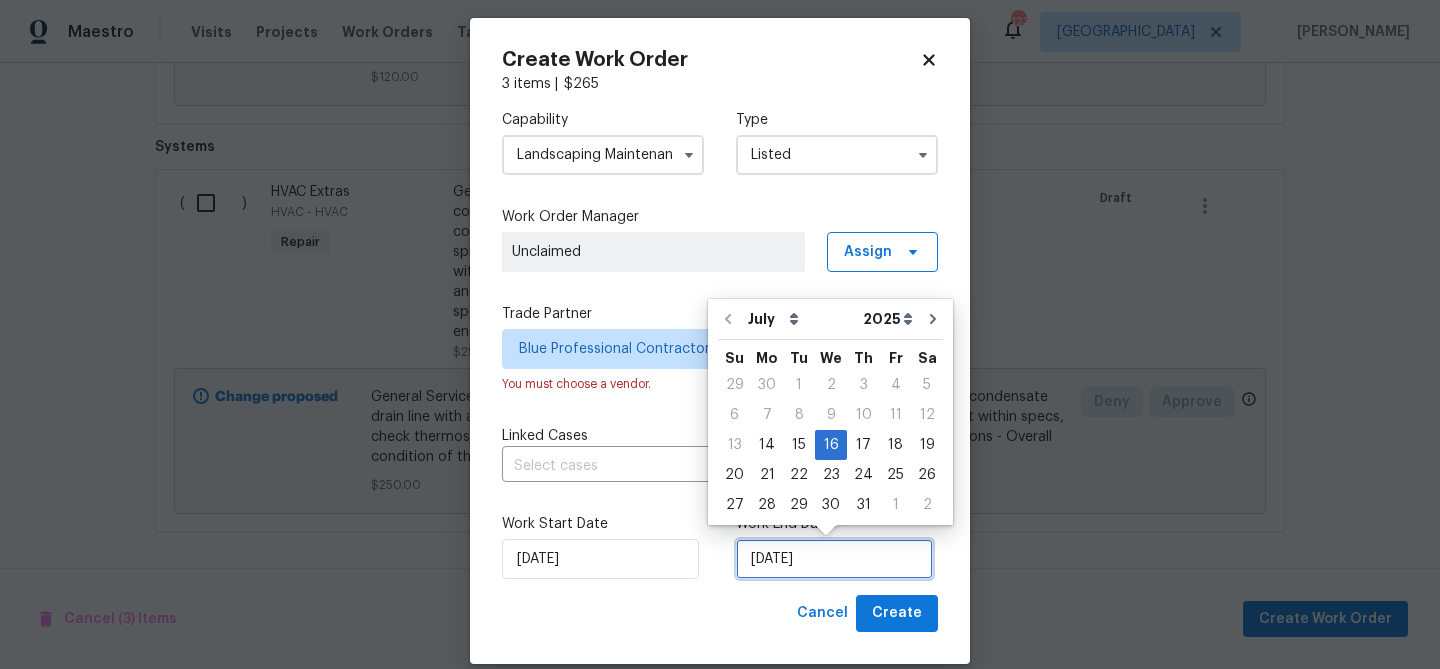 click on "[DATE]" at bounding box center (834, 559) 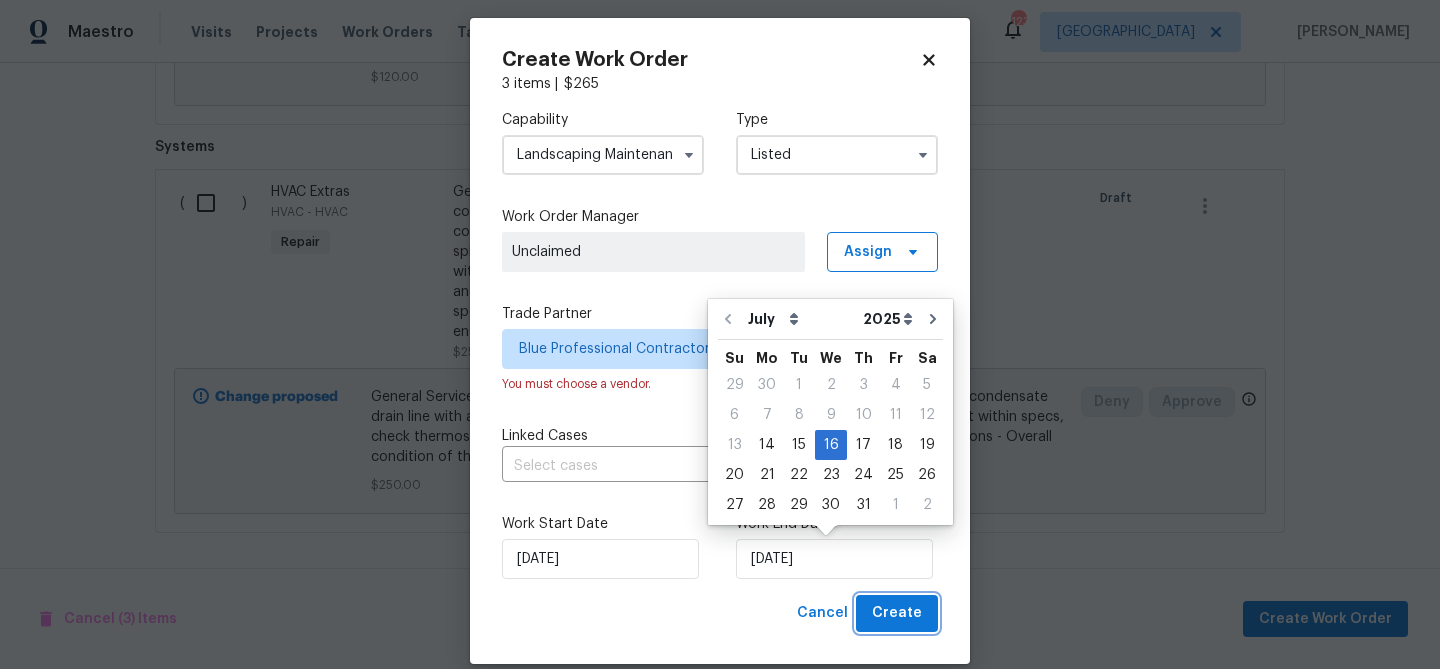 click on "Create" at bounding box center [897, 613] 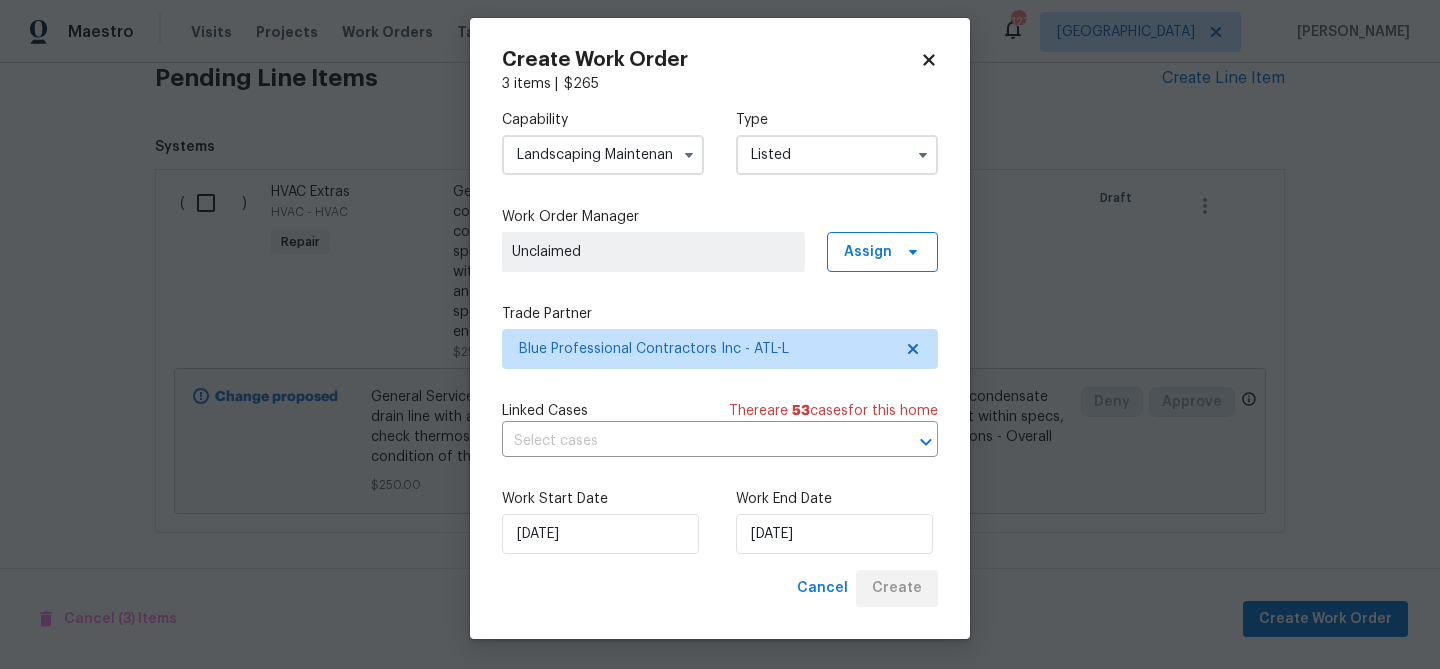 scroll, scrollTop: 1095, scrollLeft: 0, axis: vertical 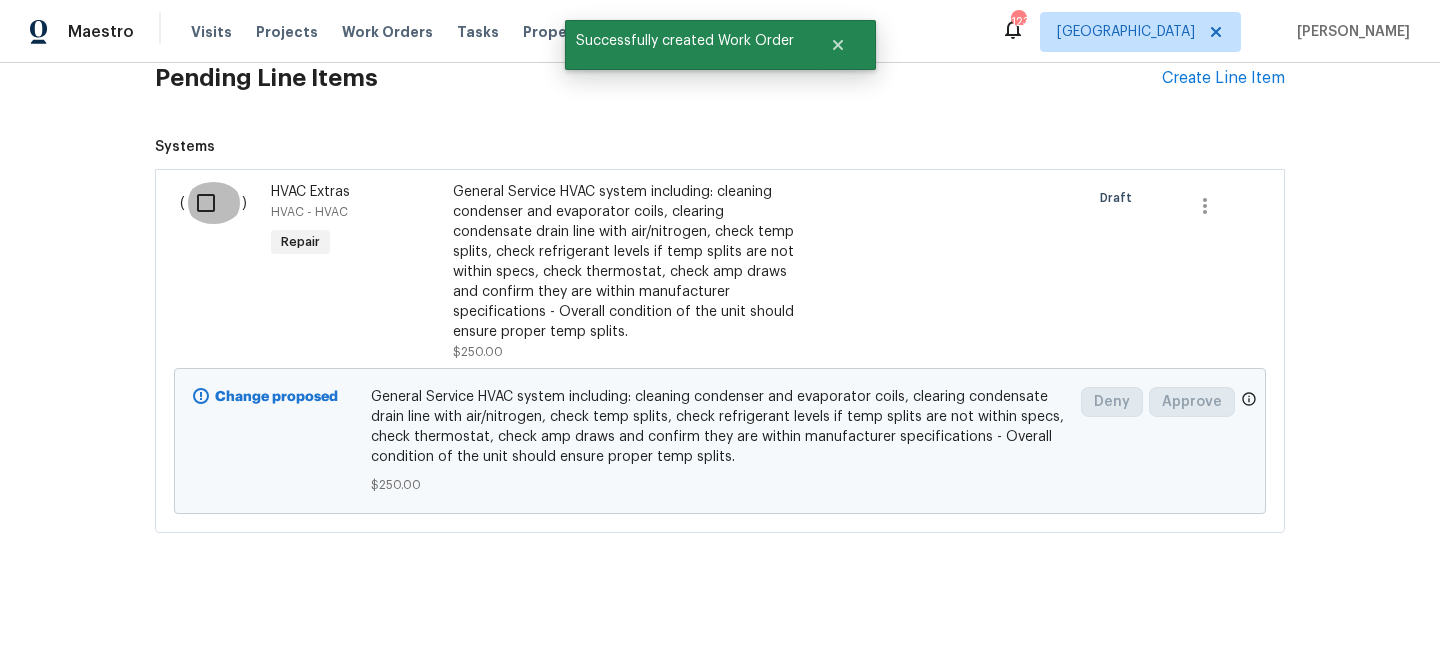 click at bounding box center [213, 203] 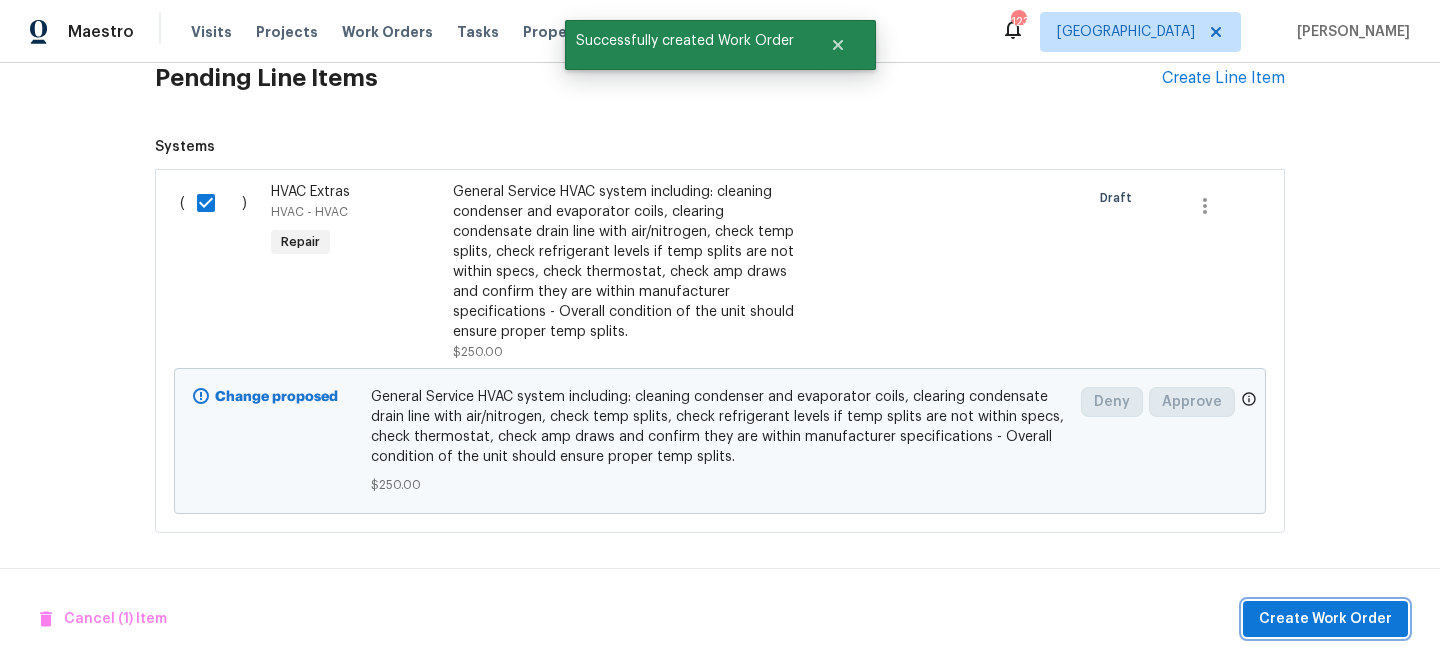 click on "Create Work Order" at bounding box center (1325, 619) 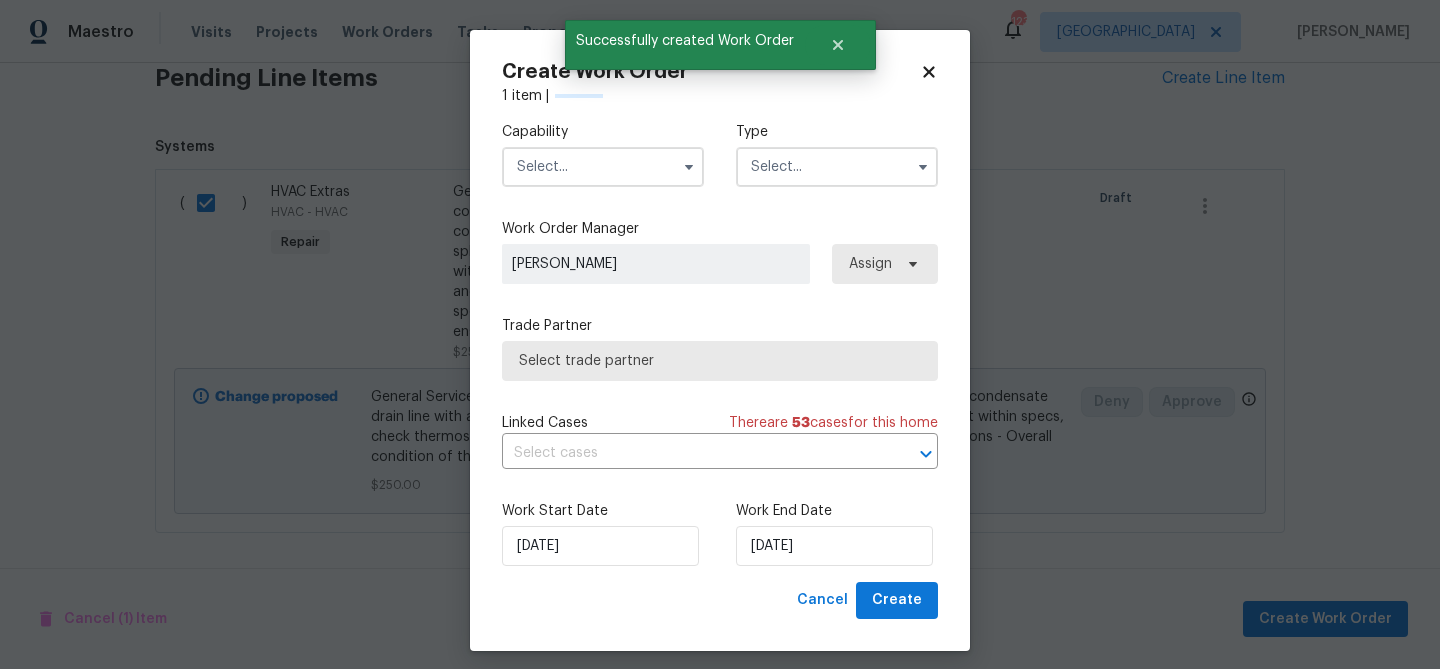 checkbox on "false" 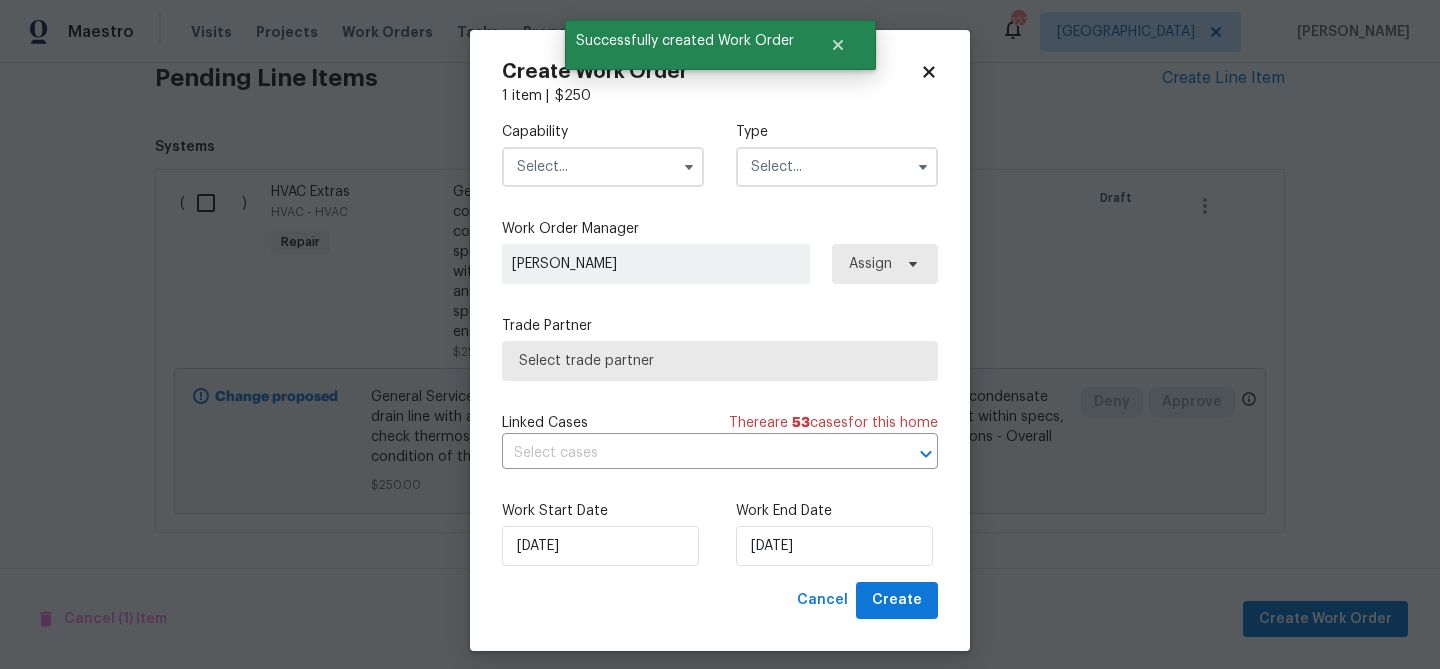 click at bounding box center (603, 167) 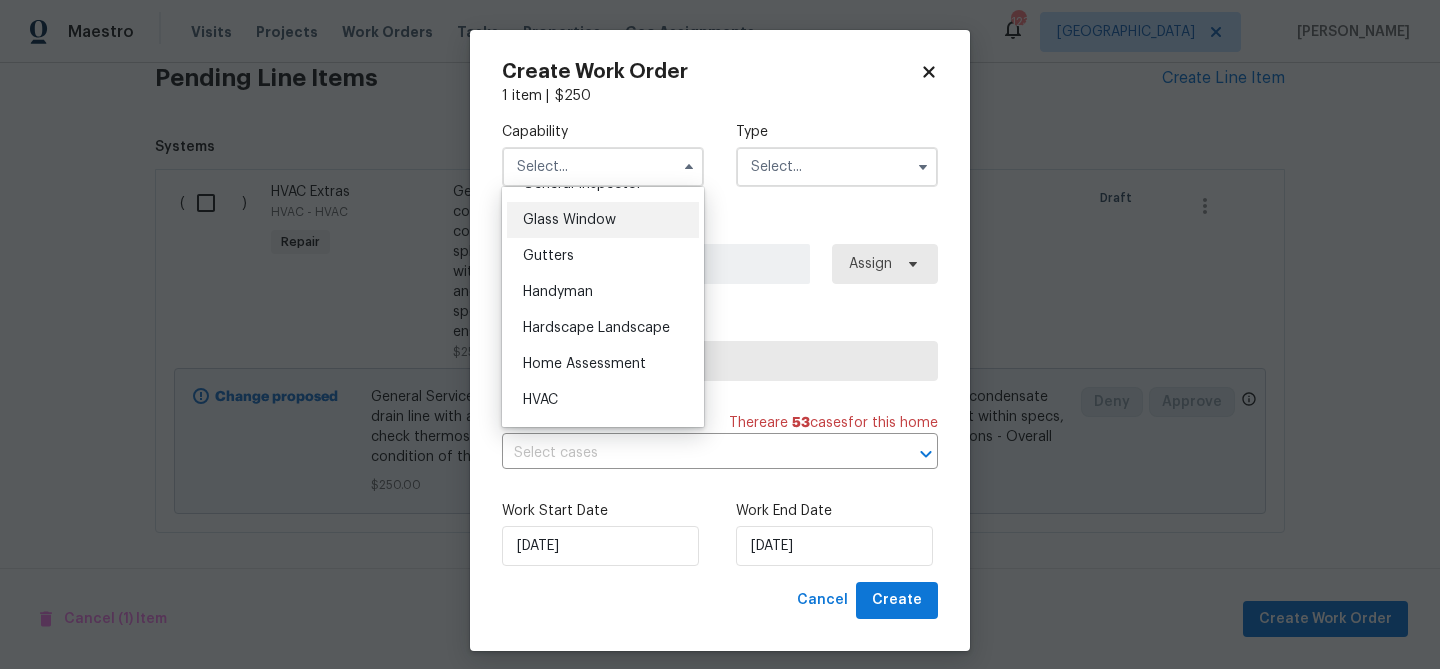 scroll, scrollTop: 1045, scrollLeft: 0, axis: vertical 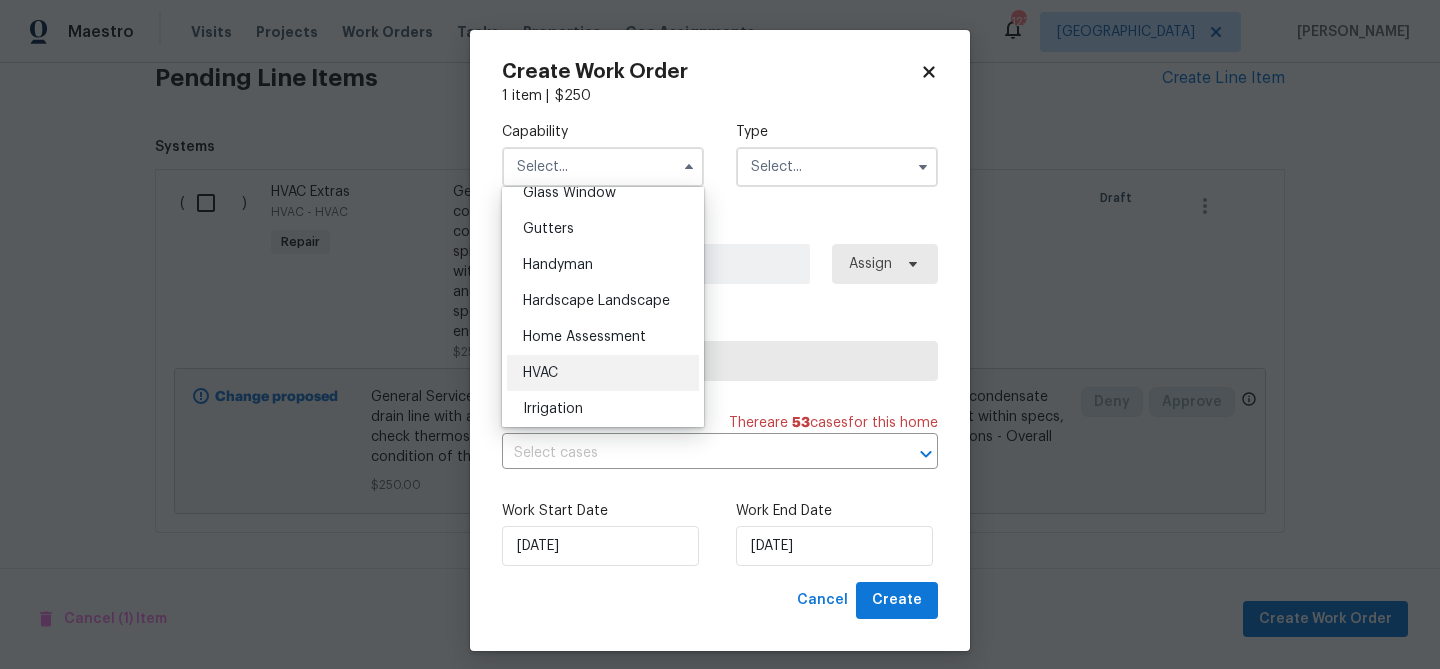 click on "HVAC" at bounding box center (603, 373) 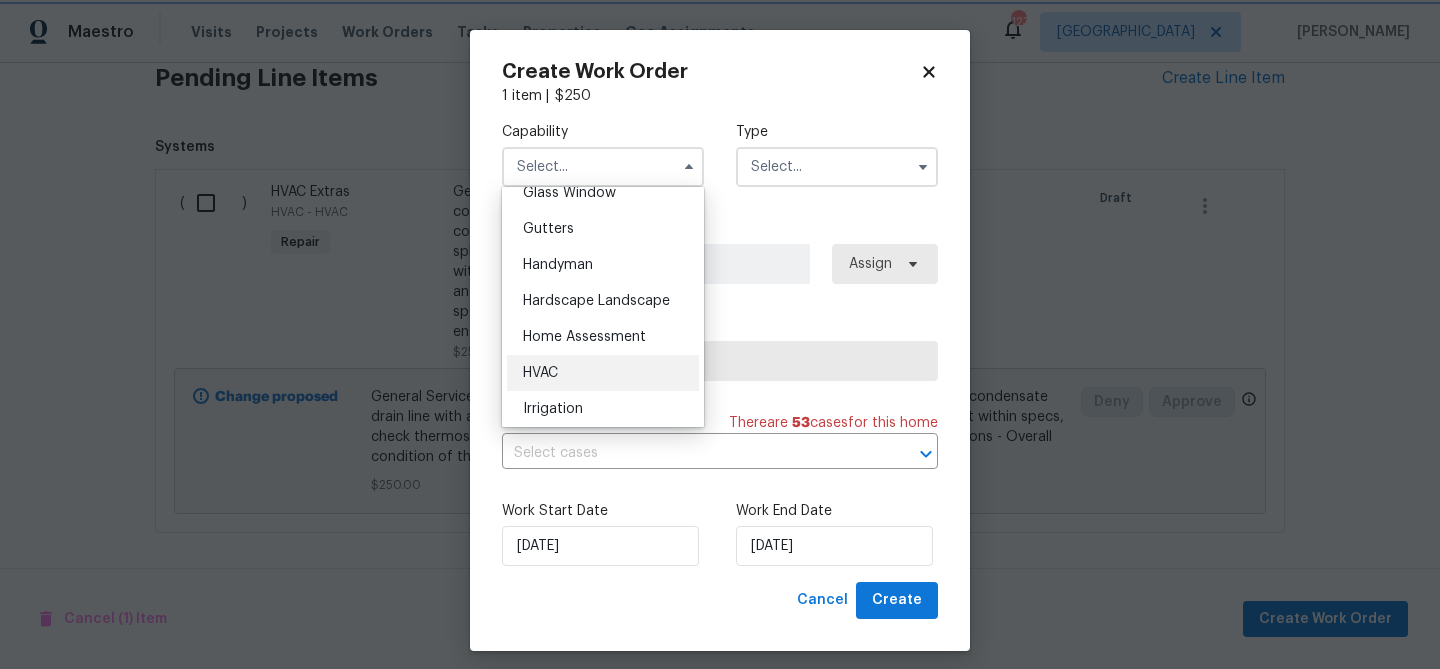 type on "HVAC" 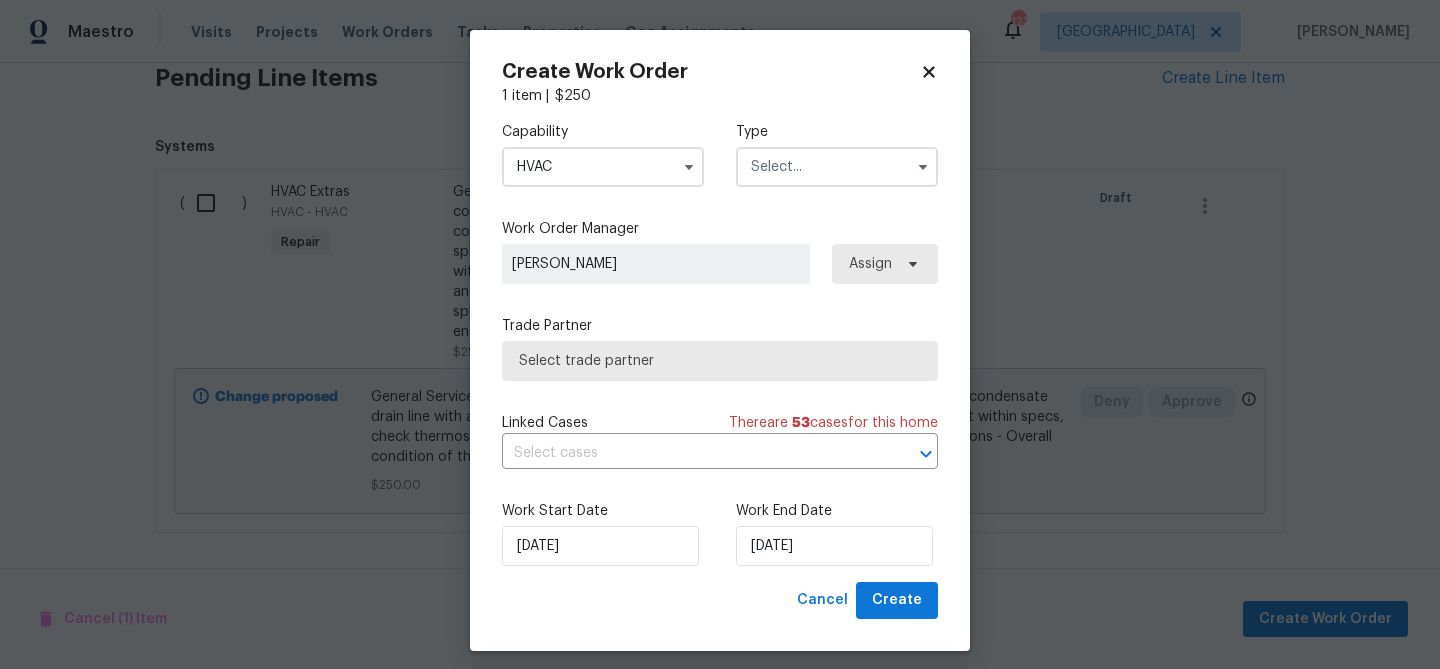 click at bounding box center [837, 167] 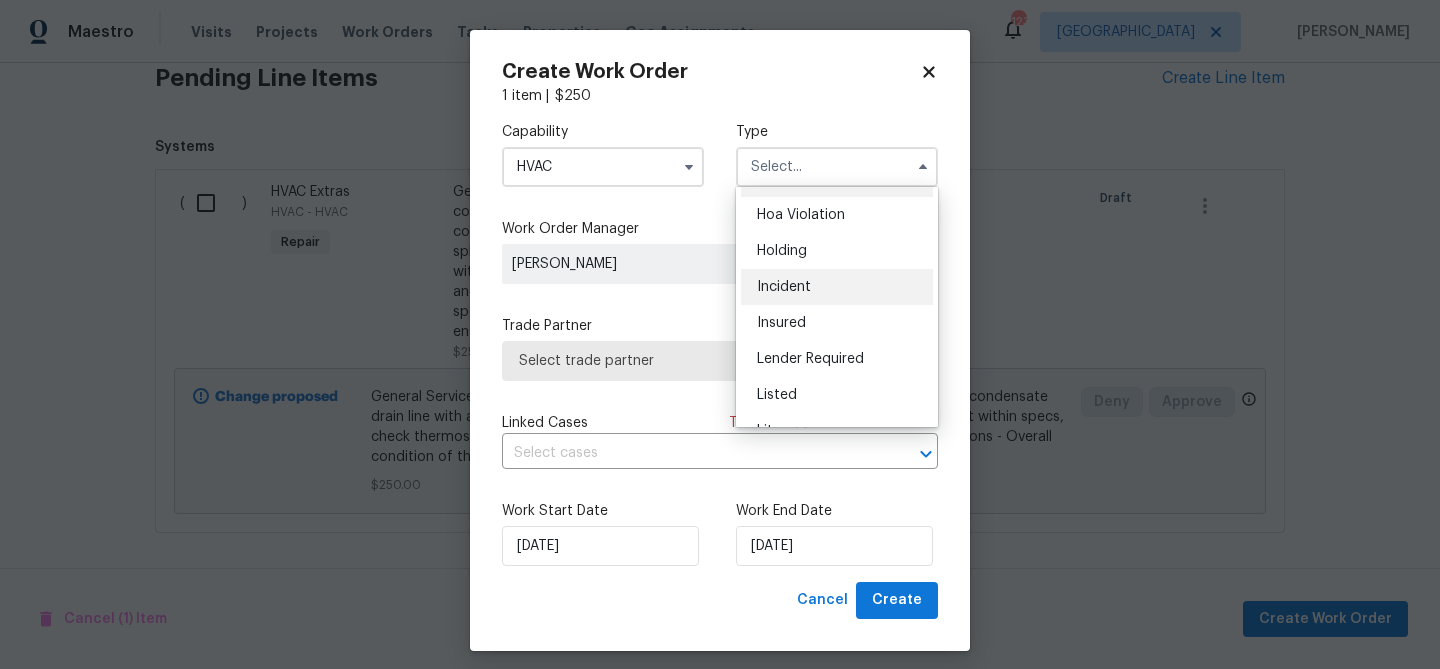 scroll, scrollTop: 36, scrollLeft: 0, axis: vertical 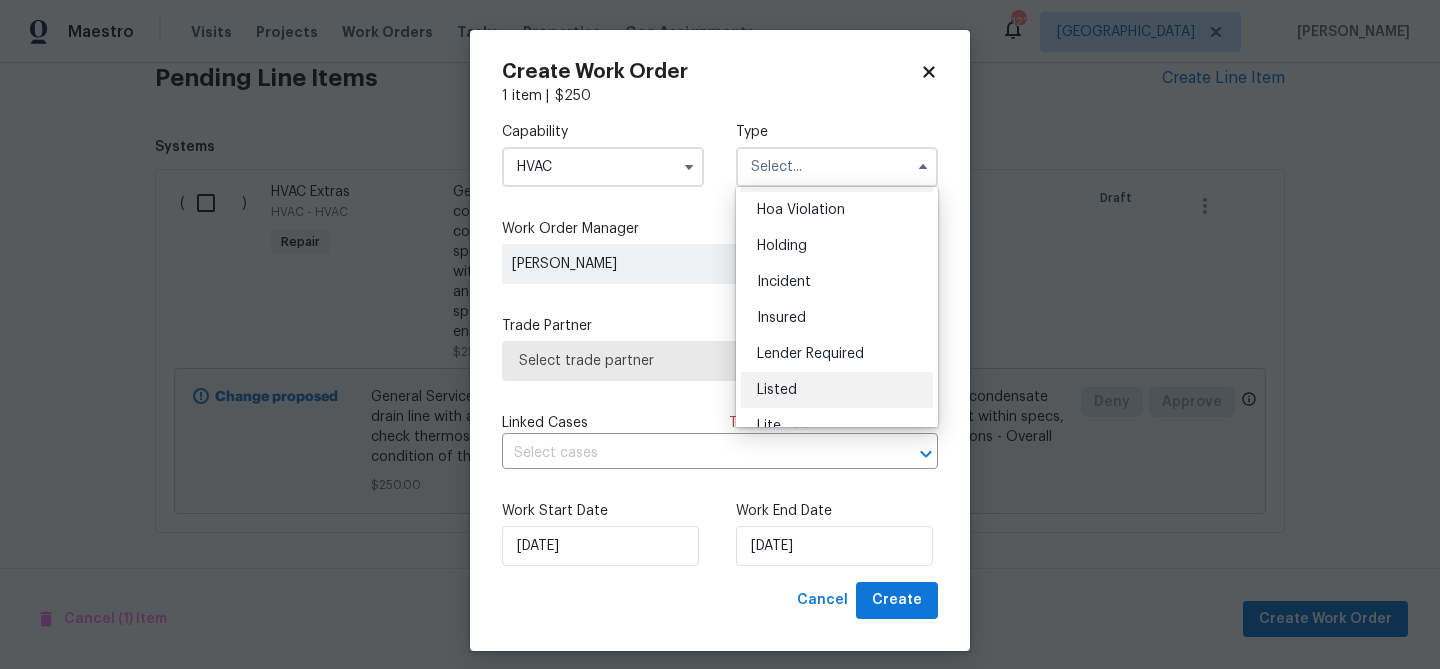 click on "Listed" at bounding box center (837, 390) 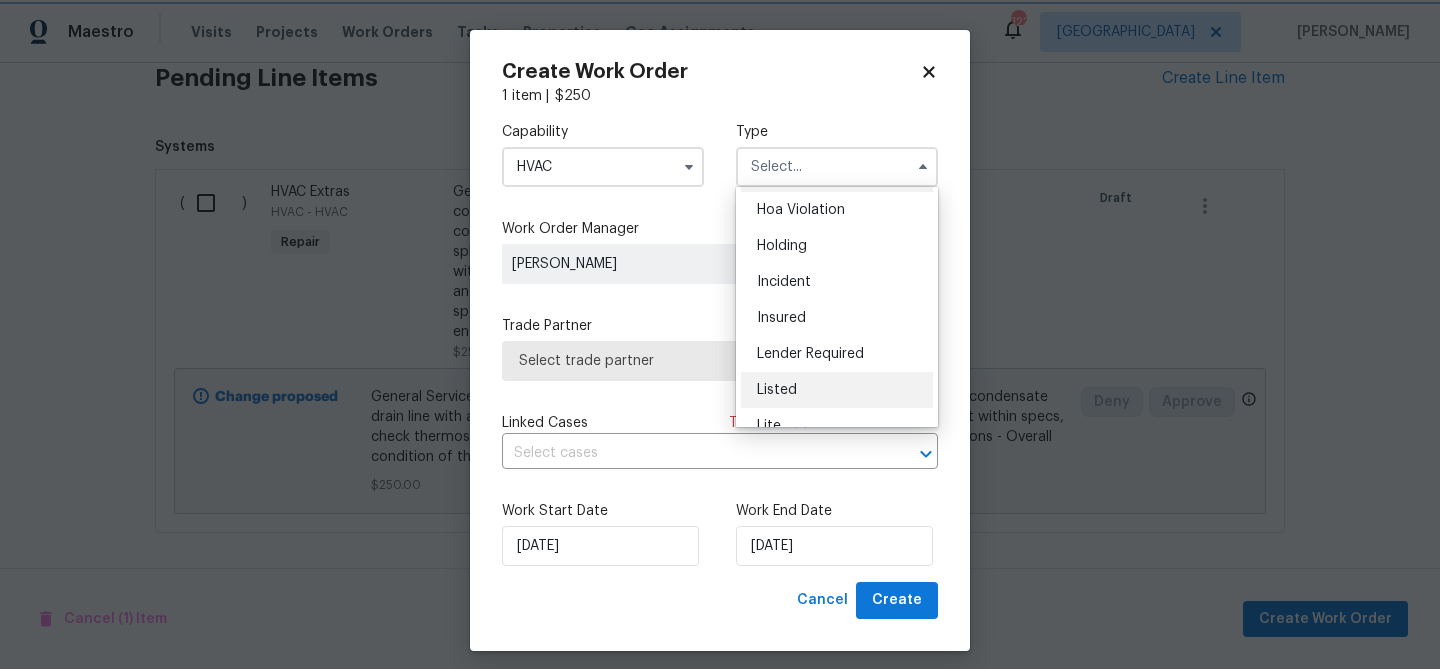 type on "Listed" 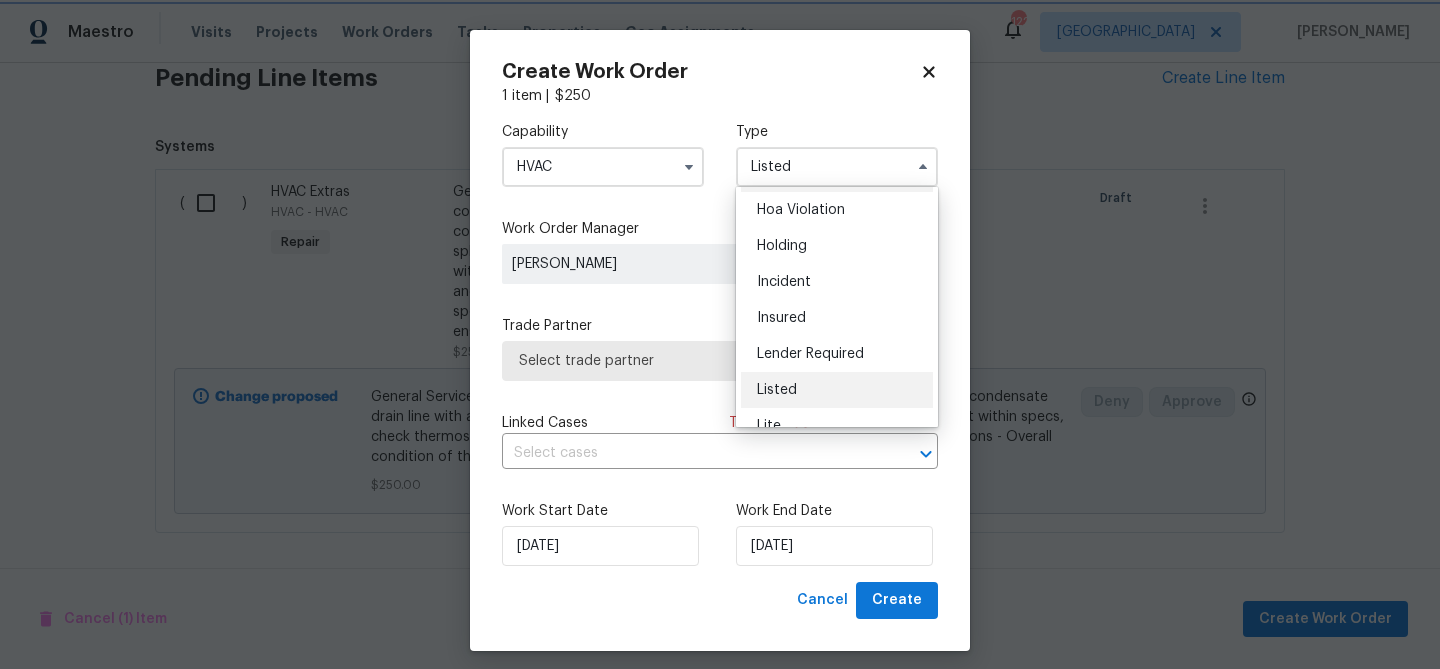 scroll, scrollTop: 0, scrollLeft: 0, axis: both 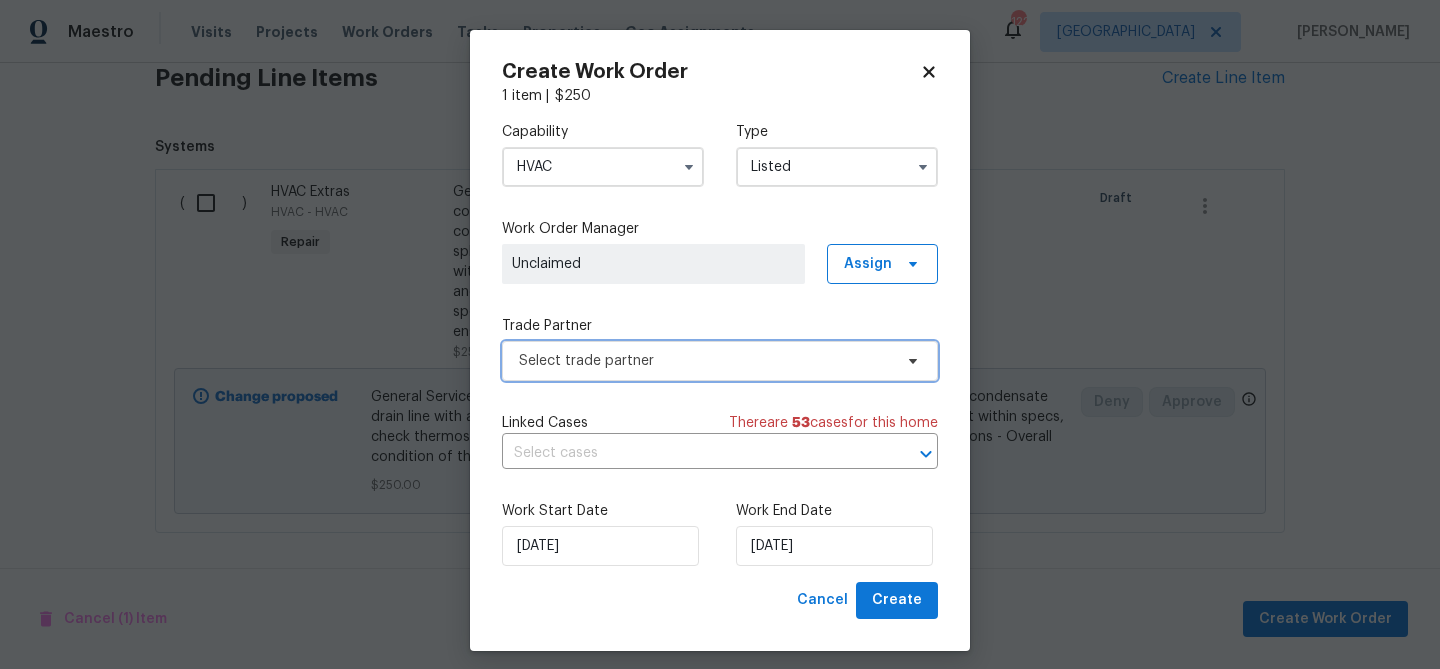 click on "Select trade partner" at bounding box center [705, 361] 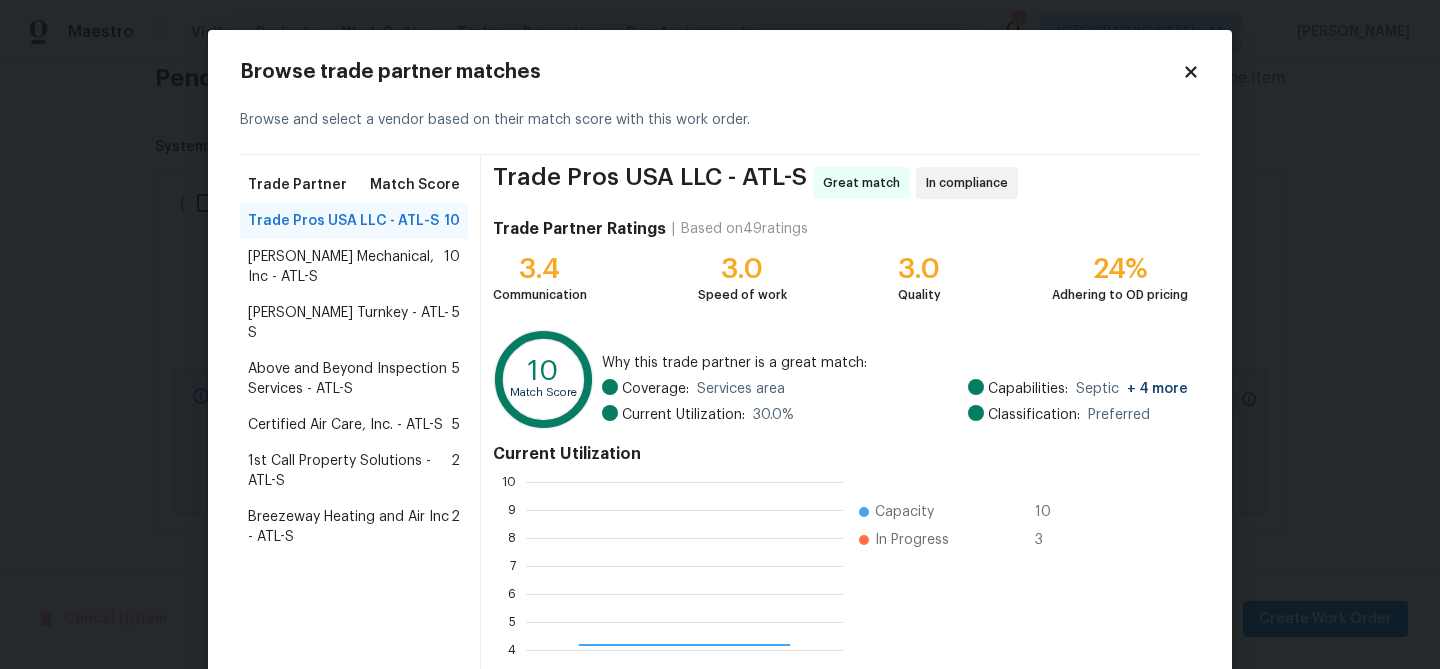 scroll, scrollTop: 2, scrollLeft: 2, axis: both 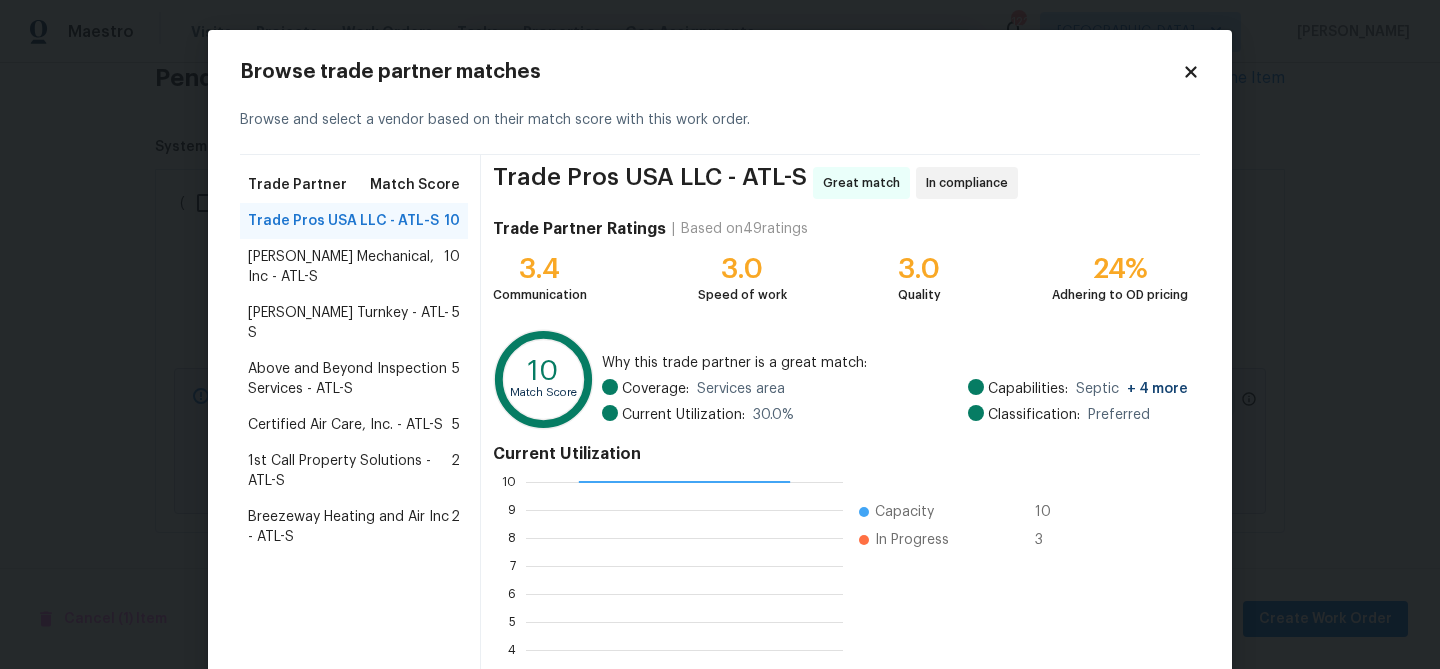 click on "[PERSON_NAME] Mechanical, Inc - ATL-S 10" at bounding box center [354, 267] 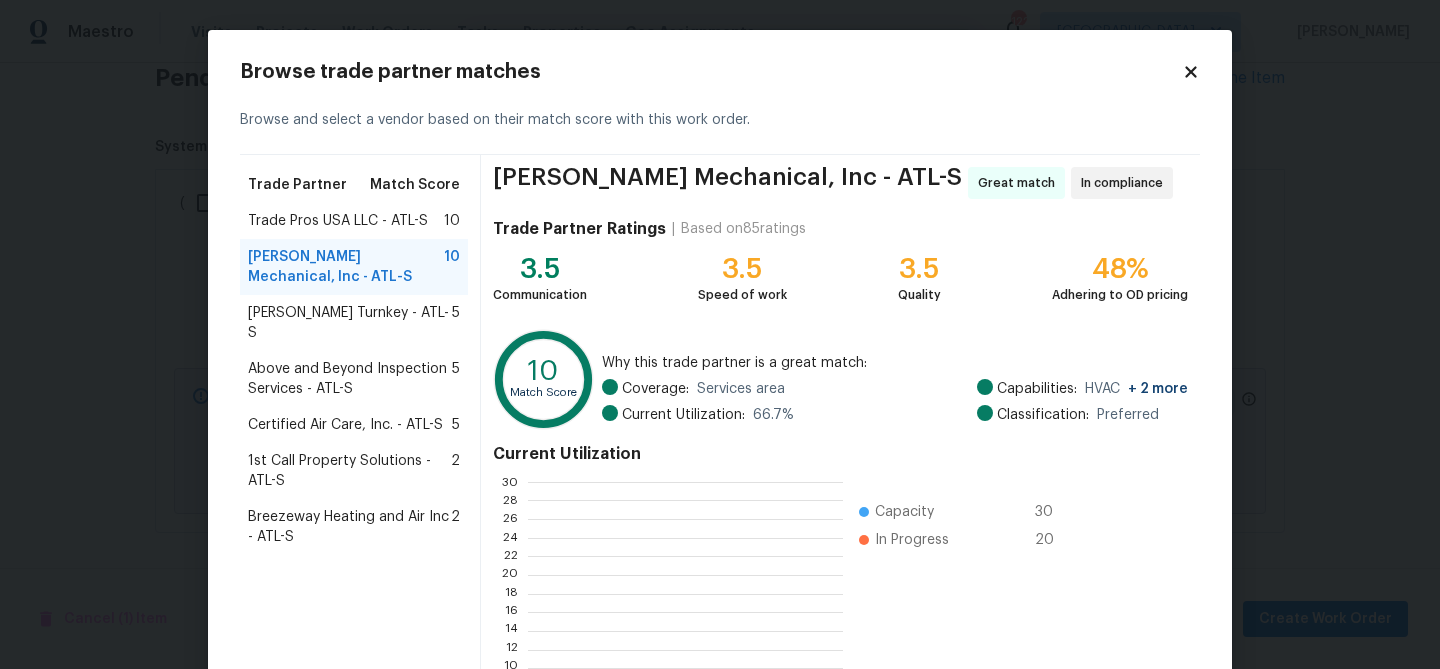 scroll, scrollTop: 213, scrollLeft: 0, axis: vertical 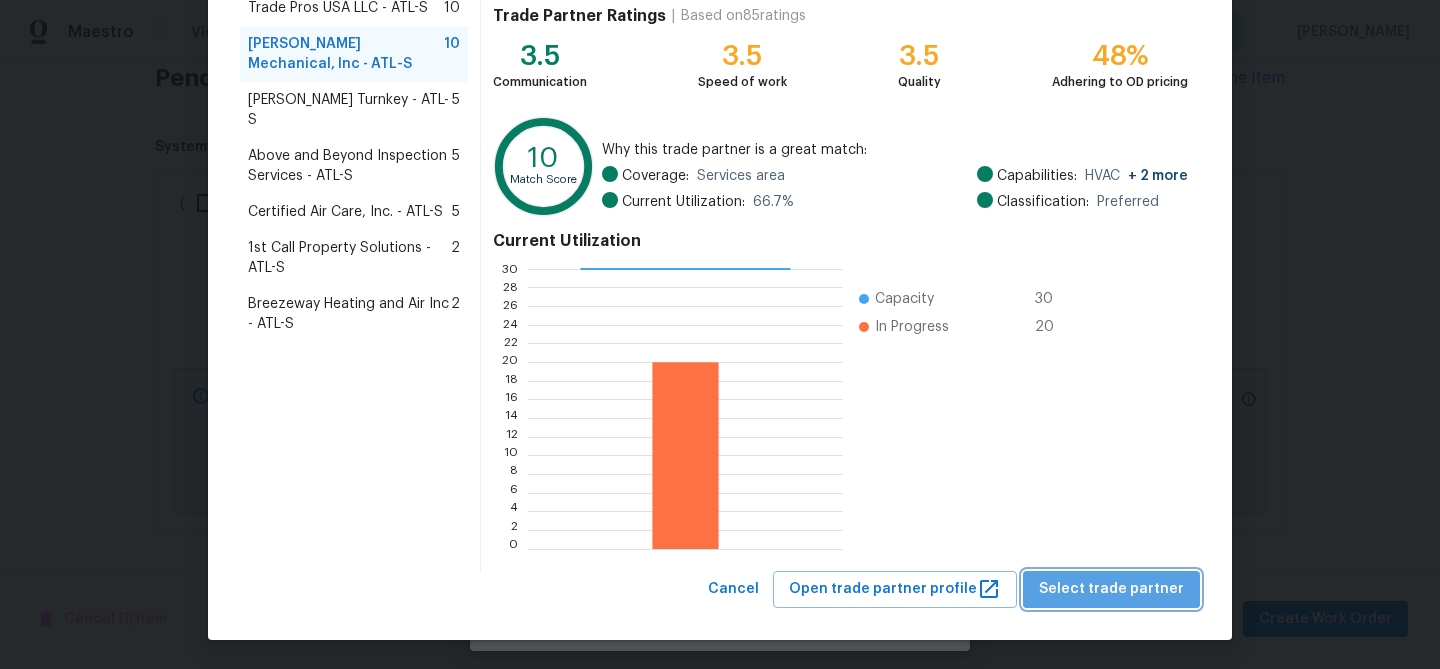 click on "Select trade partner" at bounding box center [1111, 589] 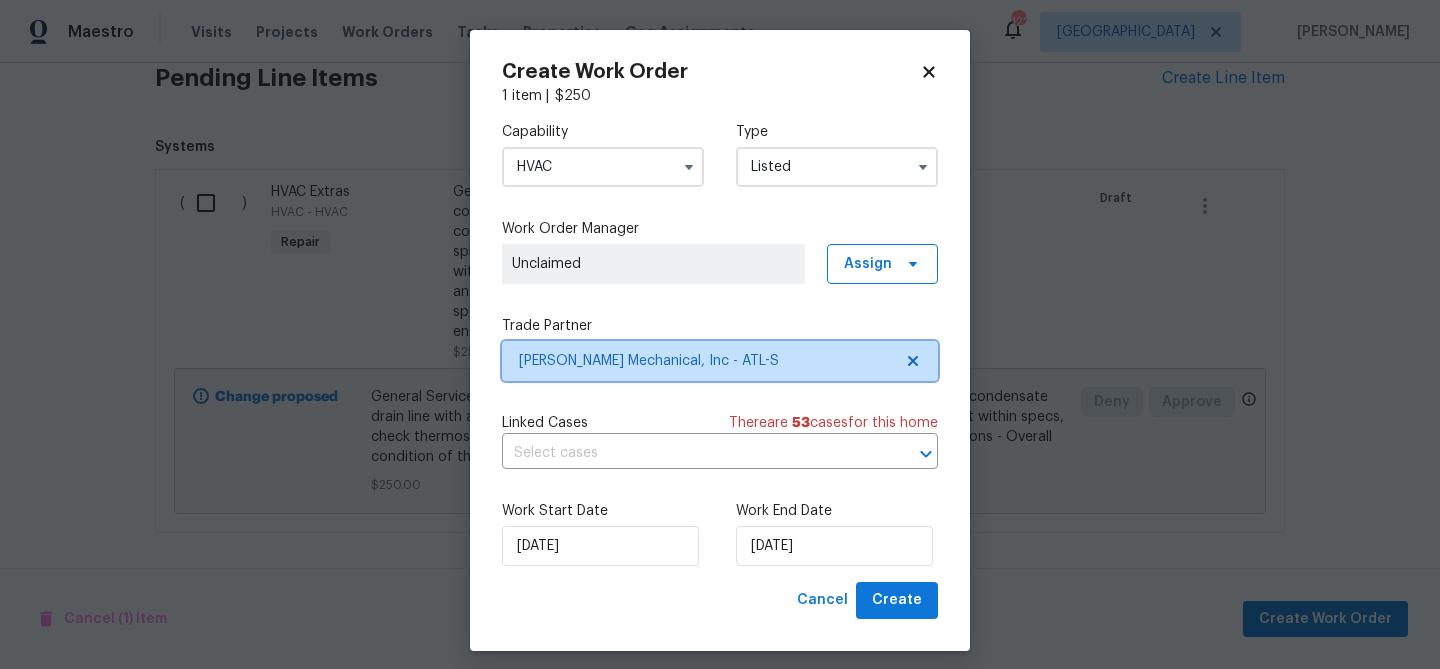 scroll, scrollTop: 0, scrollLeft: 0, axis: both 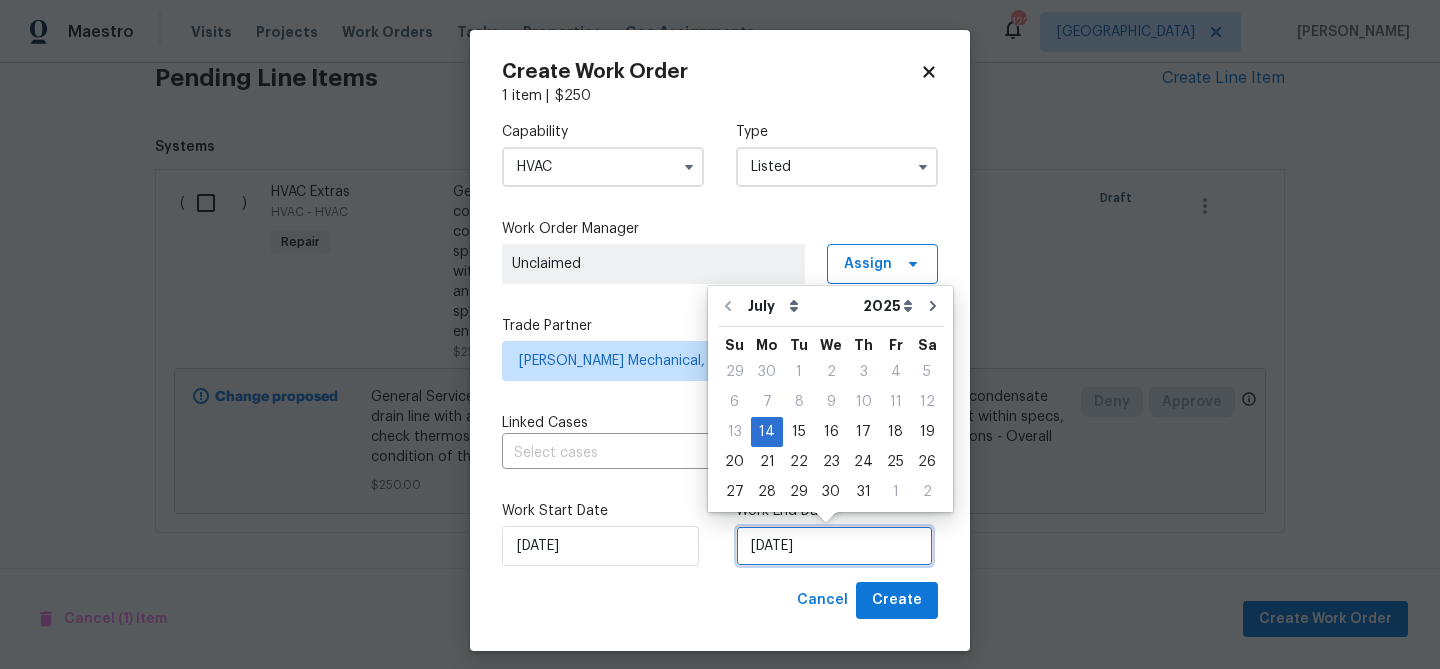 click on "[DATE]" at bounding box center [834, 546] 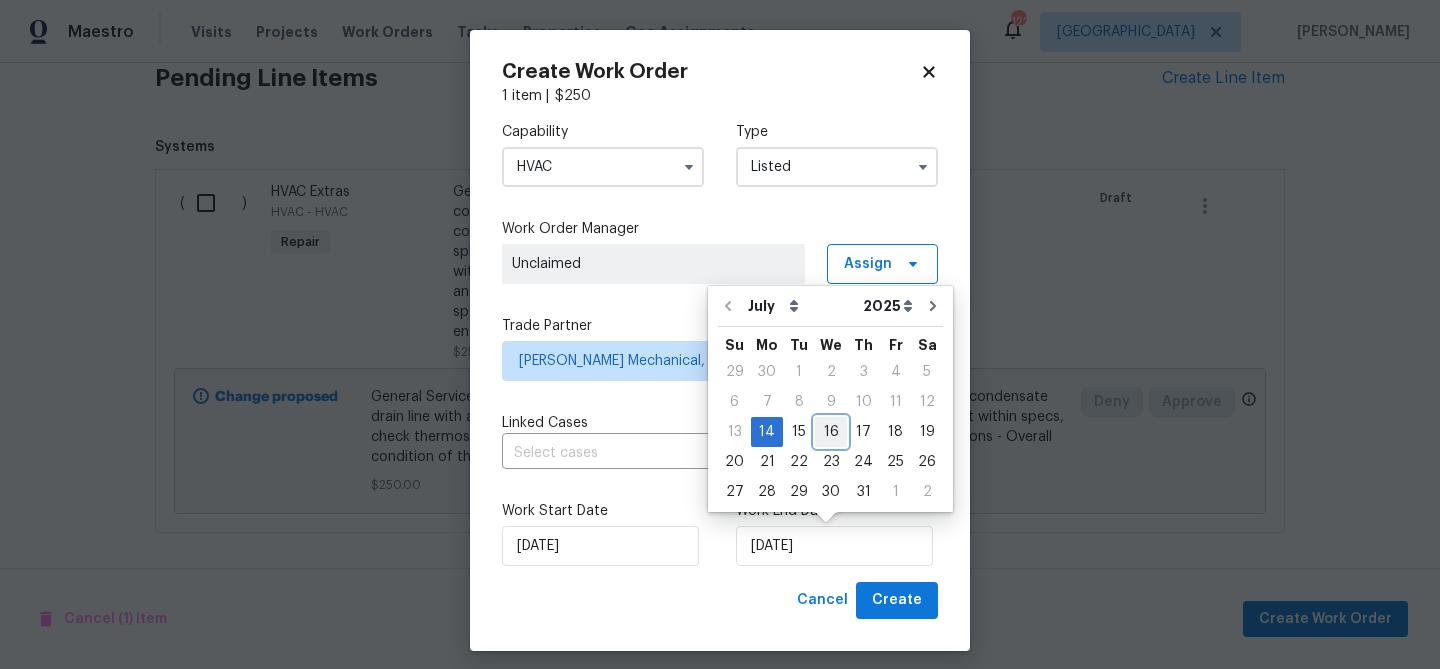 click on "16" at bounding box center (831, 432) 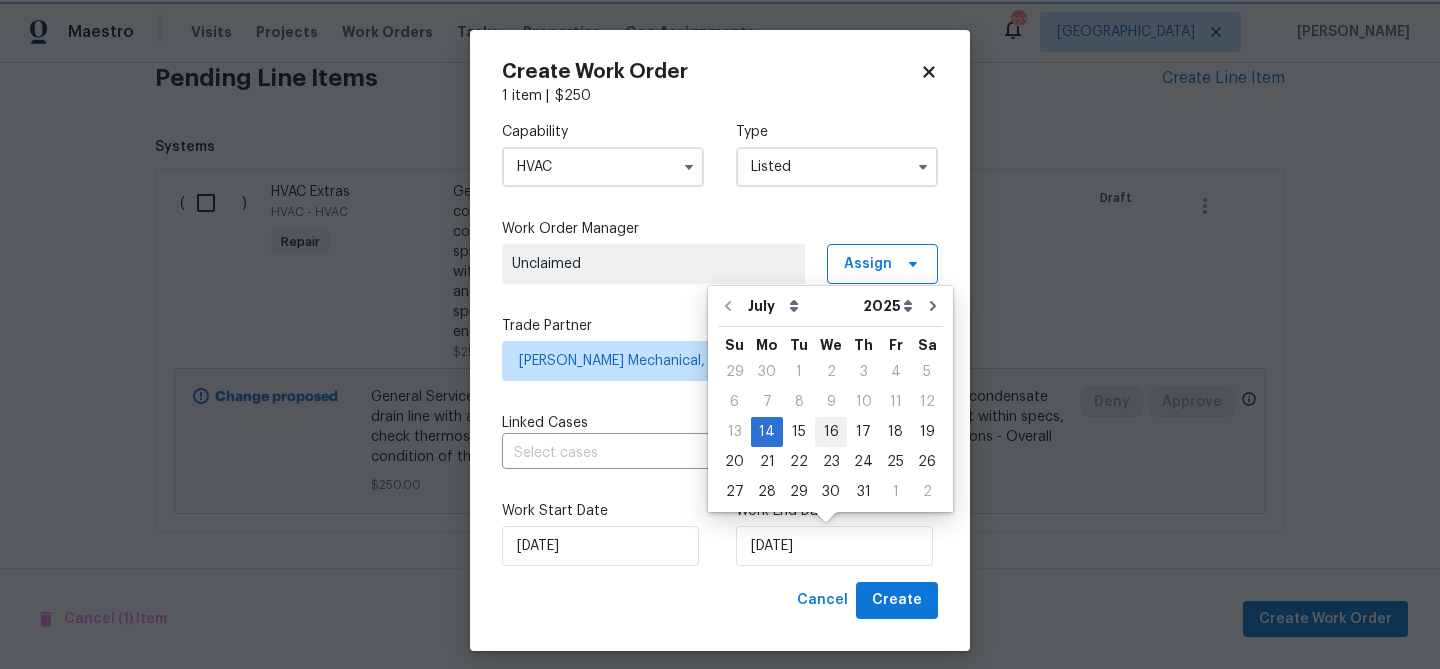 type on "[DATE]" 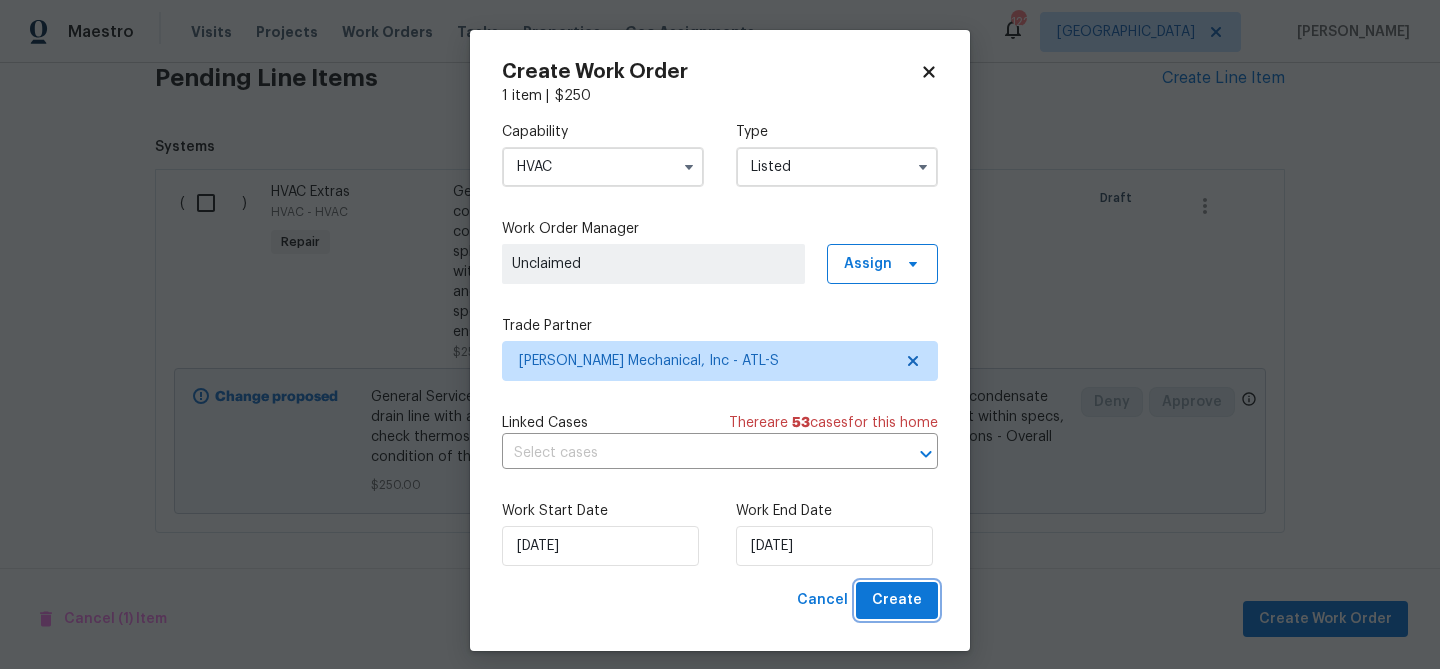 click on "Create" at bounding box center (897, 600) 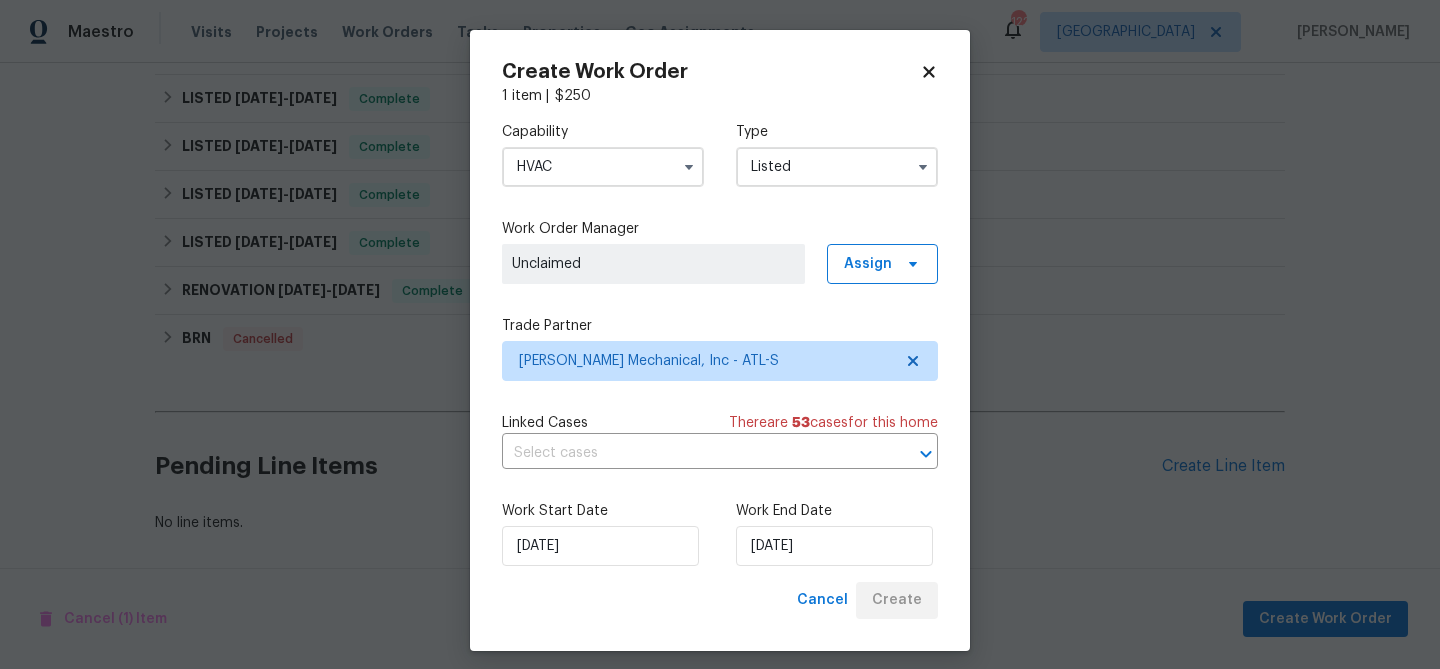 scroll, scrollTop: 755, scrollLeft: 0, axis: vertical 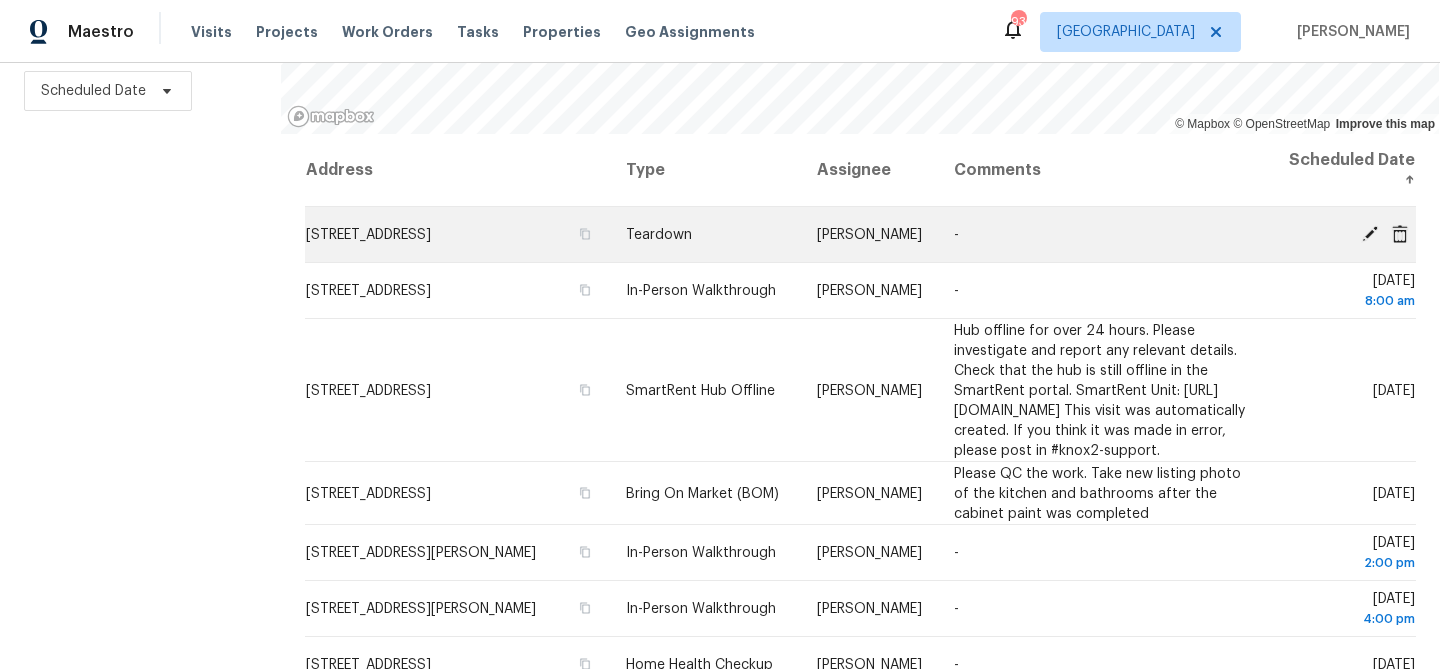 click on "[STREET_ADDRESS]" at bounding box center (368, 235) 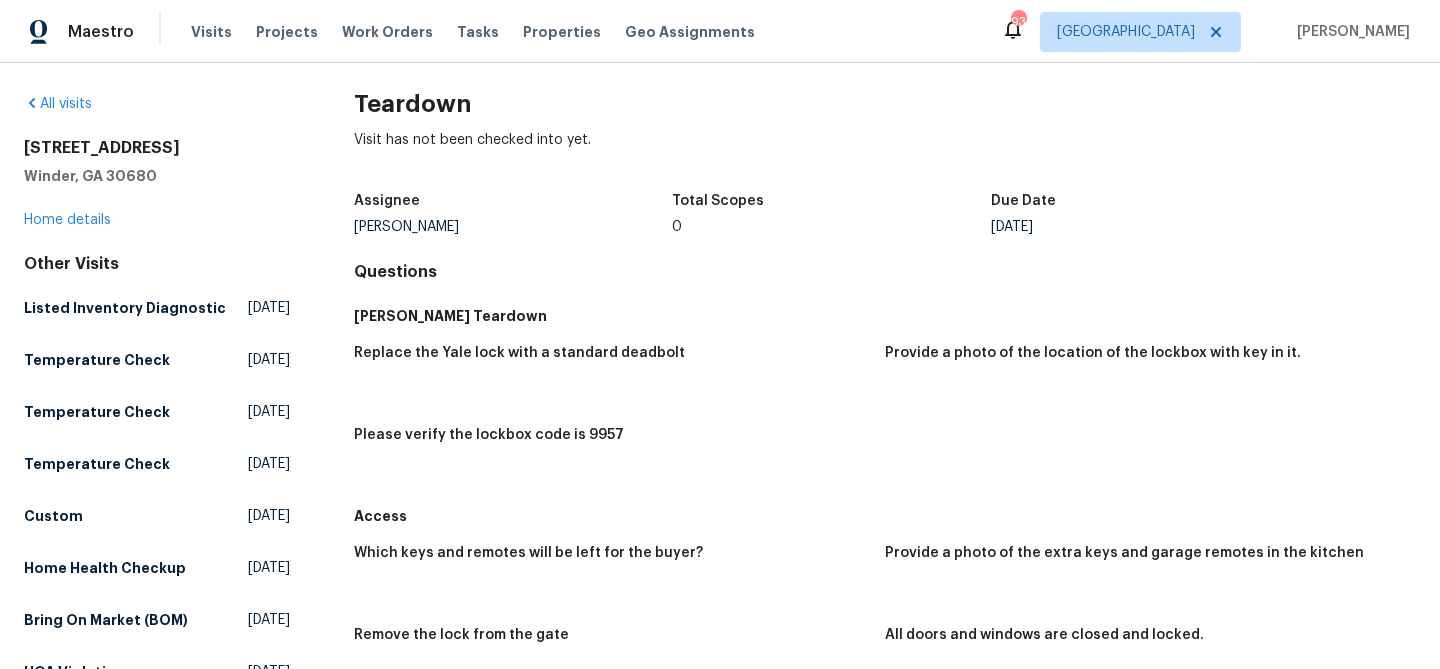 scroll, scrollTop: 0, scrollLeft: 0, axis: both 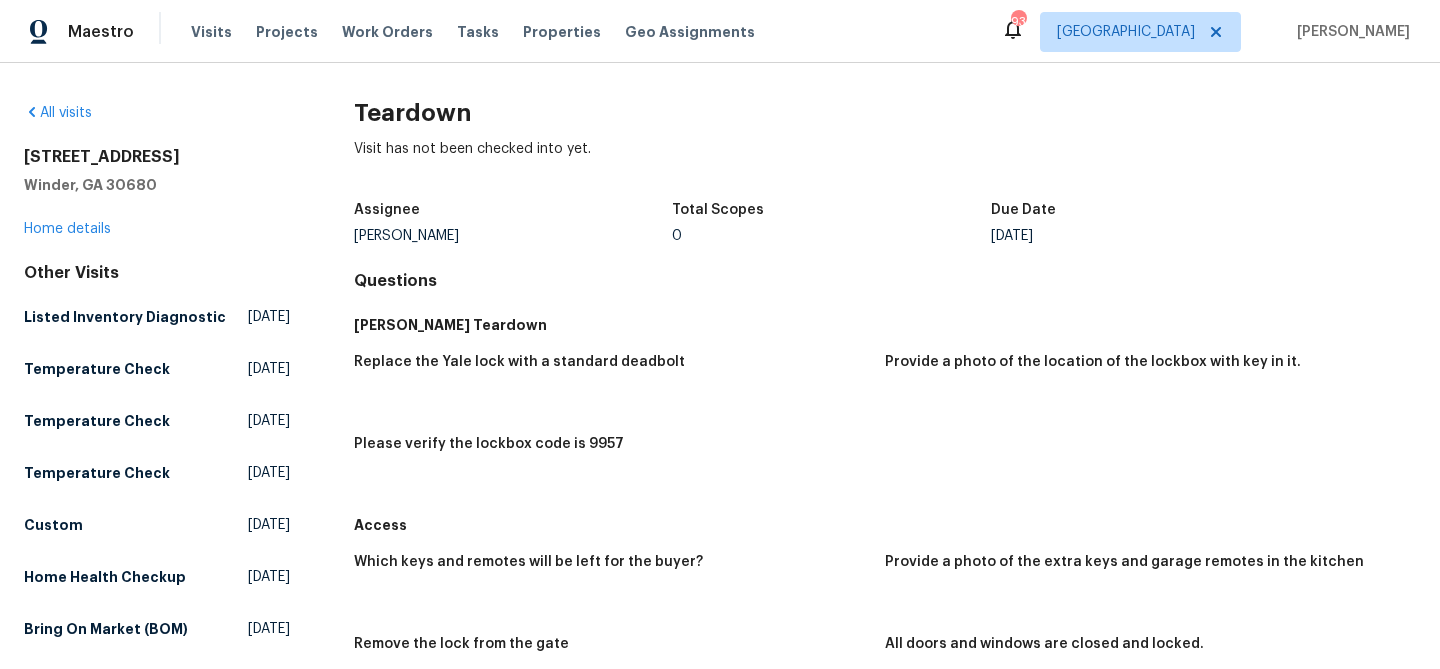 click on "[STREET_ADDRESS] Home details" at bounding box center [157, 193] 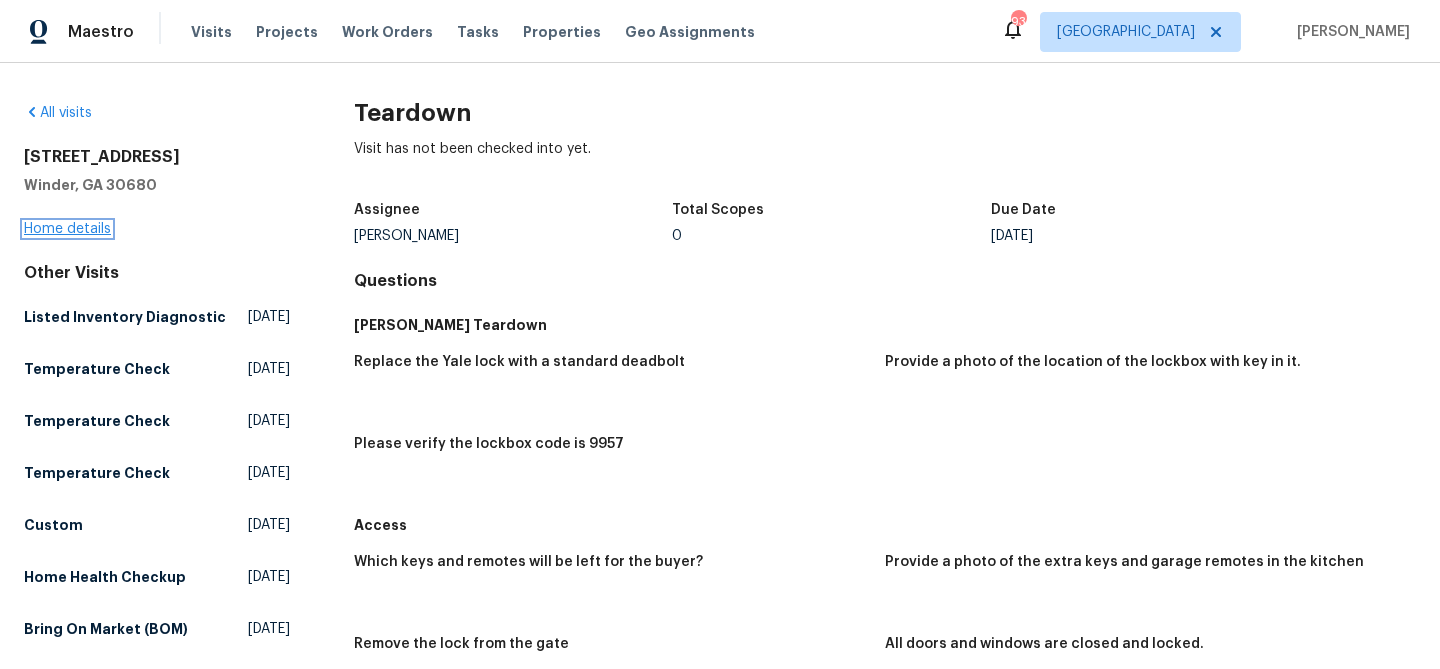 click on "Home details" at bounding box center [67, 229] 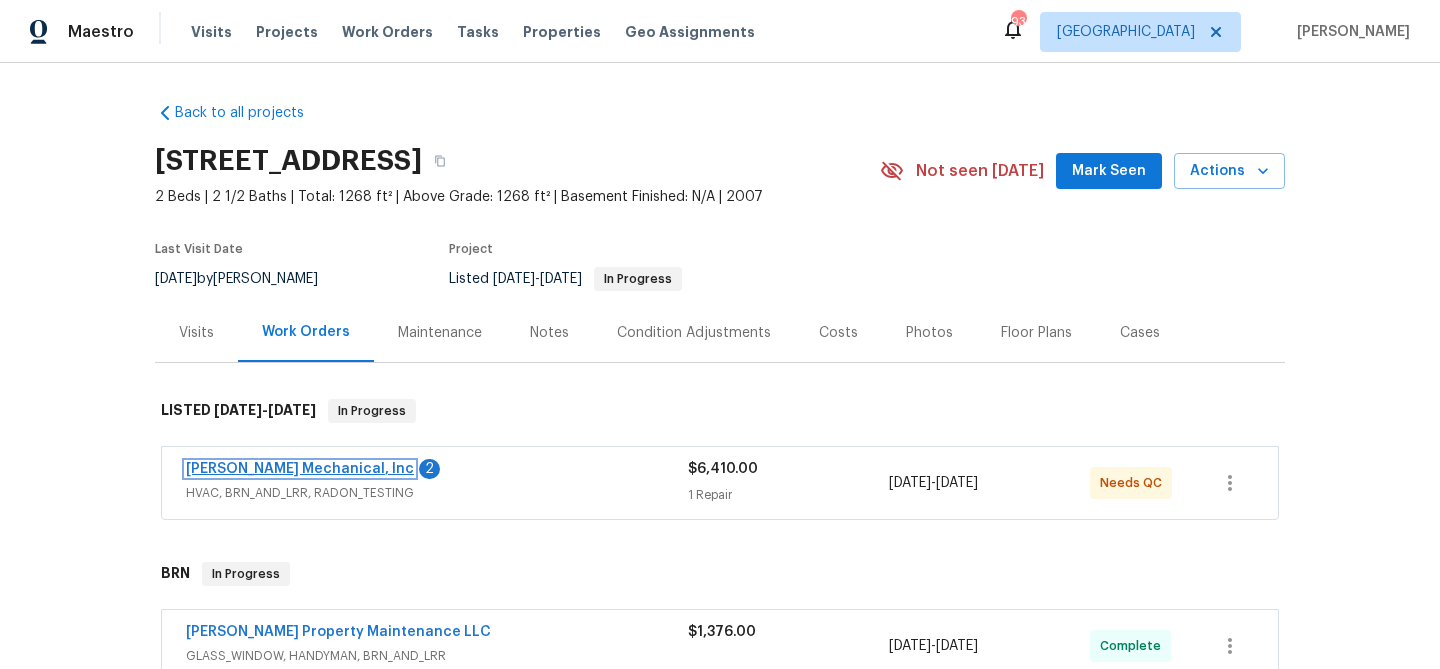 click on "[PERSON_NAME] Mechanical, Inc" at bounding box center [300, 469] 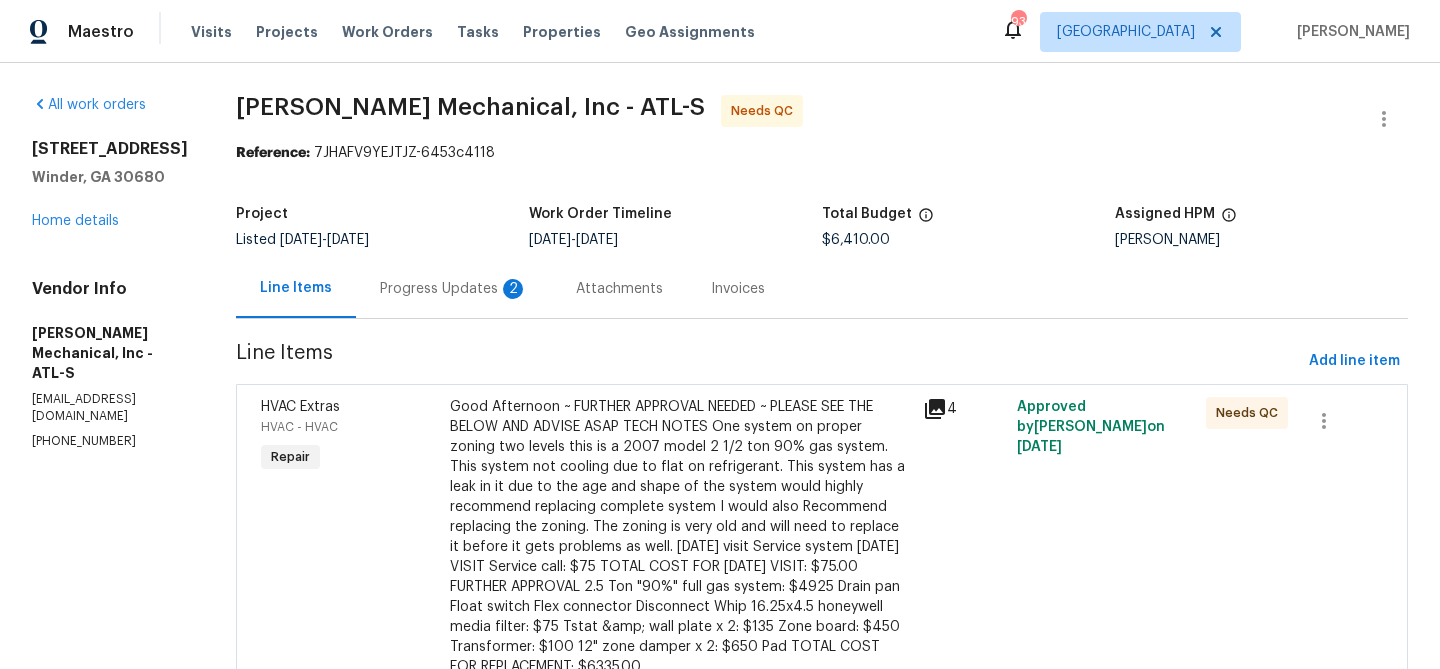 click on "Progress Updates 2" at bounding box center (454, 289) 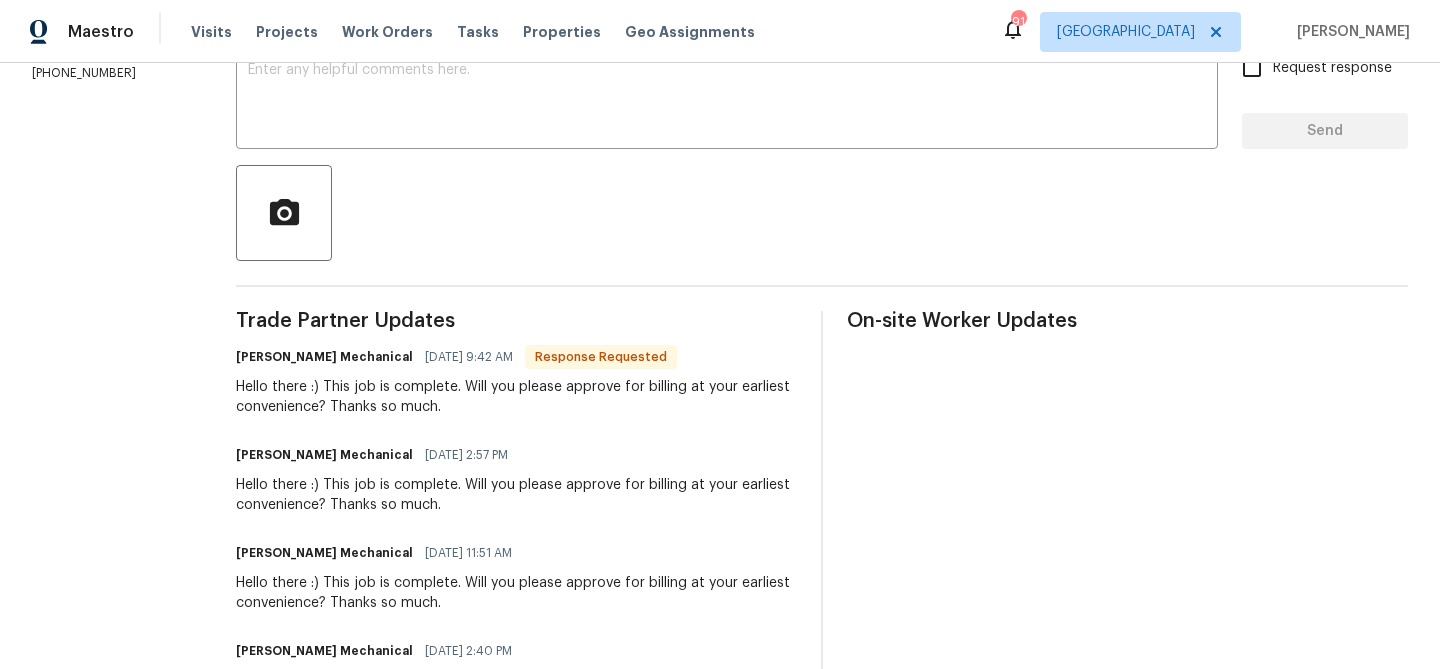 scroll, scrollTop: 72, scrollLeft: 0, axis: vertical 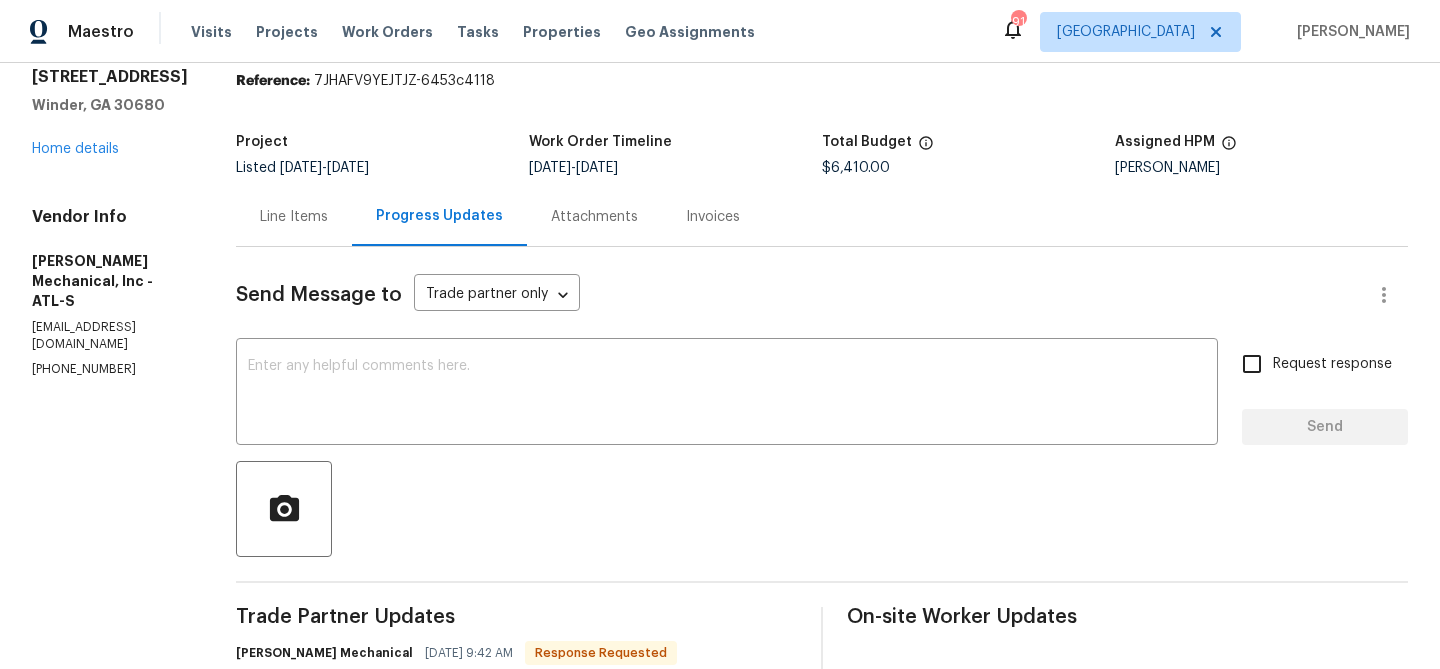 click on "Line Items" at bounding box center [294, 217] 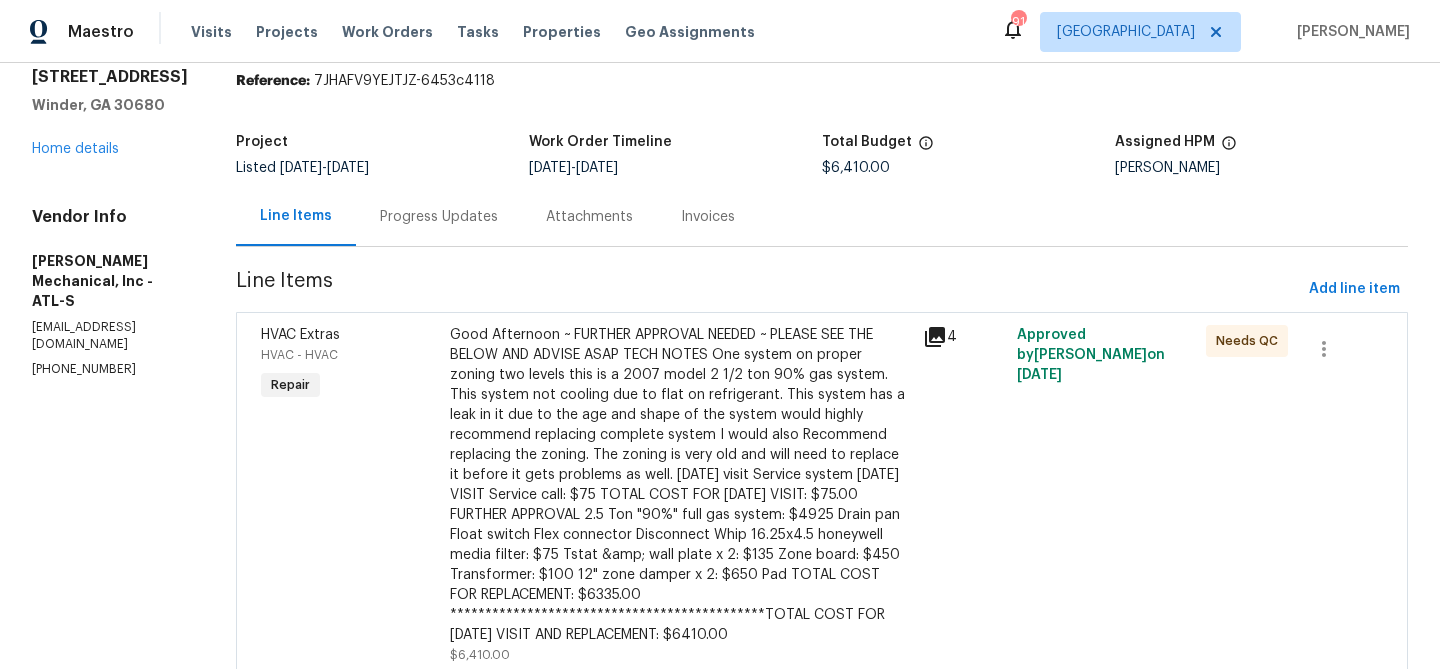 click on "**********" at bounding box center [680, 485] 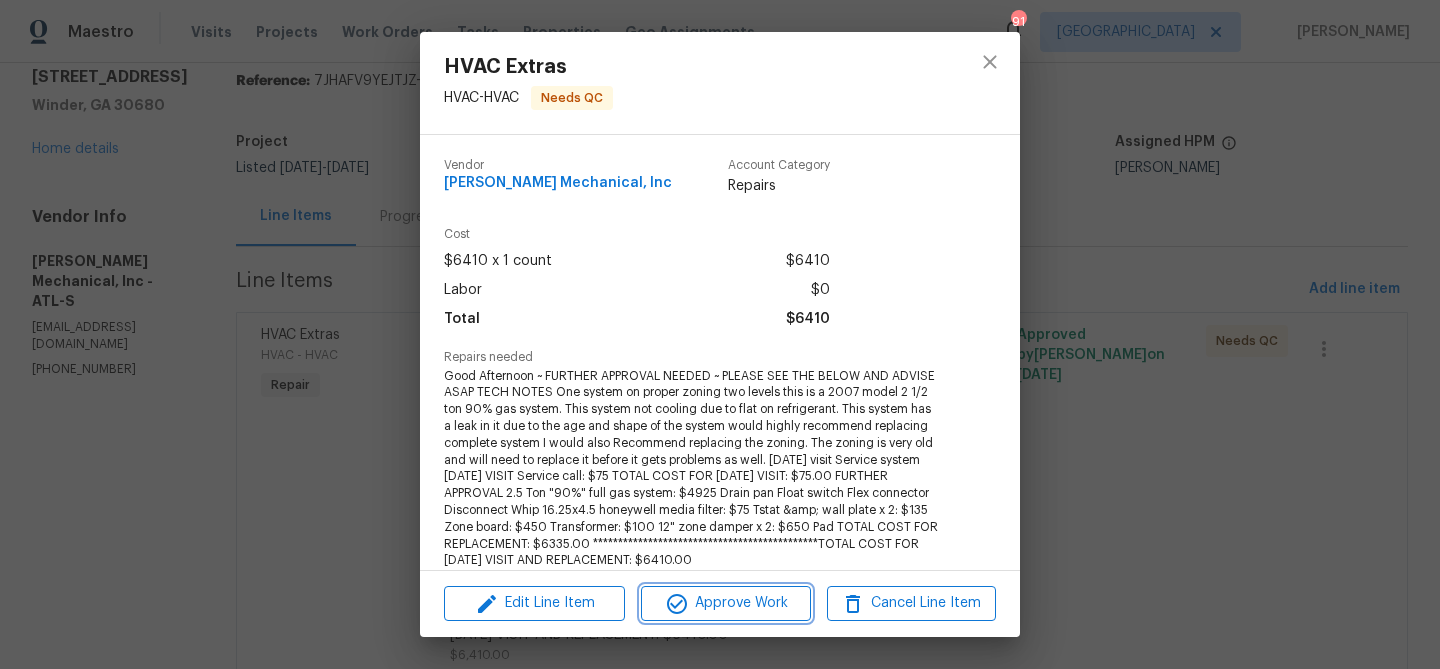 click on "Approve Work" at bounding box center (725, 603) 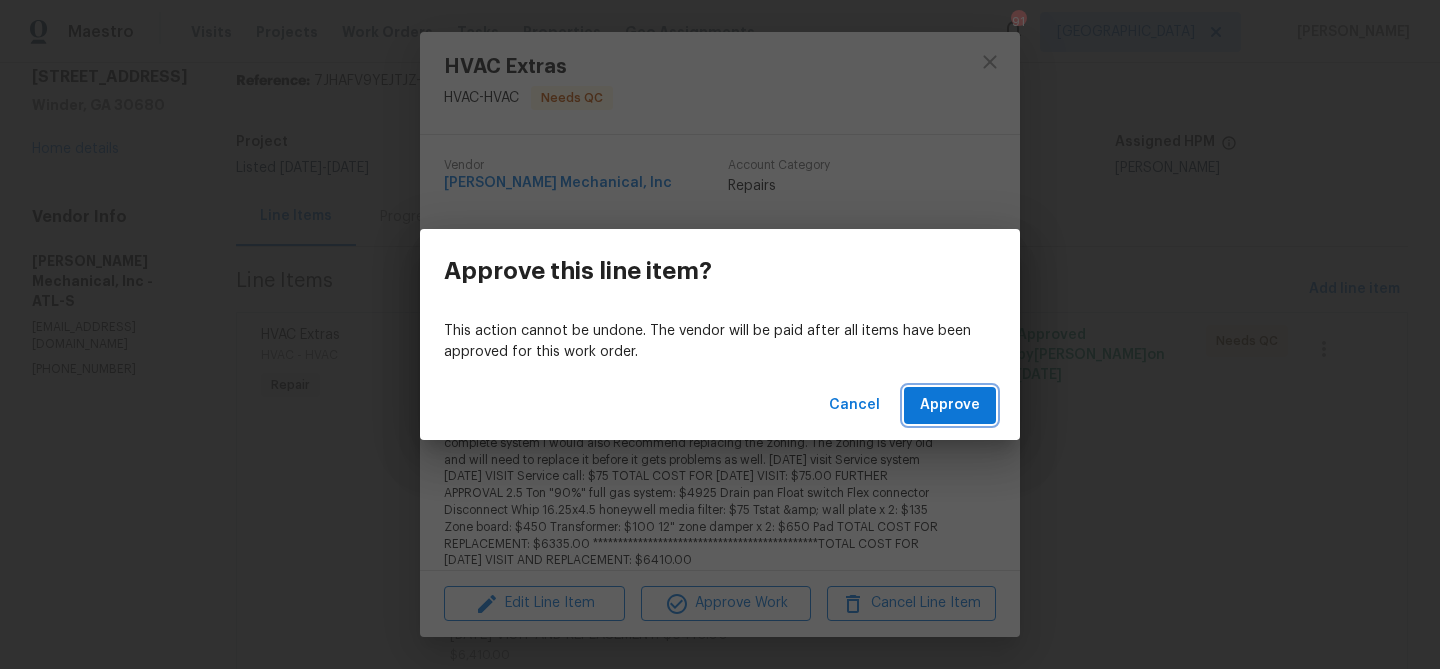 click on "Approve" at bounding box center (950, 405) 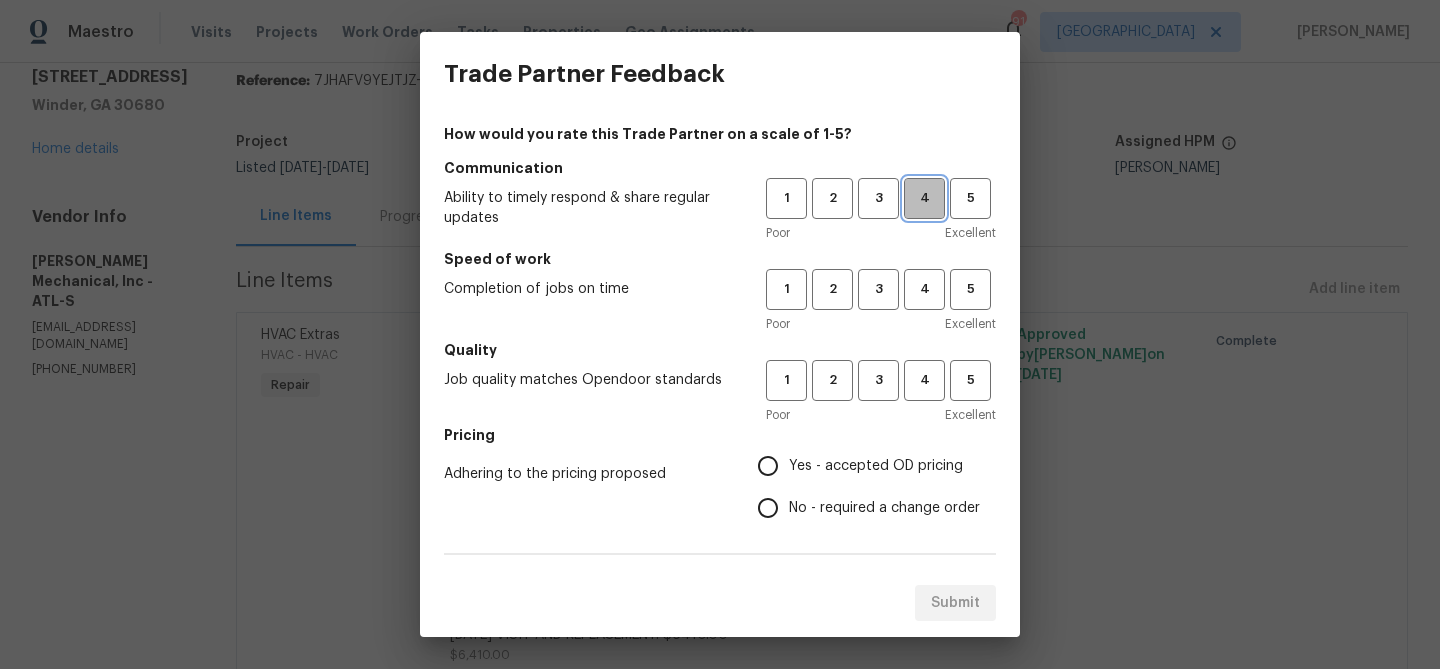 click on "4" at bounding box center [924, 198] 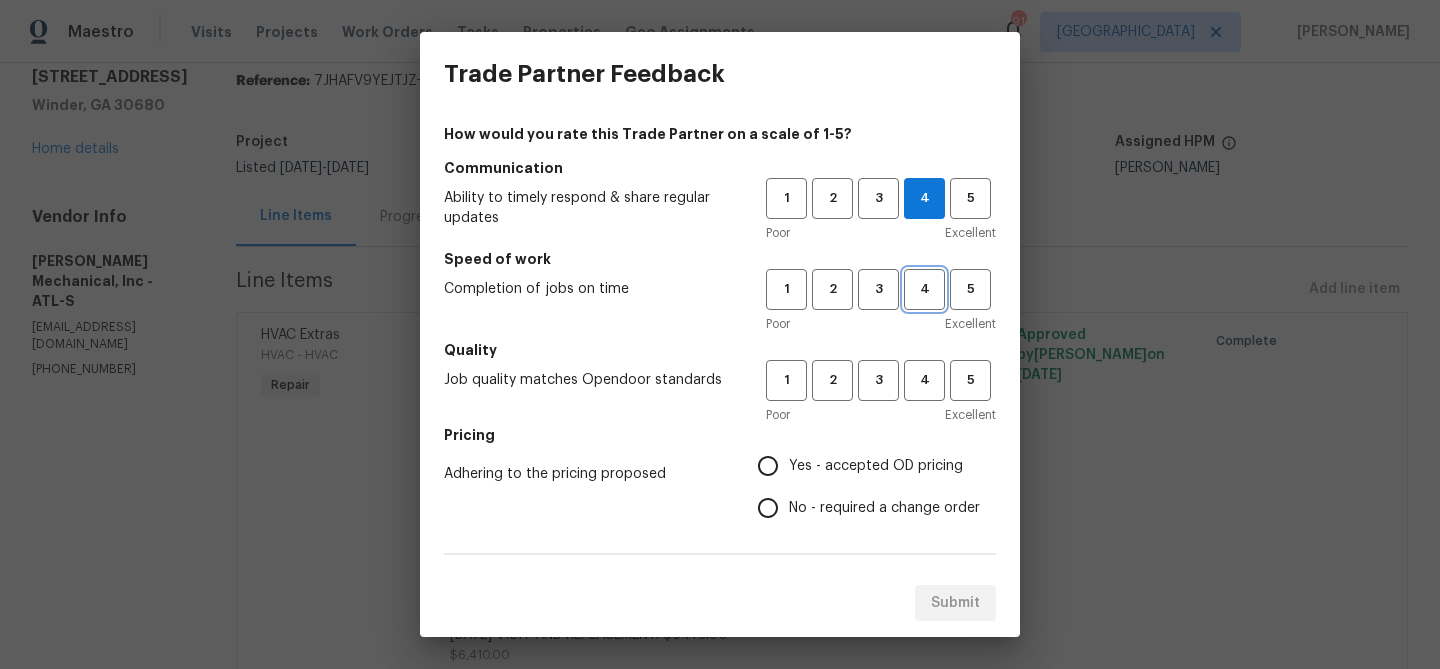 drag, startPoint x: 922, startPoint y: 278, endPoint x: 922, endPoint y: 295, distance: 17 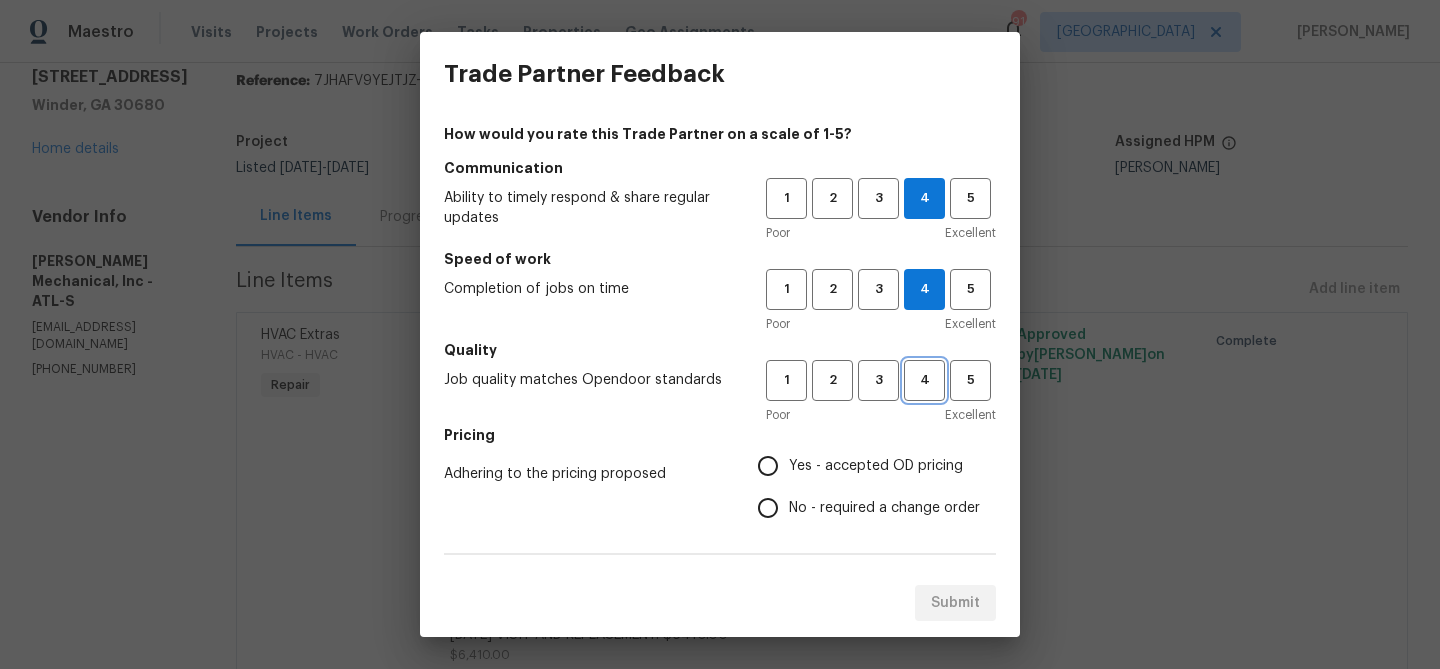 click on "4" at bounding box center (924, 380) 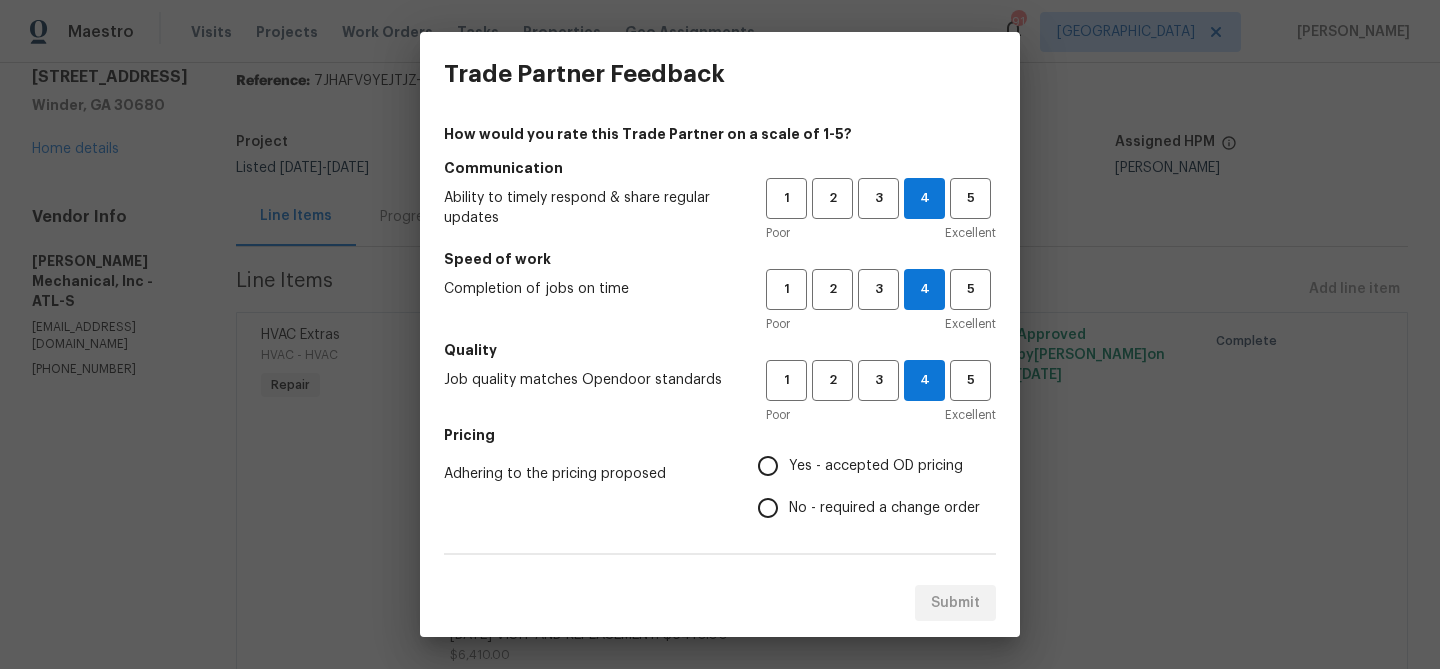 click on "Yes - accepted OD pricing" at bounding box center (876, 466) 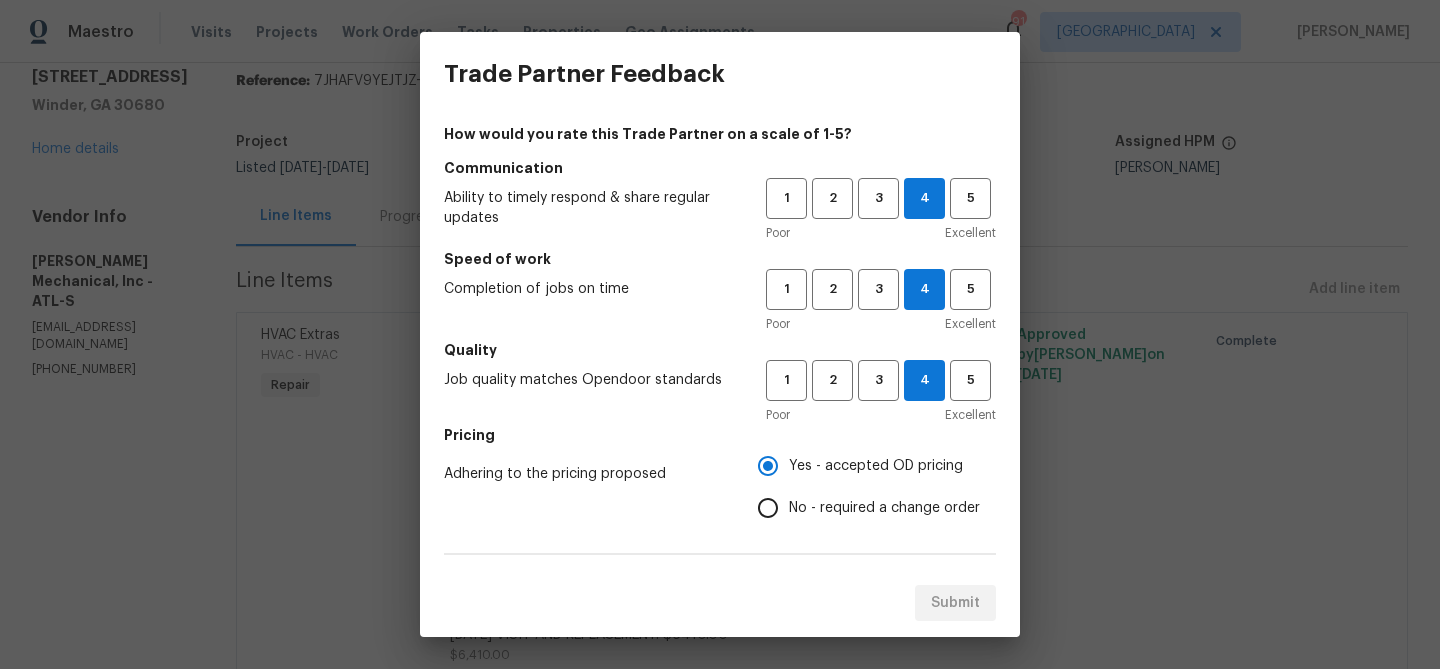 scroll, scrollTop: 346, scrollLeft: 0, axis: vertical 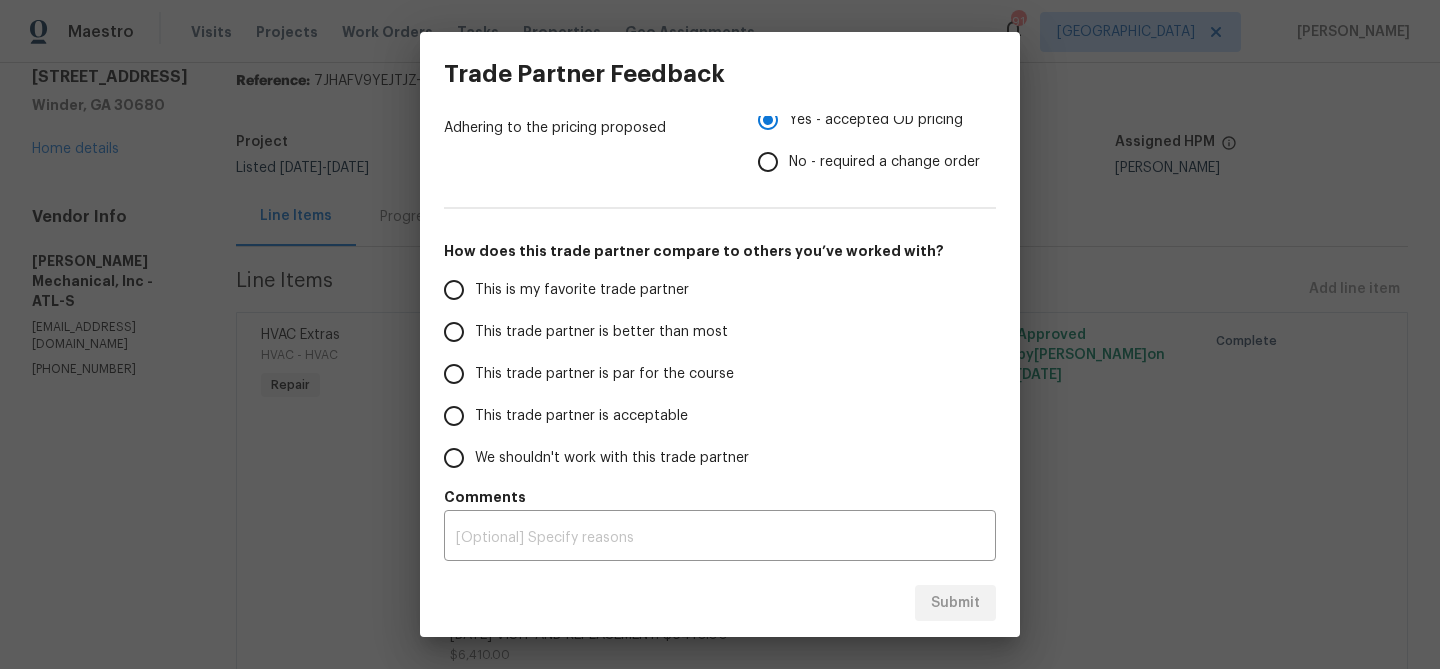 click on "This trade partner is acceptable" at bounding box center (591, 416) 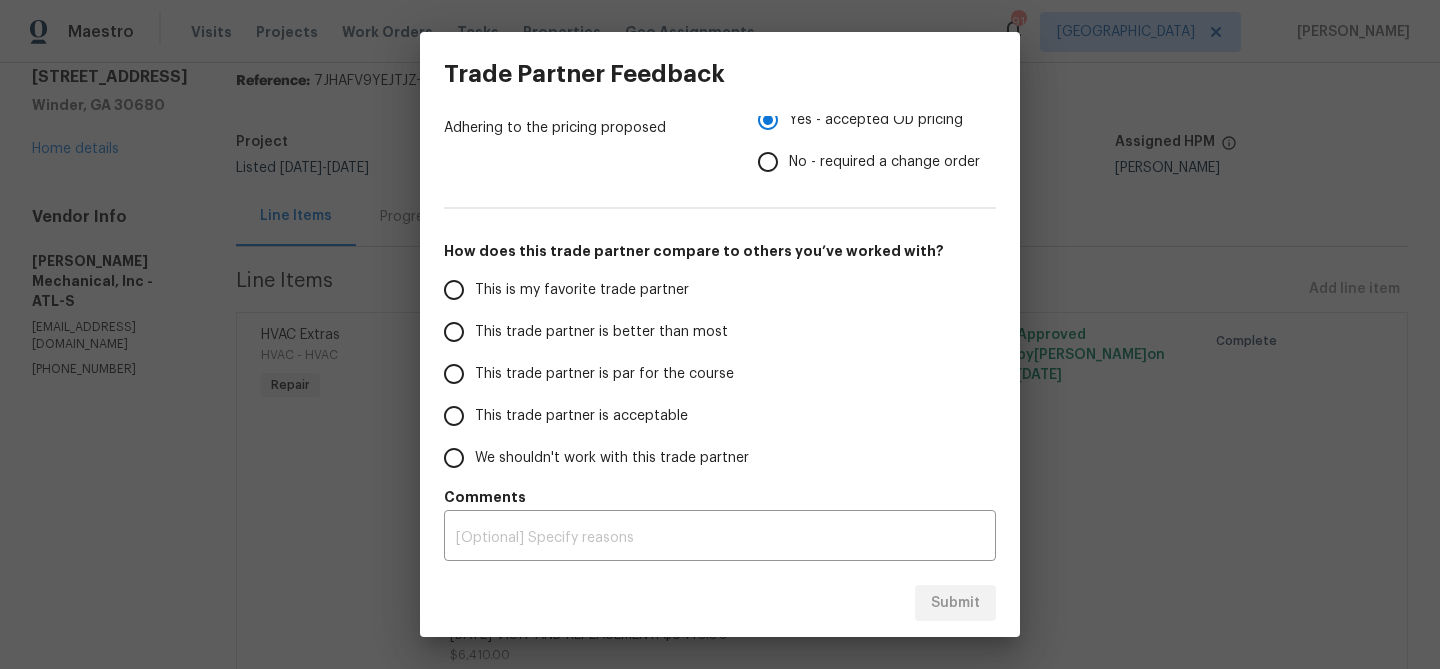 click on "This trade partner is acceptable" at bounding box center [454, 416] 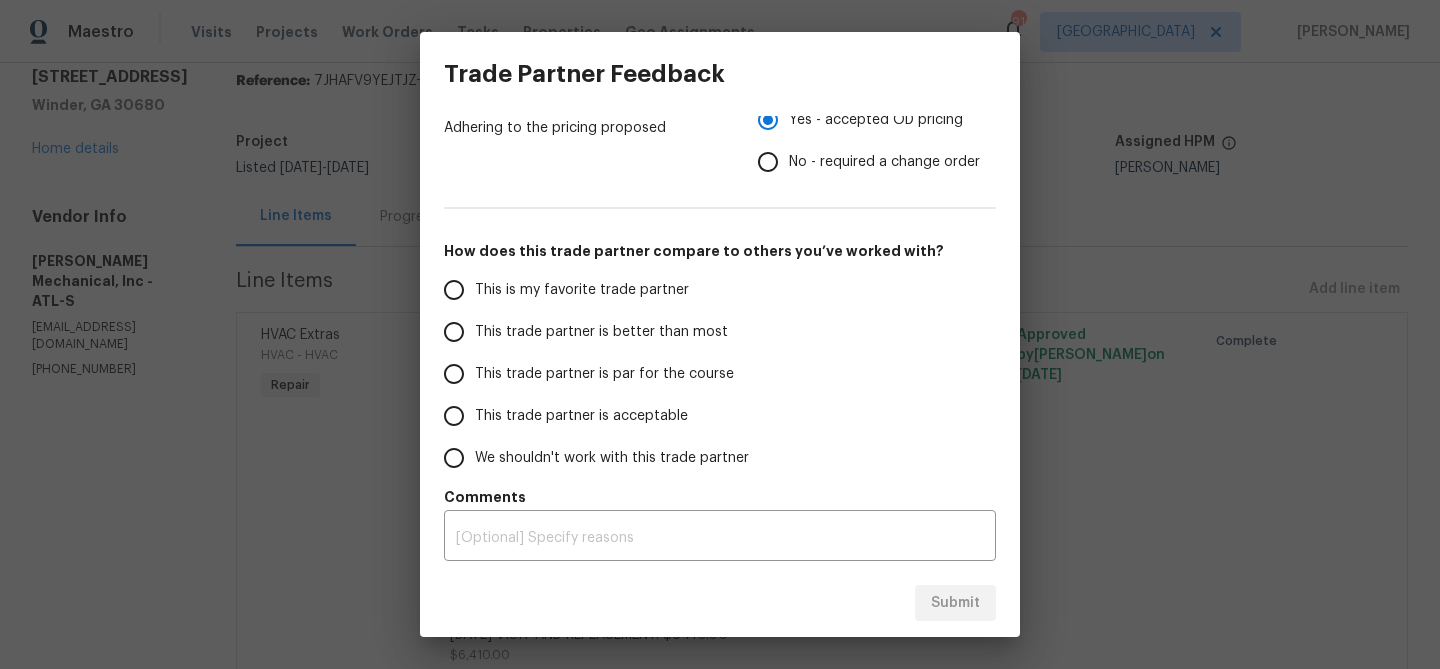 radio on "false" 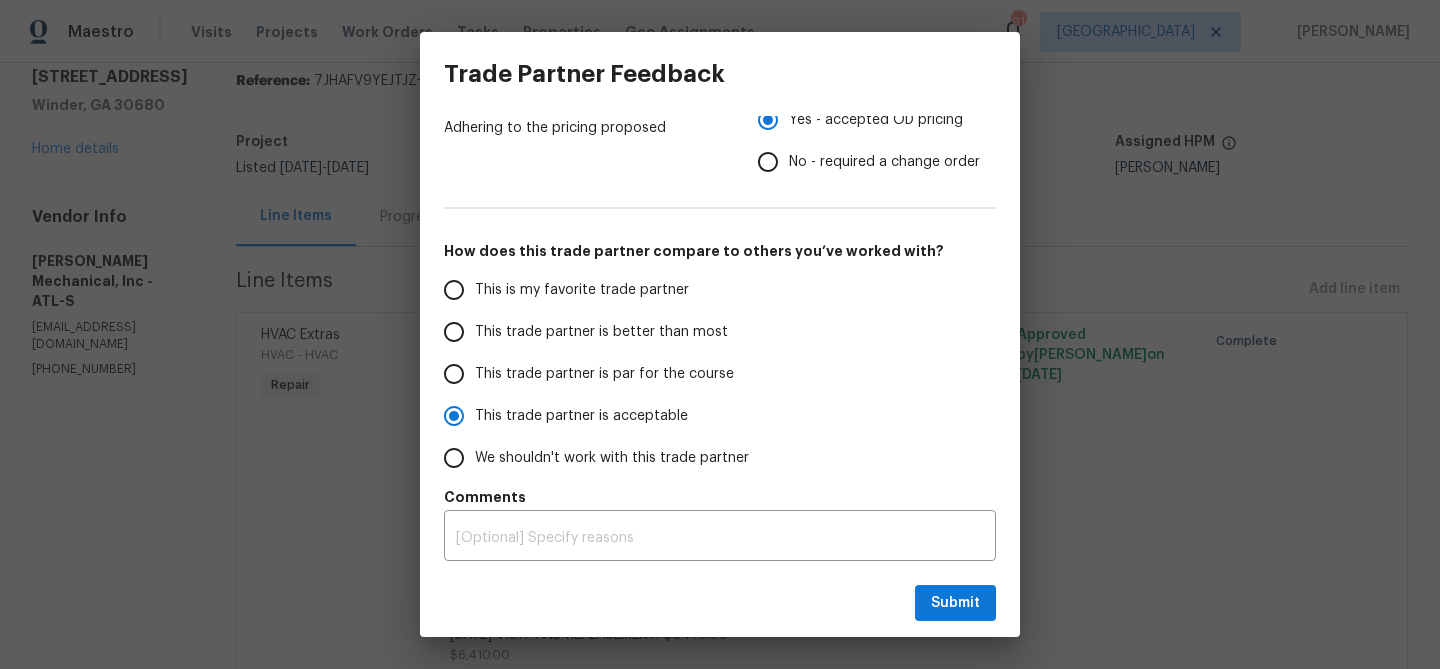 click on "This trade partner is better than most" at bounding box center (591, 332) 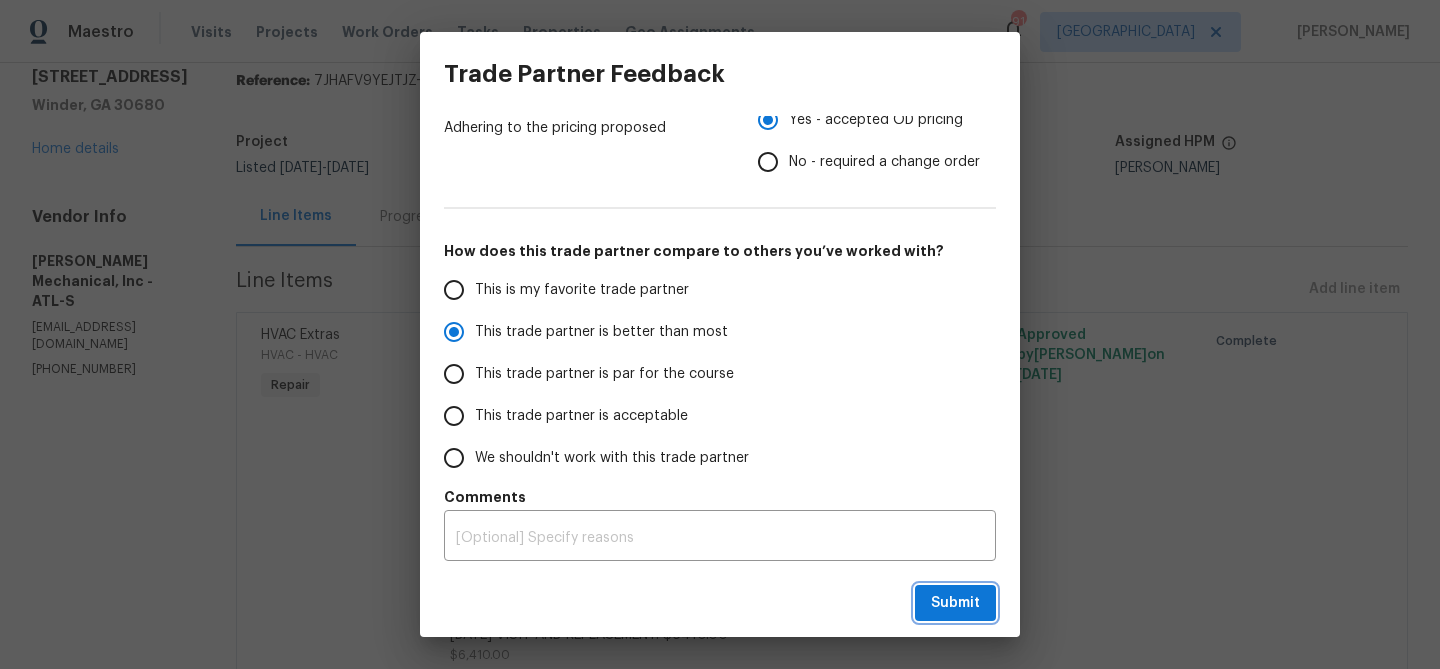 click on "Submit" at bounding box center (955, 603) 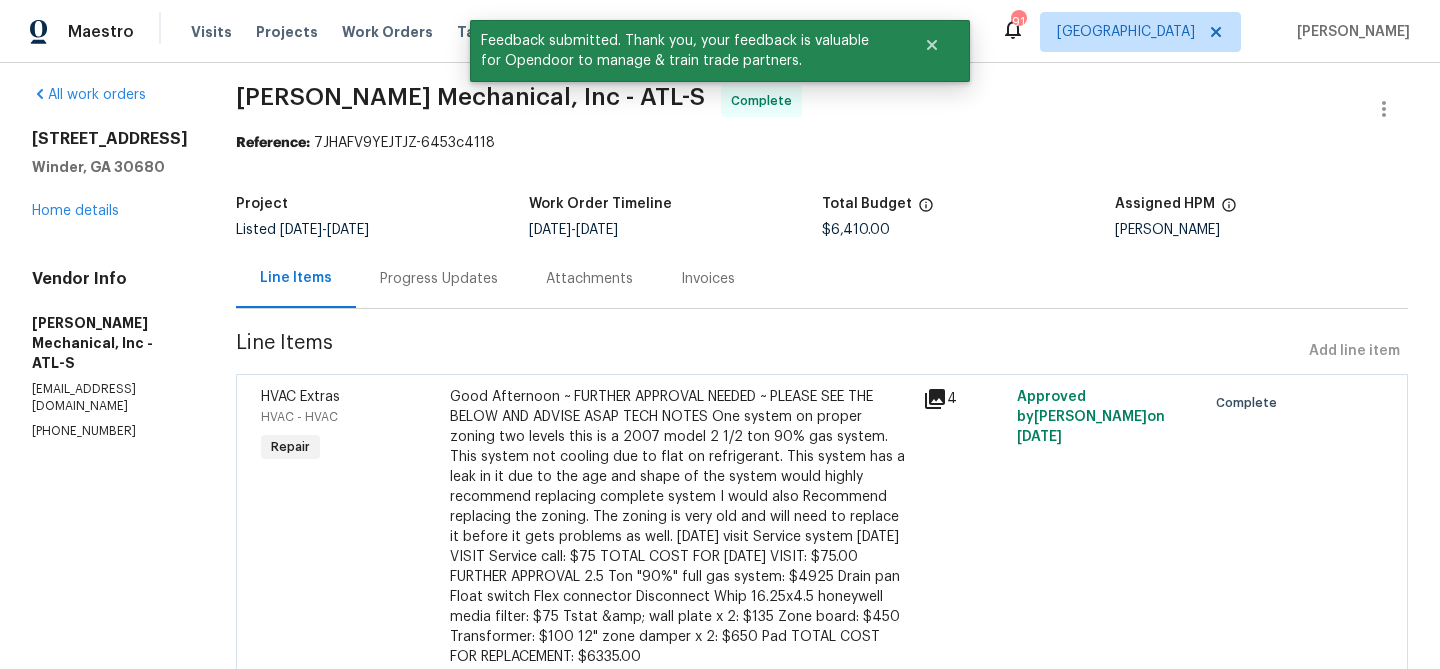 scroll, scrollTop: 0, scrollLeft: 0, axis: both 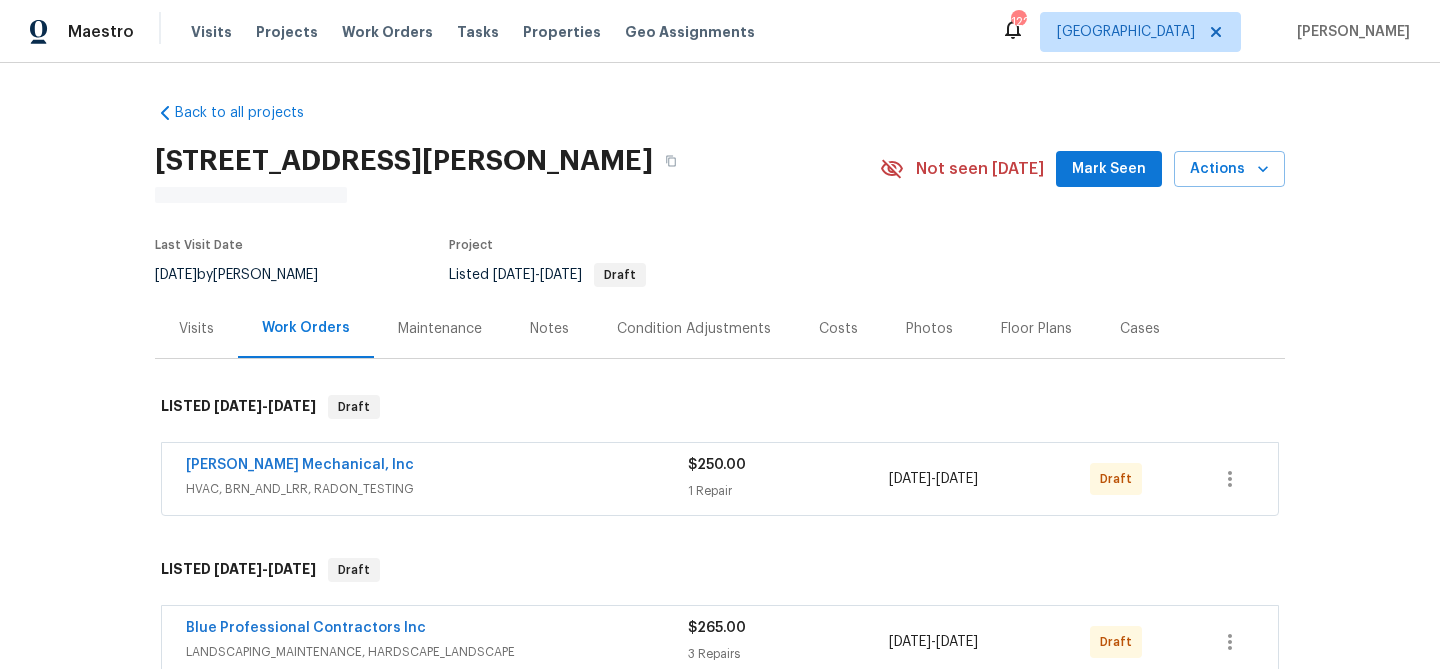 click on "Mark Seen" at bounding box center [1109, 169] 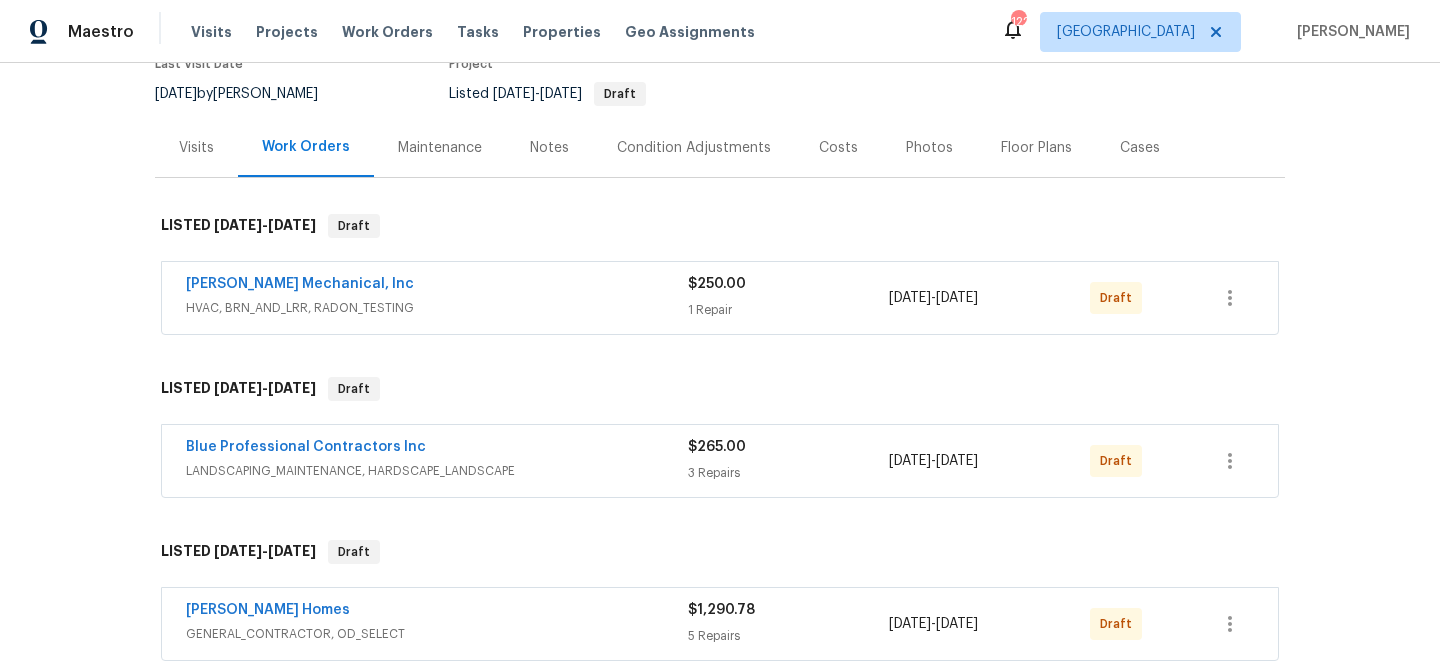 scroll, scrollTop: 185, scrollLeft: 0, axis: vertical 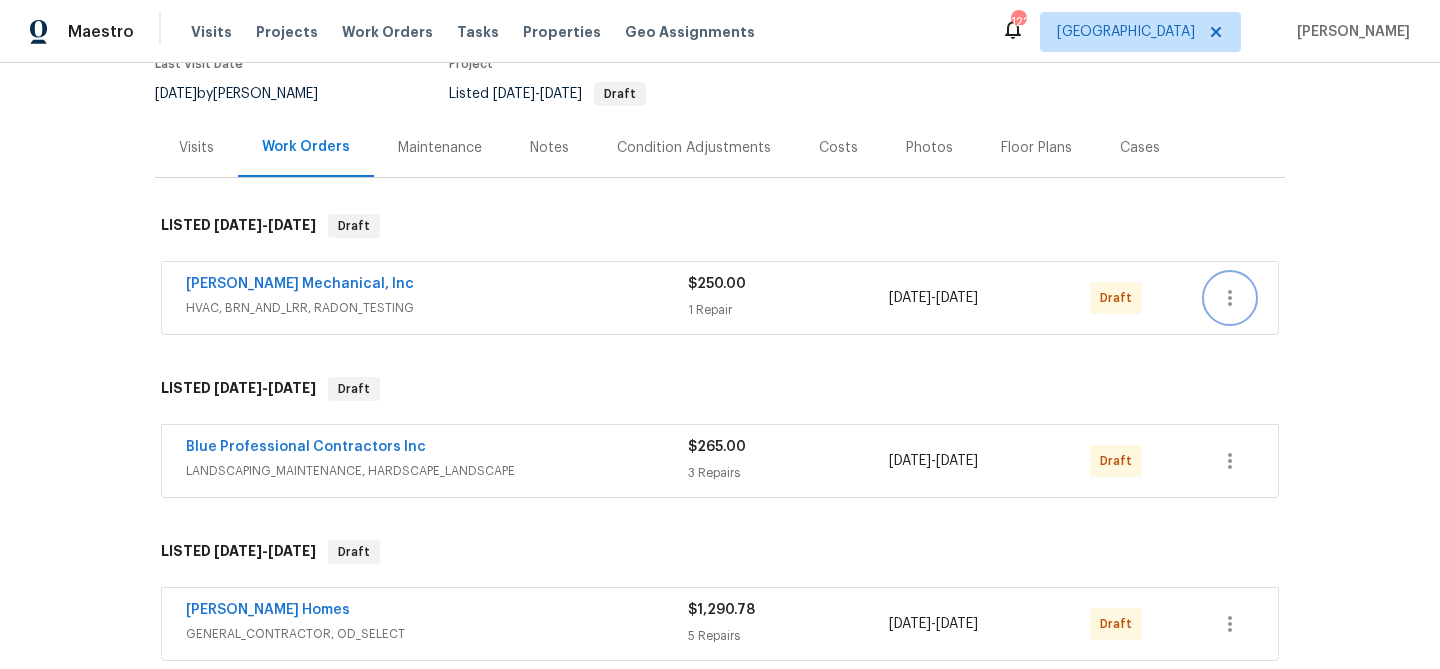 click 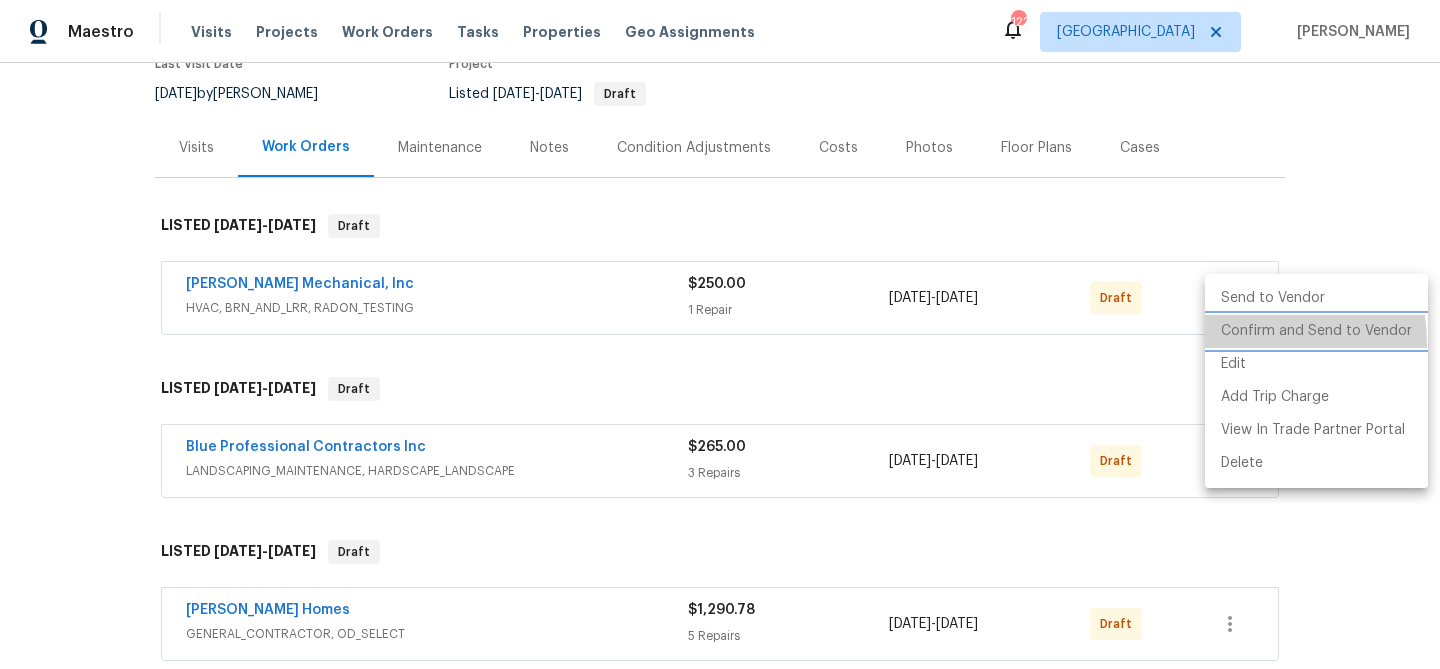 click on "Confirm and Send to Vendor" at bounding box center (1316, 331) 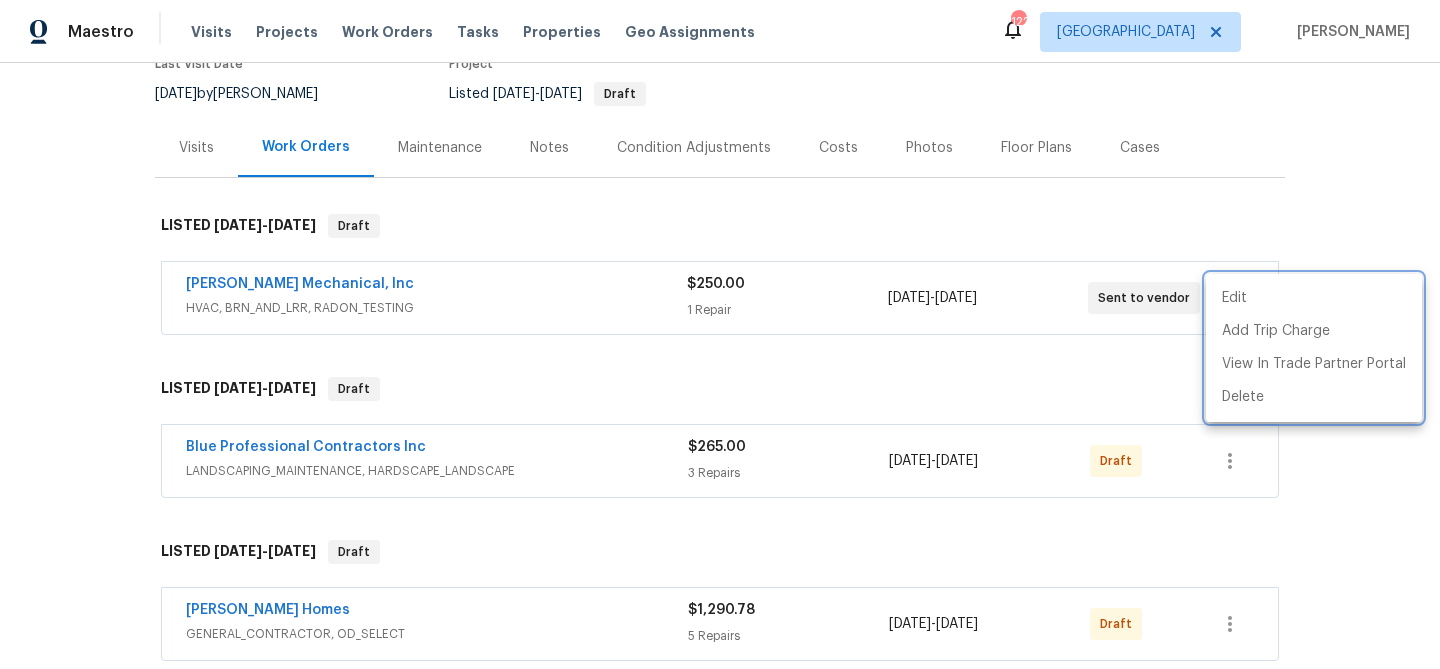 click at bounding box center (720, 334) 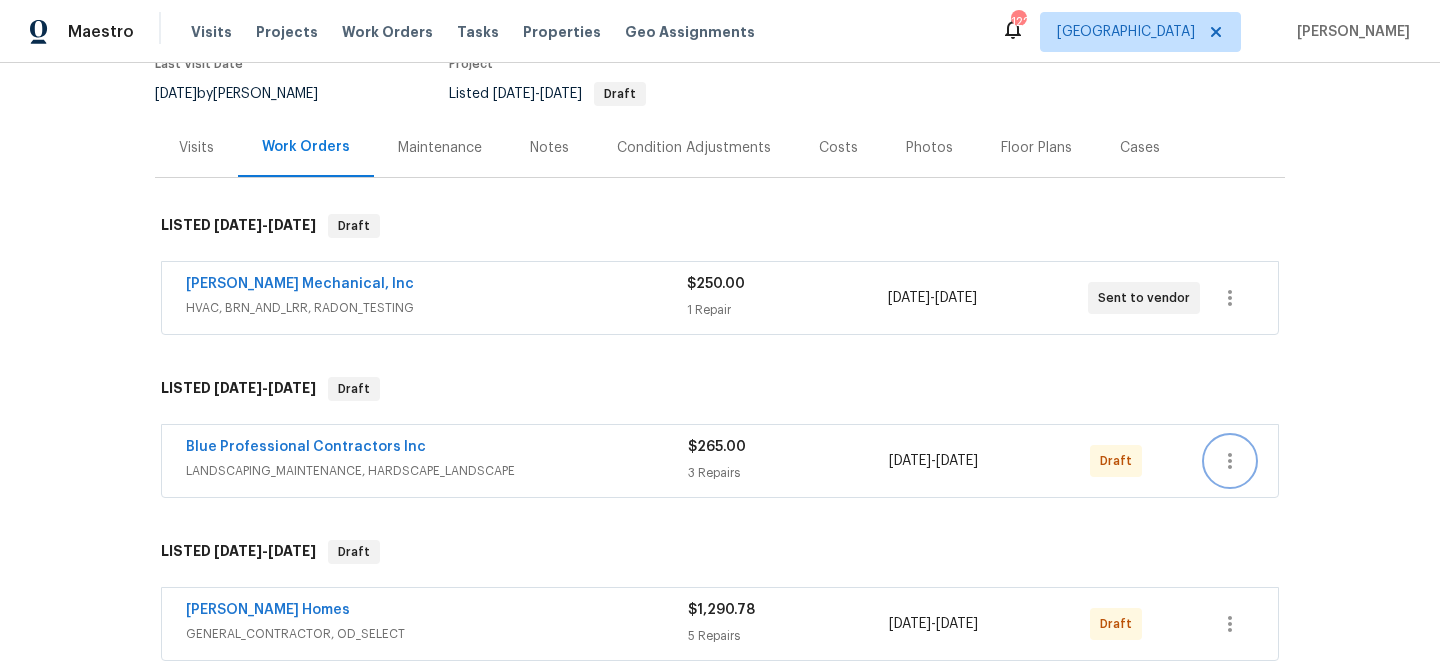 click 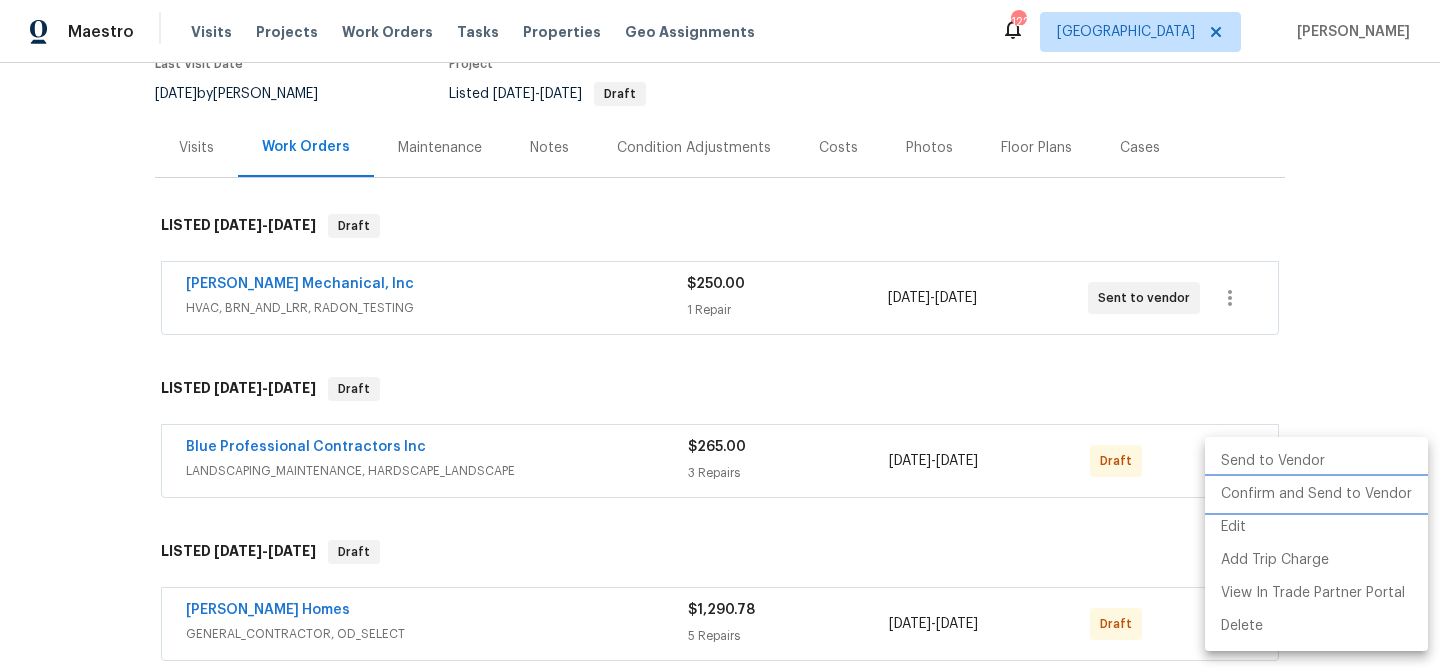 click on "Confirm and Send to Vendor" at bounding box center [1316, 494] 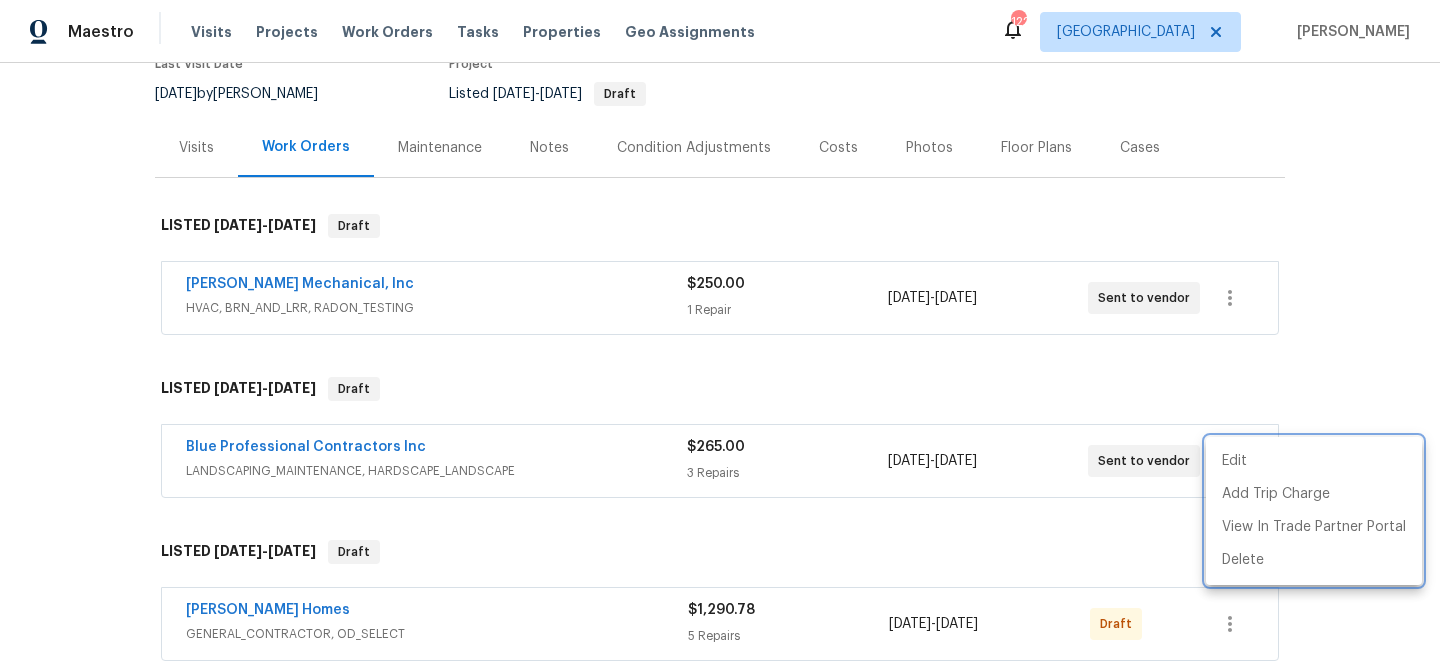 click at bounding box center [720, 334] 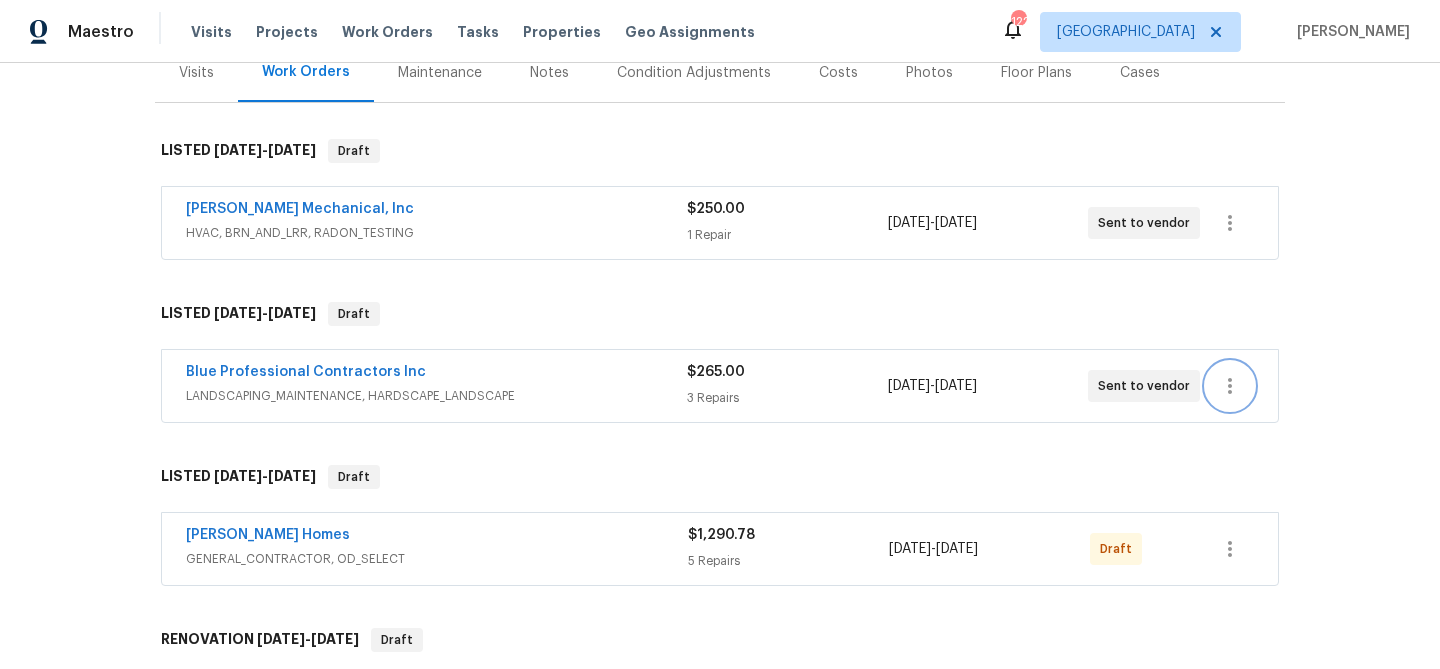 scroll, scrollTop: 309, scrollLeft: 0, axis: vertical 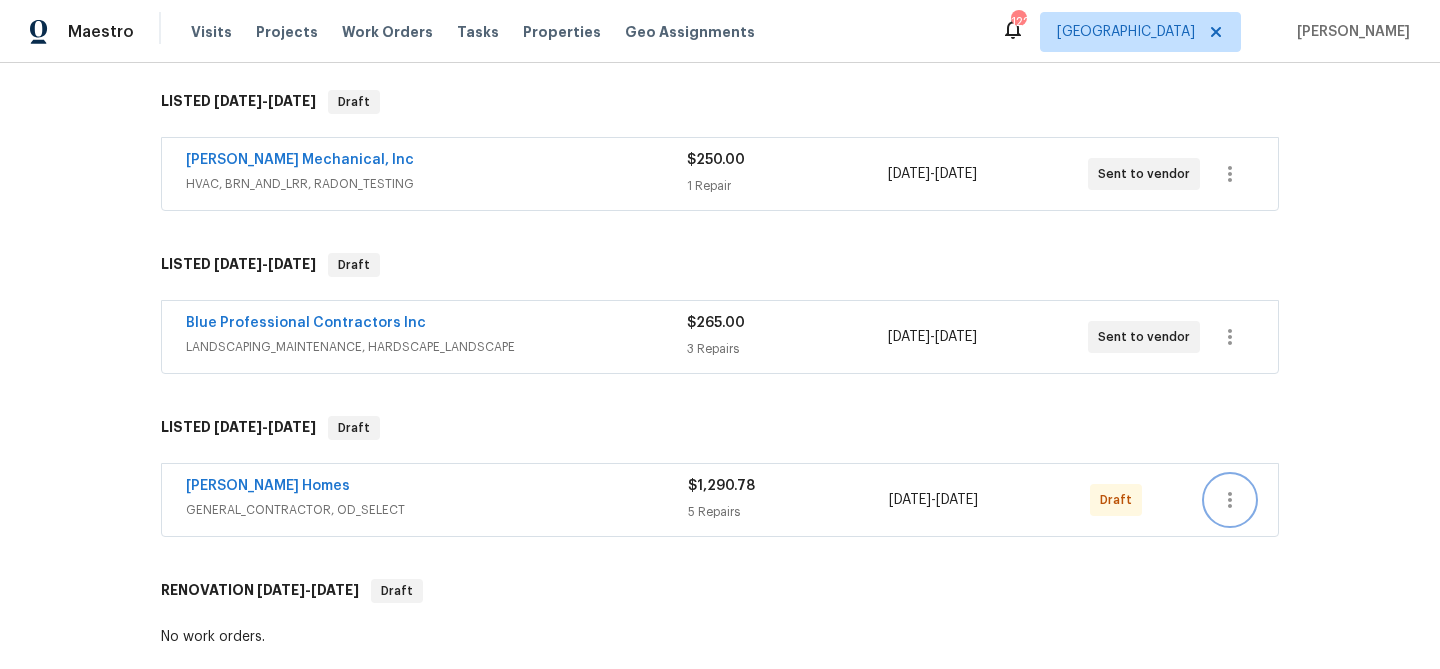 click 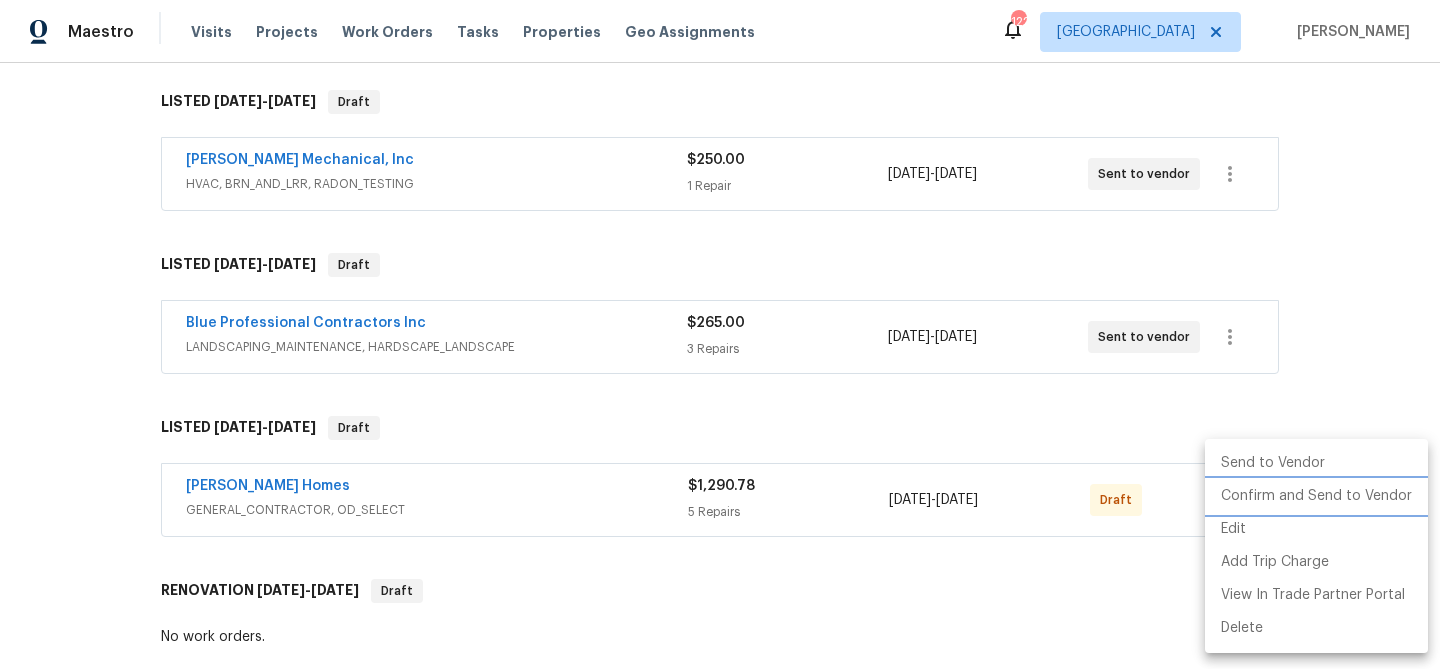 click on "Confirm and Send to Vendor" at bounding box center (1316, 496) 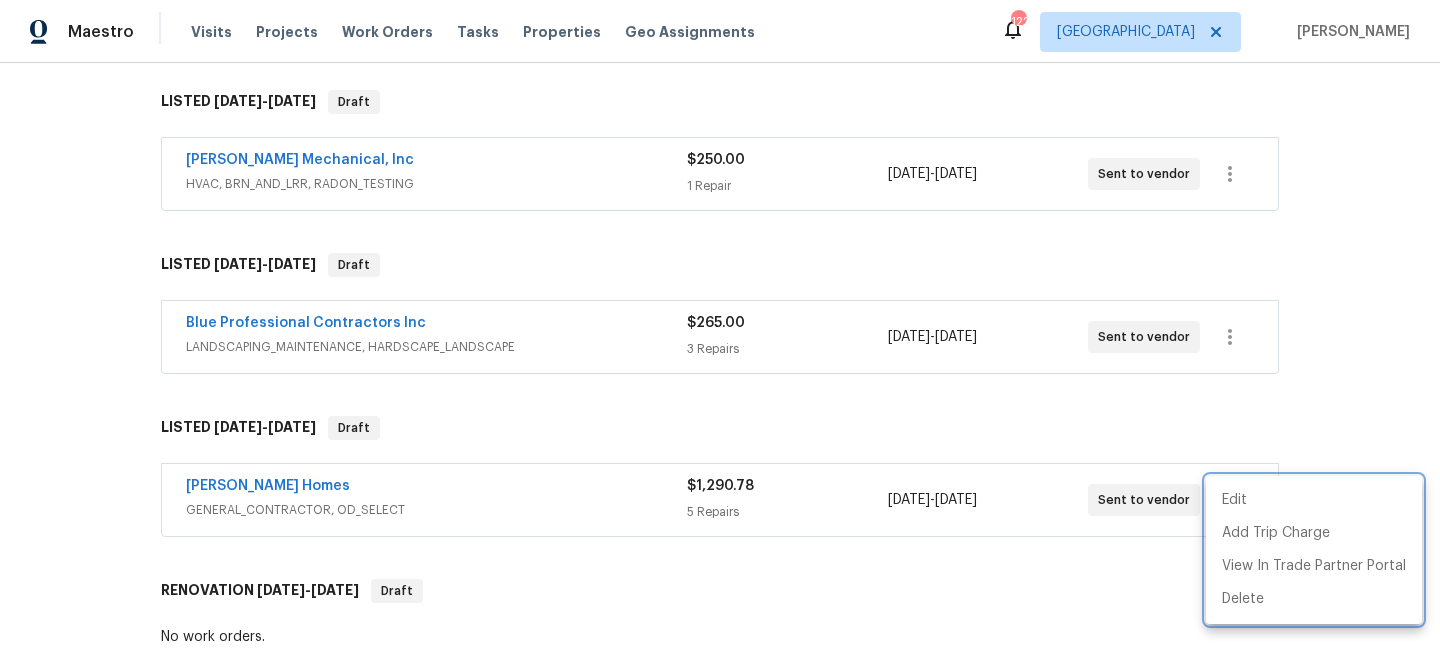 click at bounding box center [720, 334] 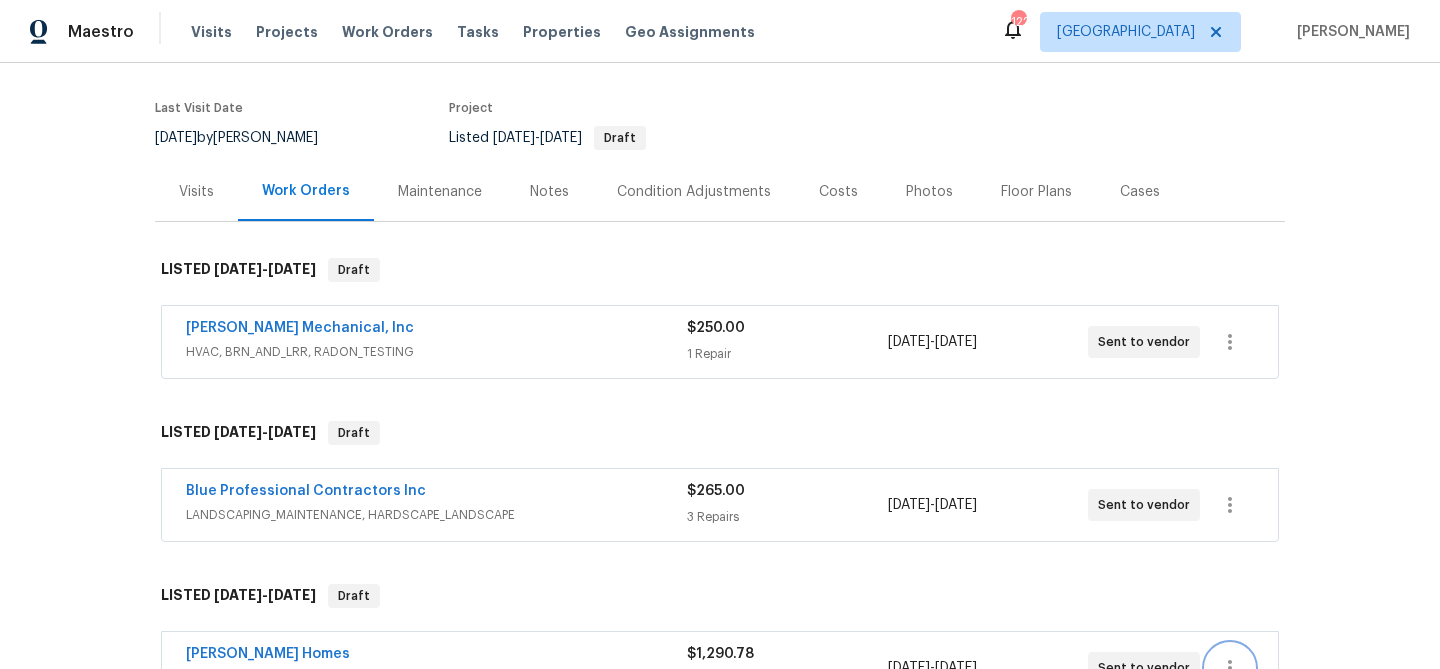 scroll, scrollTop: 0, scrollLeft: 0, axis: both 